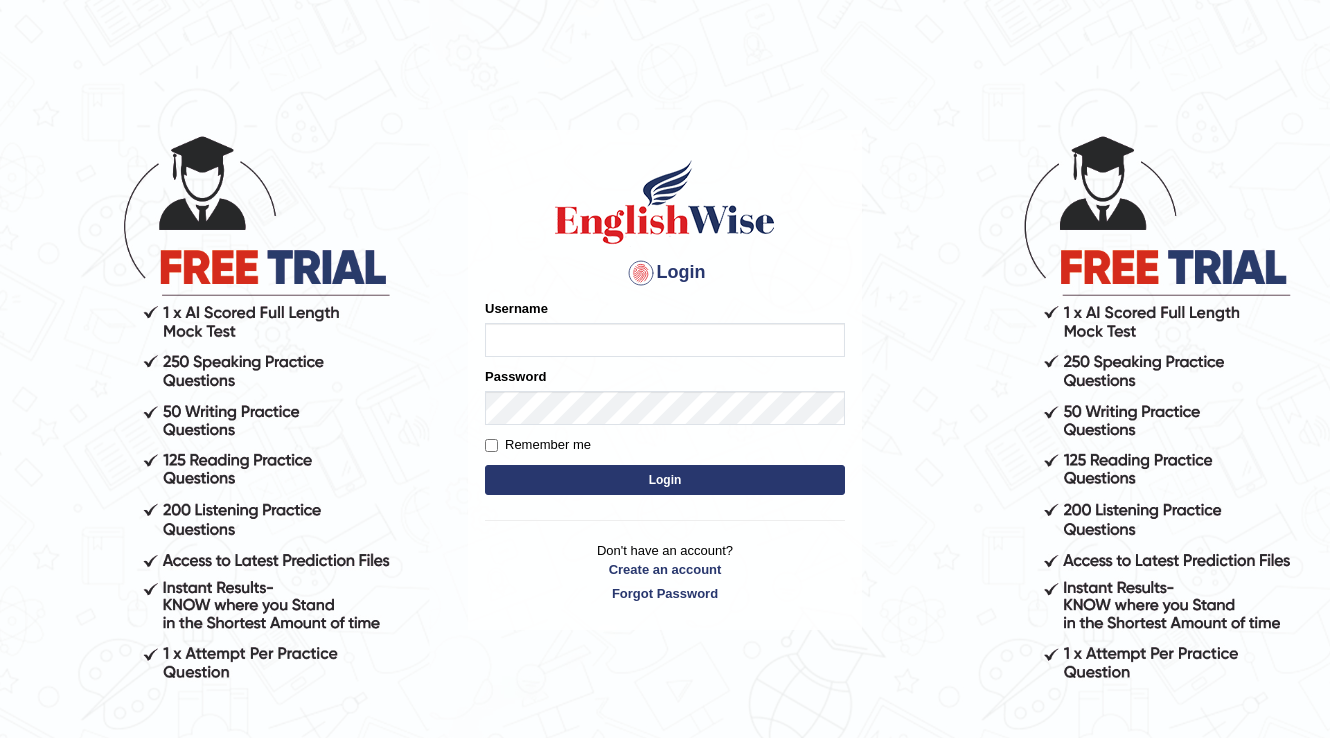 scroll, scrollTop: 0, scrollLeft: 0, axis: both 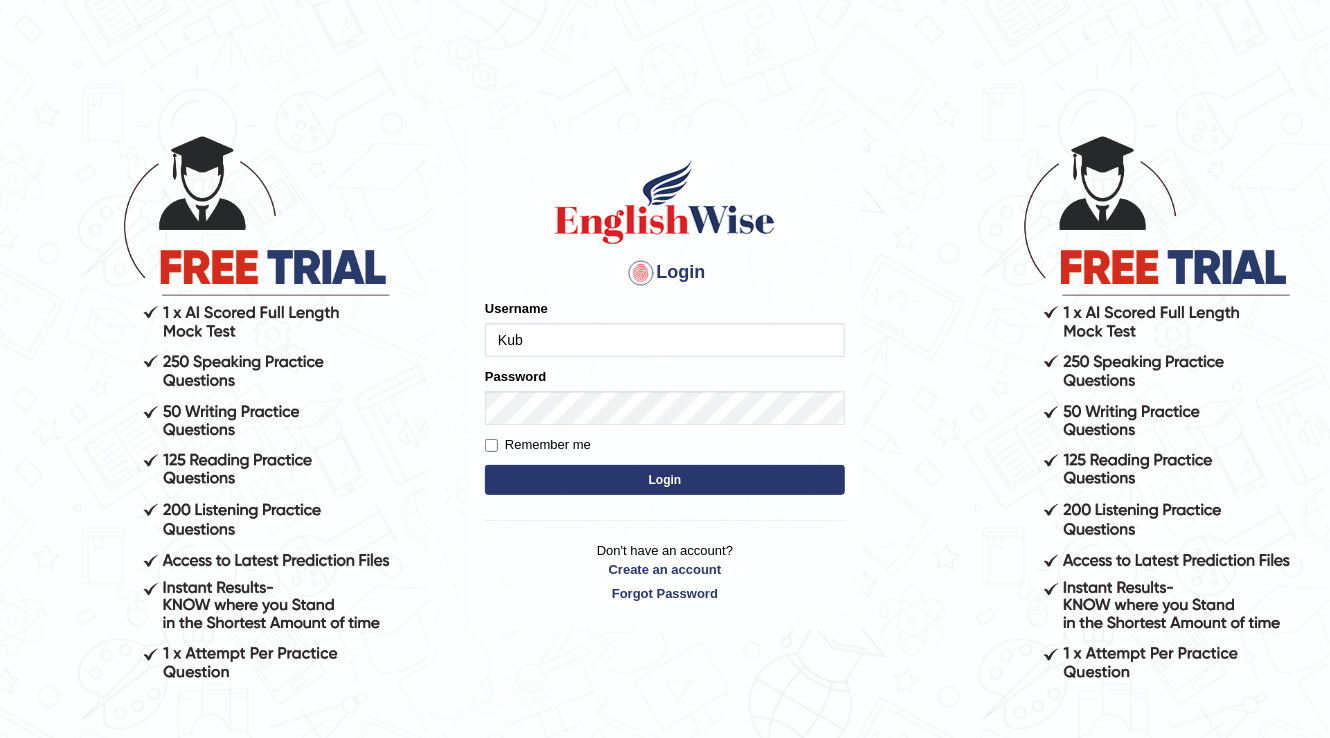 type on "Kubra" 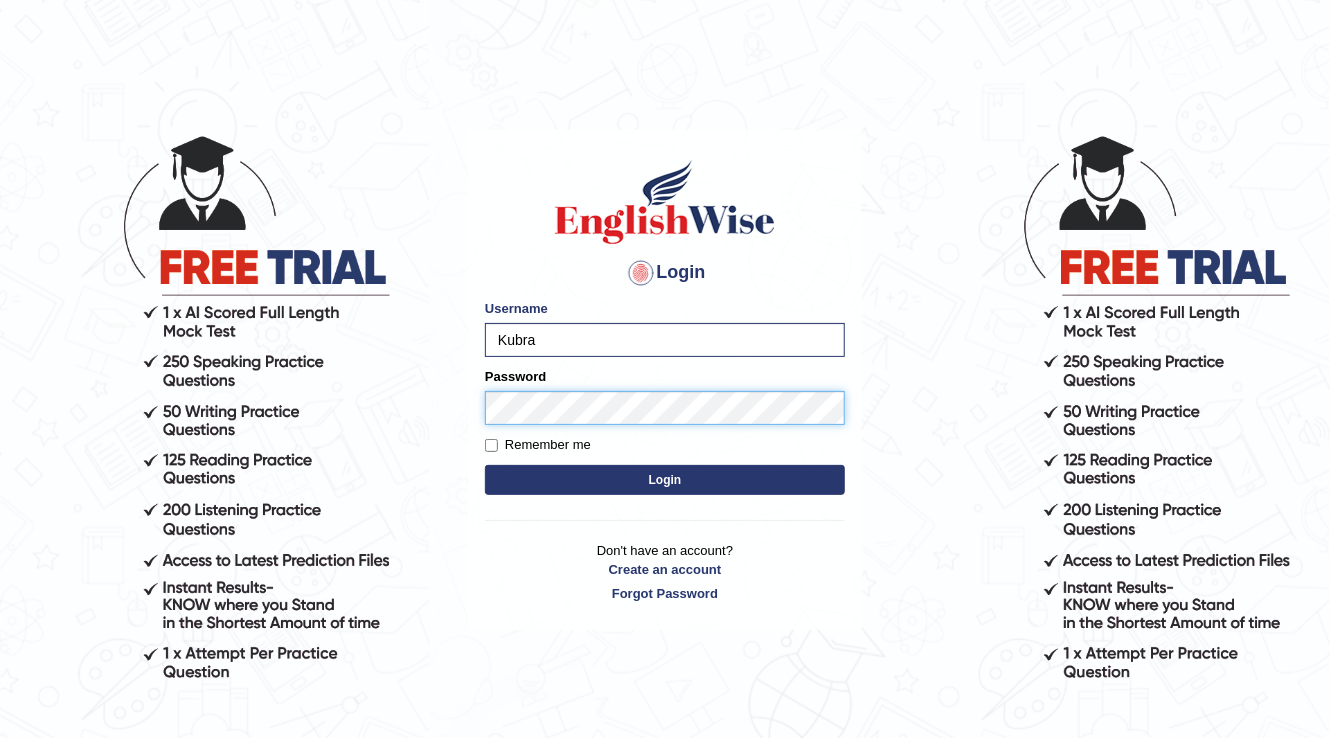 click on "Login" at bounding box center [665, 480] 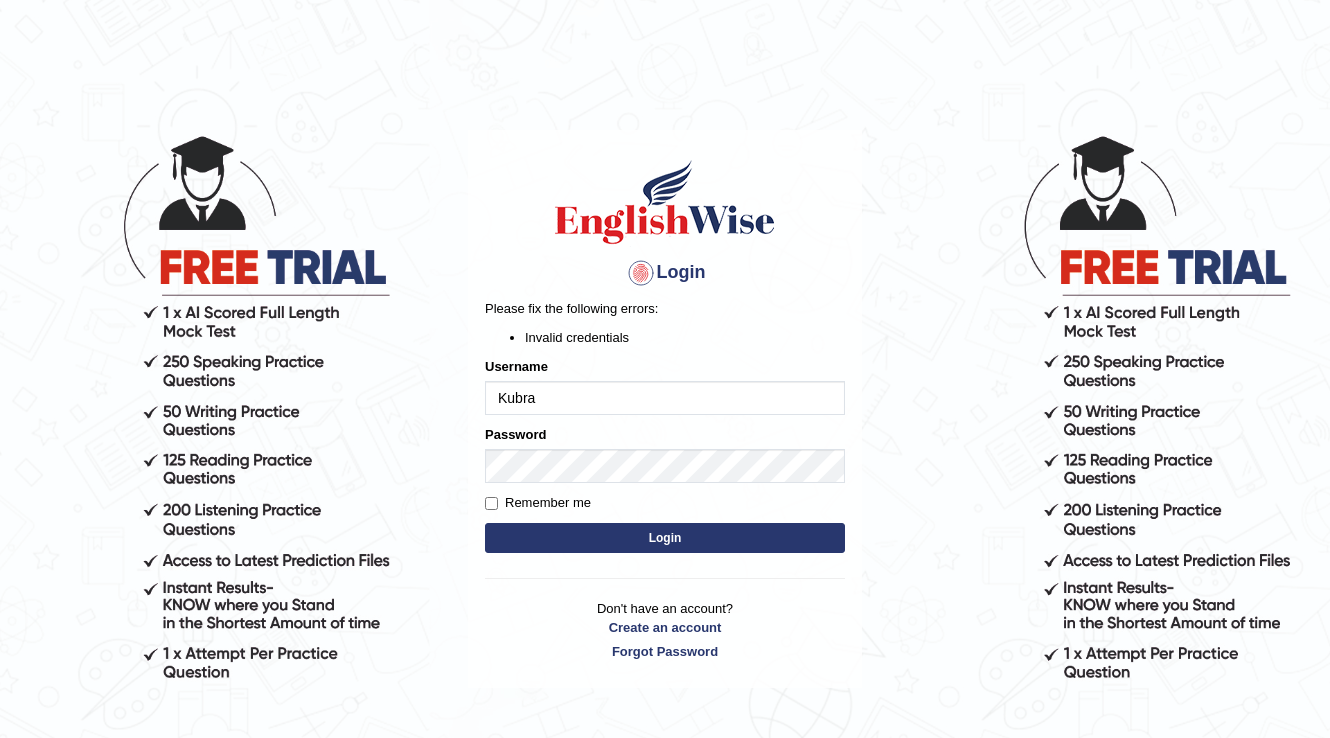 scroll, scrollTop: 0, scrollLeft: 0, axis: both 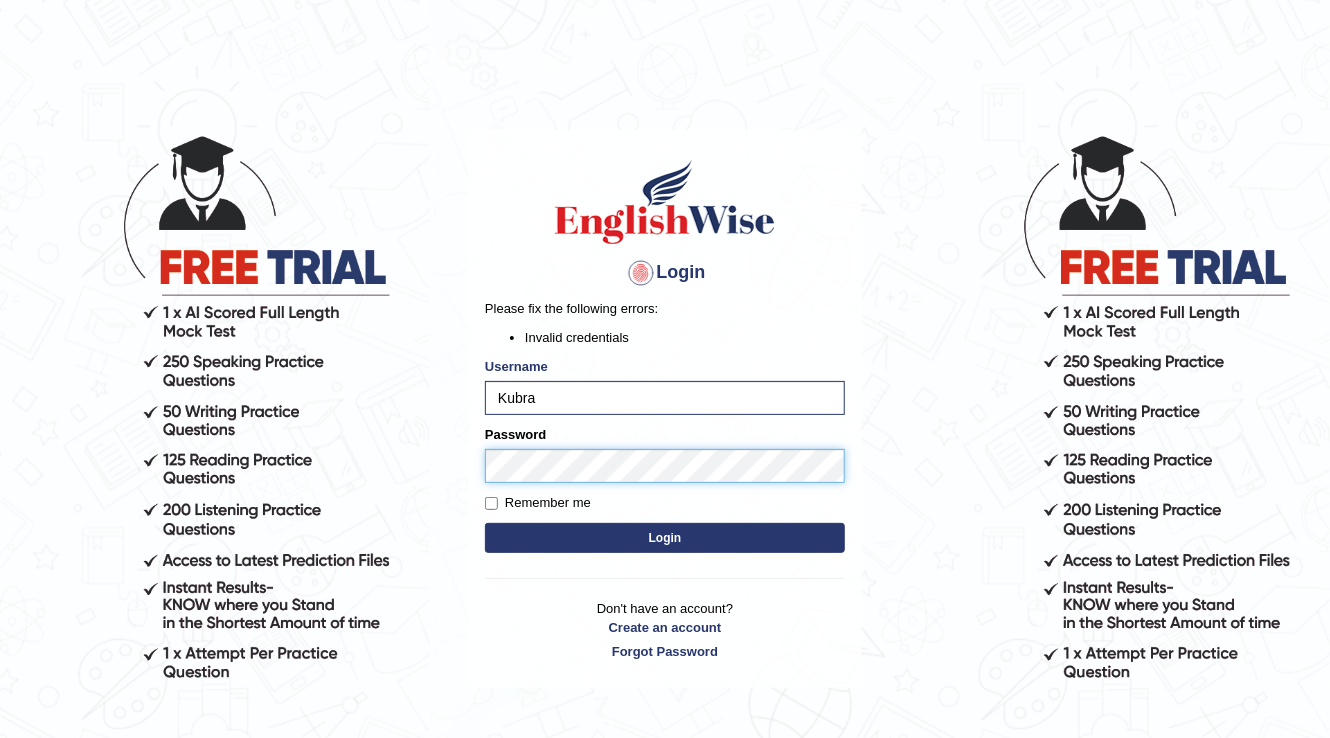 click on "Login" at bounding box center [665, 538] 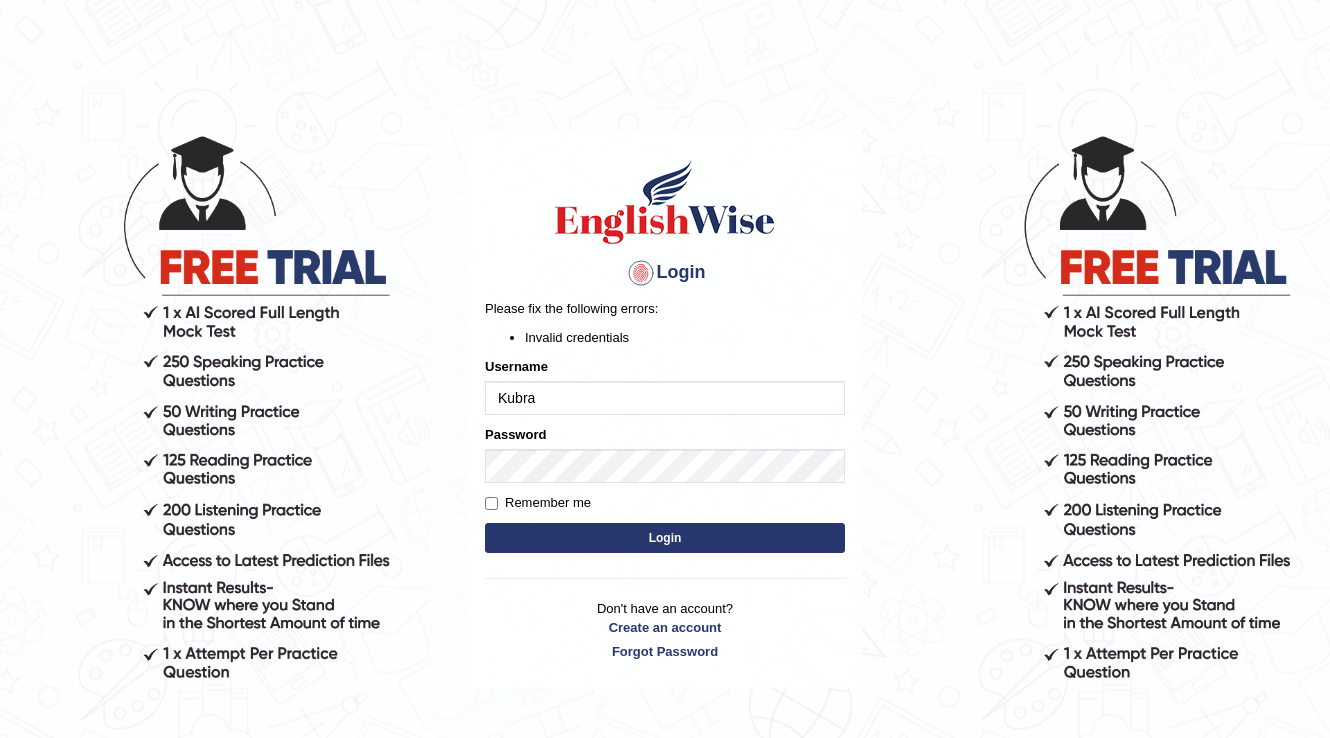 scroll, scrollTop: 0, scrollLeft: 0, axis: both 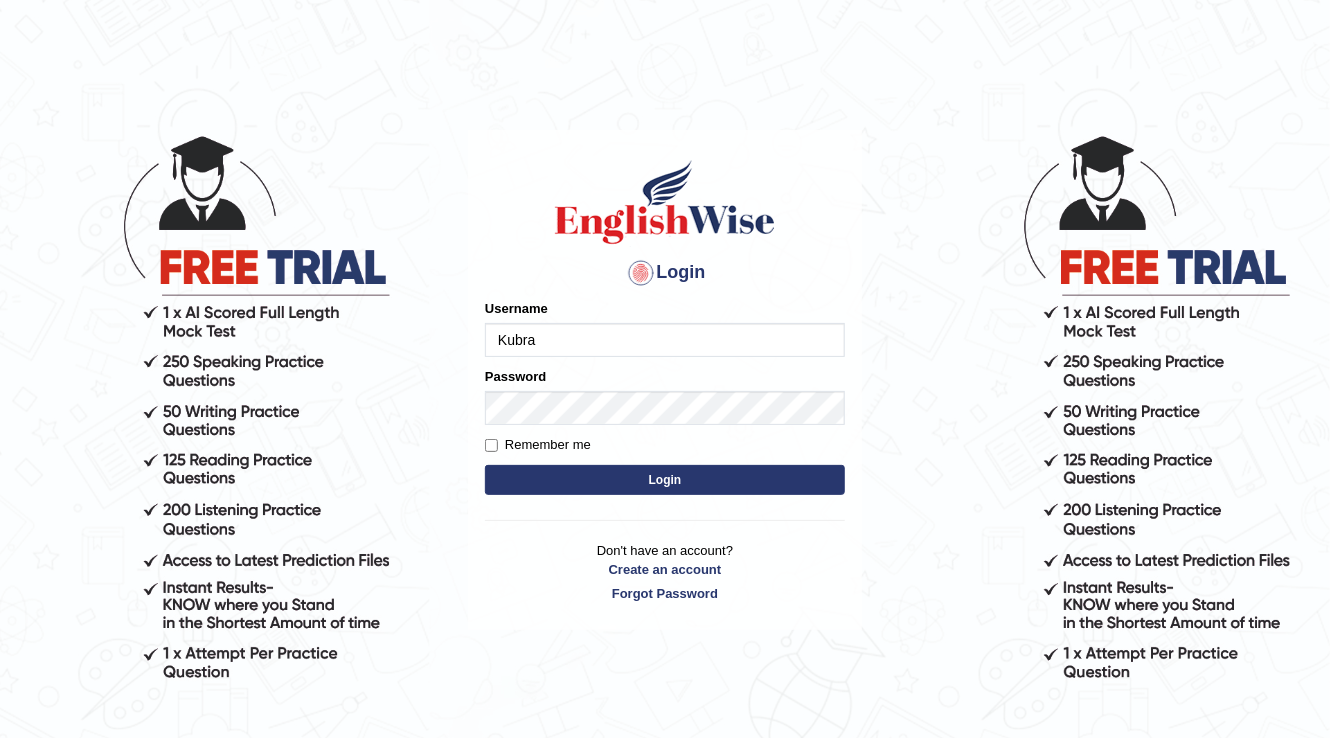 type on "Kubra" 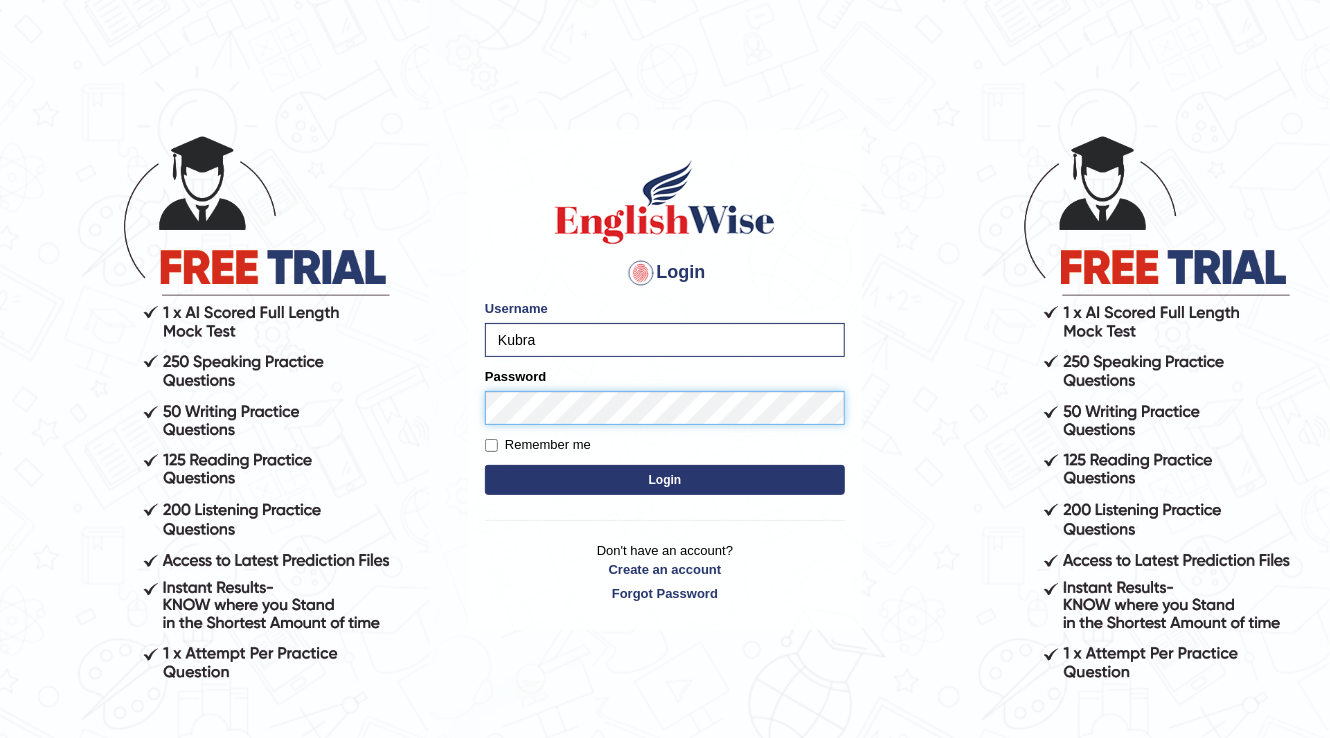 click on "Login" at bounding box center (665, 480) 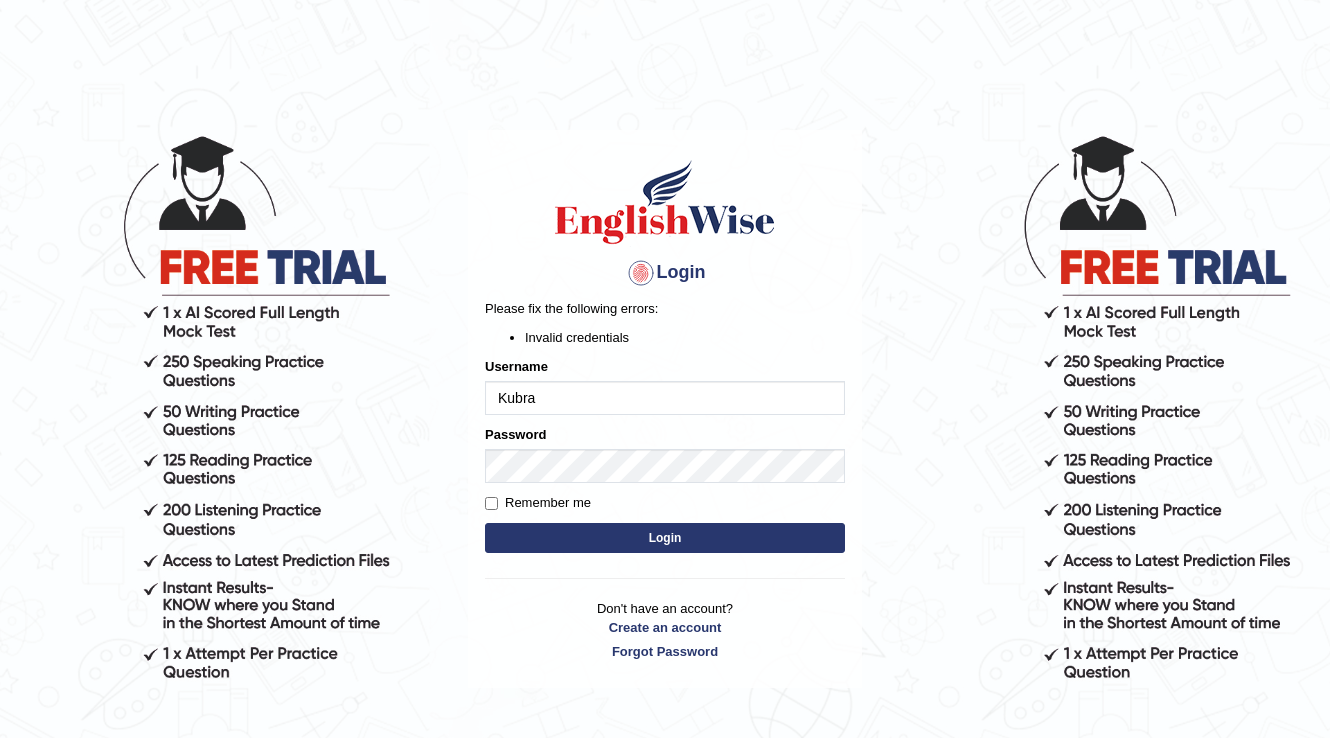scroll, scrollTop: 0, scrollLeft: 0, axis: both 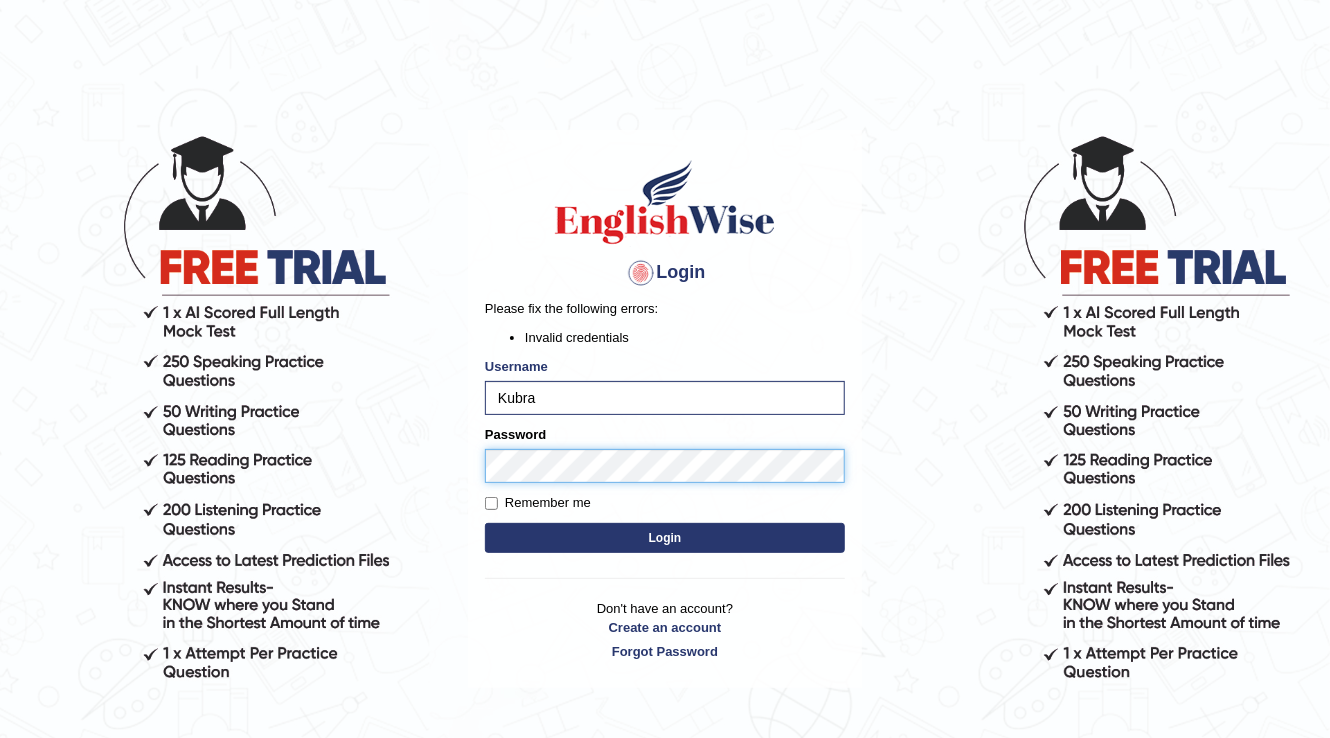 click on "Login" at bounding box center (665, 538) 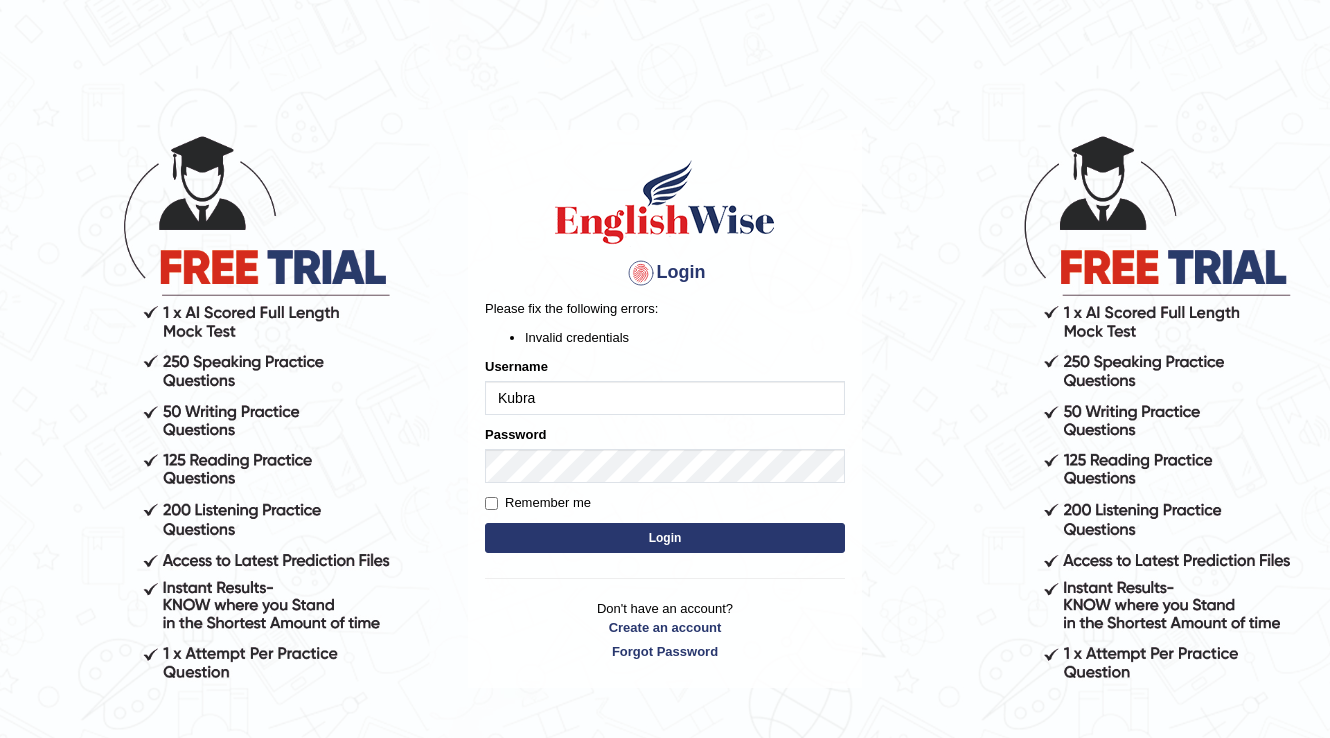 scroll, scrollTop: 0, scrollLeft: 0, axis: both 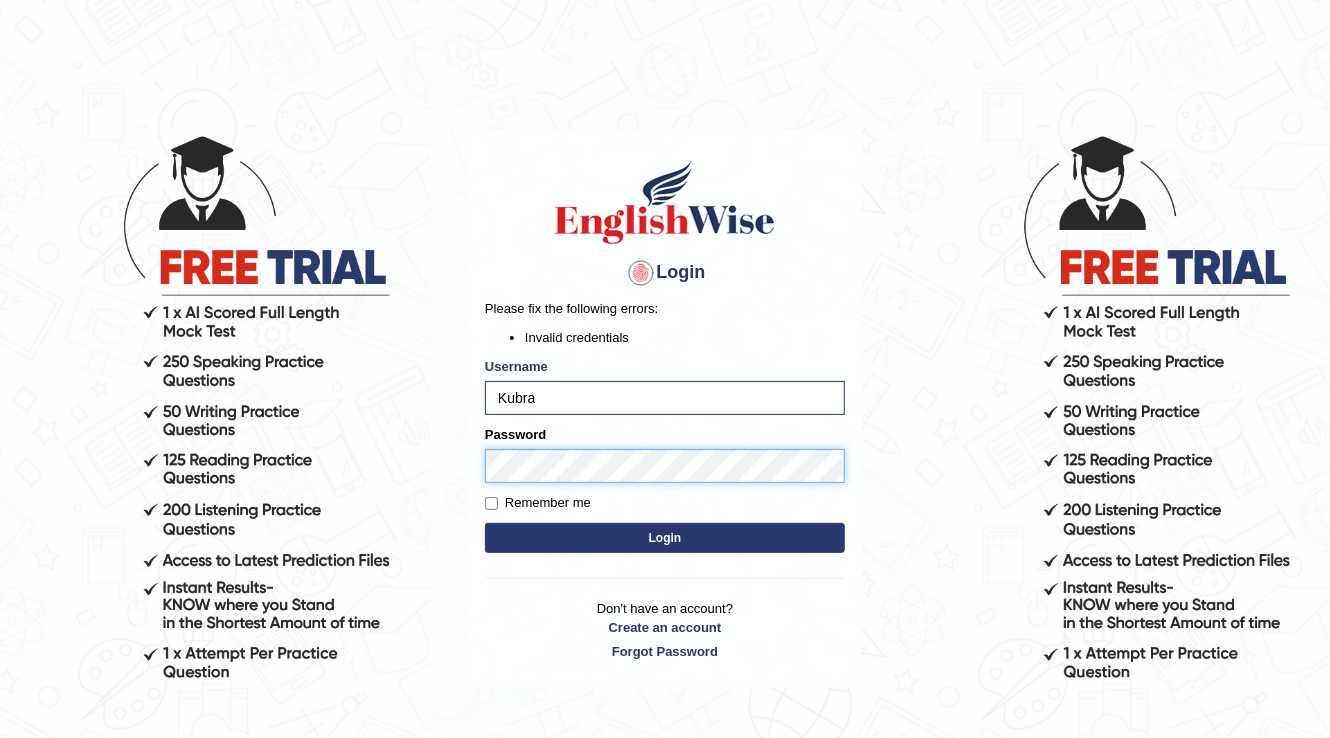 click on "Login
Please fix the following errors: Invalid credentials
Username
Kubra
Password
Remember me
Login
Don't have an account?
Create an account
Forgot Password
2025 ©  English Wise.  All Rights Reserved  Back to English Wise" at bounding box center (665, 436) 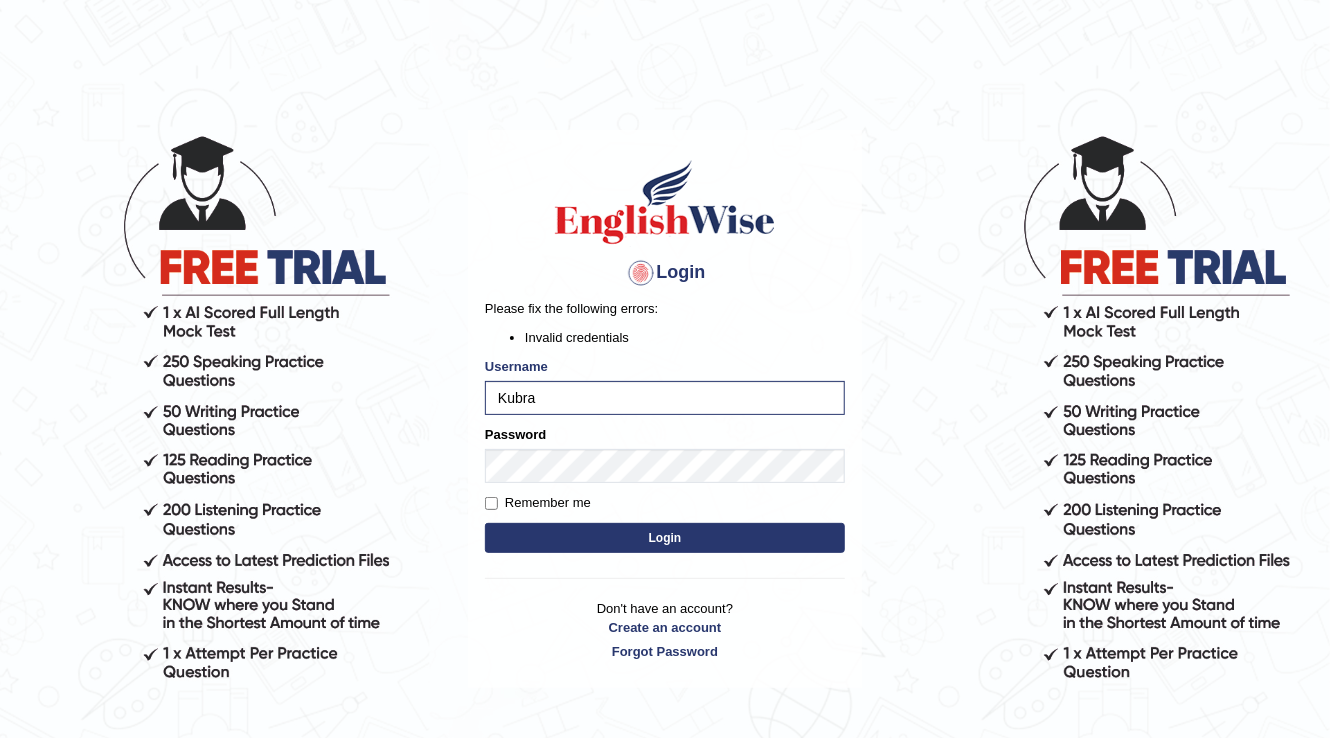 click on "Login" at bounding box center (665, 538) 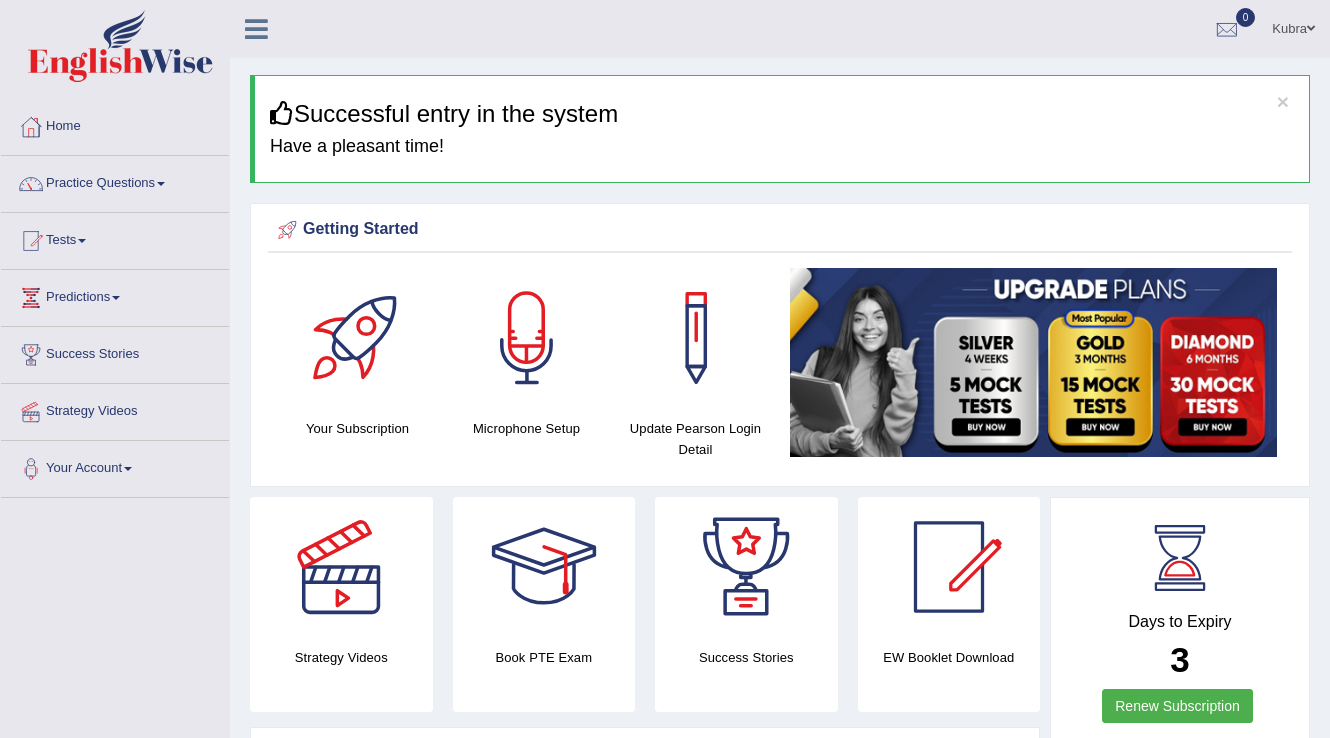 scroll, scrollTop: 0, scrollLeft: 0, axis: both 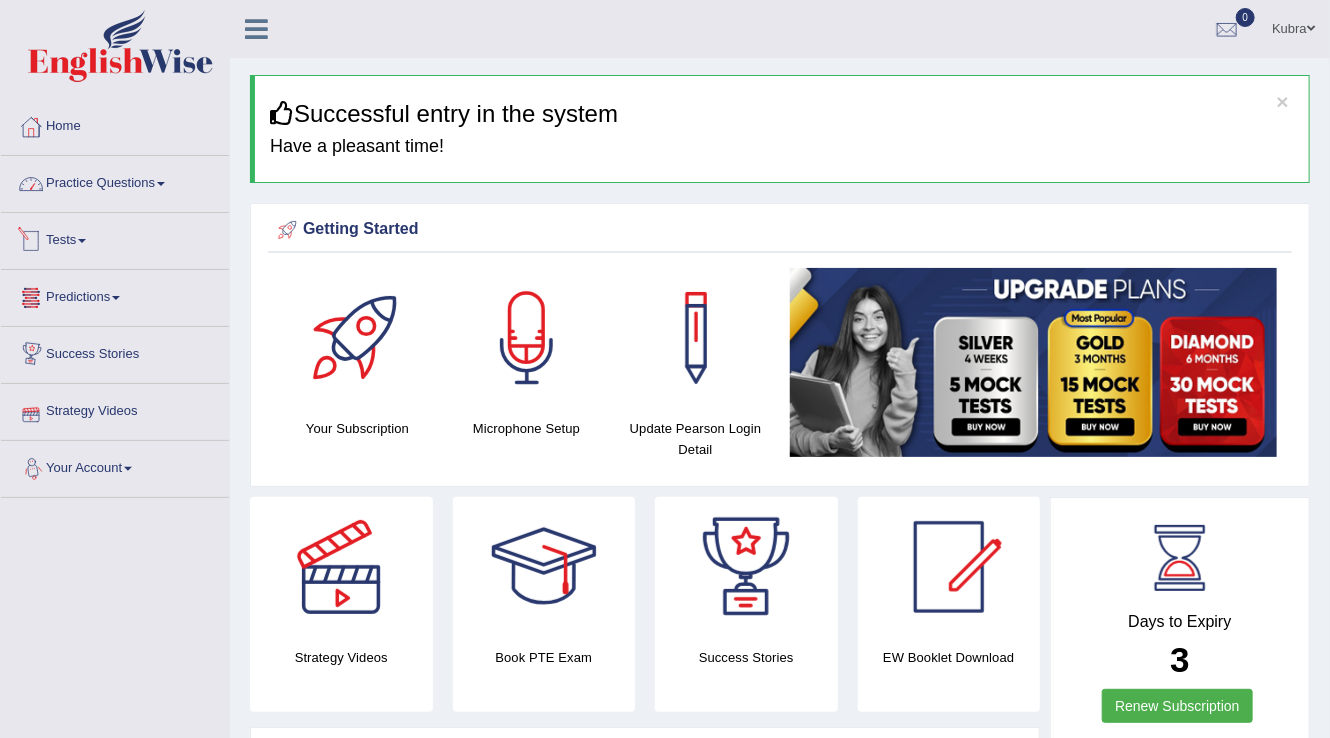 click on "Practice Questions" at bounding box center (115, 181) 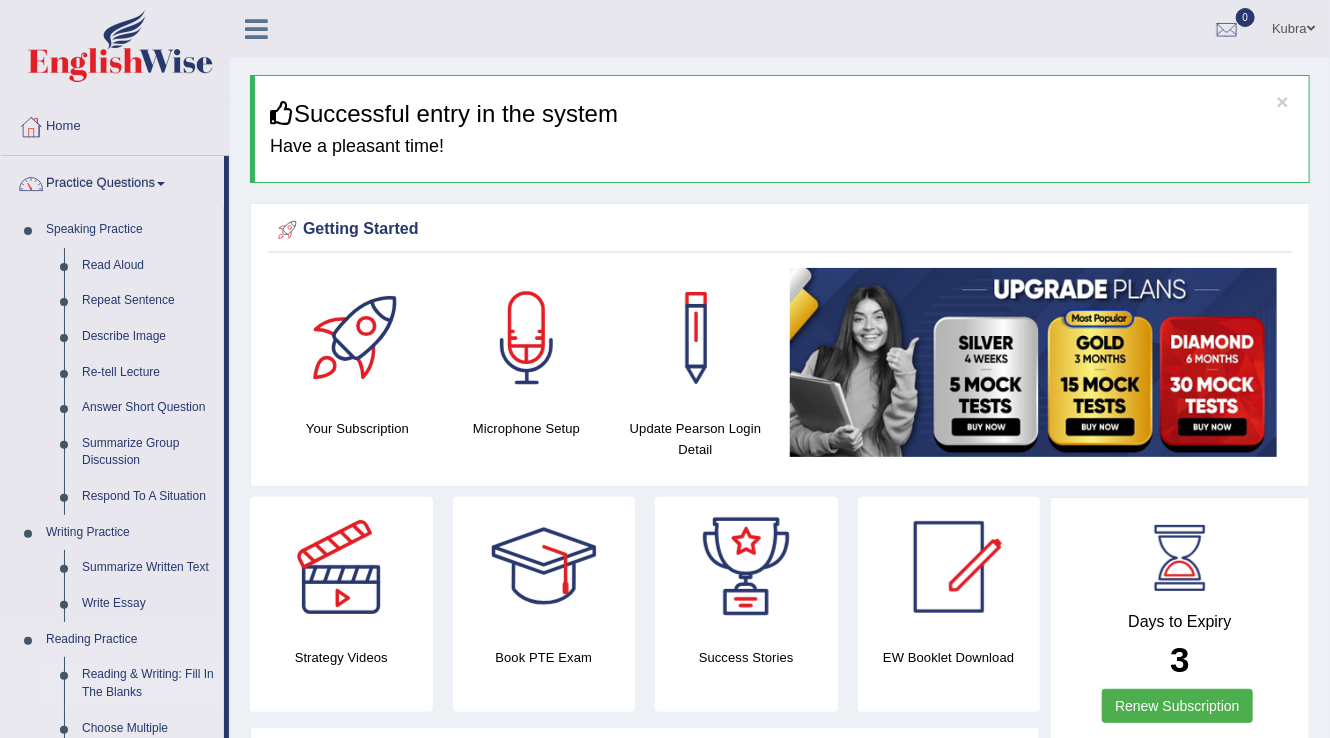 click on "Reading & Writing: Fill In The Blanks" at bounding box center [148, 683] 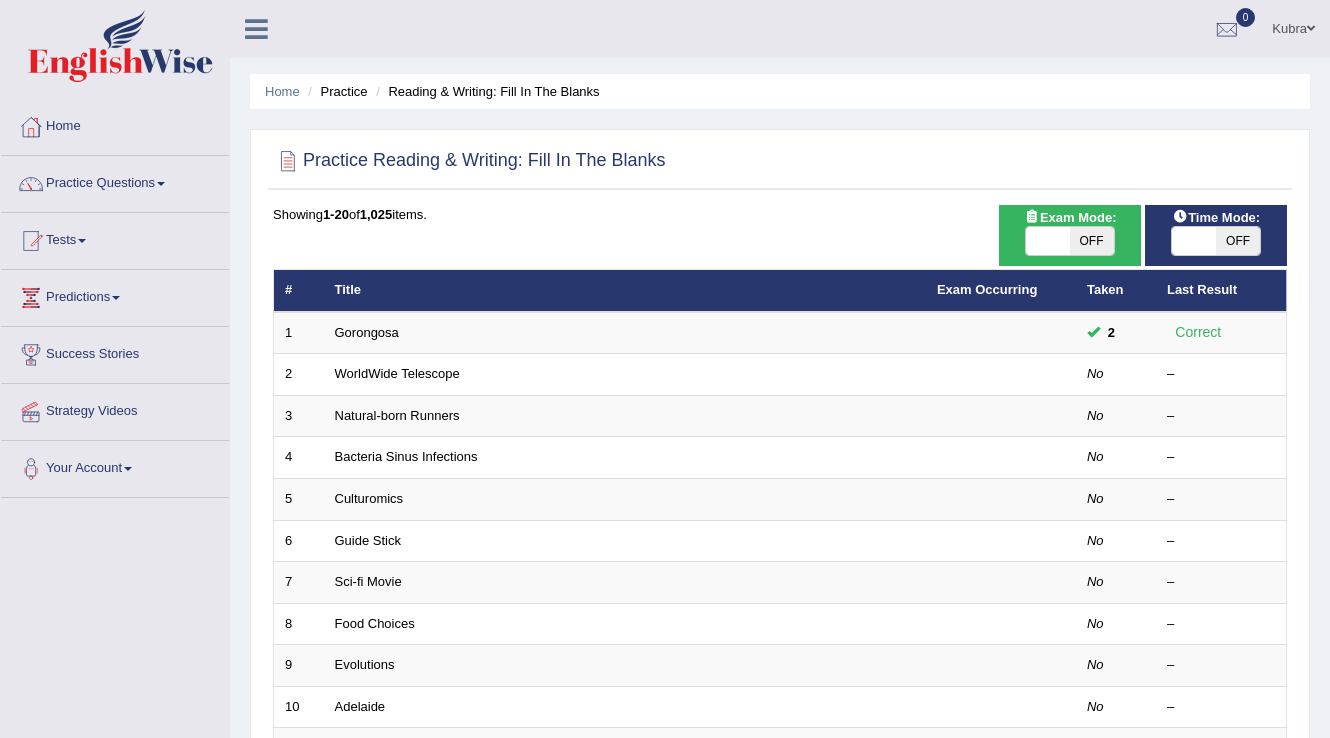 scroll, scrollTop: 0, scrollLeft: 0, axis: both 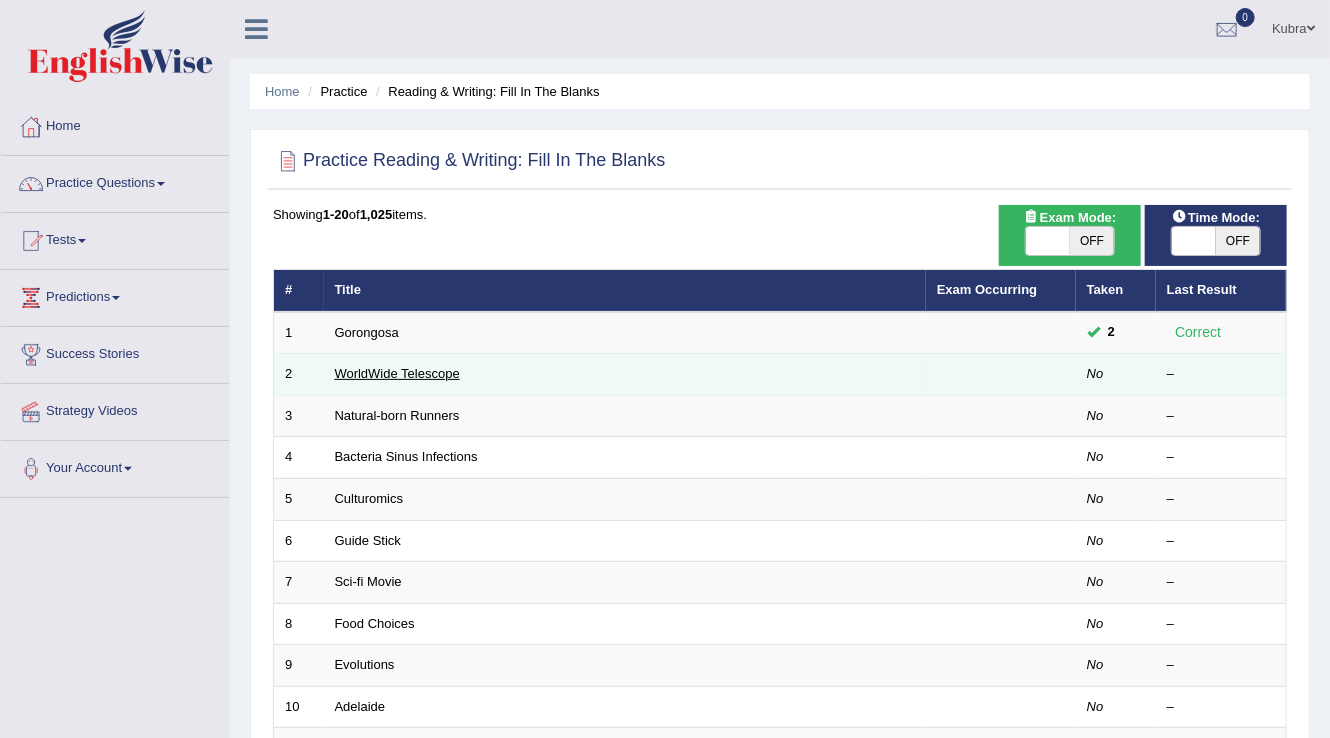 click on "WorldWide Telescope" at bounding box center (397, 373) 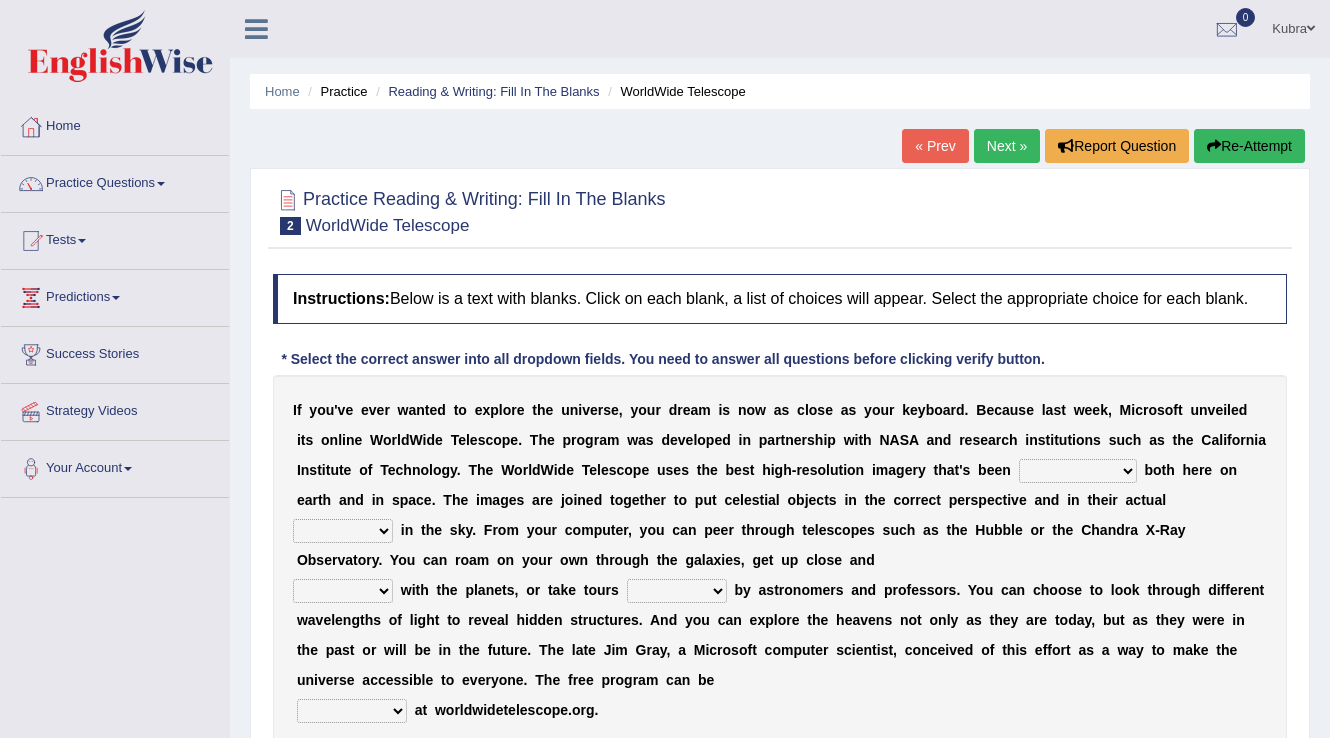 scroll, scrollTop: 0, scrollLeft: 0, axis: both 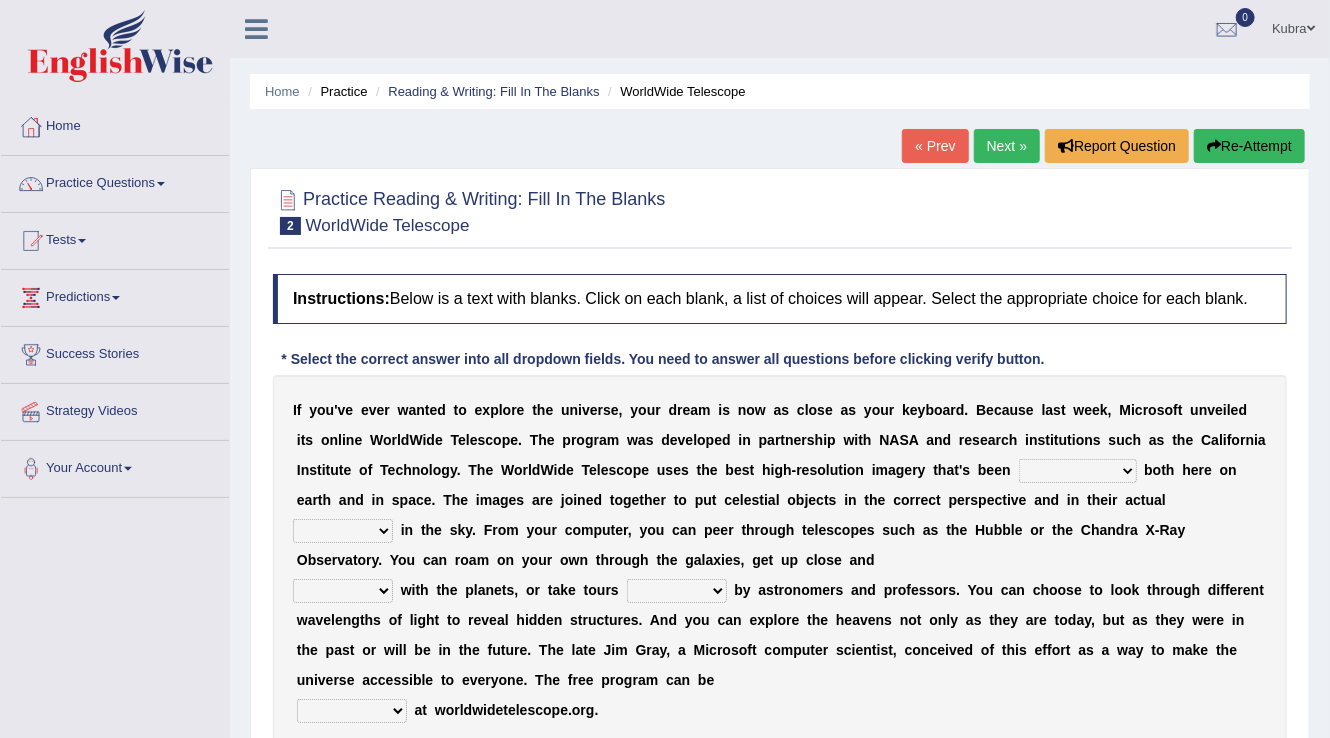 click on "degraded ascended remonstrated generated" at bounding box center [1078, 471] 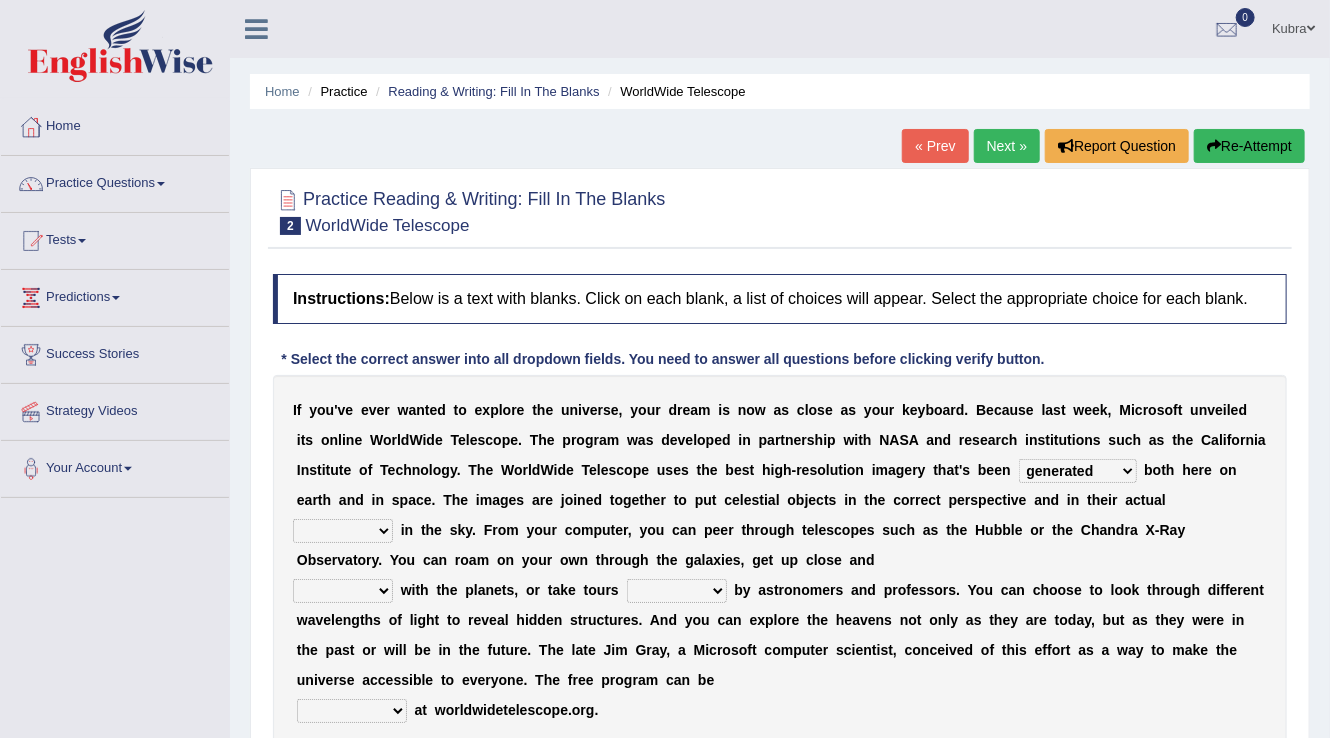 click on "degraded ascended remonstrated generated" at bounding box center (1078, 471) 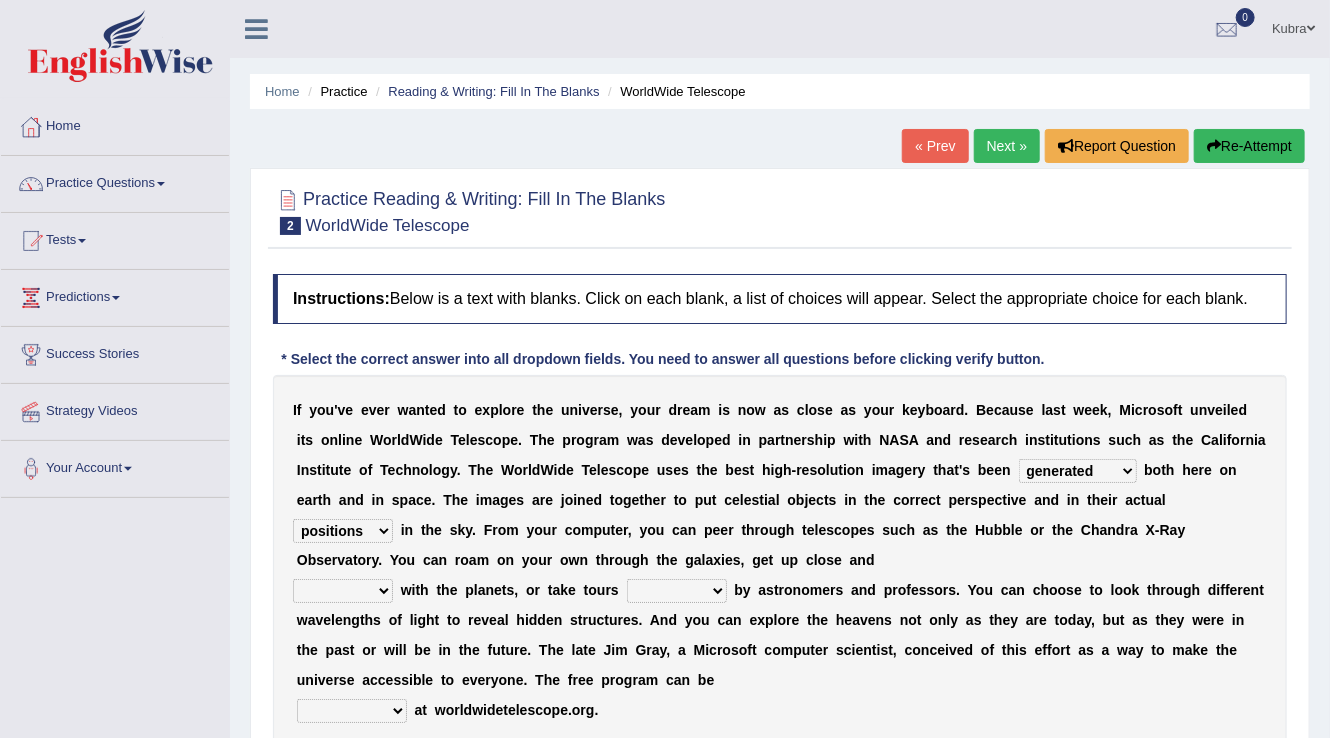 click on "aspects parts conditions positions" at bounding box center [343, 531] 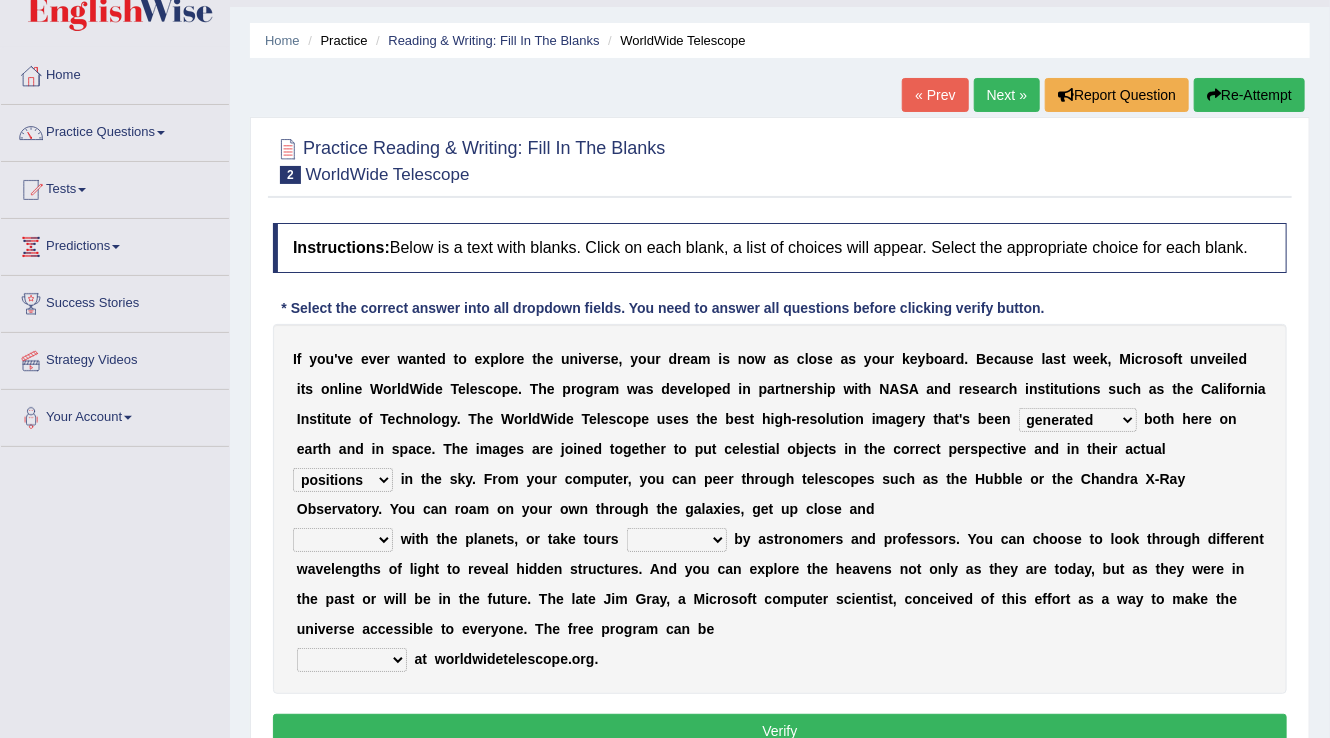 scroll, scrollTop: 80, scrollLeft: 0, axis: vertical 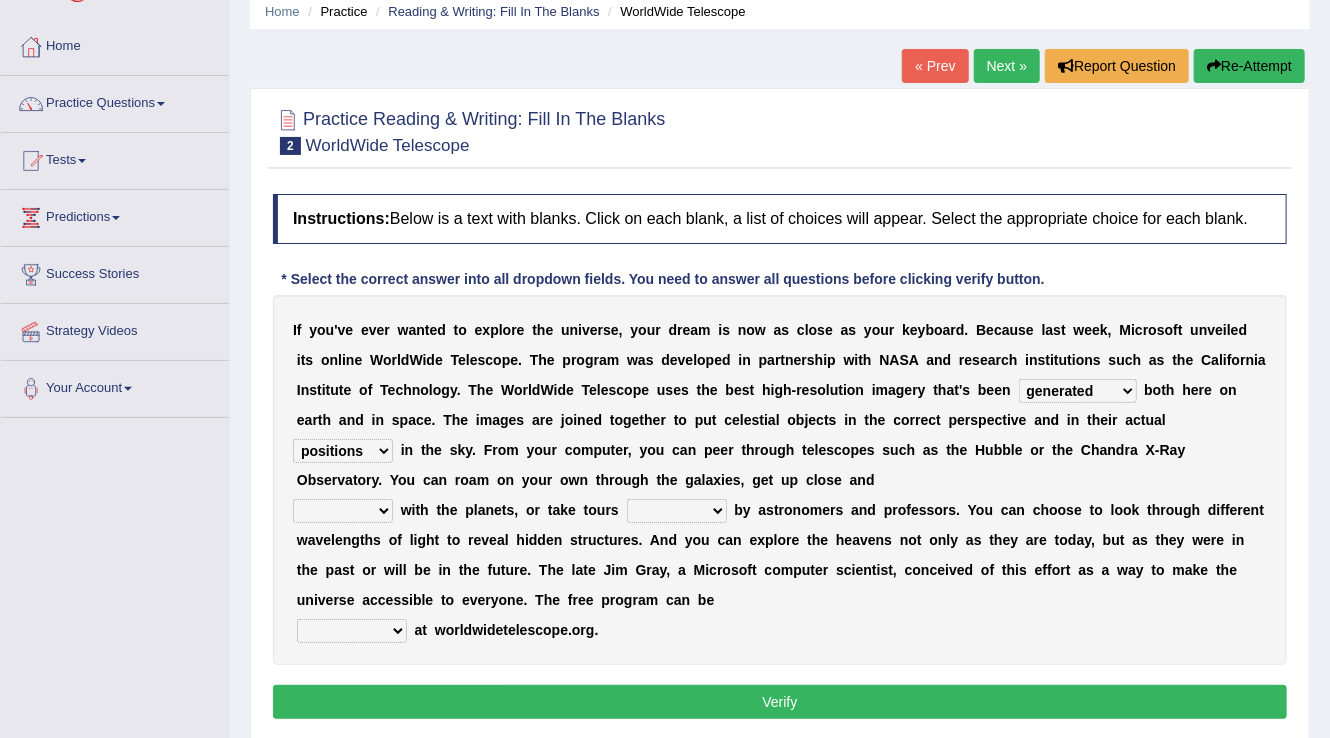 click on "personal individual apart polite" at bounding box center [343, 511] 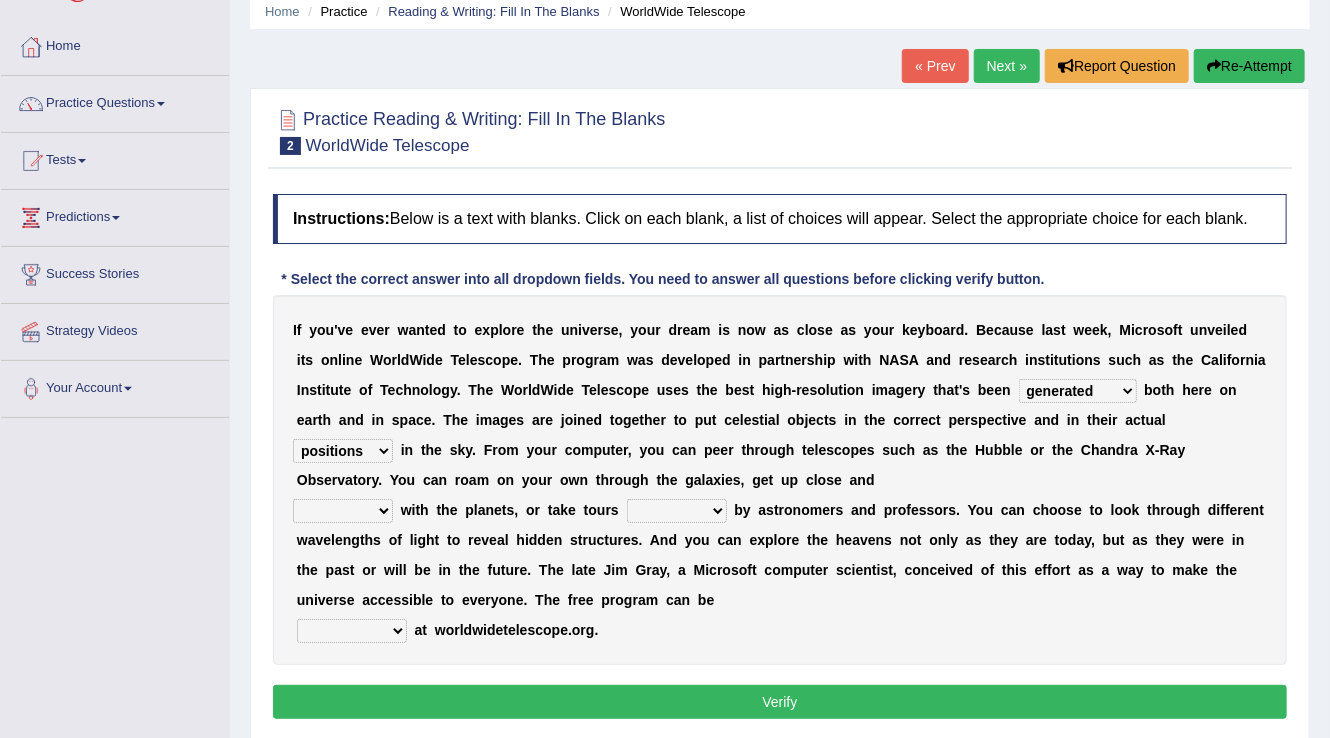 select on "personal" 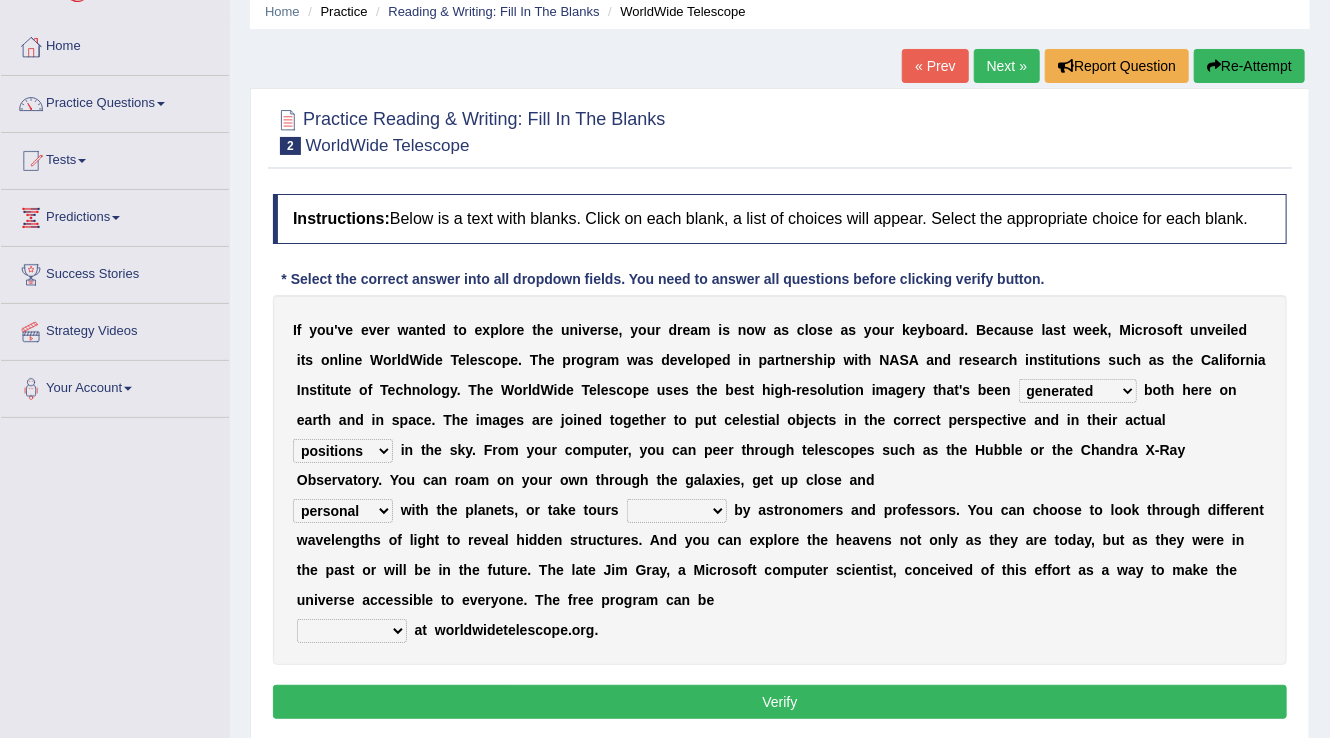 click on "guide guided guiding to guide" at bounding box center (677, 511) 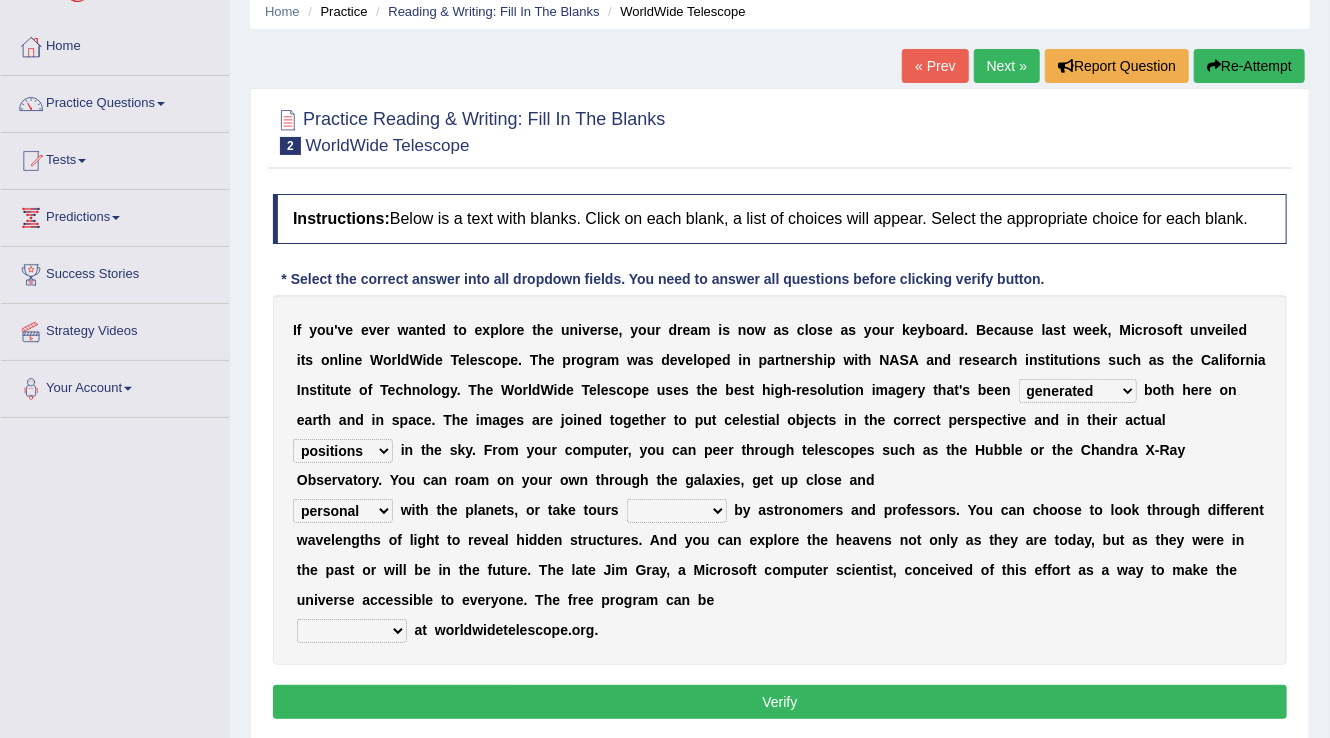 select on "to guide" 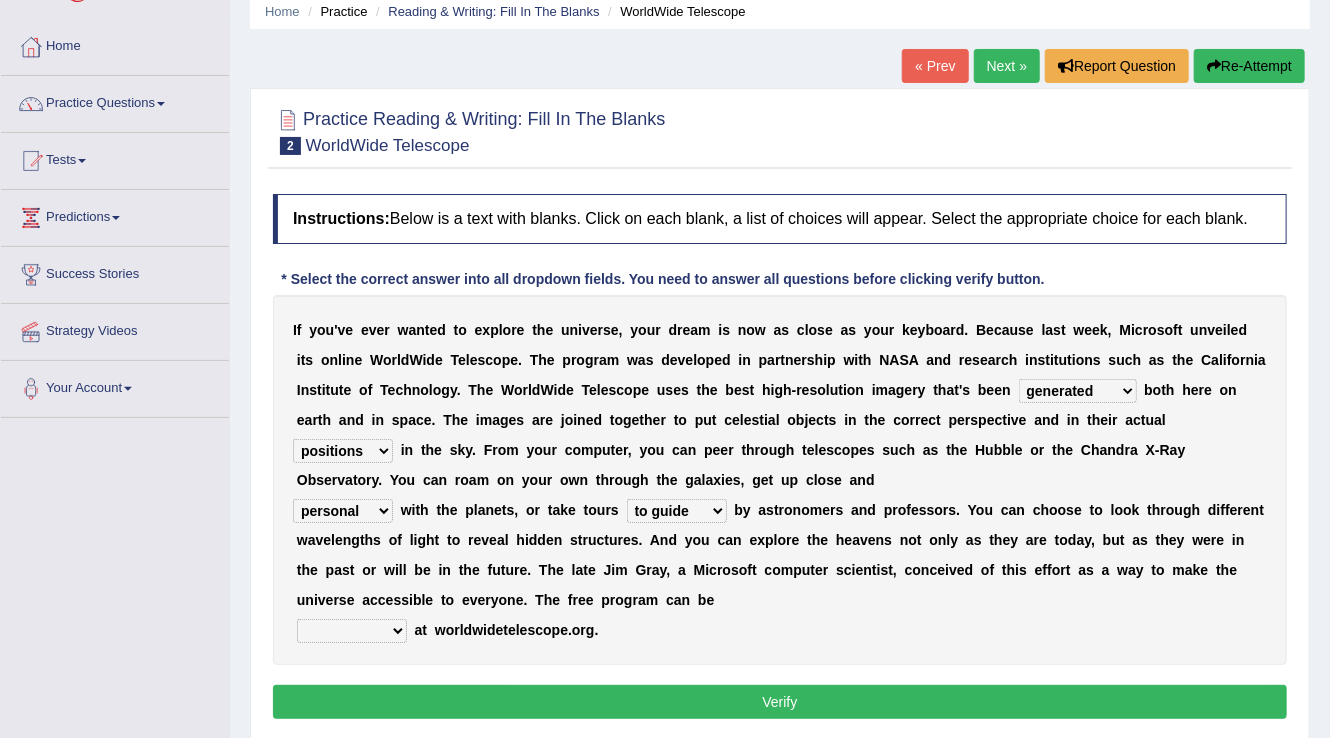 click on "personal individual apart polite" at bounding box center [343, 511] 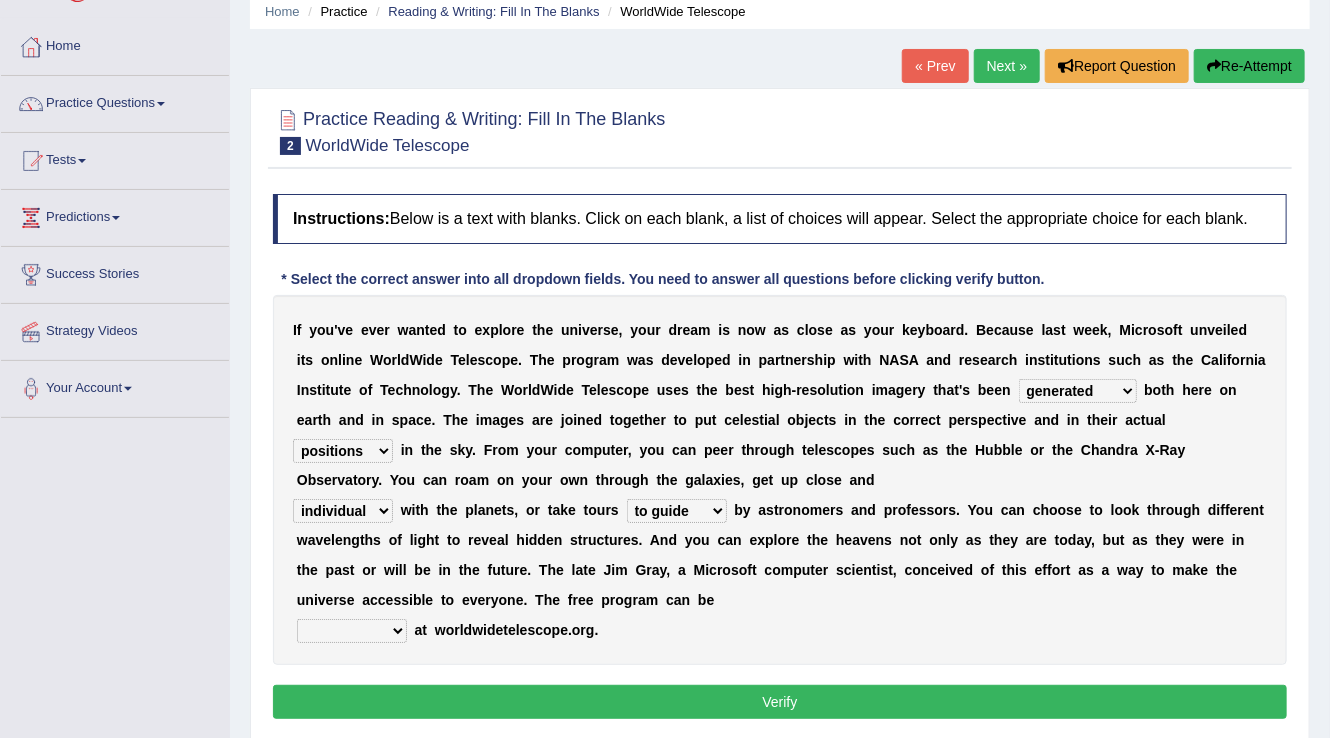 click on "personal individual apart polite" at bounding box center (343, 511) 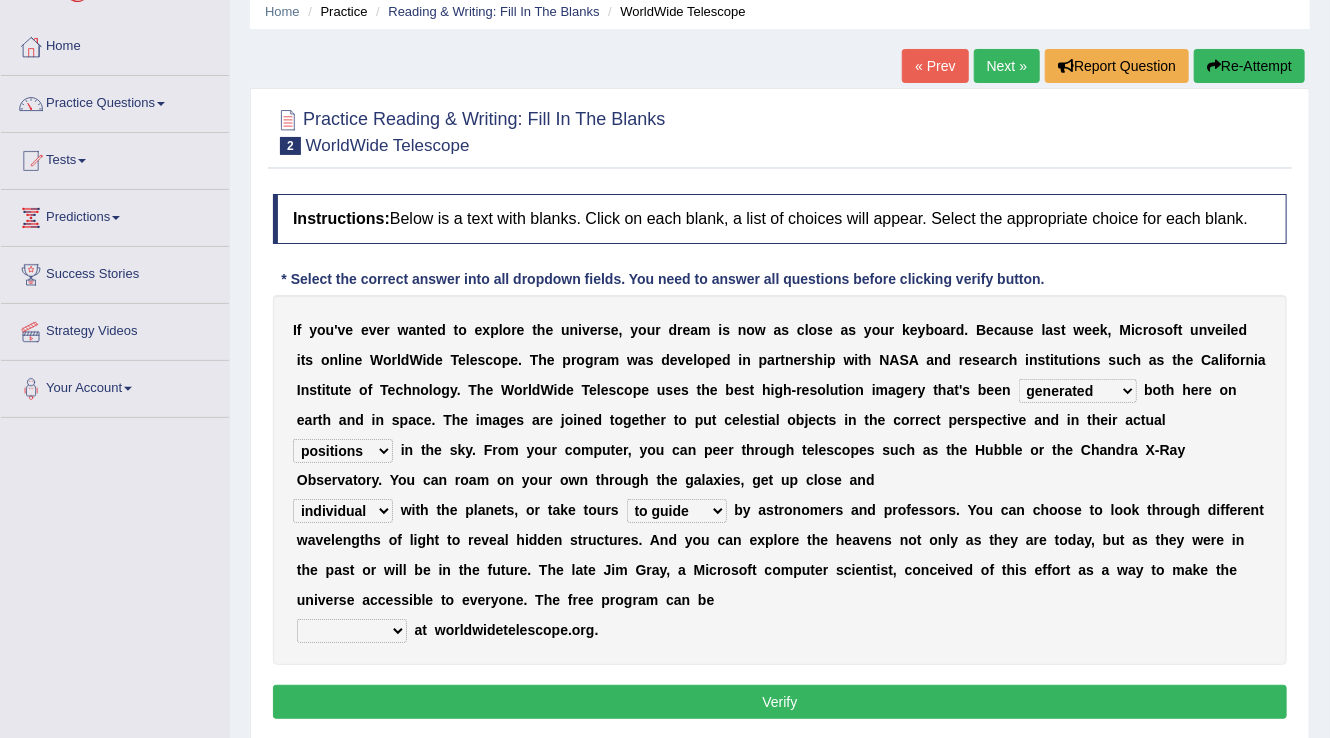 click on "upheld downloaded loaded posted" at bounding box center [352, 631] 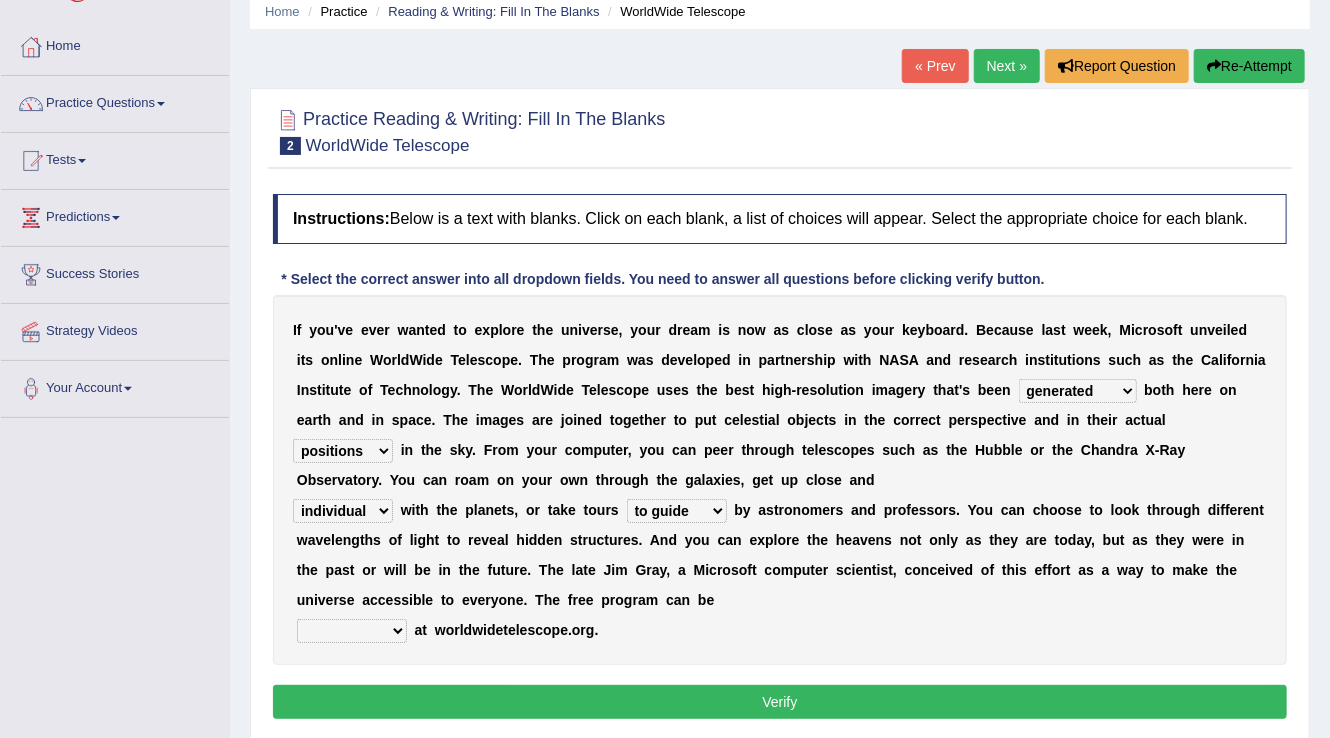 select on "downloaded" 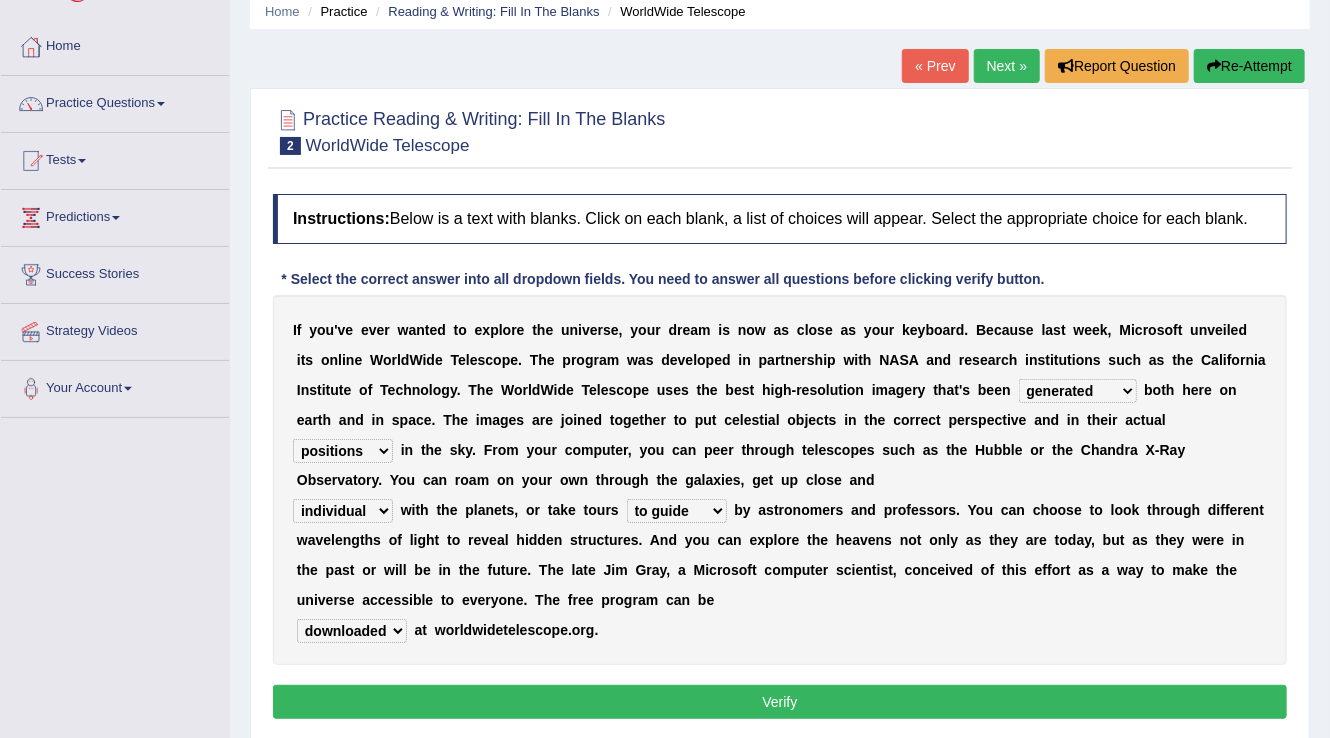 click on "upheld downloaded loaded posted" at bounding box center (352, 631) 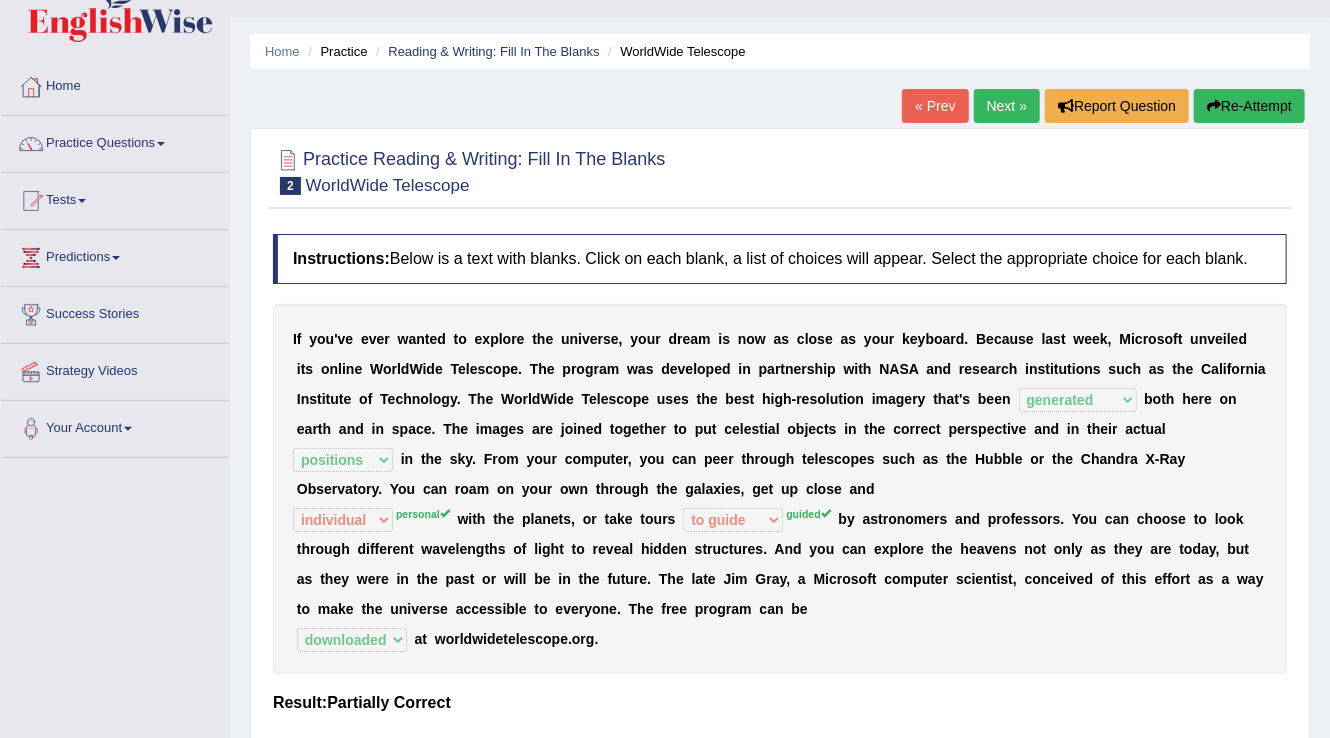 scroll, scrollTop: 0, scrollLeft: 0, axis: both 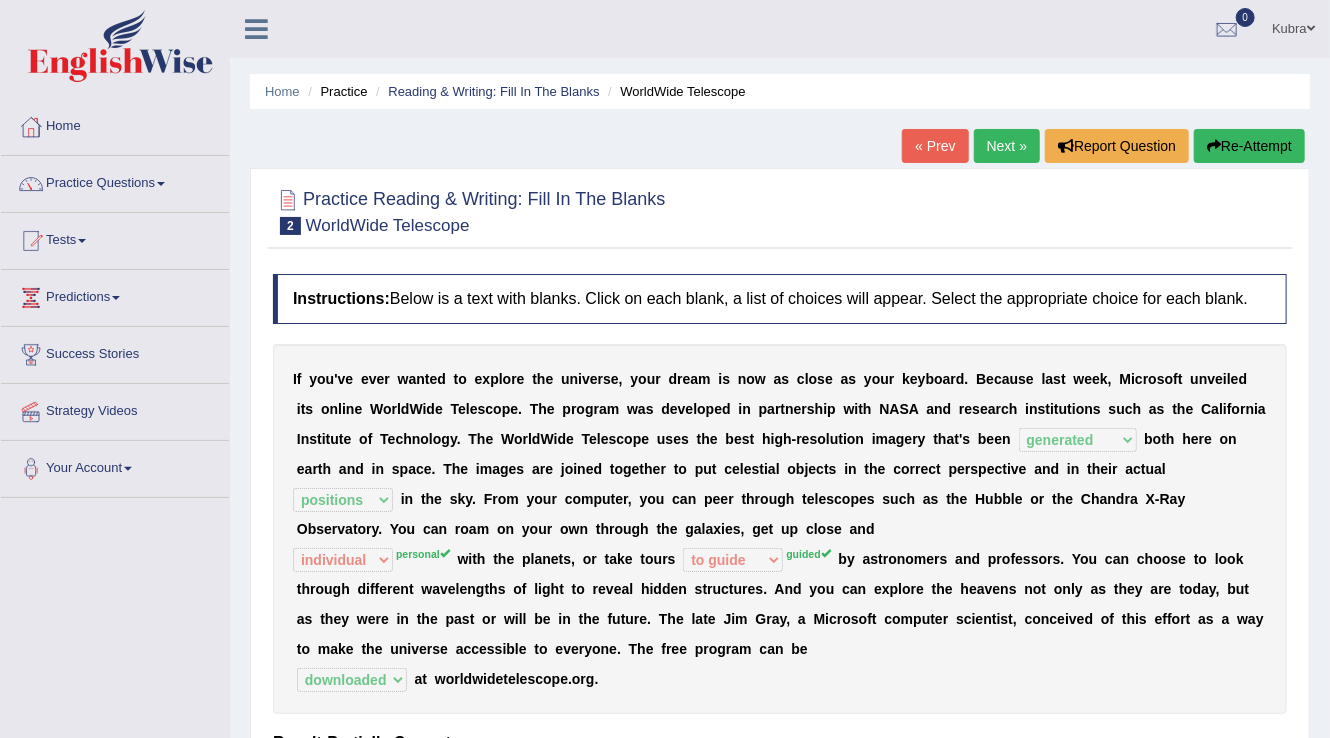 click at bounding box center [1214, 146] 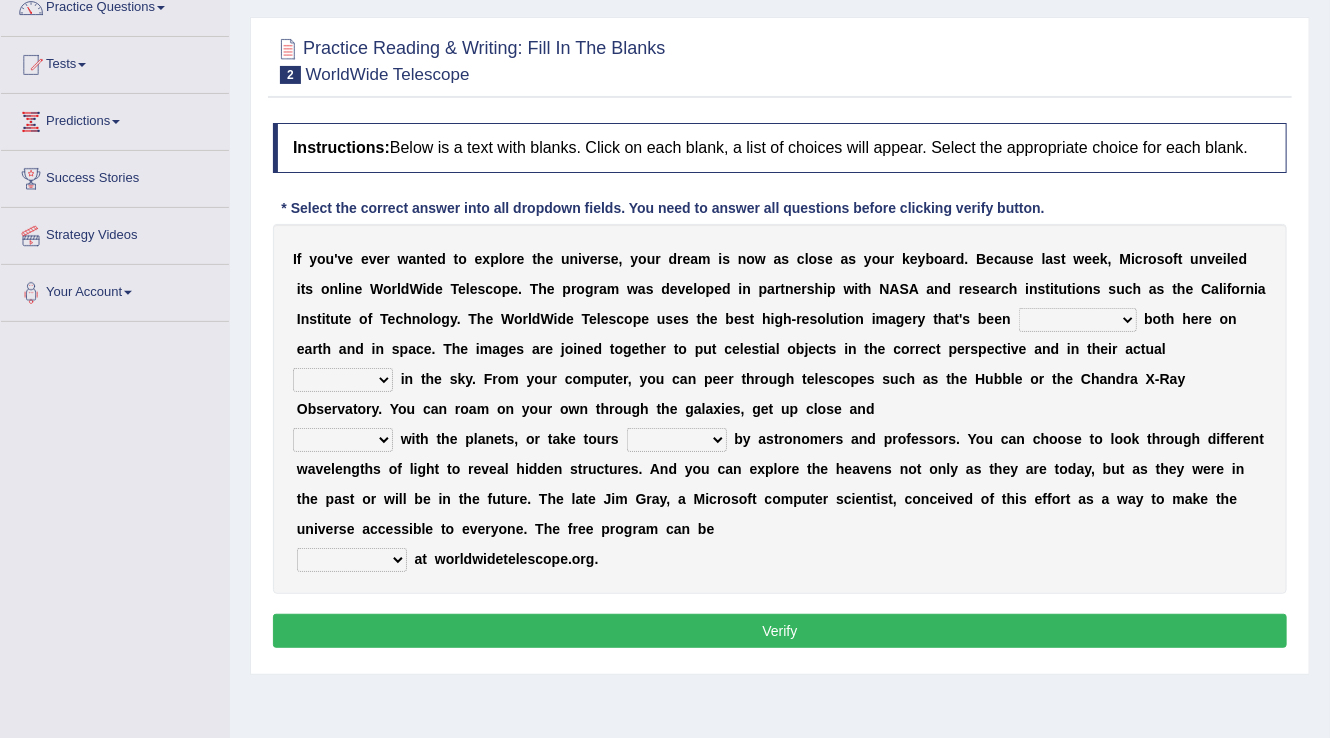 scroll, scrollTop: 176, scrollLeft: 0, axis: vertical 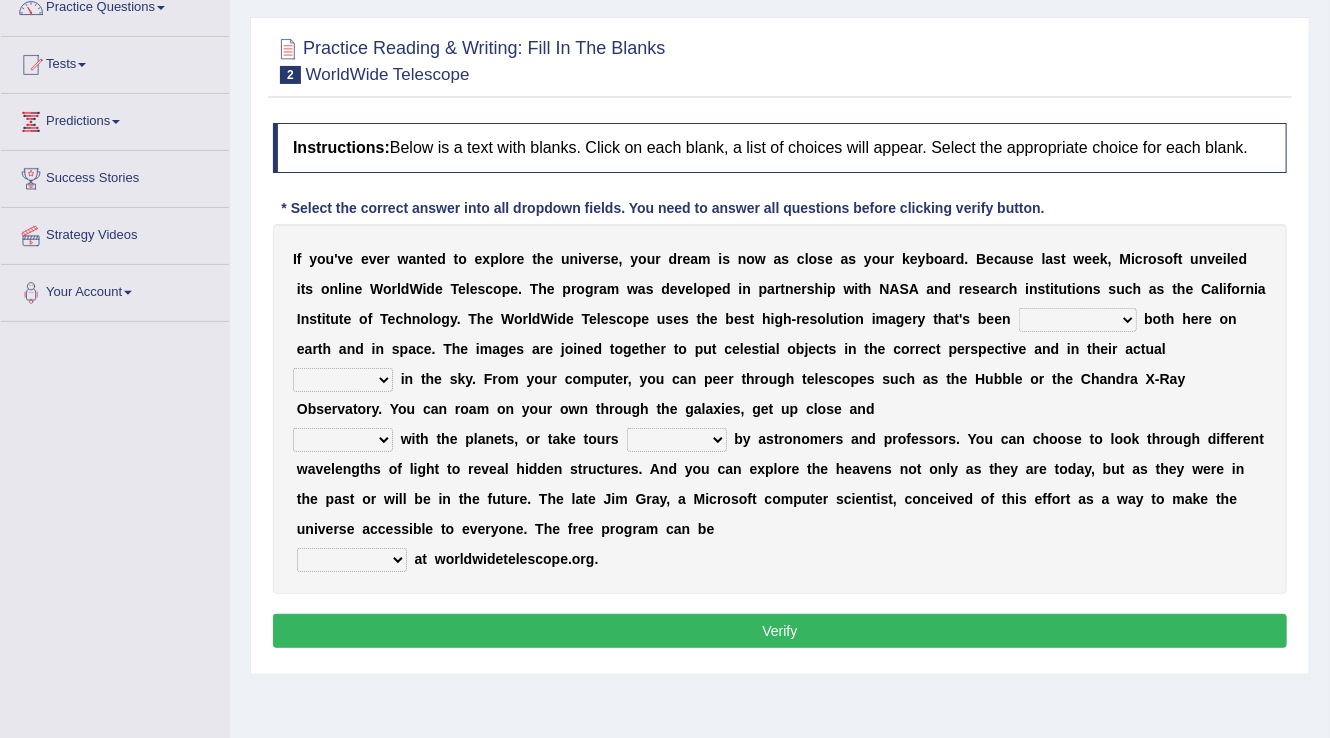 select on "generated" 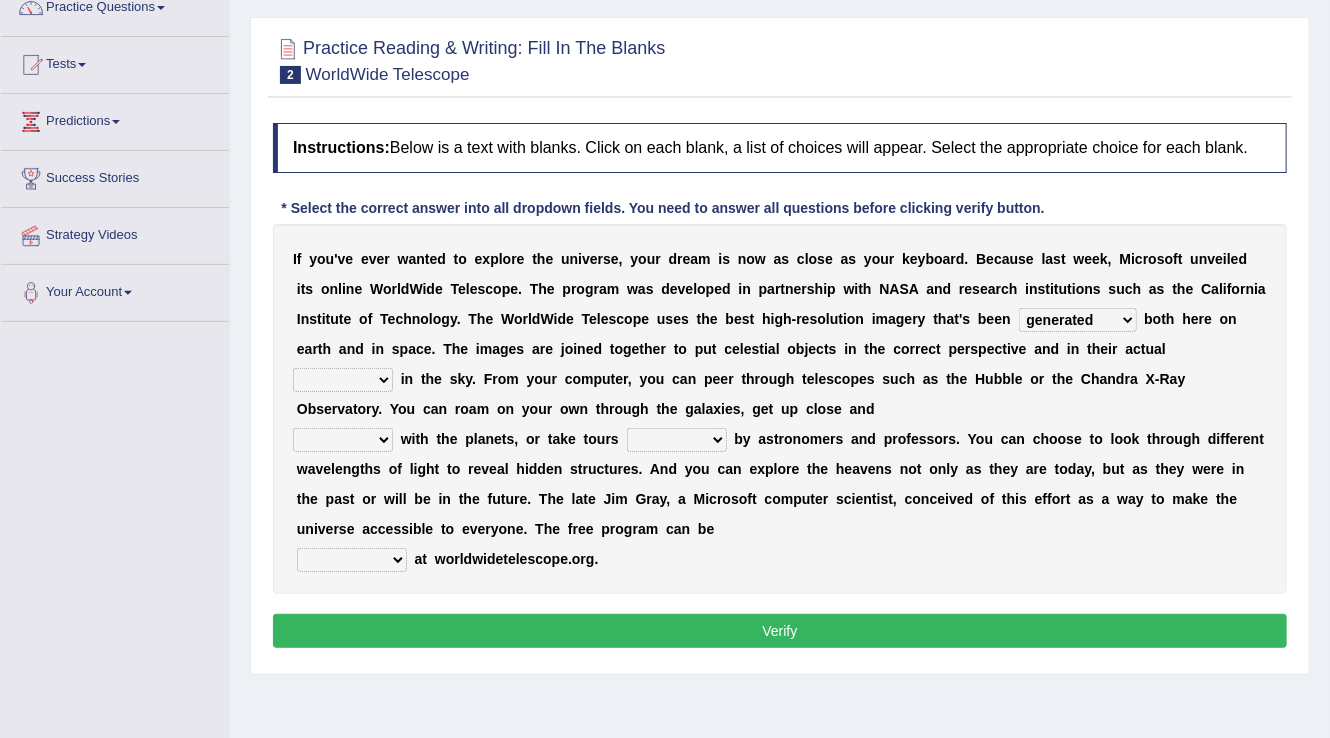 click on "degraded ascended remonstrated generated" at bounding box center [1078, 320] 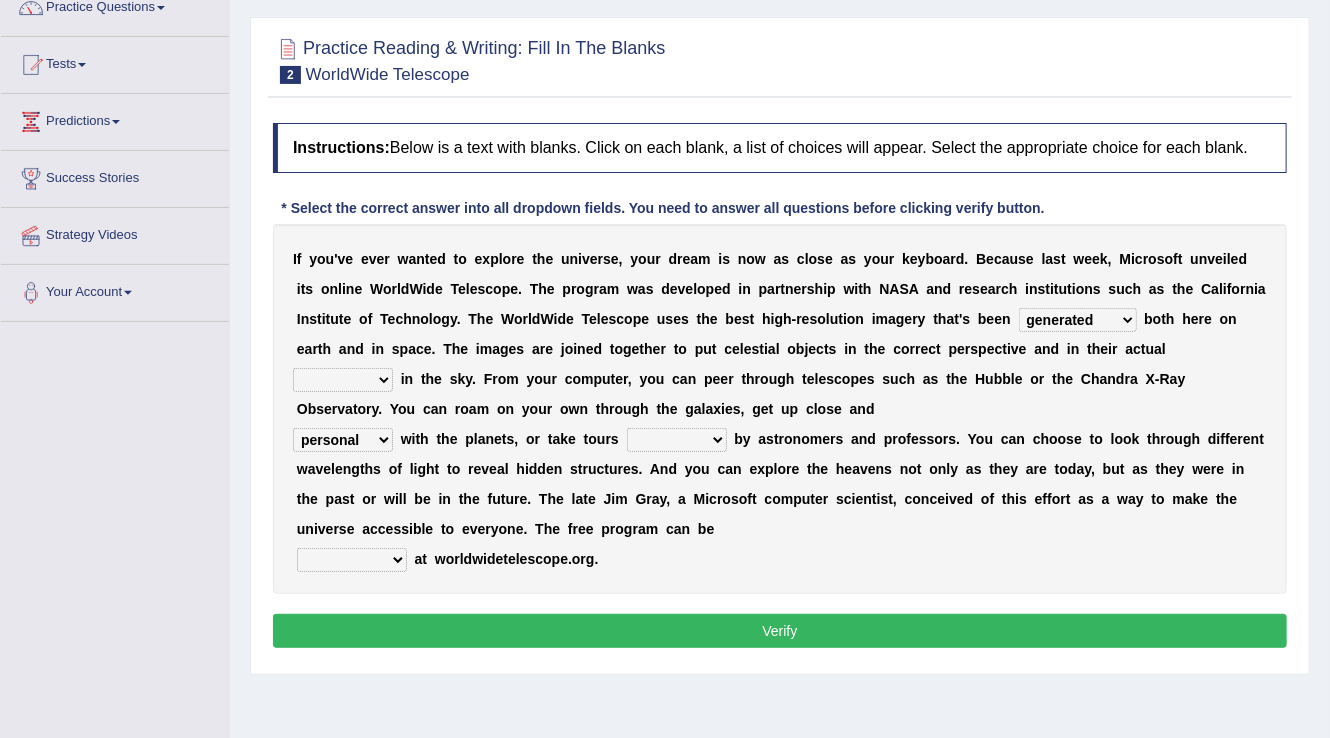 click on "personal individual apart polite" at bounding box center [343, 440] 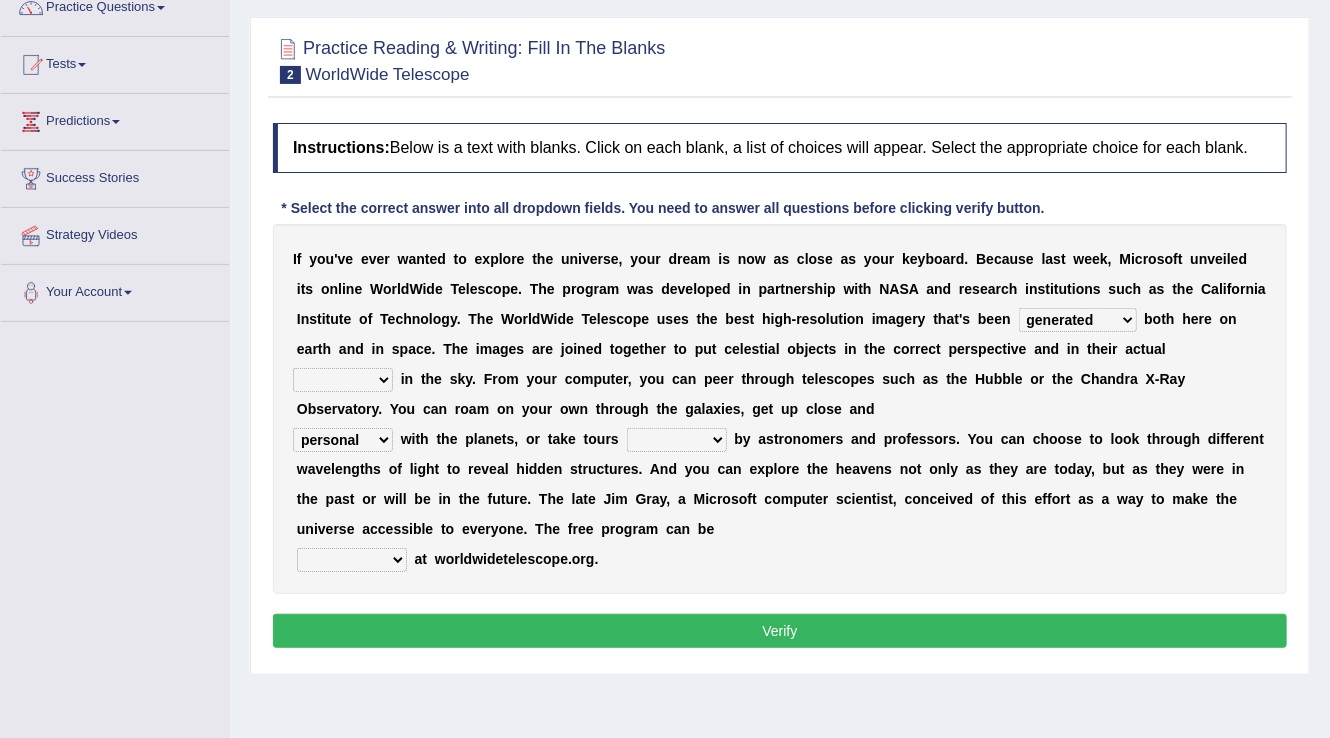 click on "aspects parts conditions positions" at bounding box center [343, 380] 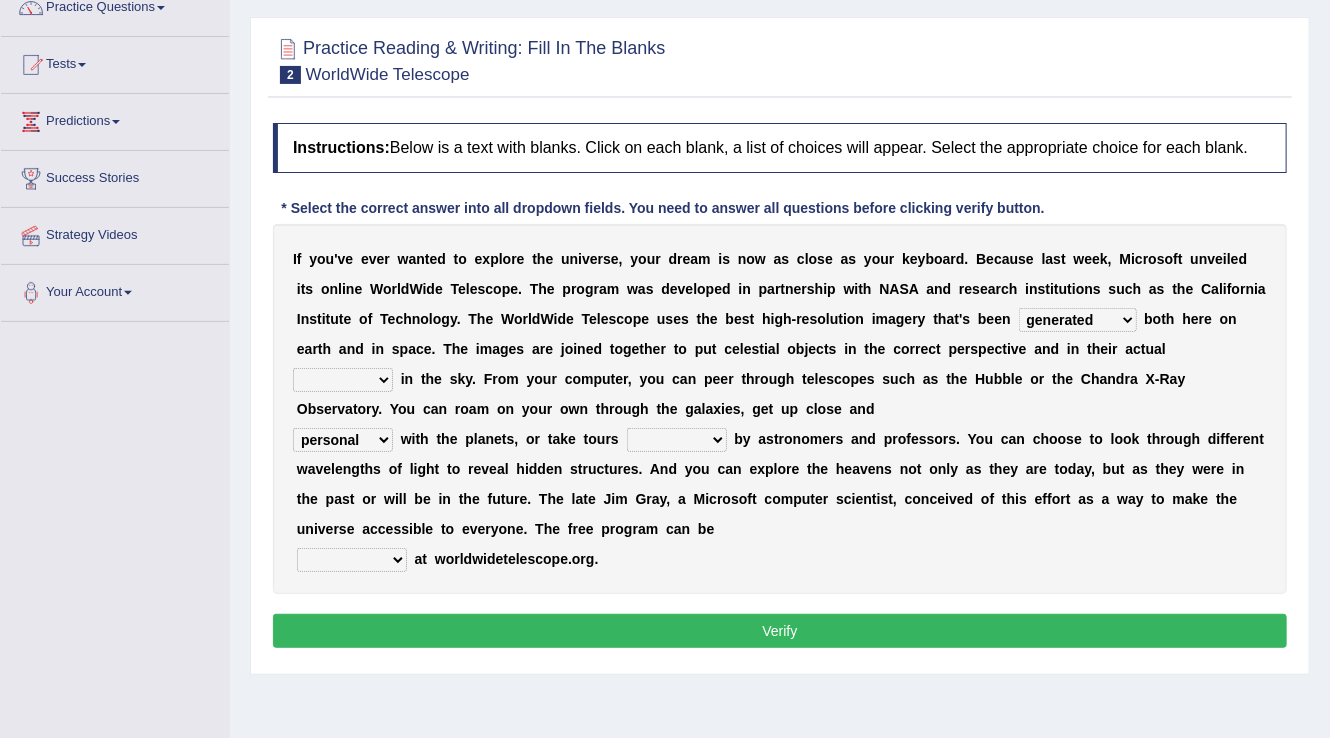 select on "positions" 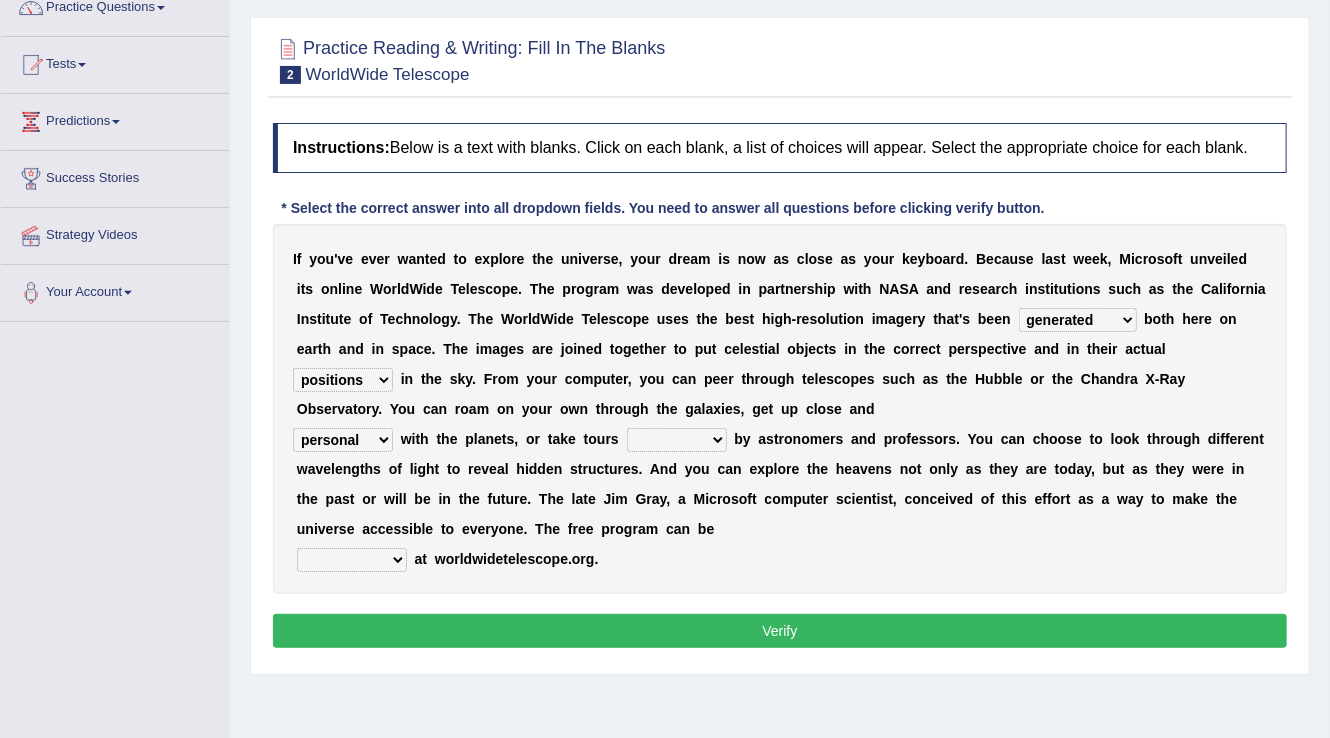 click on "guide guided guiding to guide" at bounding box center [677, 440] 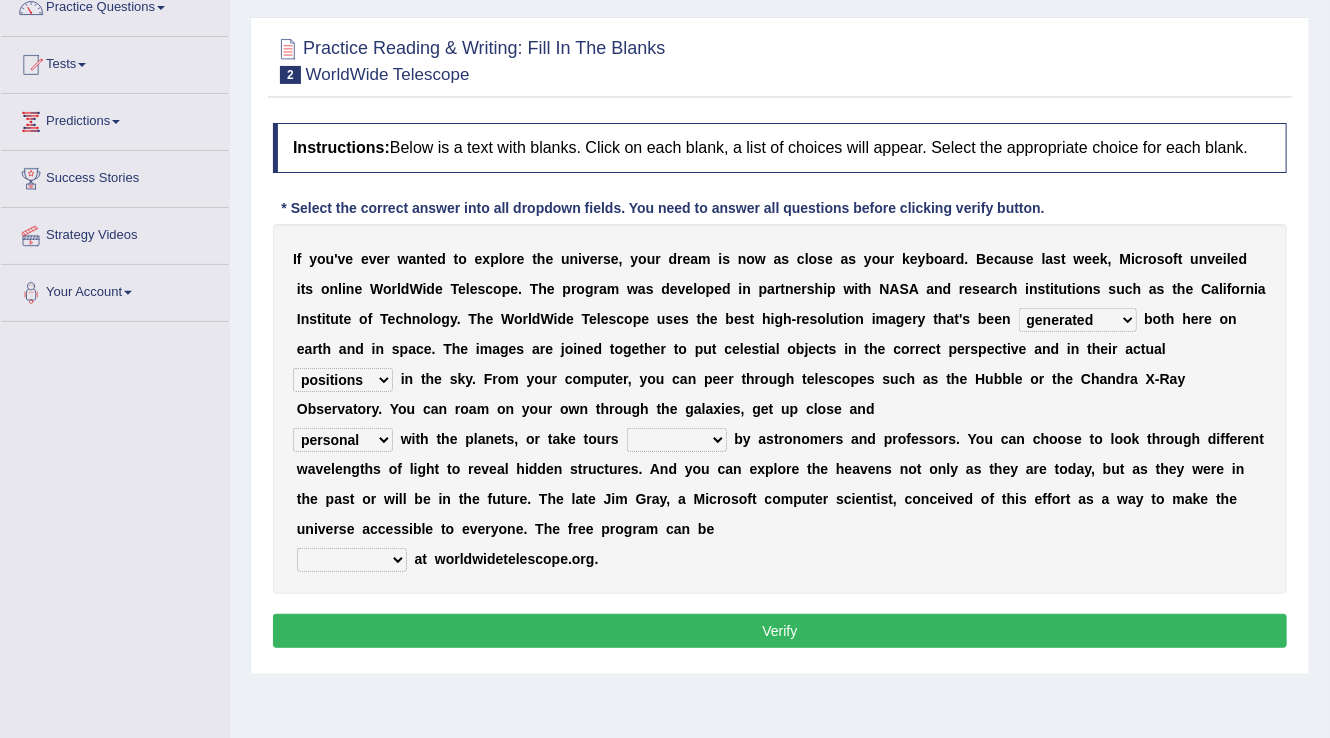 select on "guide" 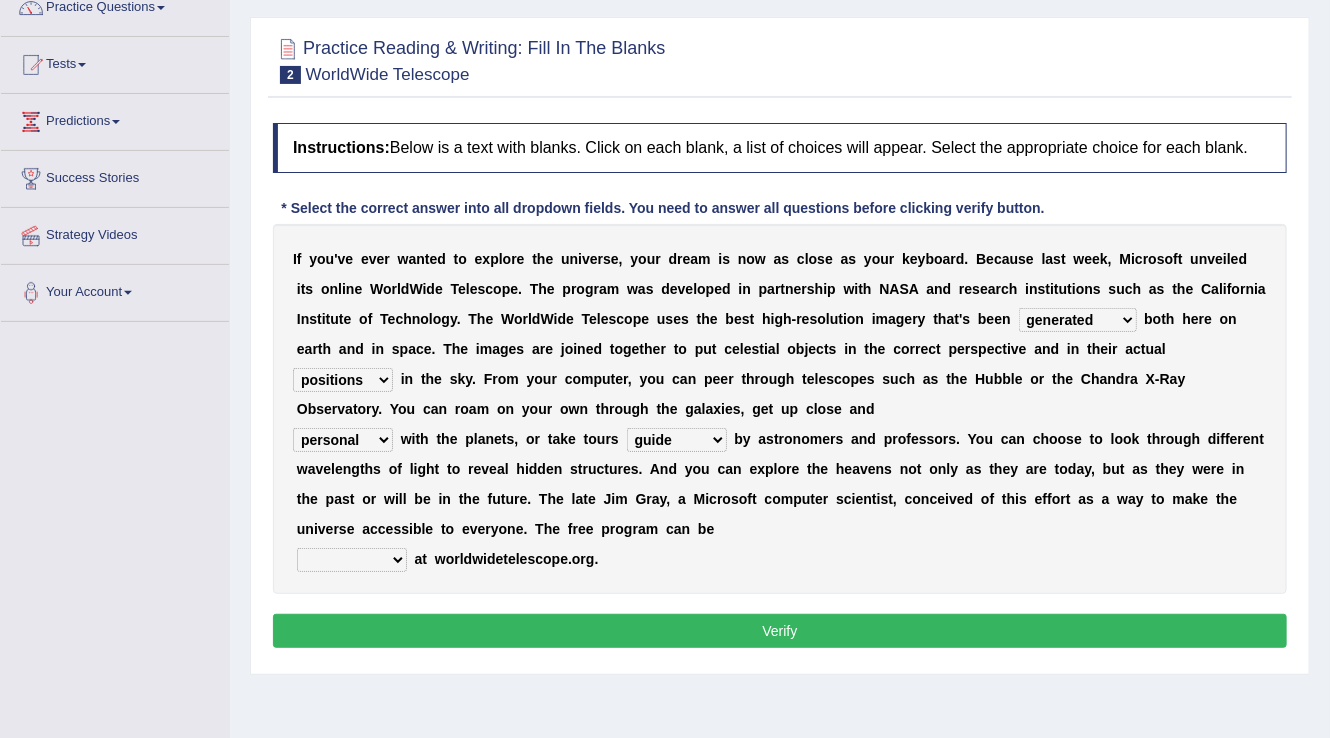 click on "guide guided guiding to guide" at bounding box center (677, 440) 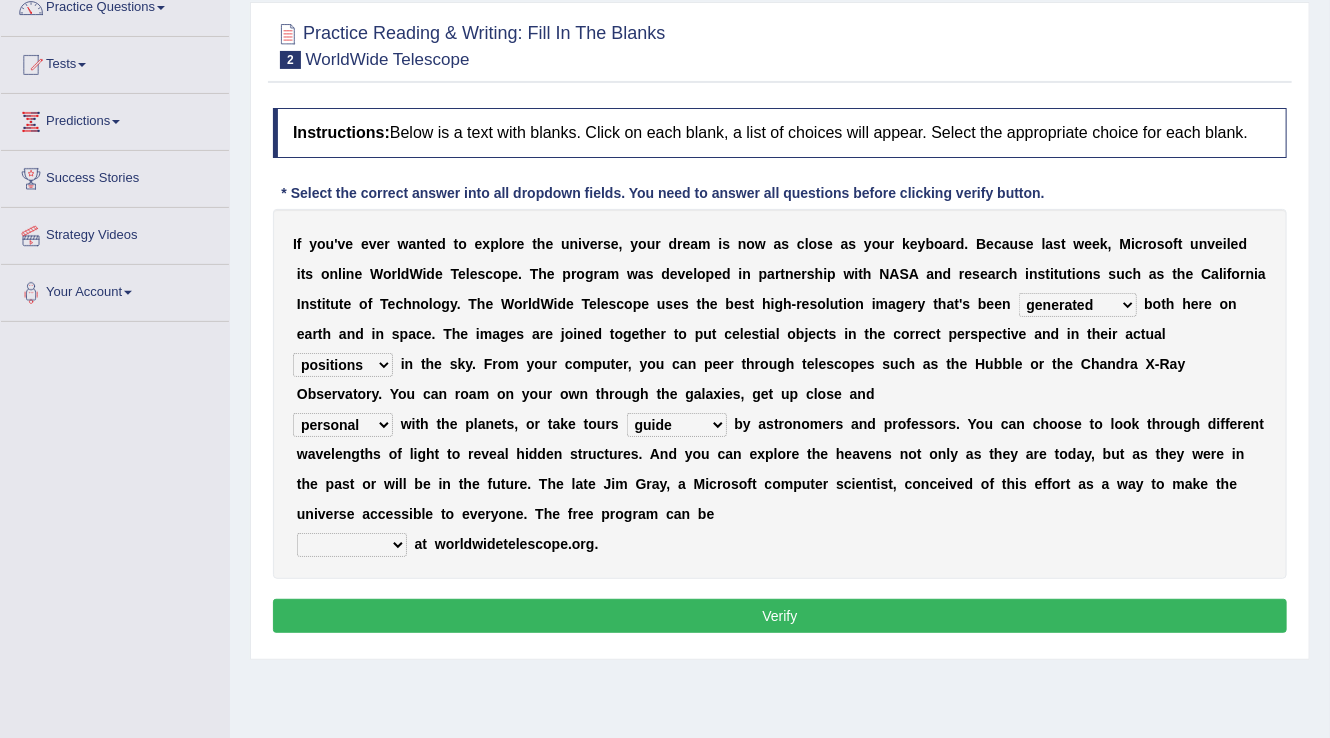 click on "upheld downloaded loaded posted" at bounding box center (352, 545) 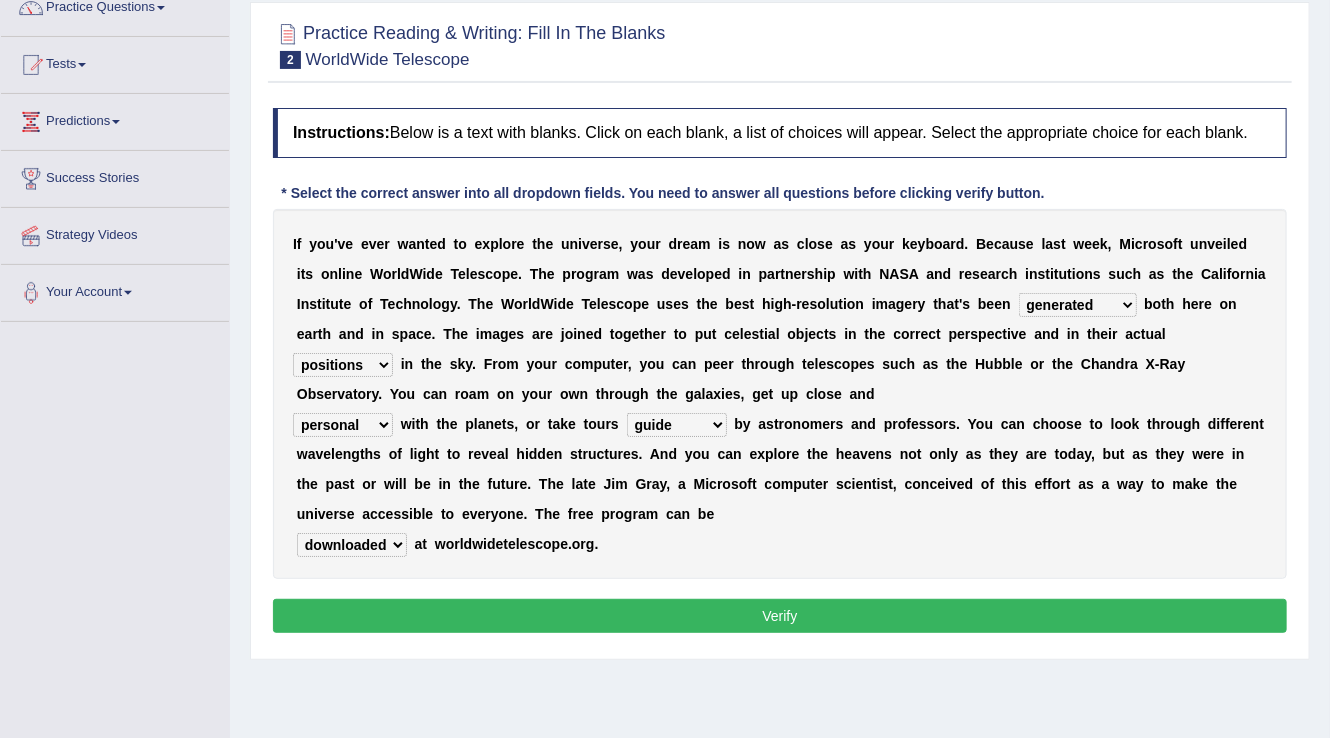 click on "upheld downloaded loaded posted" at bounding box center (352, 545) 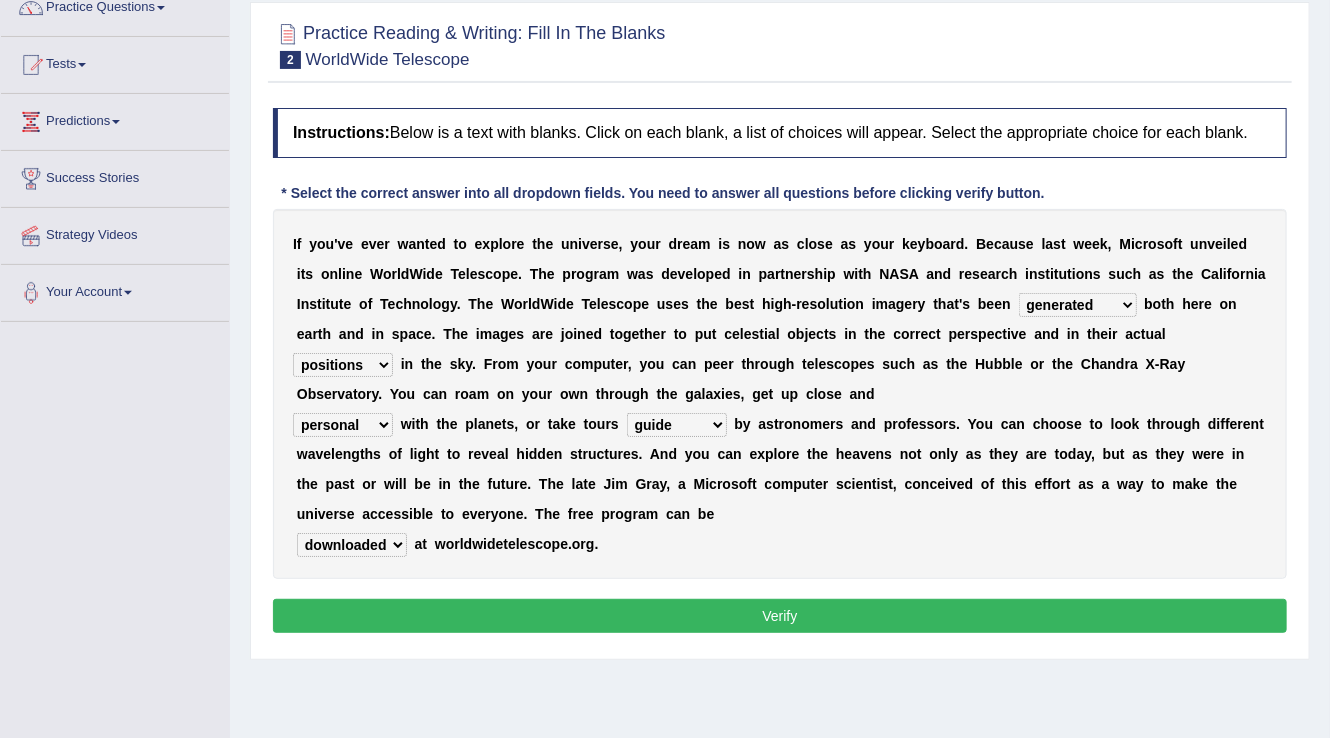 click on "Verify" at bounding box center (780, 616) 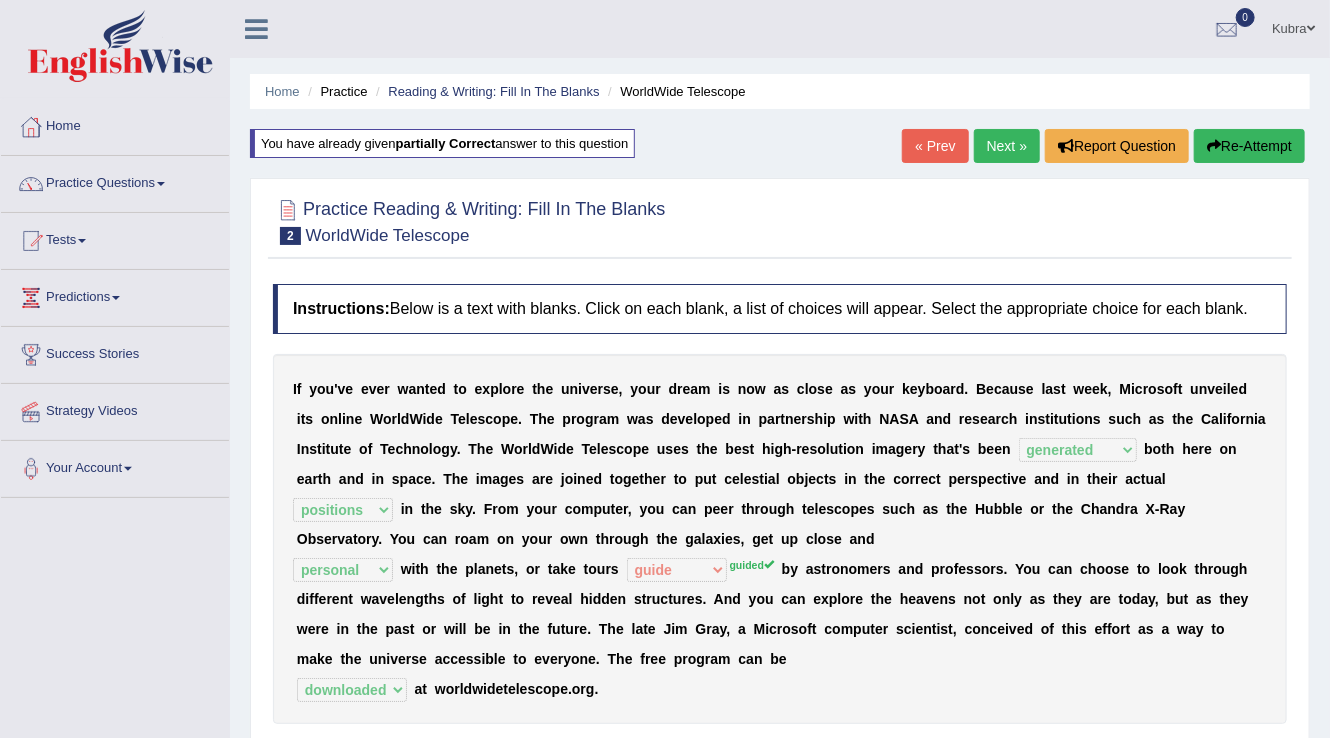 scroll, scrollTop: 0, scrollLeft: 0, axis: both 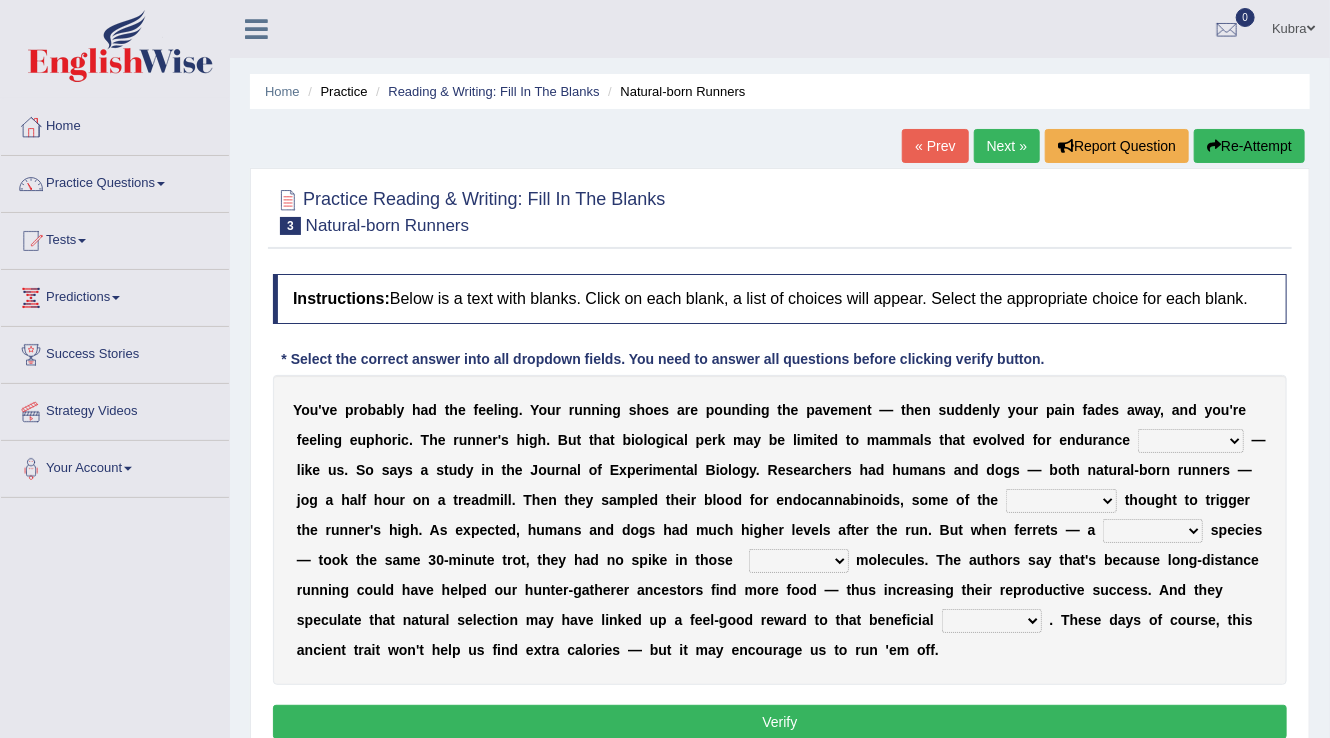 click on "dykes personalize classifies exercise" at bounding box center [1191, 441] 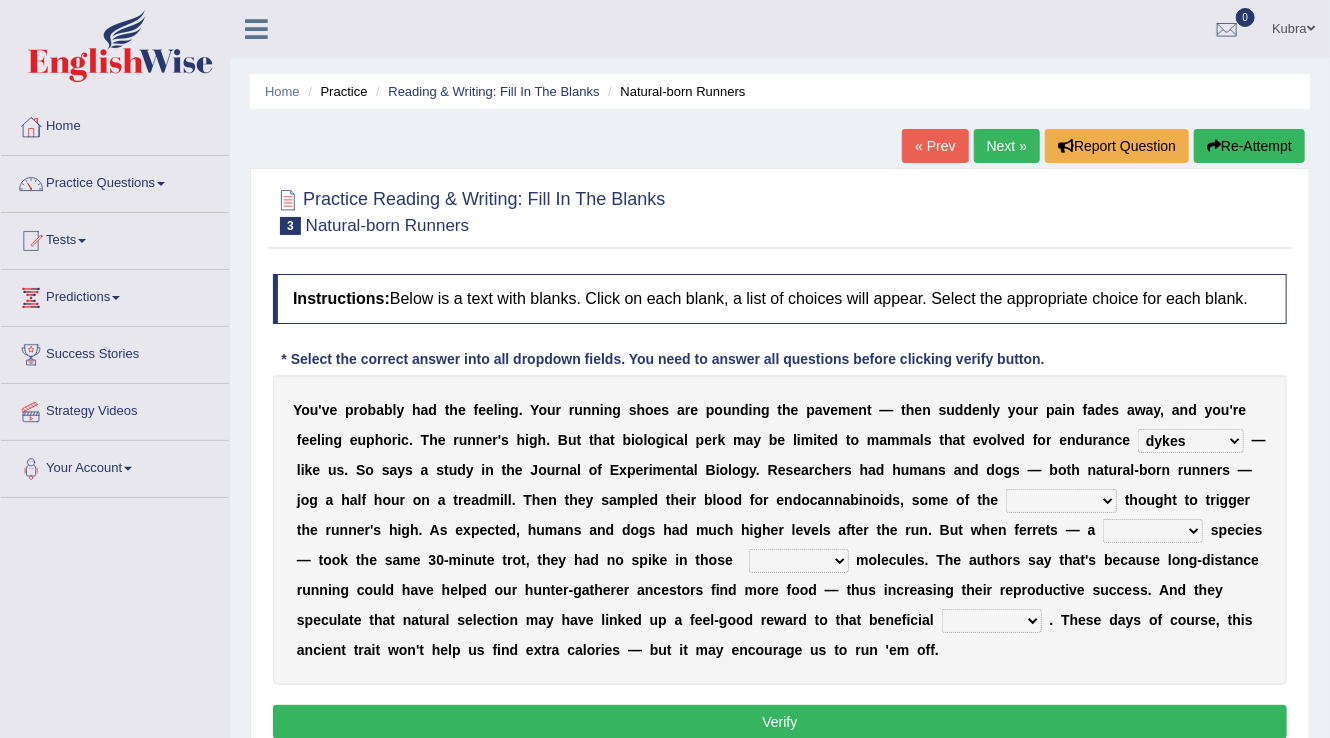 click on "dykes personalize classifies exercise" at bounding box center (1191, 441) 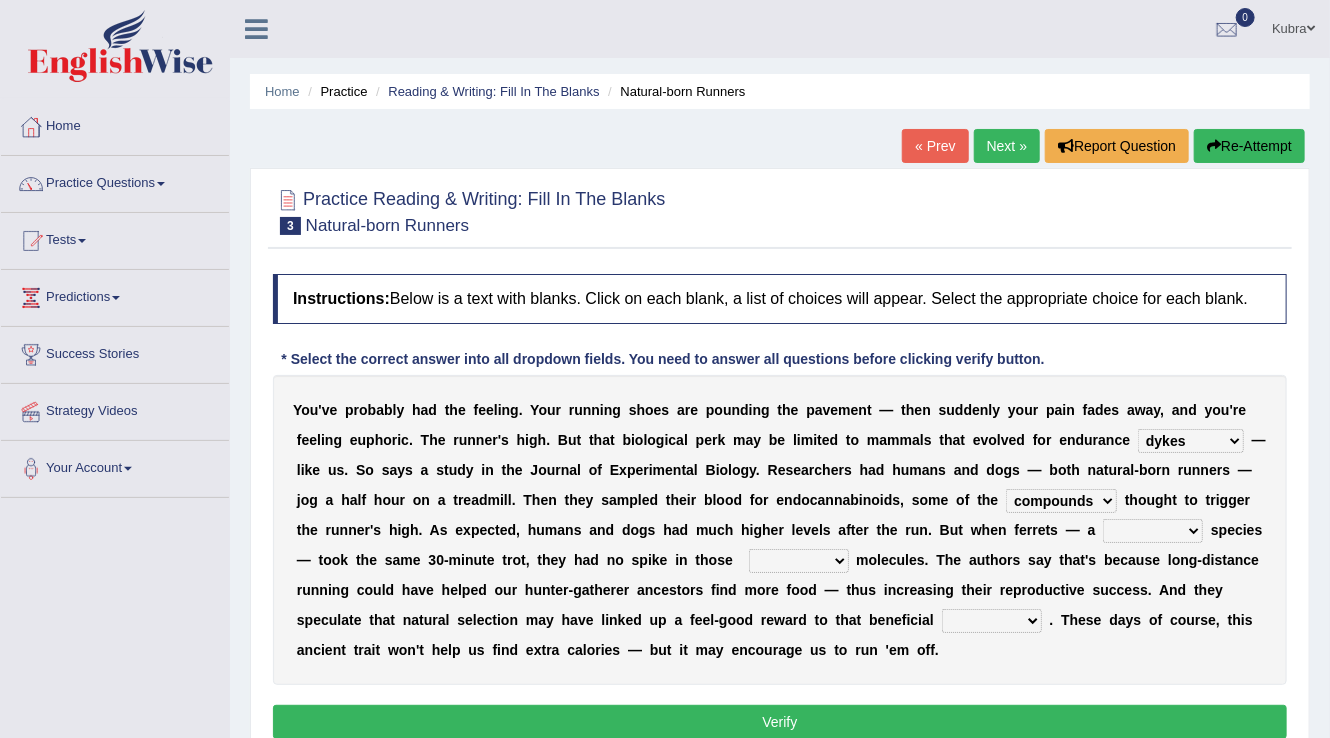 click on "excellency merely faerie sedentary" at bounding box center [1153, 531] 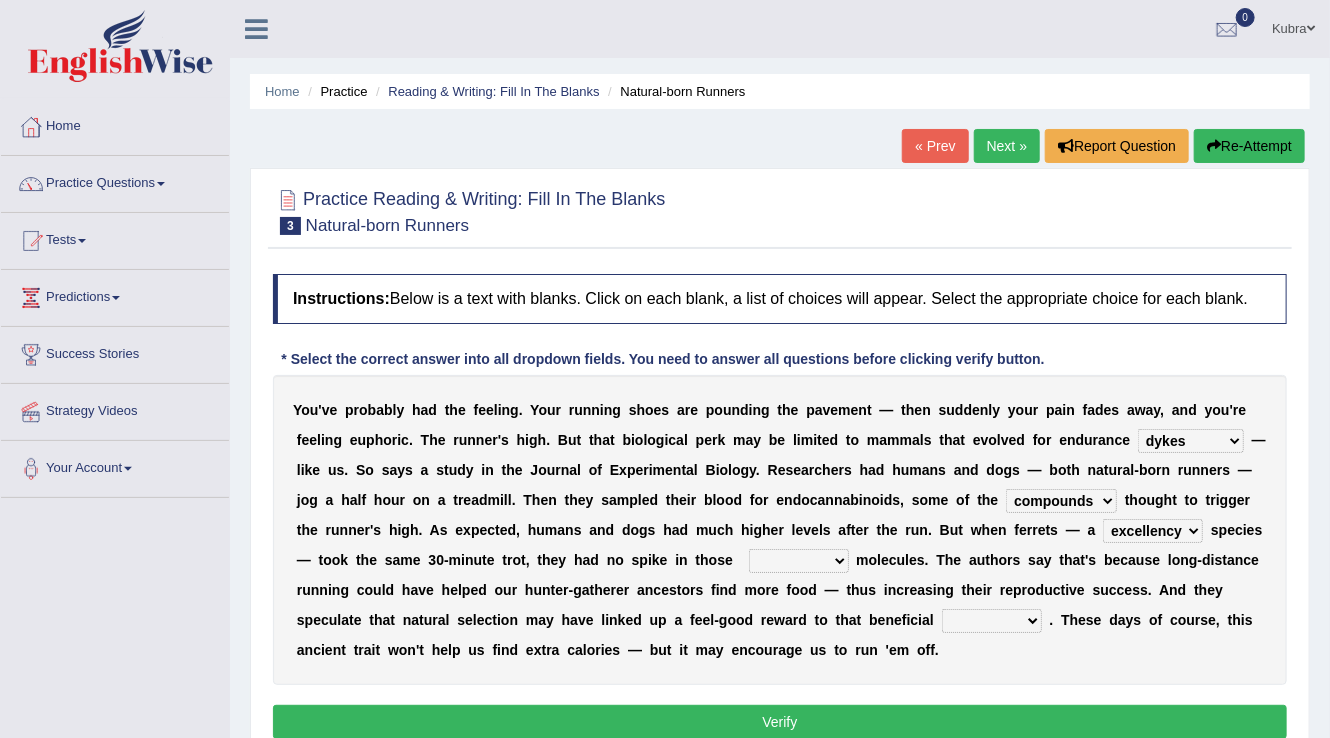 click on "excellency merely faerie sedentary" at bounding box center [1153, 531] 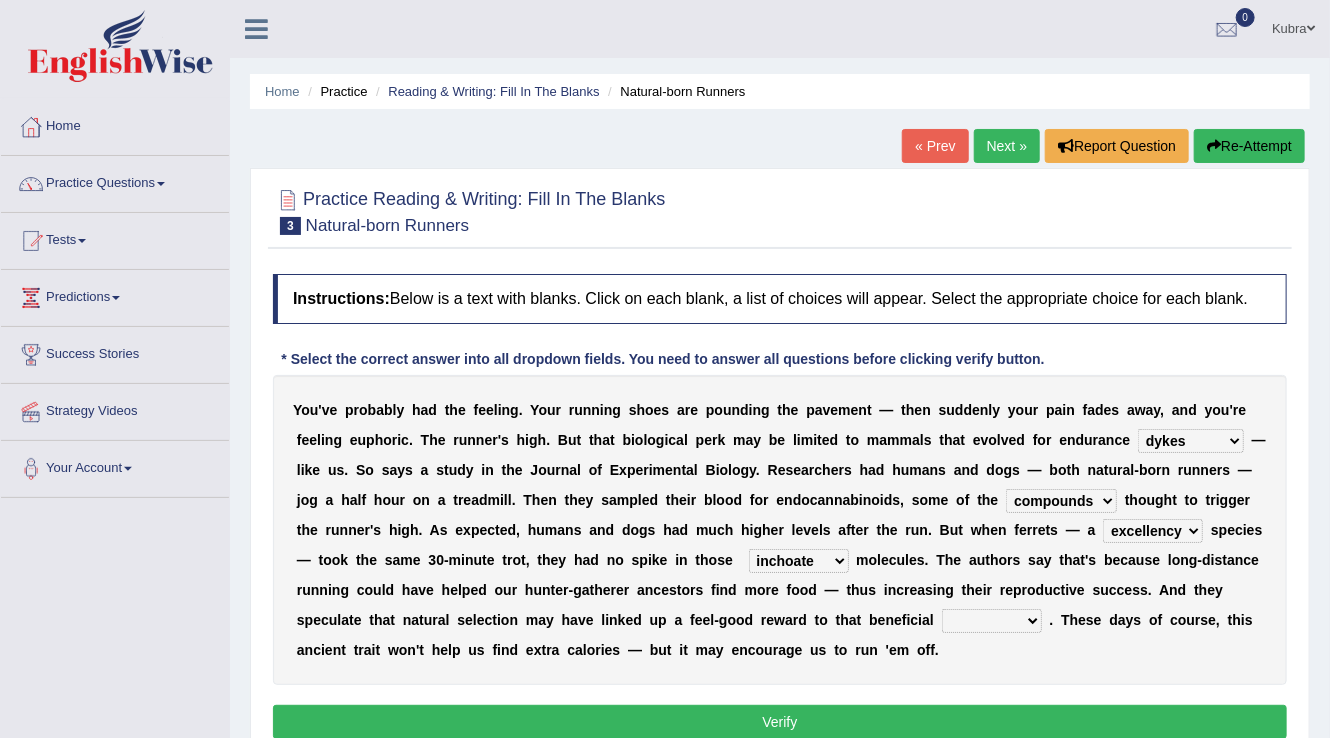 click on "groaned feel-good inchoate loaned" at bounding box center [799, 561] 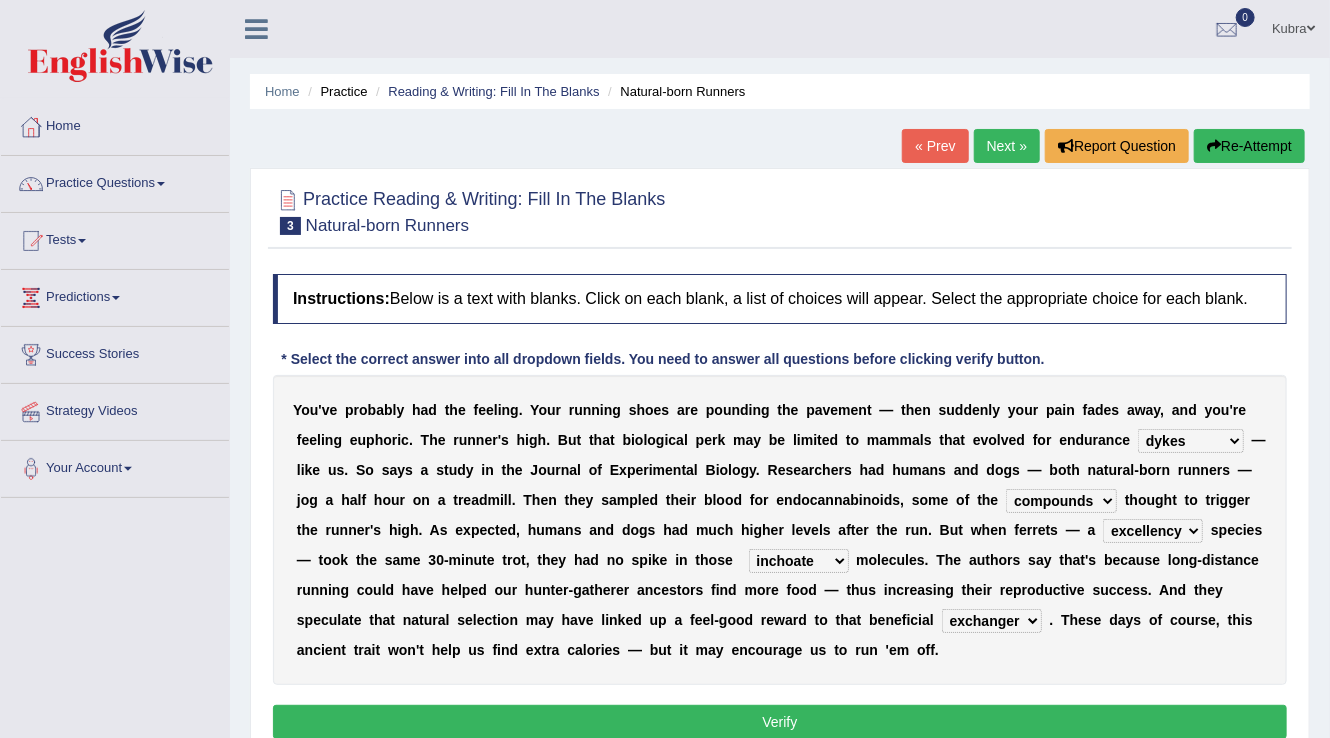 click on "wager exchanger behavior regulator" at bounding box center (992, 621) 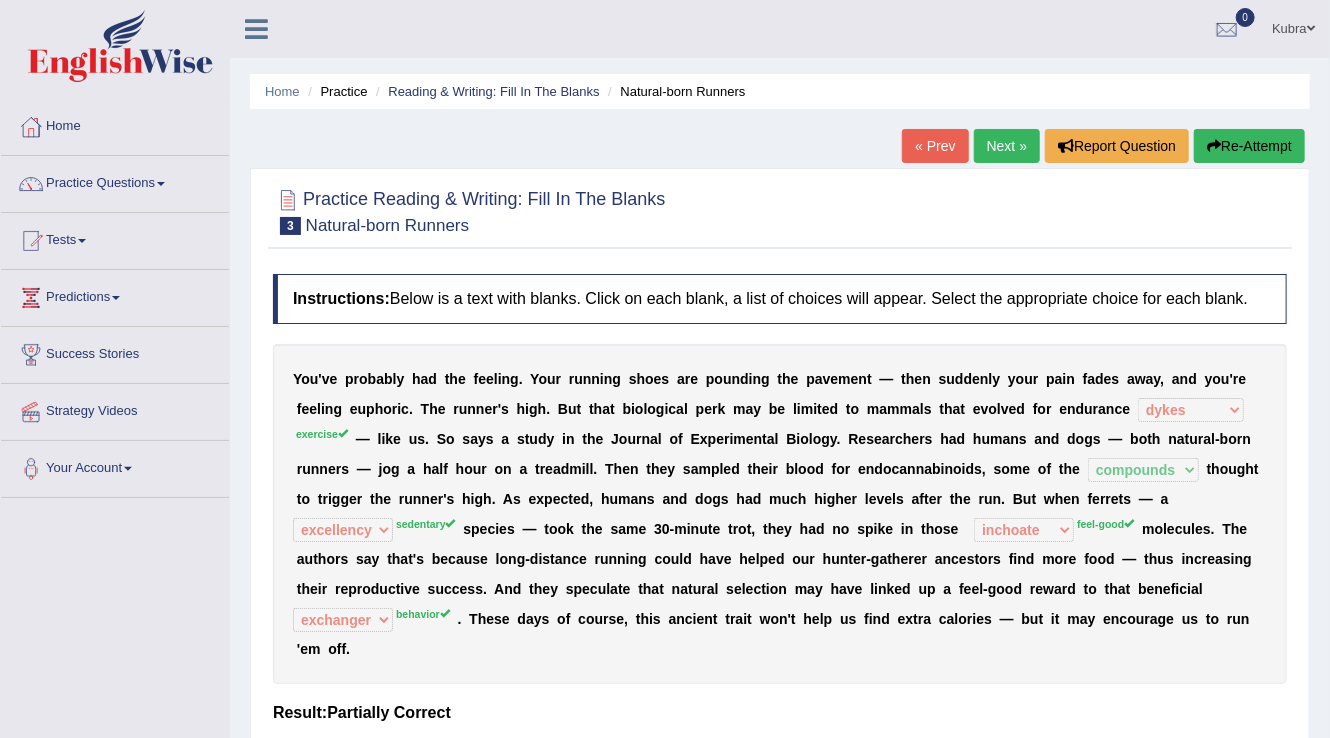 click on "Re-Attempt" at bounding box center (1249, 146) 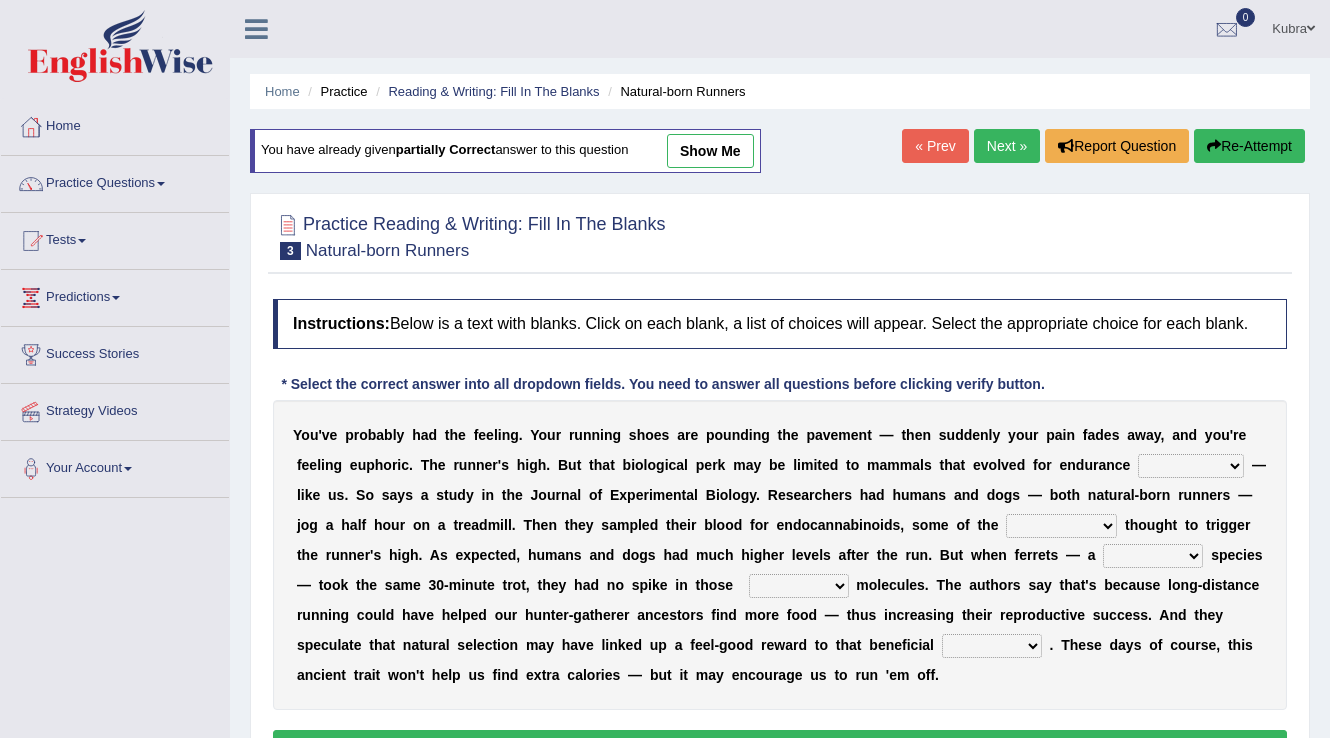 scroll, scrollTop: 80, scrollLeft: 0, axis: vertical 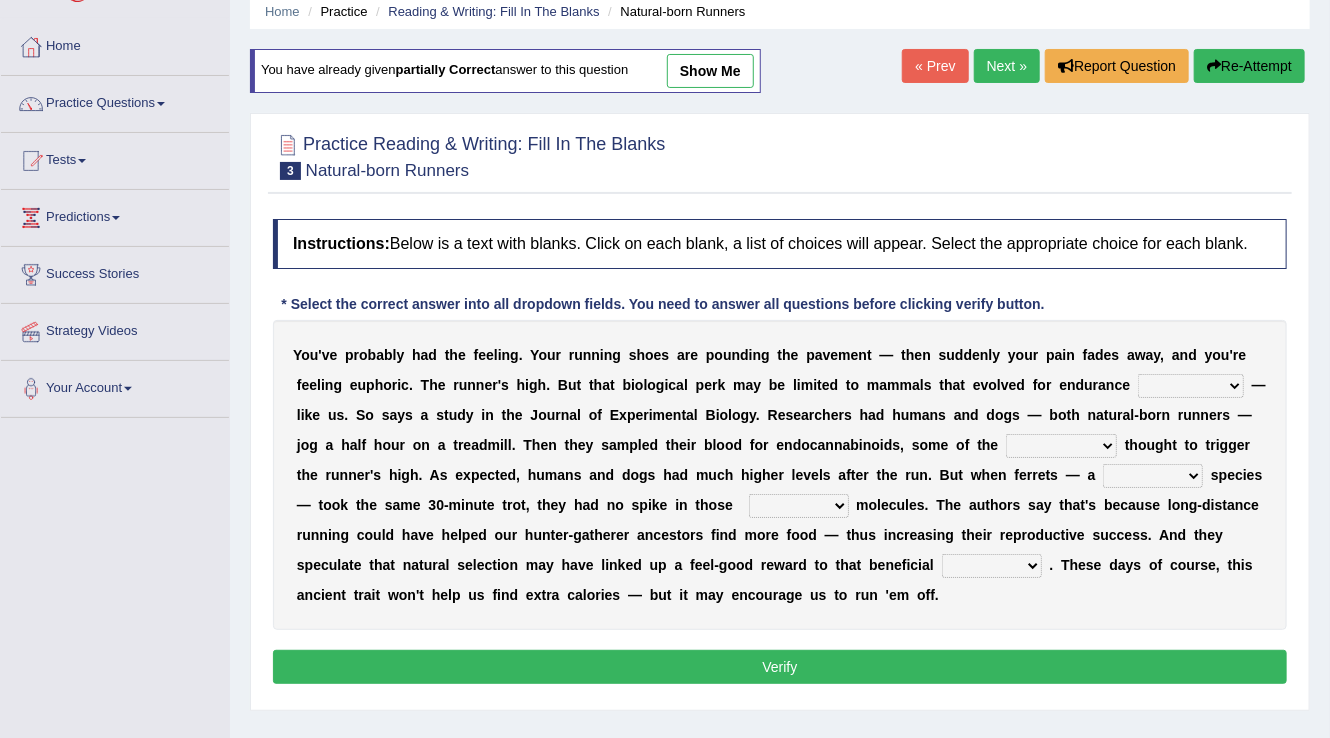 click on "dykes personalize classifies exercise" at bounding box center [1191, 386] 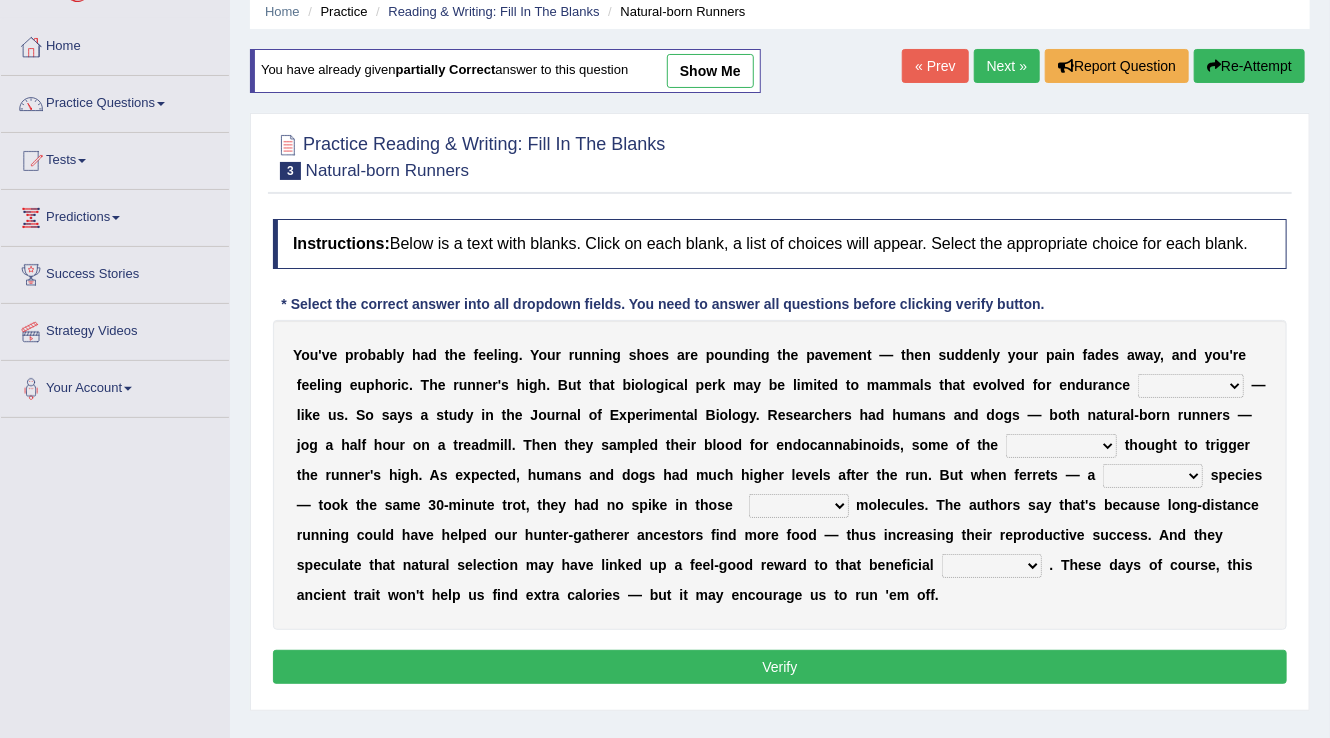 select on "exercise" 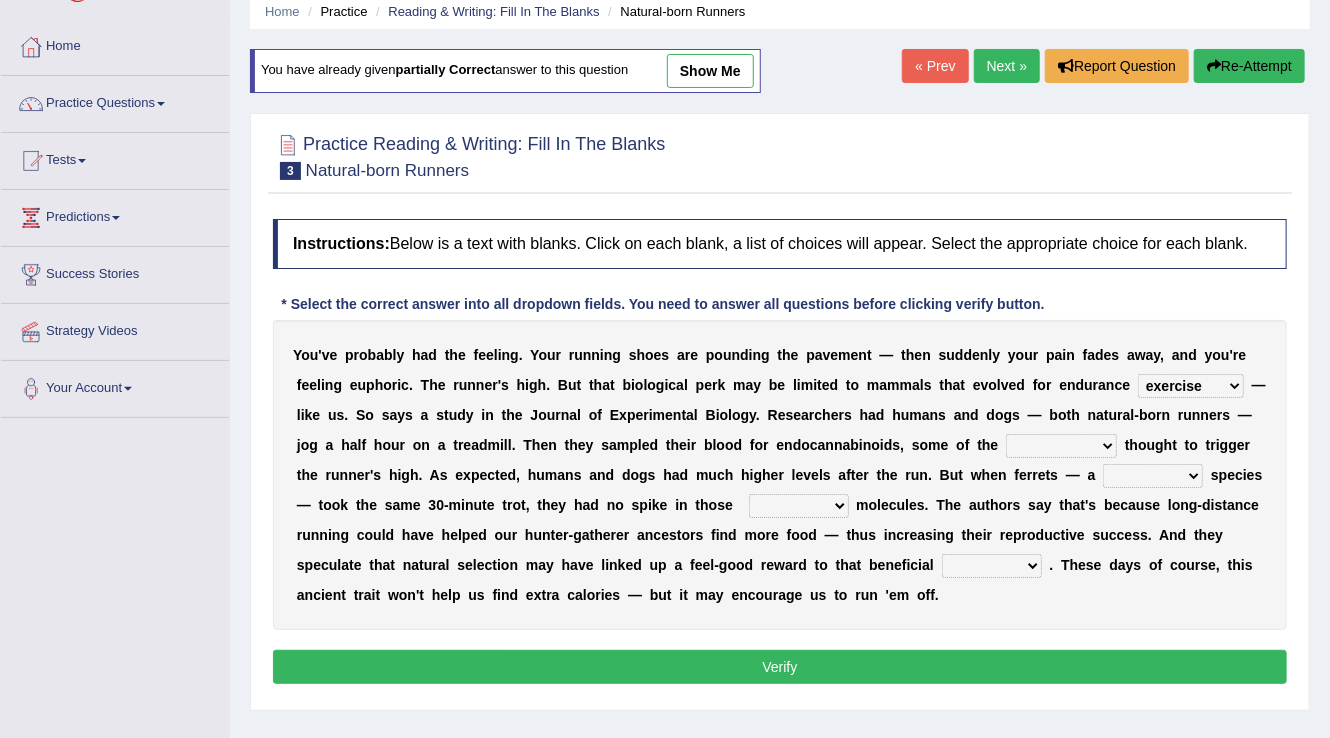 click on "dykes personalize classifies exercise" at bounding box center (1191, 386) 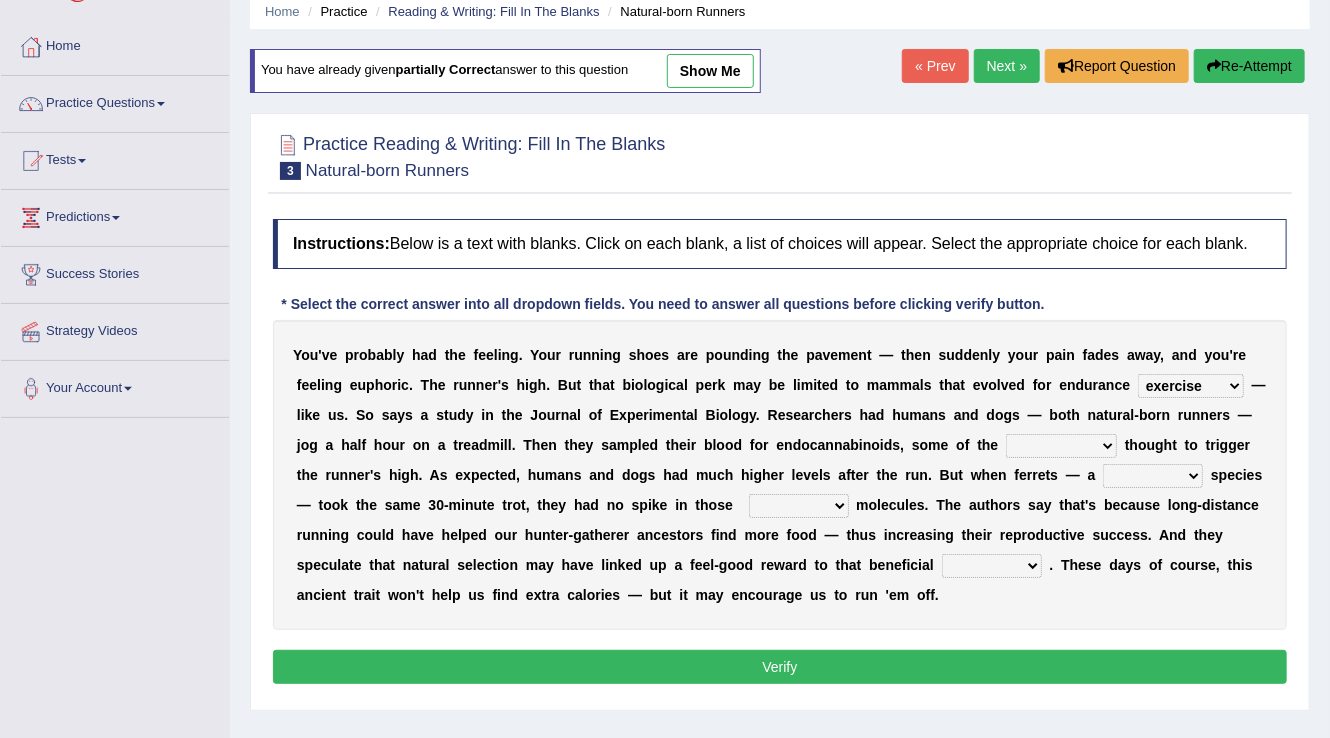 click on "almshouse turnarounds compounds foxhounds" at bounding box center (1061, 446) 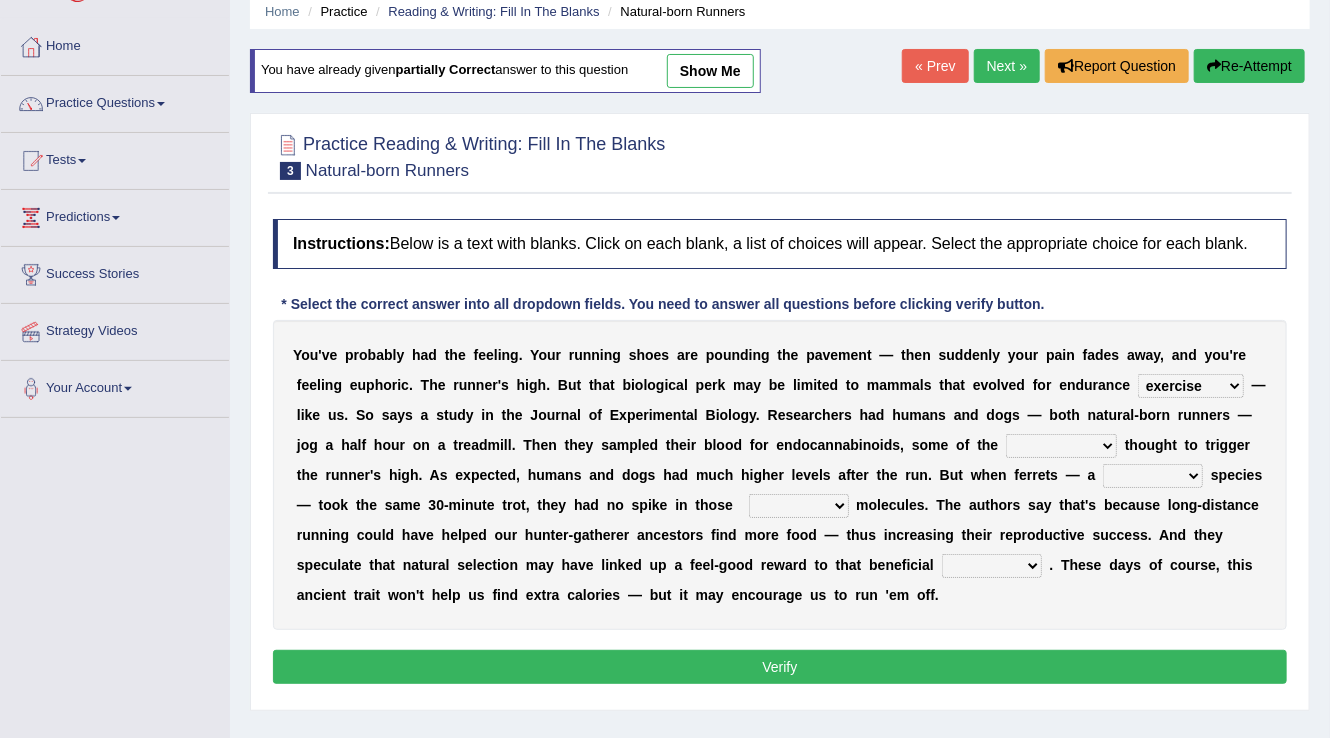 select on "compounds" 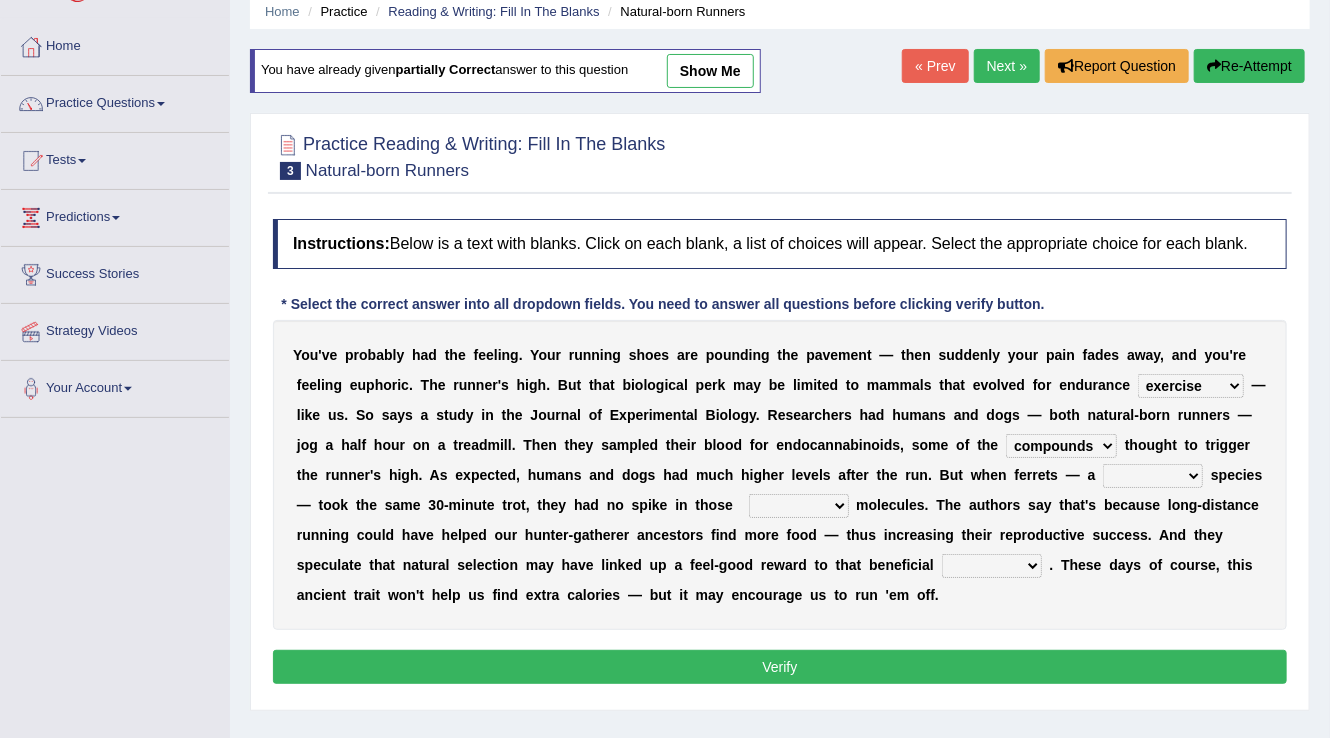 click on "excellency merely faerie sedentary" at bounding box center [1153, 476] 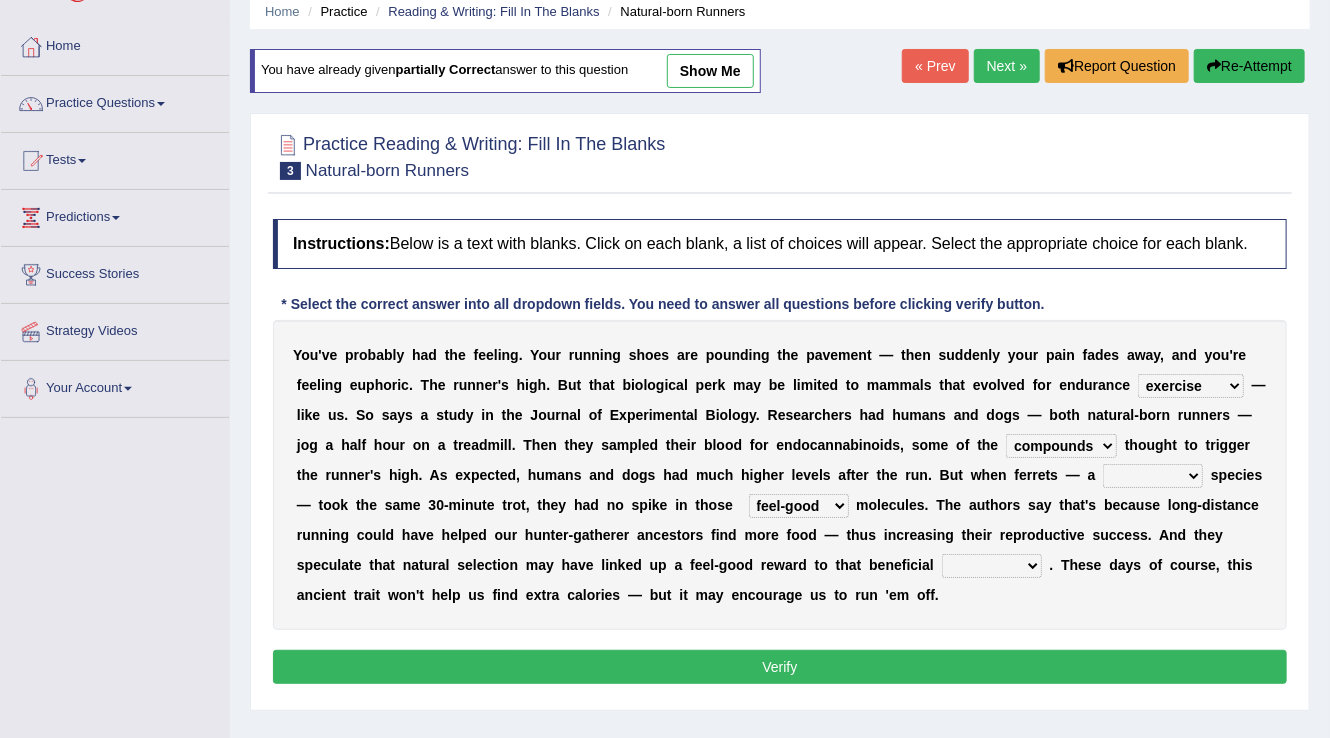 click on "groaned feel-good inchoate loaned" at bounding box center (799, 506) 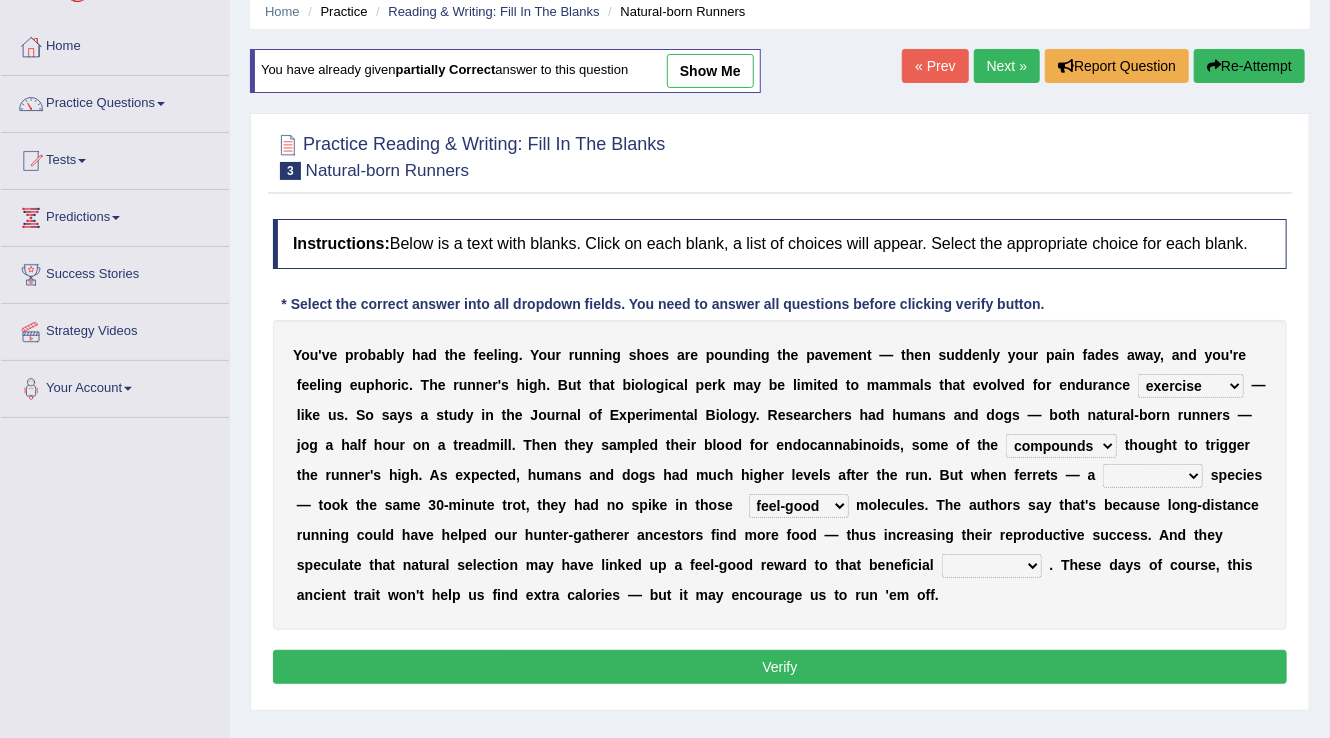 click on "wager exchanger behavior regulator" at bounding box center [992, 566] 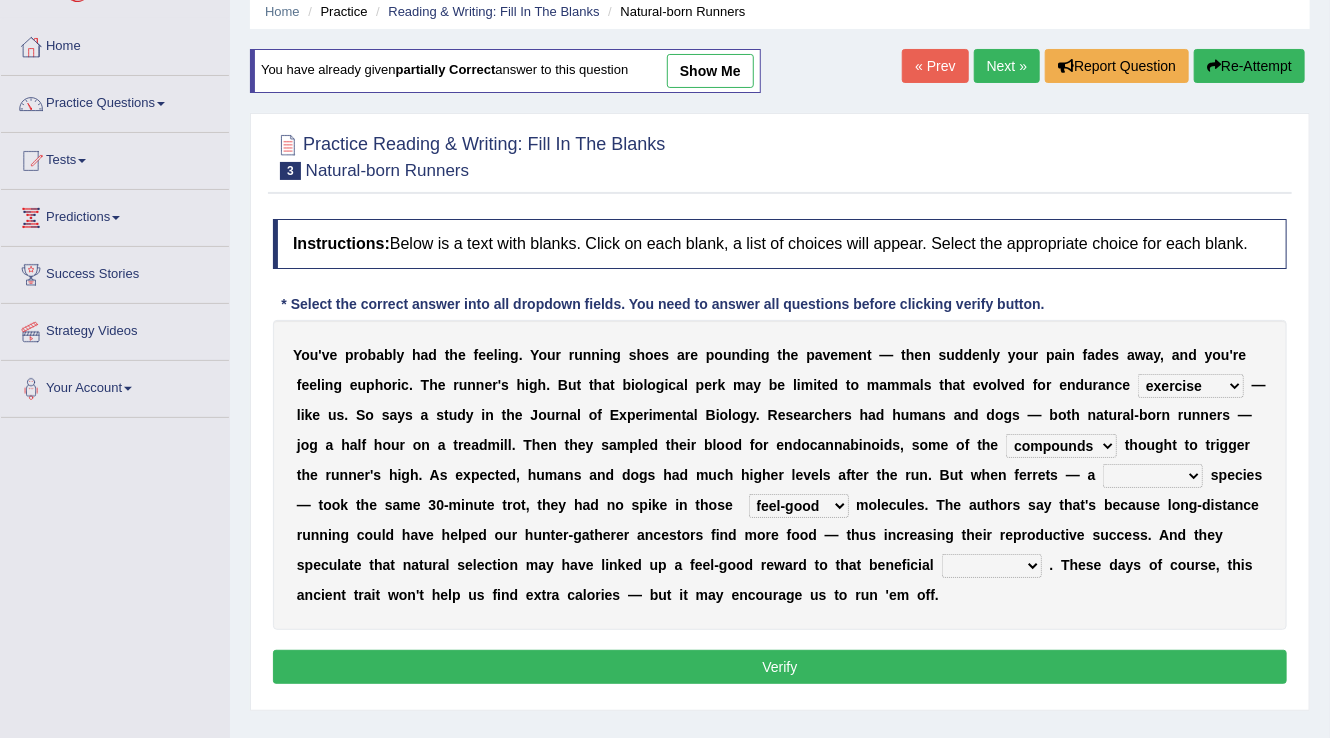 select on "behavior" 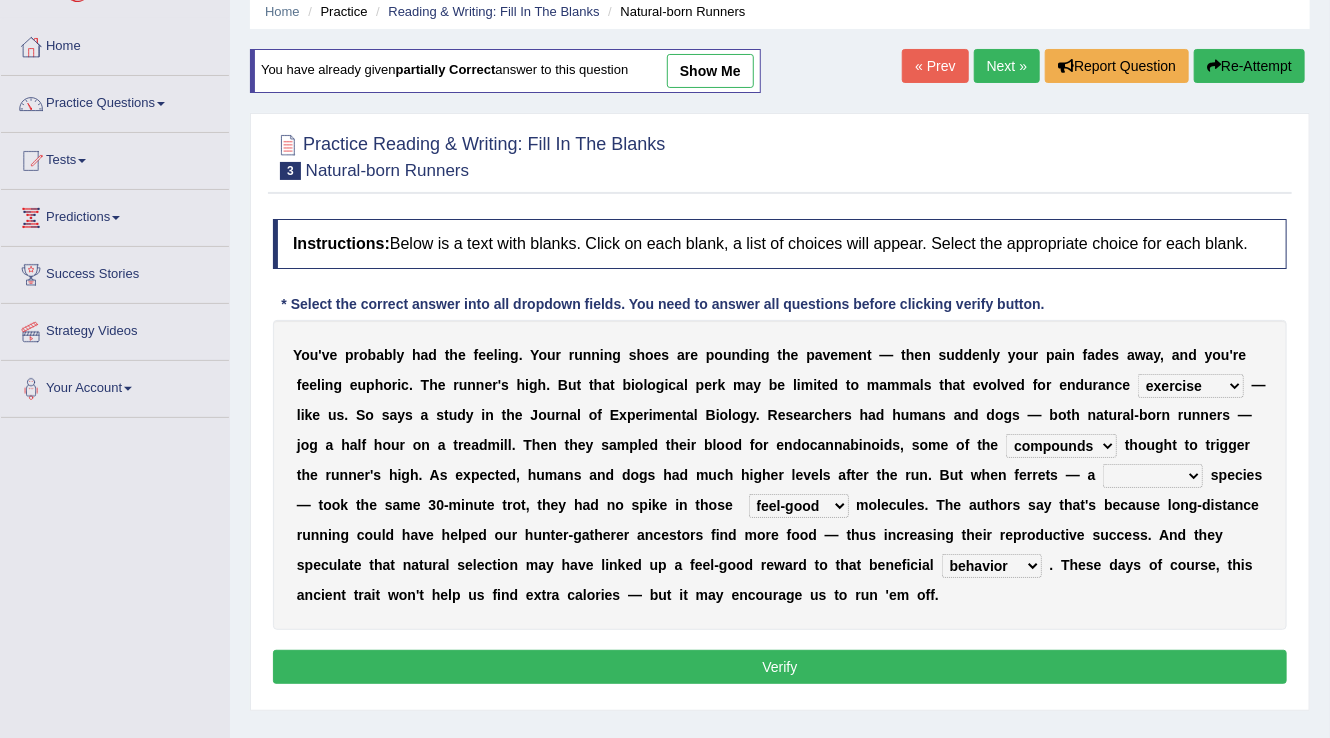 click on "wager exchanger behavior regulator" at bounding box center [992, 566] 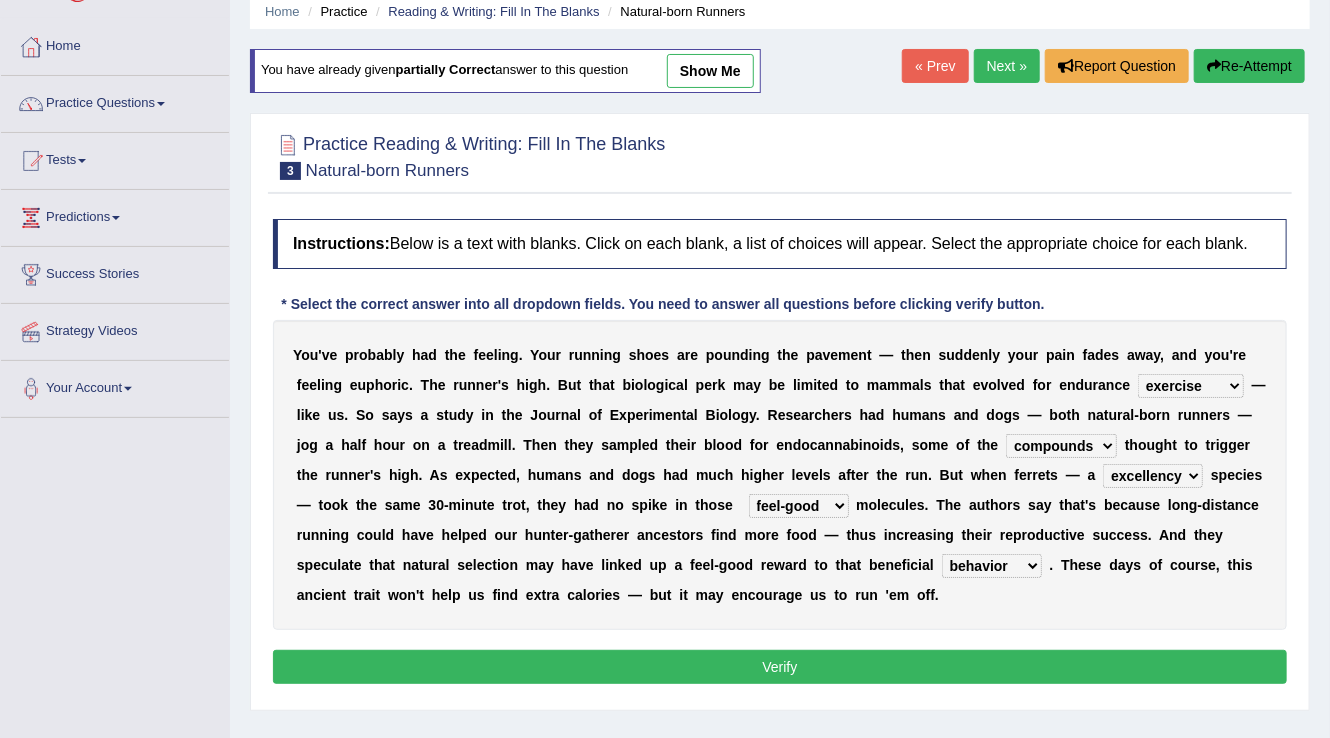 click on "excellency merely faerie sedentary" at bounding box center [1153, 476] 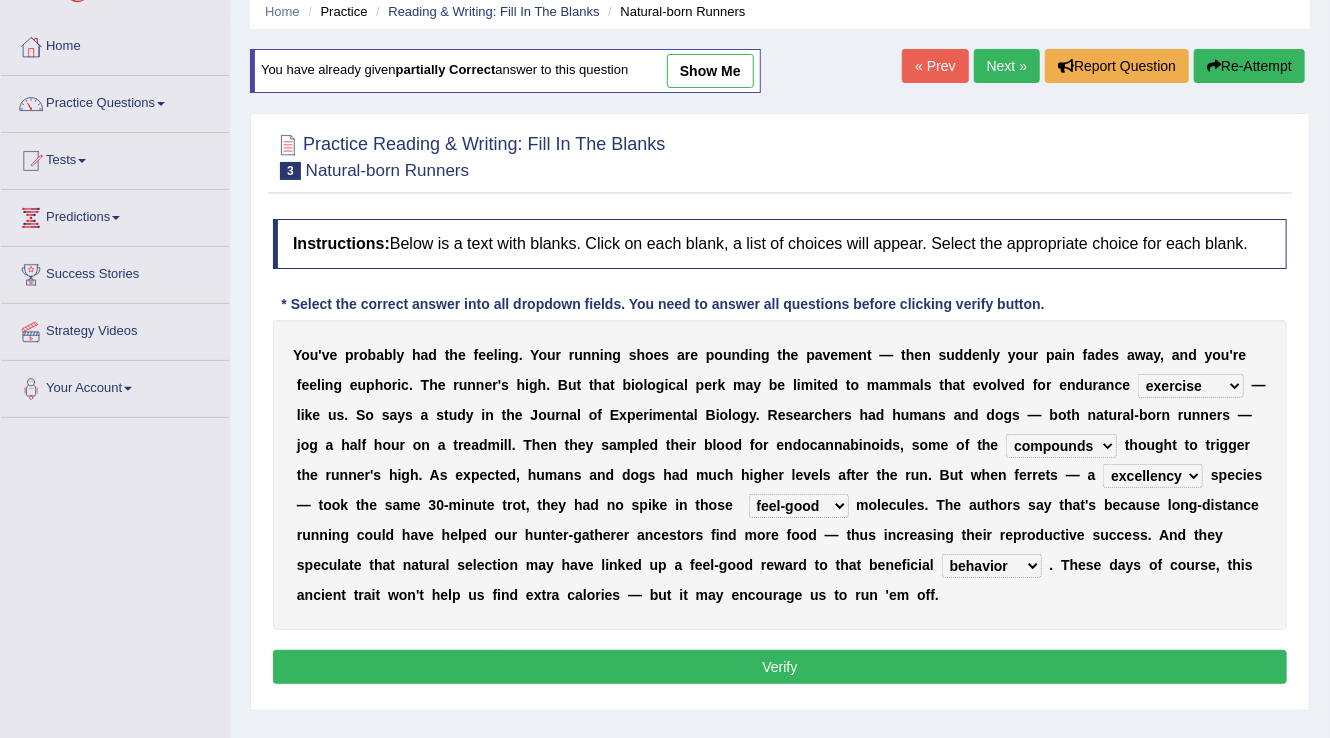 click on "Verify" at bounding box center [780, 667] 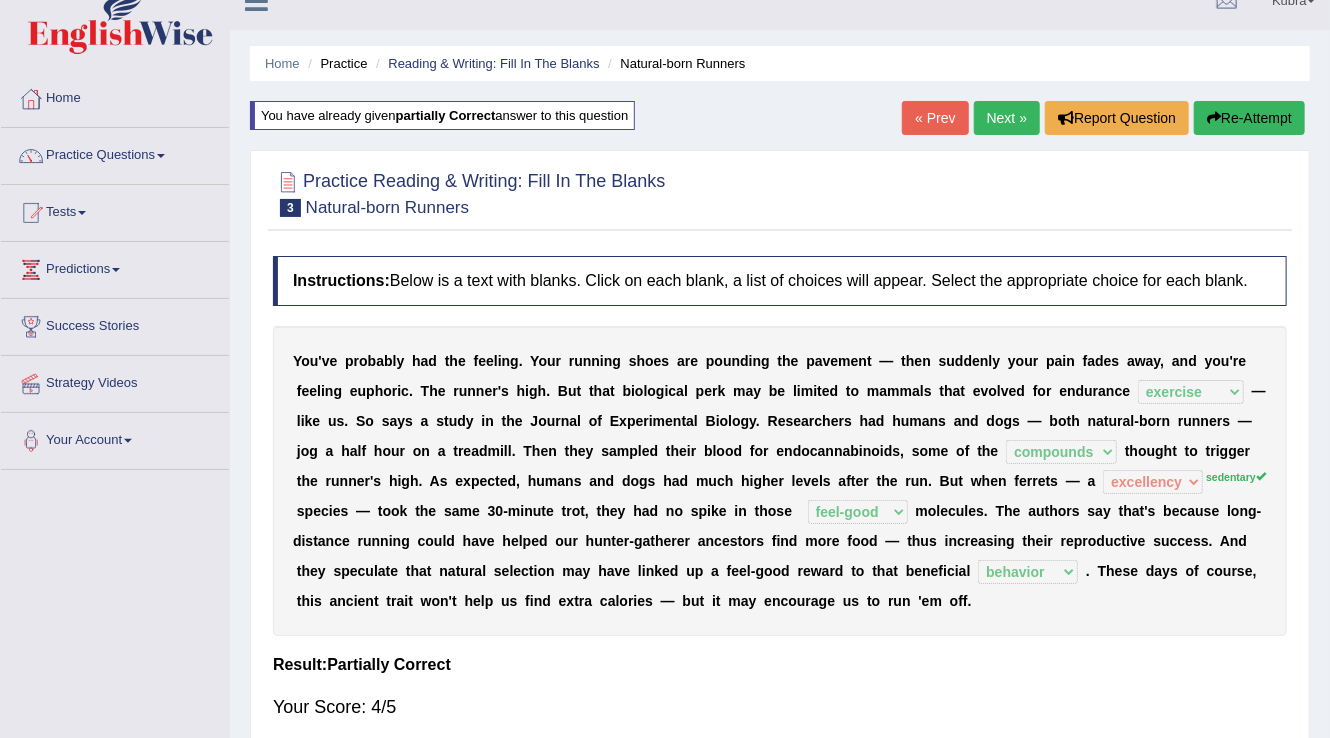 scroll, scrollTop: 0, scrollLeft: 0, axis: both 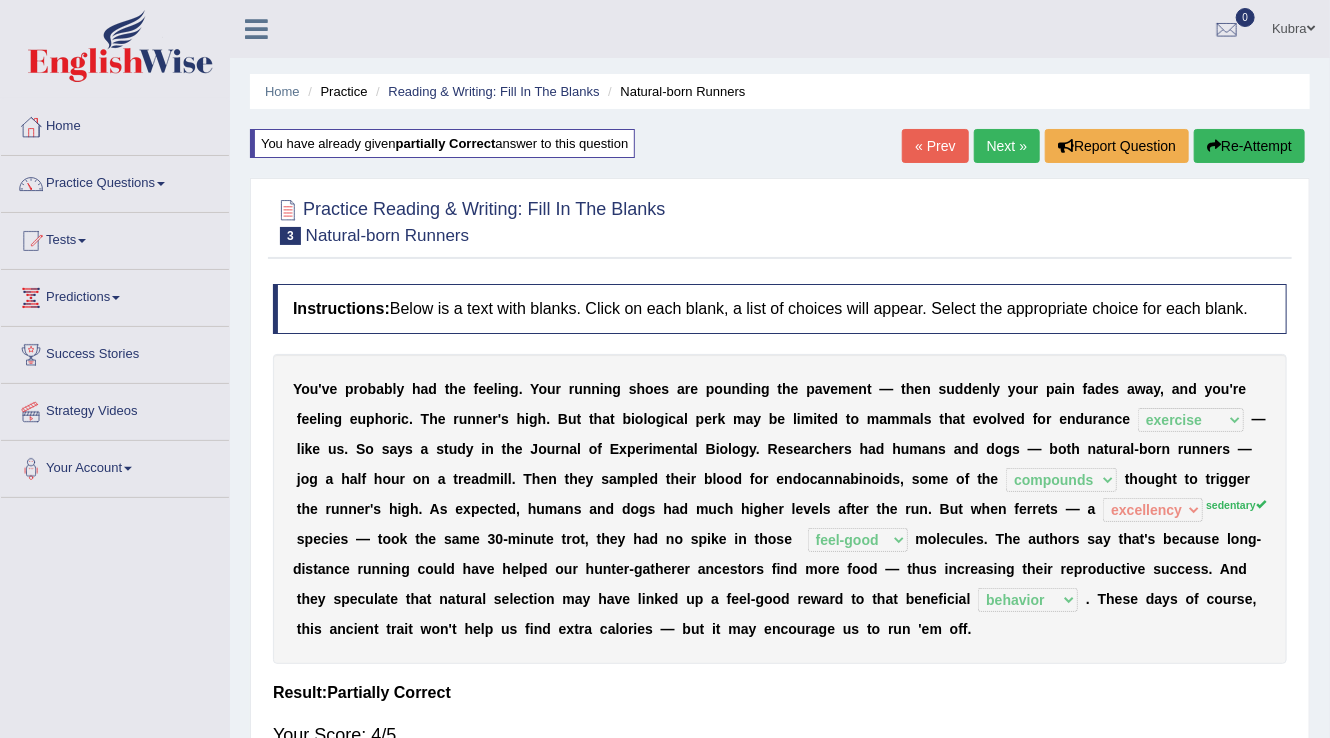 click on "Next »" at bounding box center (1007, 146) 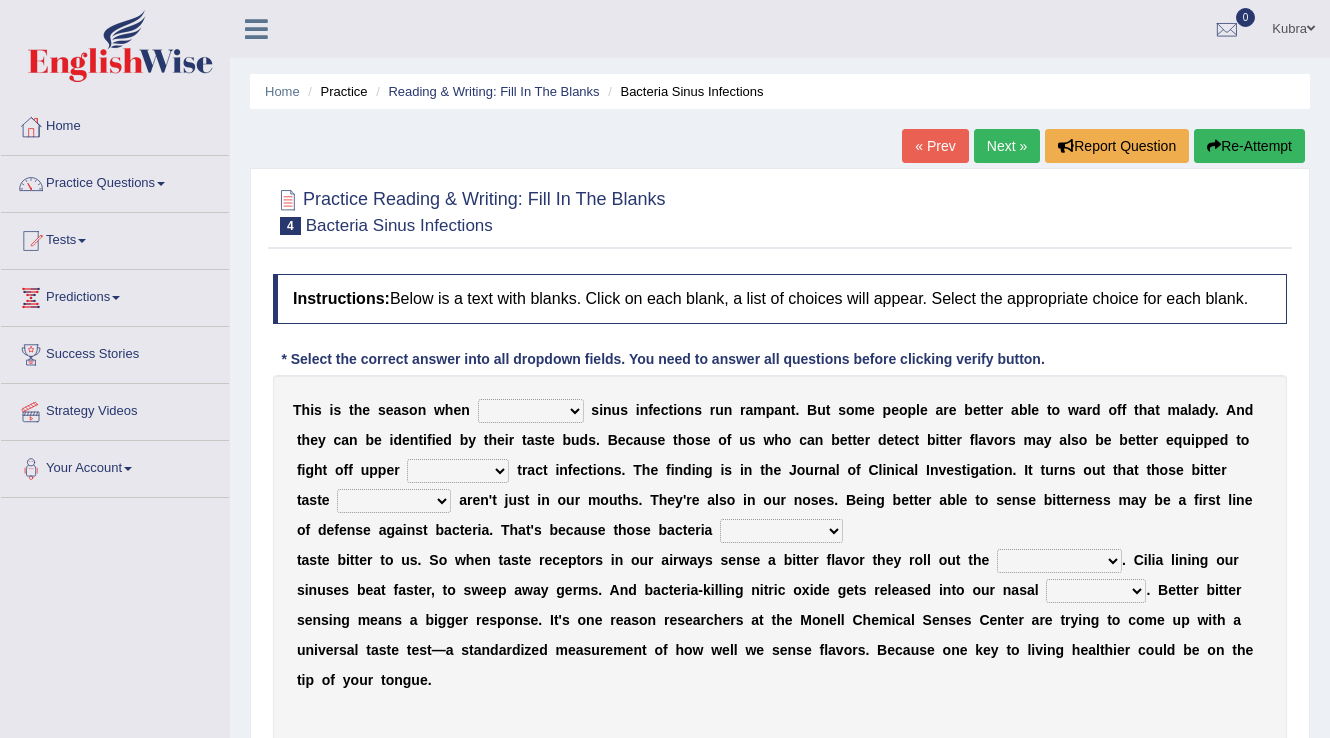 scroll, scrollTop: 0, scrollLeft: 0, axis: both 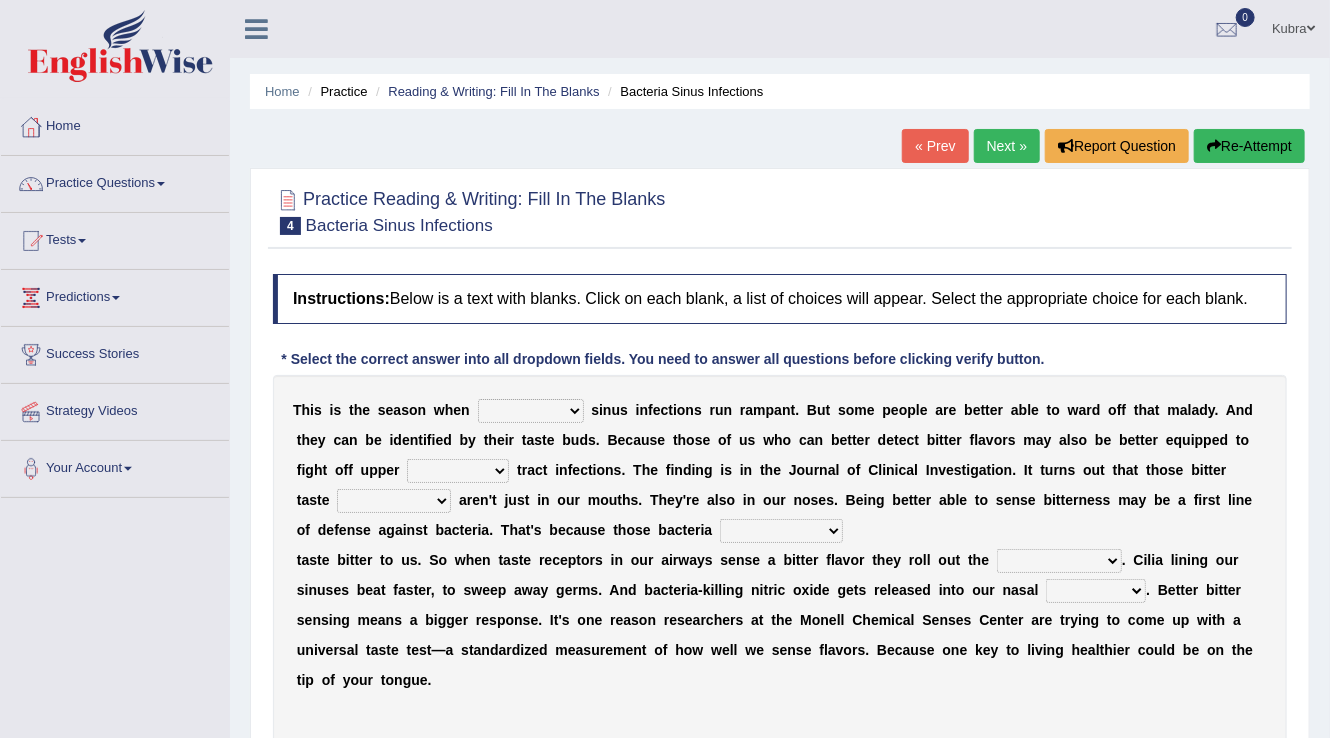 click on "T h i s    i s    t h e    s e a s o n    w h e n    conventicle atheist bacterial prissier    s i n u s    i n f e c t i o n s    r u n    r a m p a n t .    B u t    s o m e    p e o p l e    a r e    b e t t e r    a b l e    t o    w a r d    o f f    t h a t    m a l a d y .    A n d    t h e y    c a n    b e    i d e n t i f i e d    b y    t h e i r    t a s t e    b u d s .    B e c a u s e    t h o s e    o f    u s    w h o    c a n    b e t t e r    d e t e c t    b i t t e r    f l a v o r s    m a y    a l s o    b e    b e t t e r    e q u i p p e d    t o    f i g h t    o f f    u p p e r    faulty respiratory togae gawky    t r a c t    i n f e c t i o n s .    T h e    f i n d i n g    i s    i n    t h e    J o u r n a l    o f    C l i n i c a l    I n v e s t i g a t i o n .    I t    t u r n s    o u t    t h a t    t h o s e    b i t t e r    t a s t e    depressions dinners submissions receptors    a r e n ' t    j" at bounding box center (780, 560) 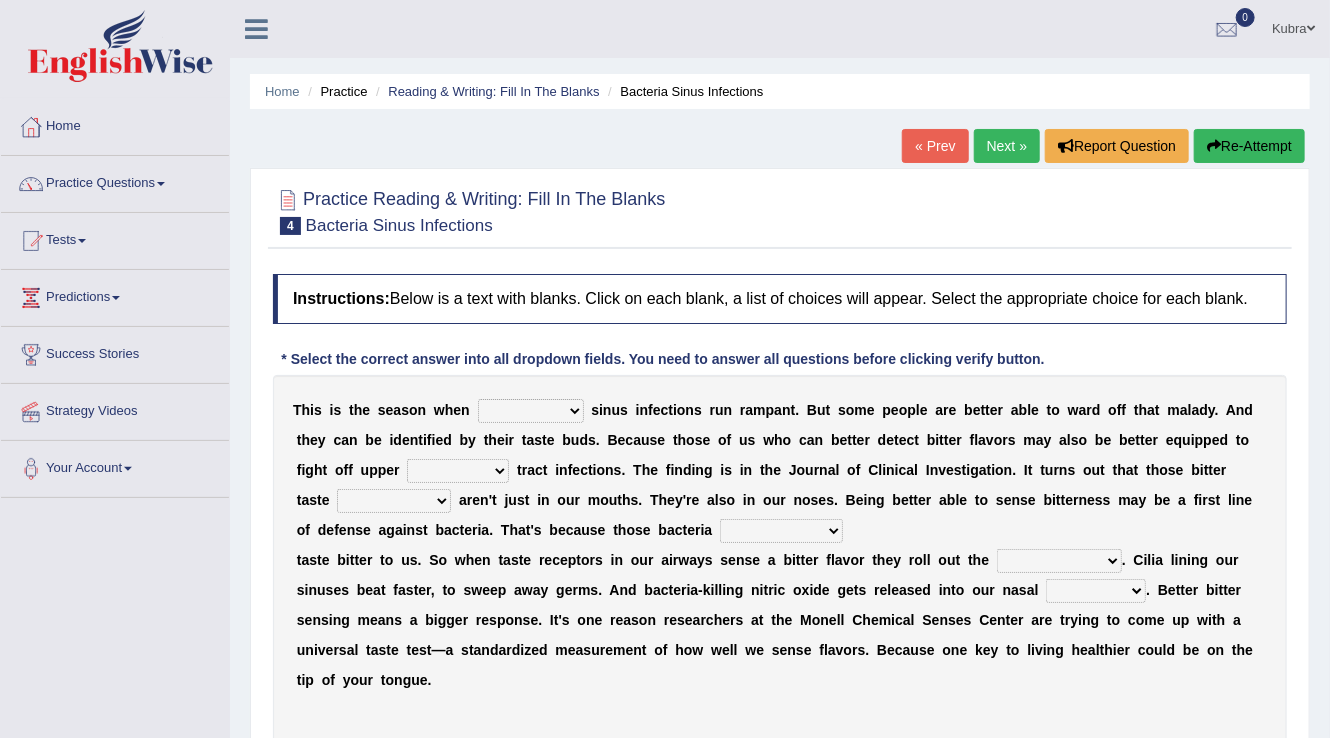 select on "bacterial" 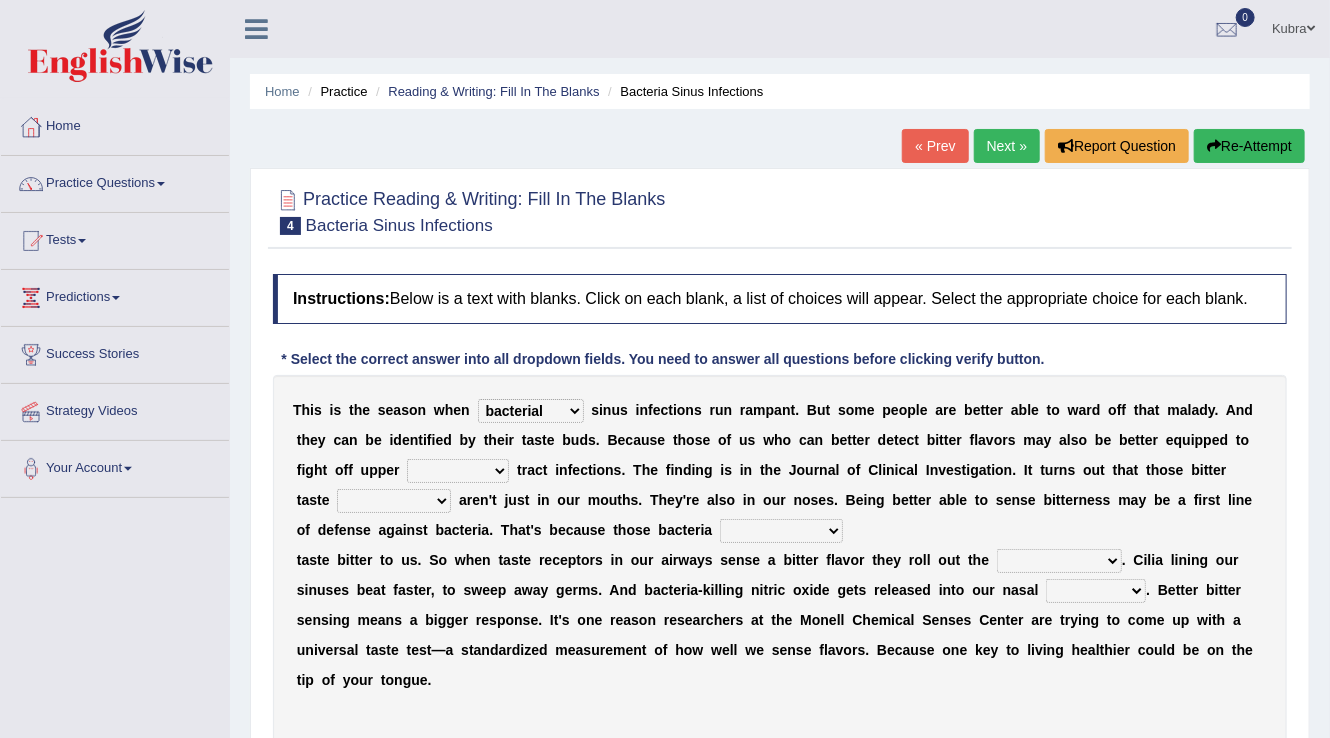 click on "conventicle atheist bacterial prissier" at bounding box center [531, 411] 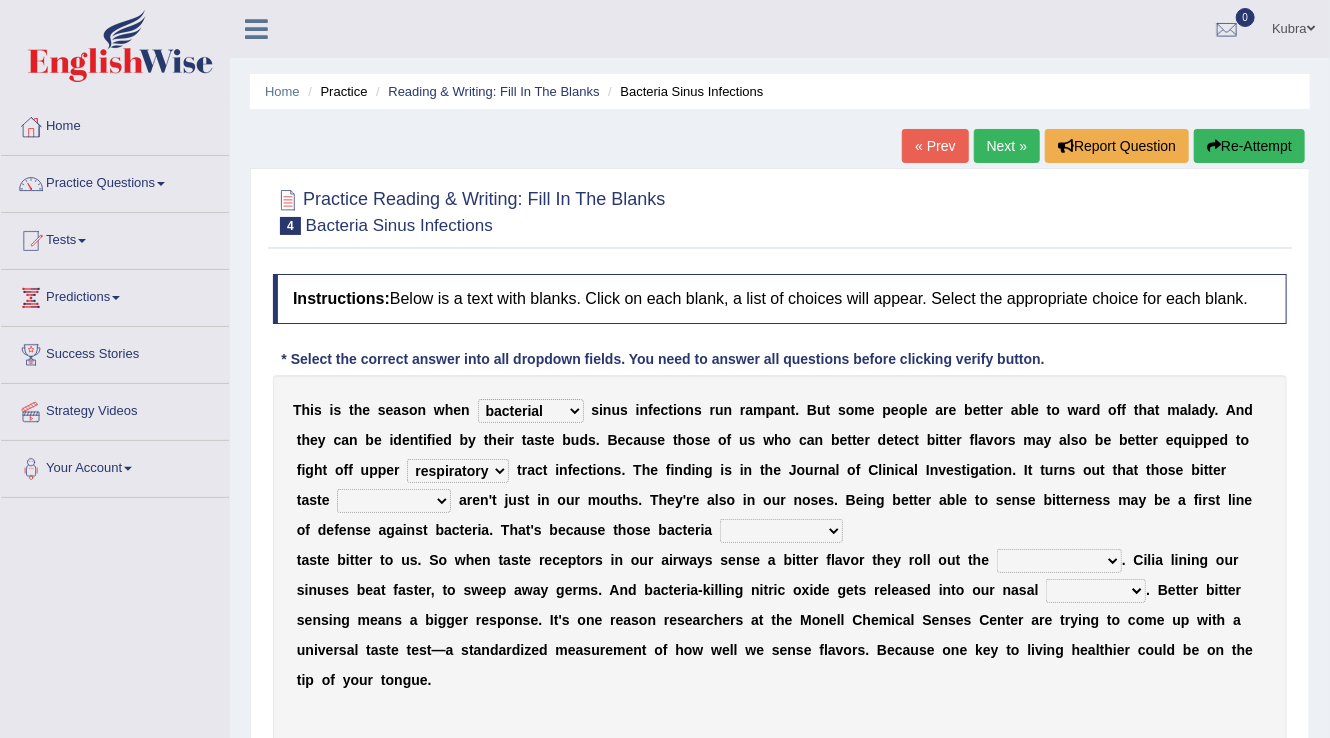 click on "faulty respiratory togae gawky" at bounding box center [458, 471] 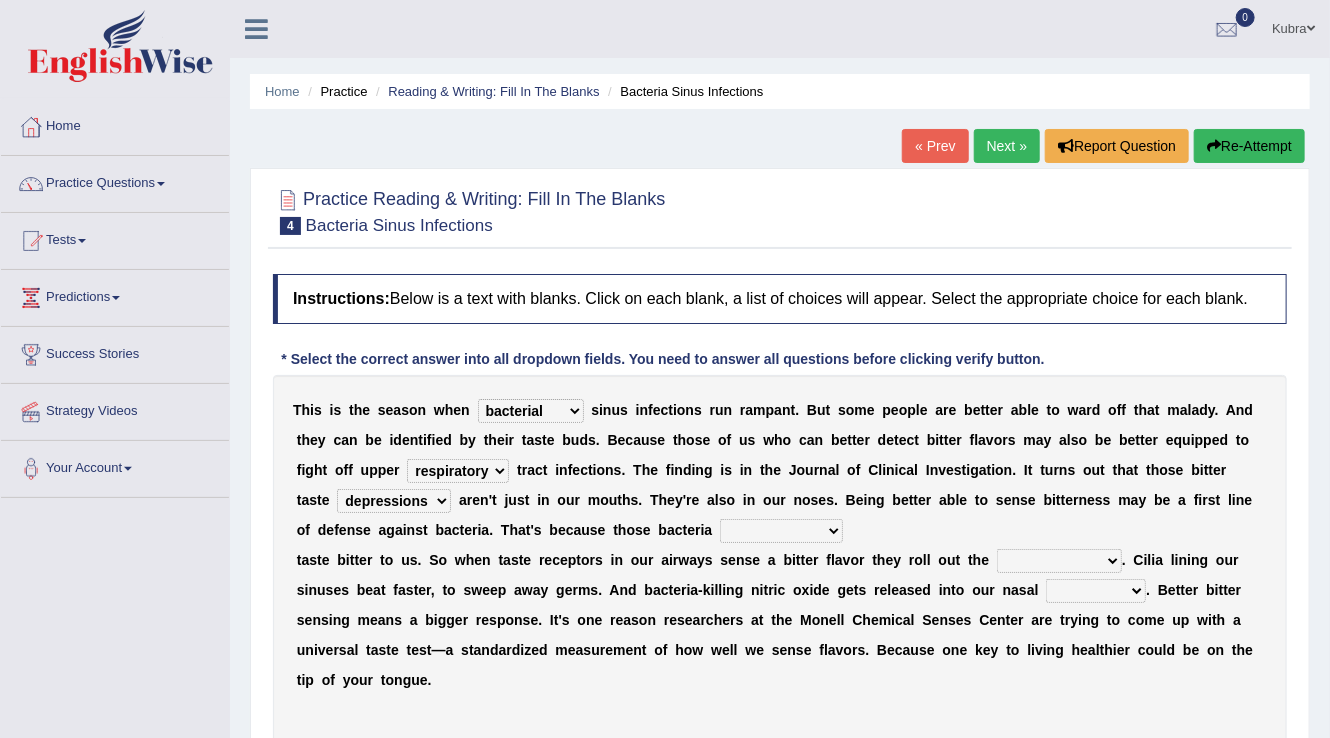 click on "purposelessly actually diagonally providently" at bounding box center (781, 531) 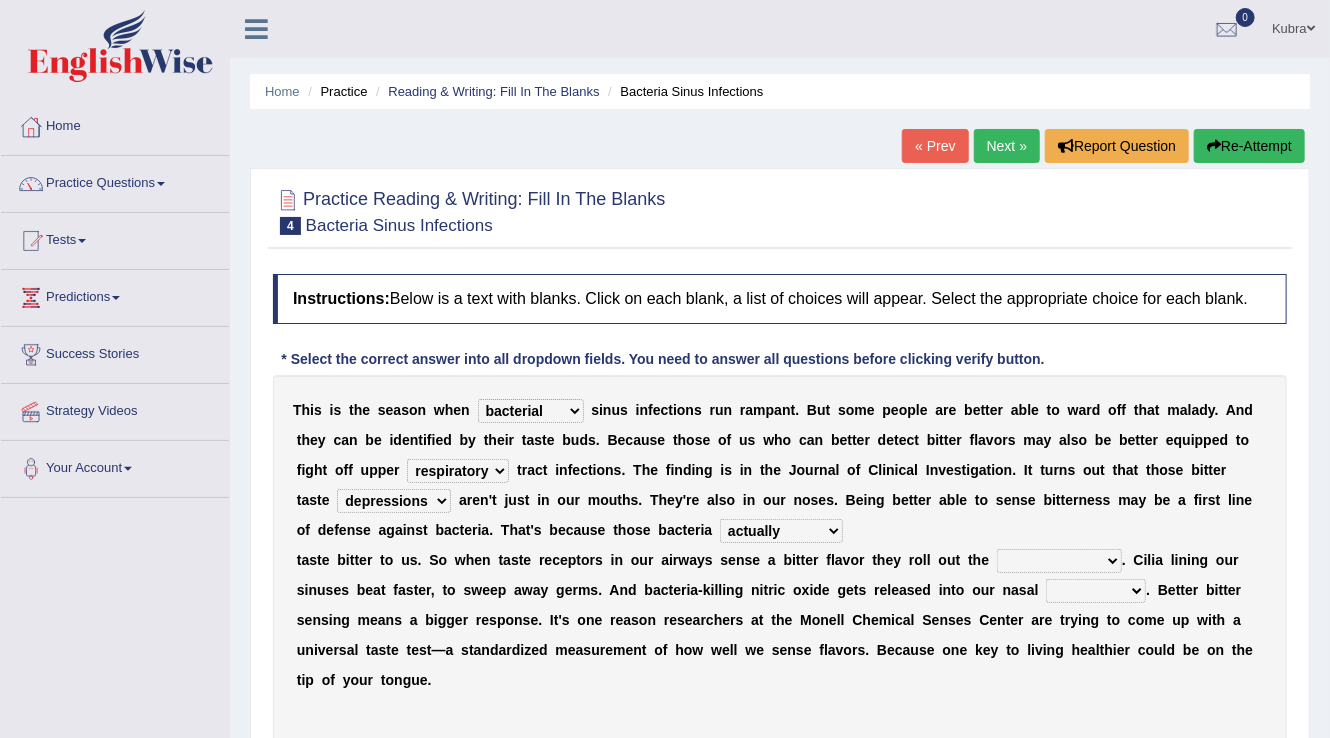 click on "purposelessly actually diagonally providently" at bounding box center [781, 531] 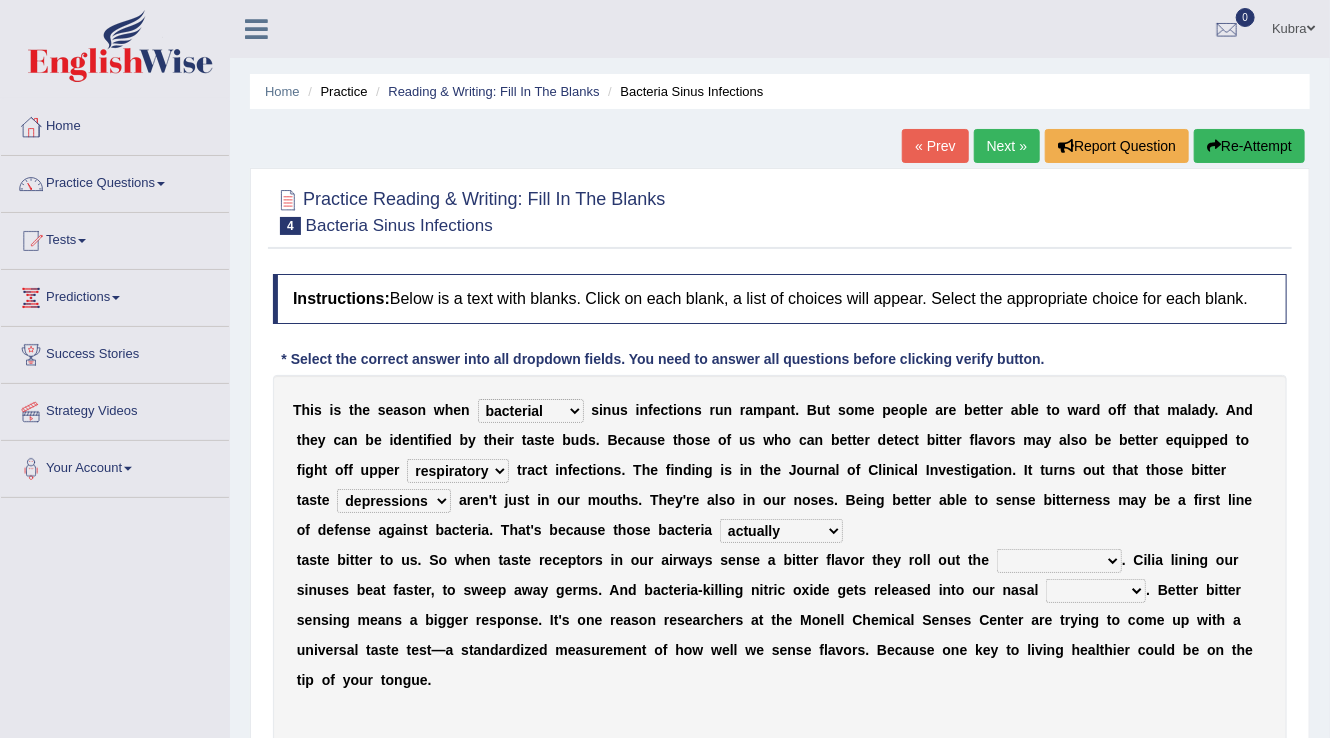 click on "defenses contradictions chestnuts pelvis" at bounding box center (1059, 561) 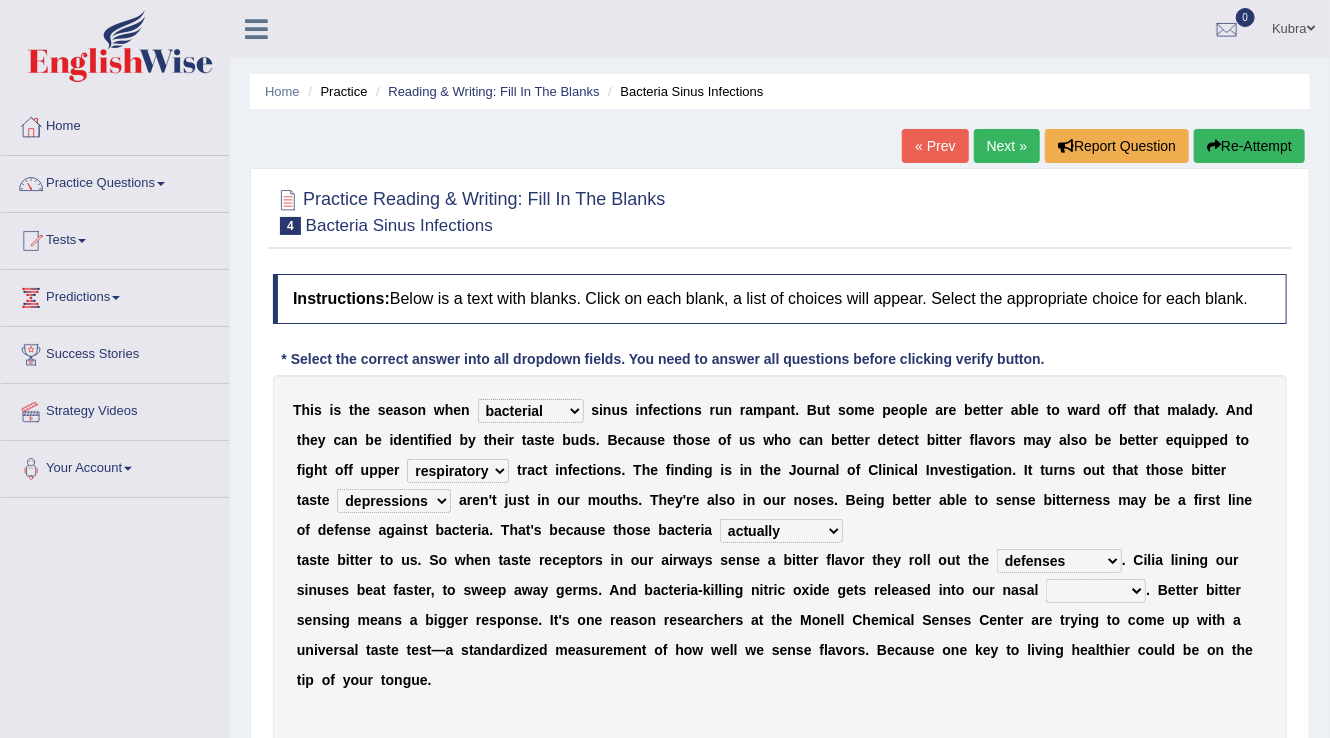 click on "defenses contradictions chestnuts pelvis" at bounding box center (1059, 561) 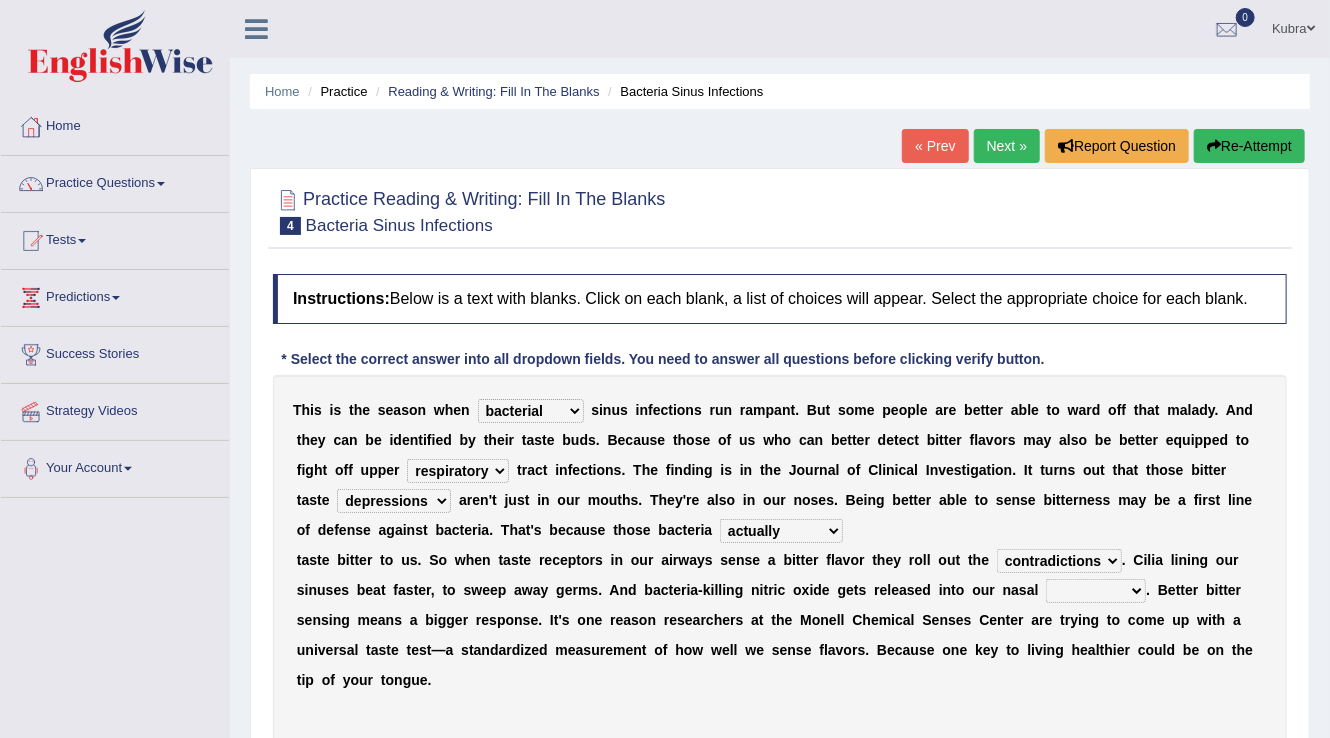 click on "defenses contradictions chestnuts pelvis" at bounding box center [1059, 561] 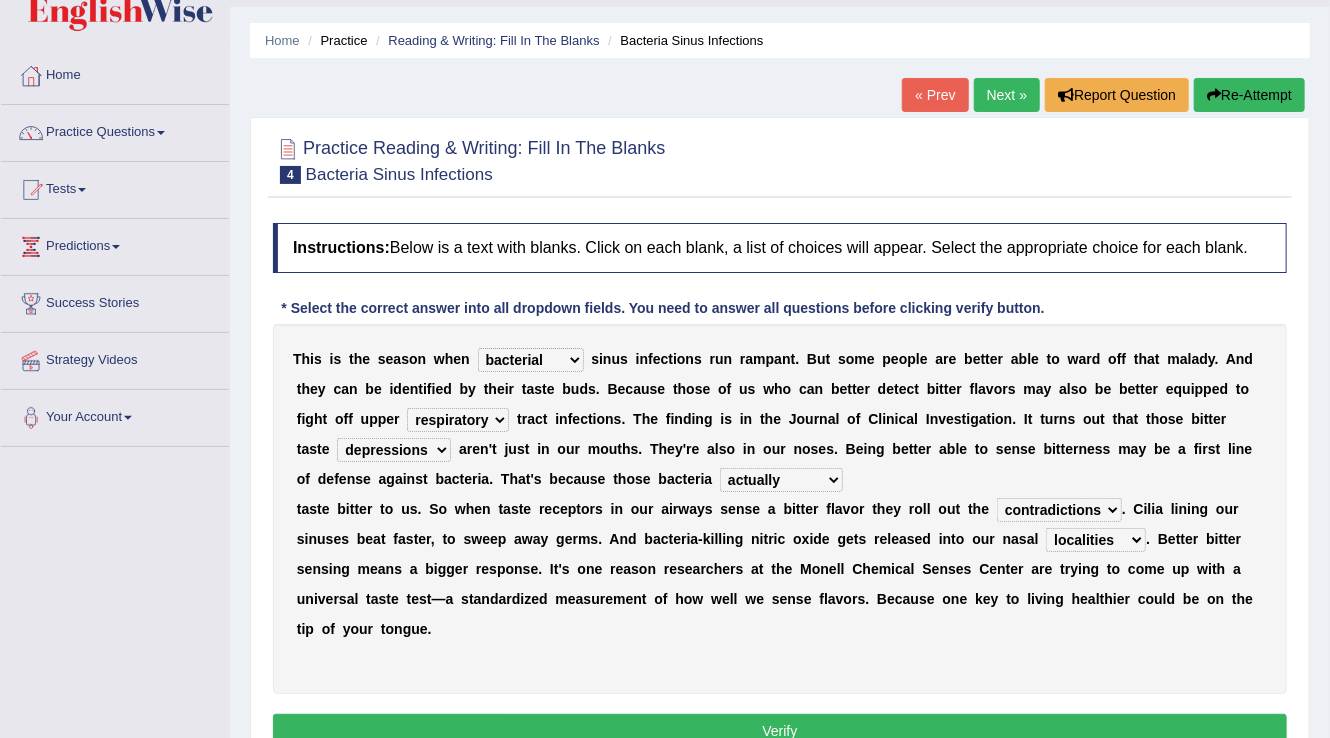 scroll, scrollTop: 80, scrollLeft: 0, axis: vertical 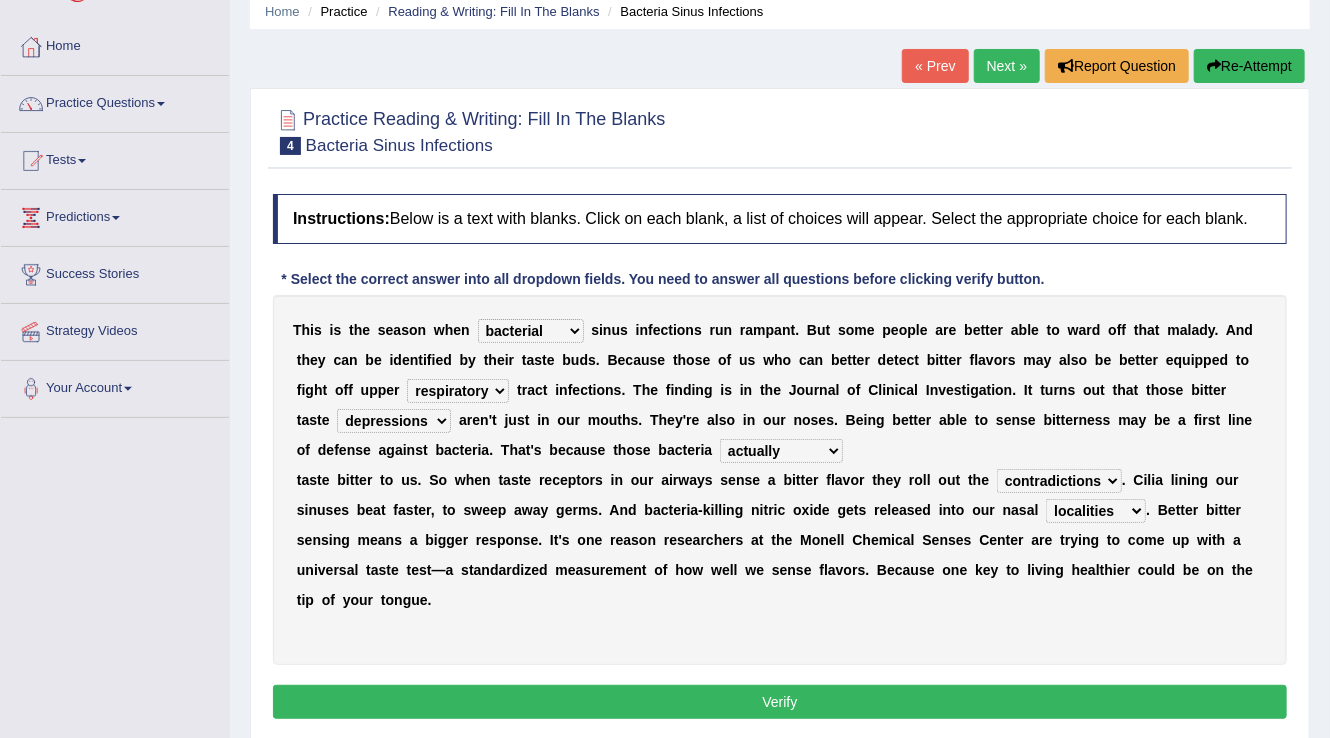click on "Verify" at bounding box center (780, 702) 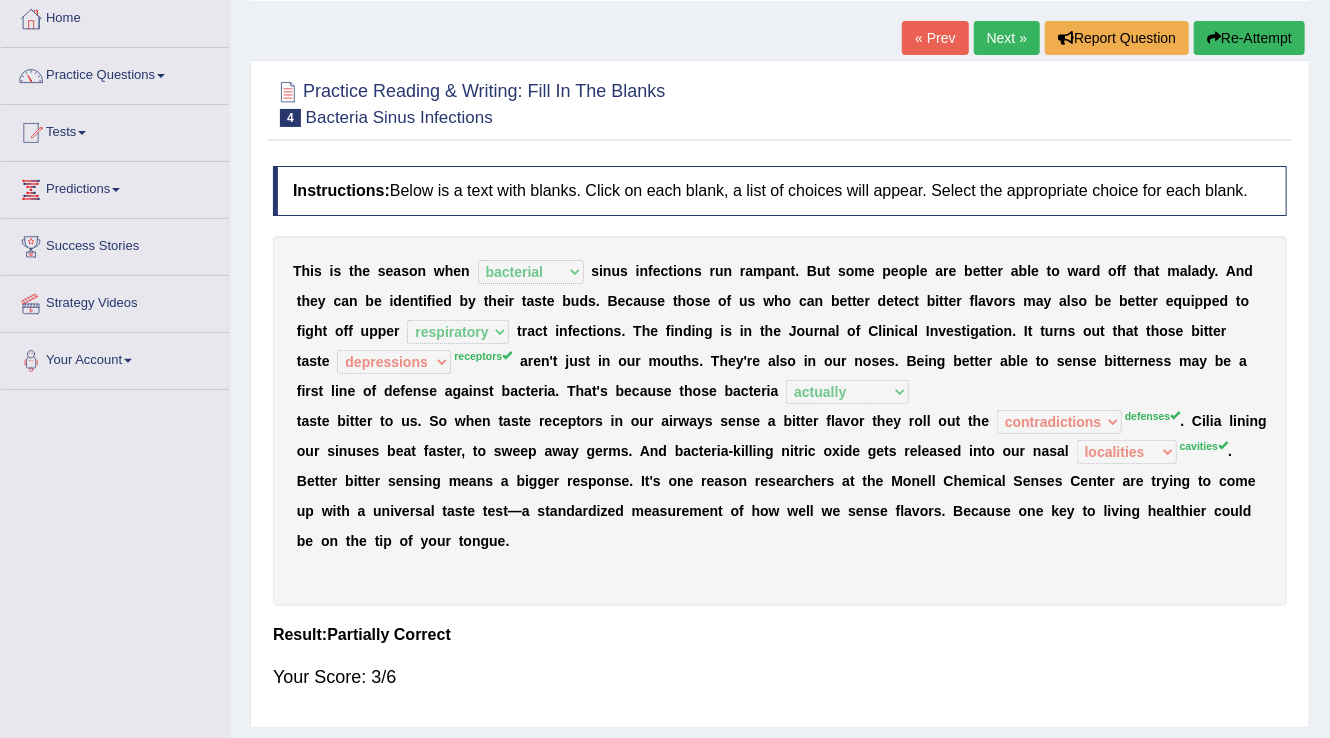 scroll, scrollTop: 80, scrollLeft: 0, axis: vertical 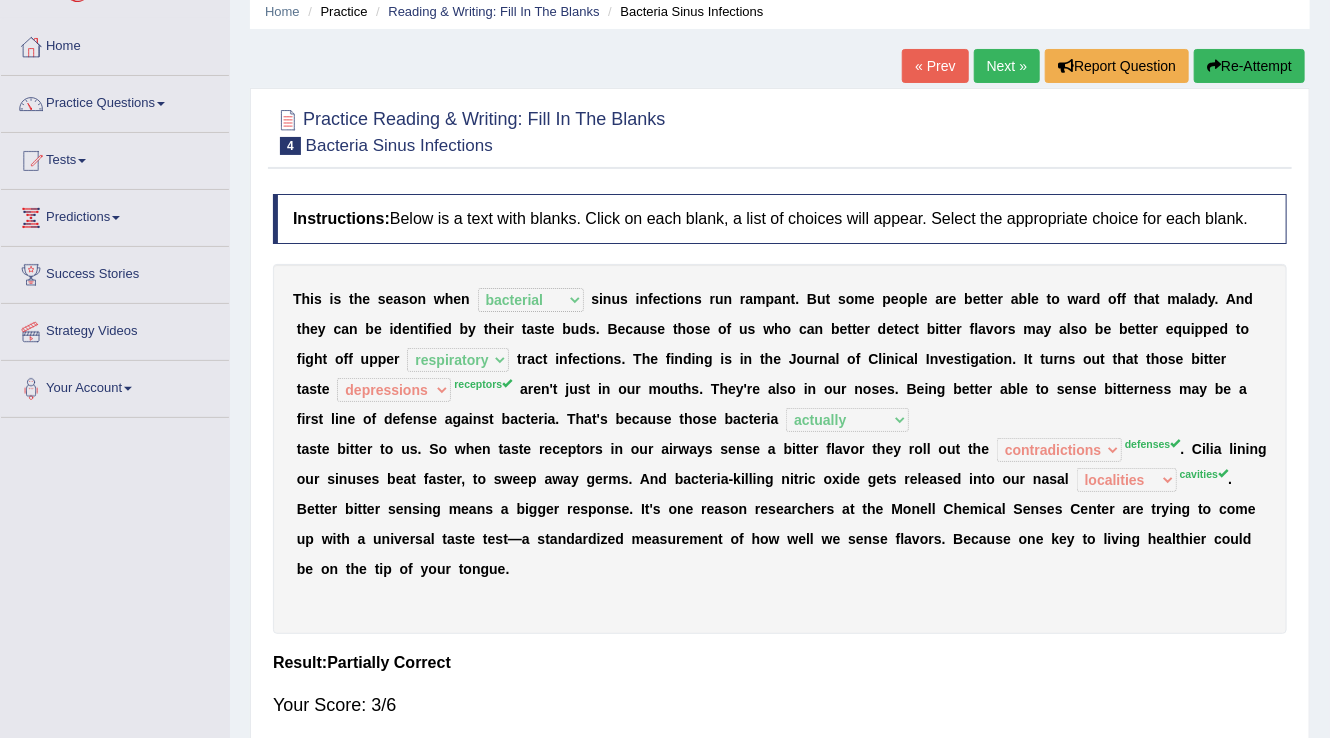 click on "Re-Attempt" at bounding box center [1249, 66] 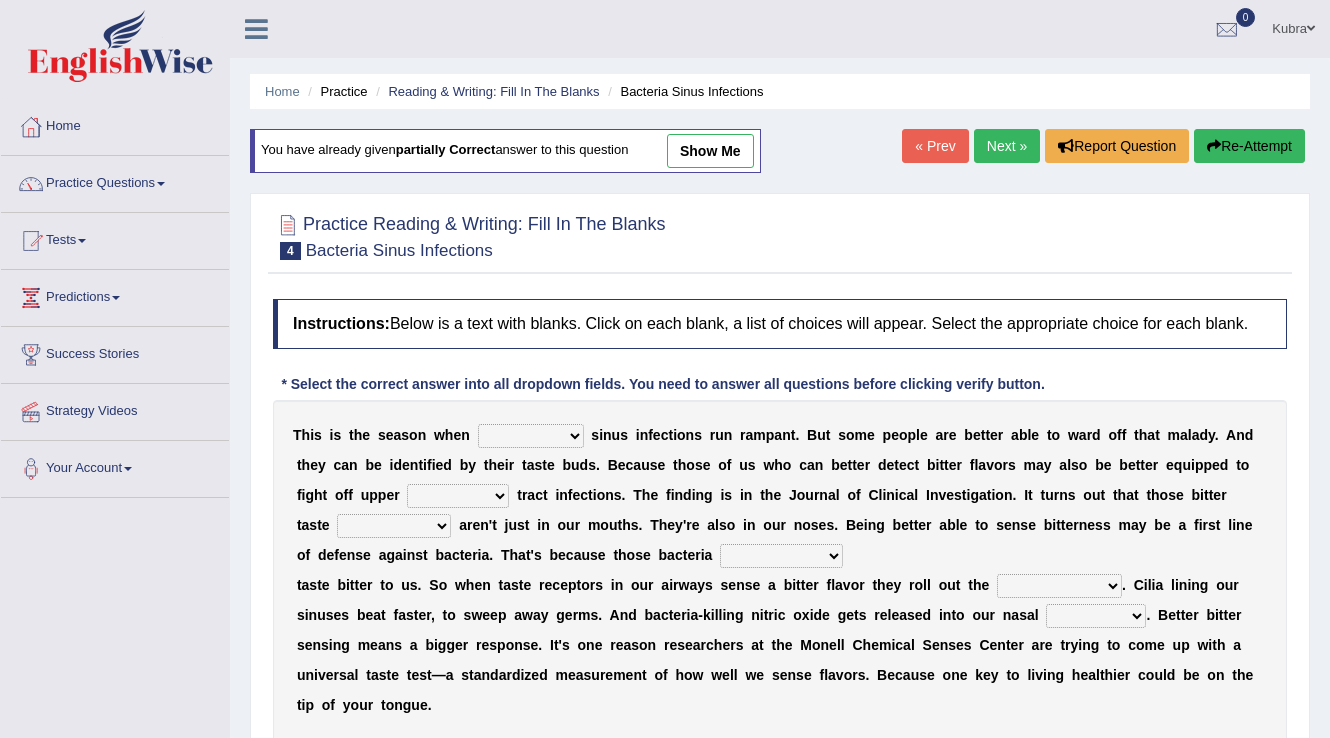 scroll, scrollTop: 80, scrollLeft: 0, axis: vertical 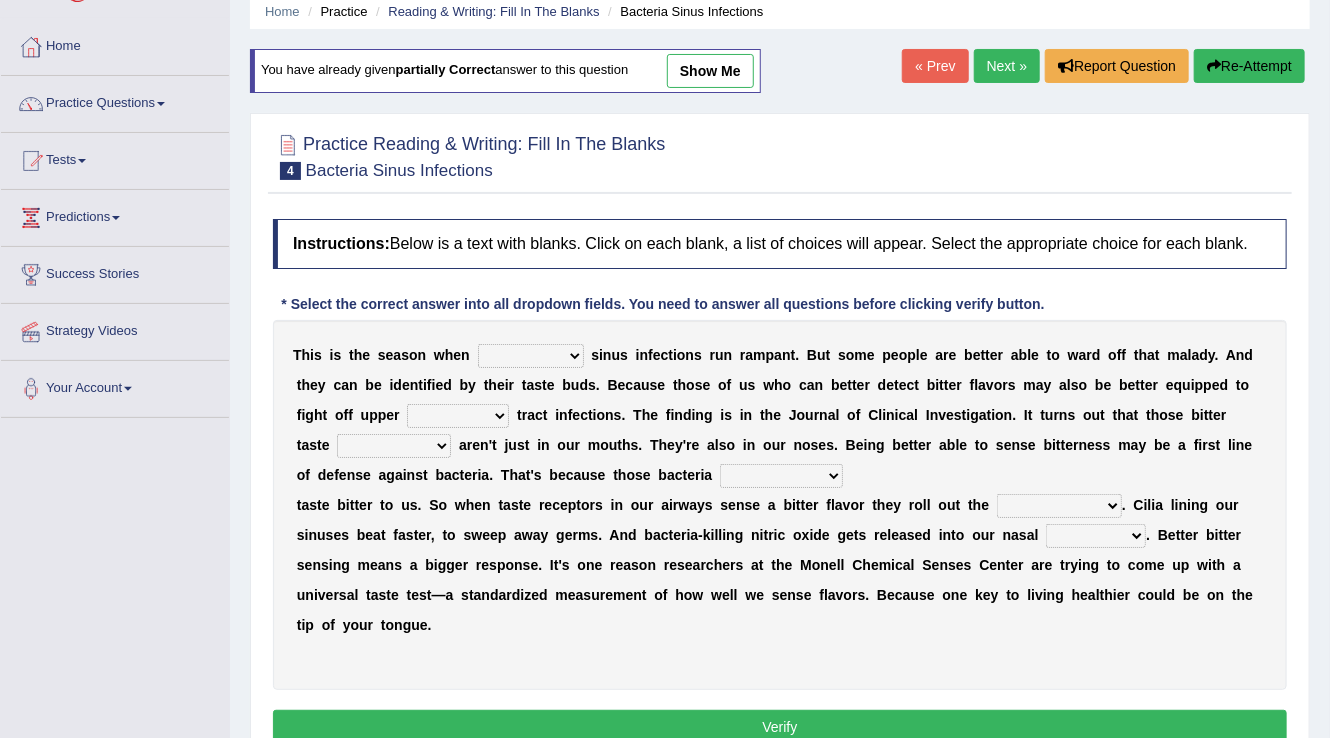 select on "bacterial" 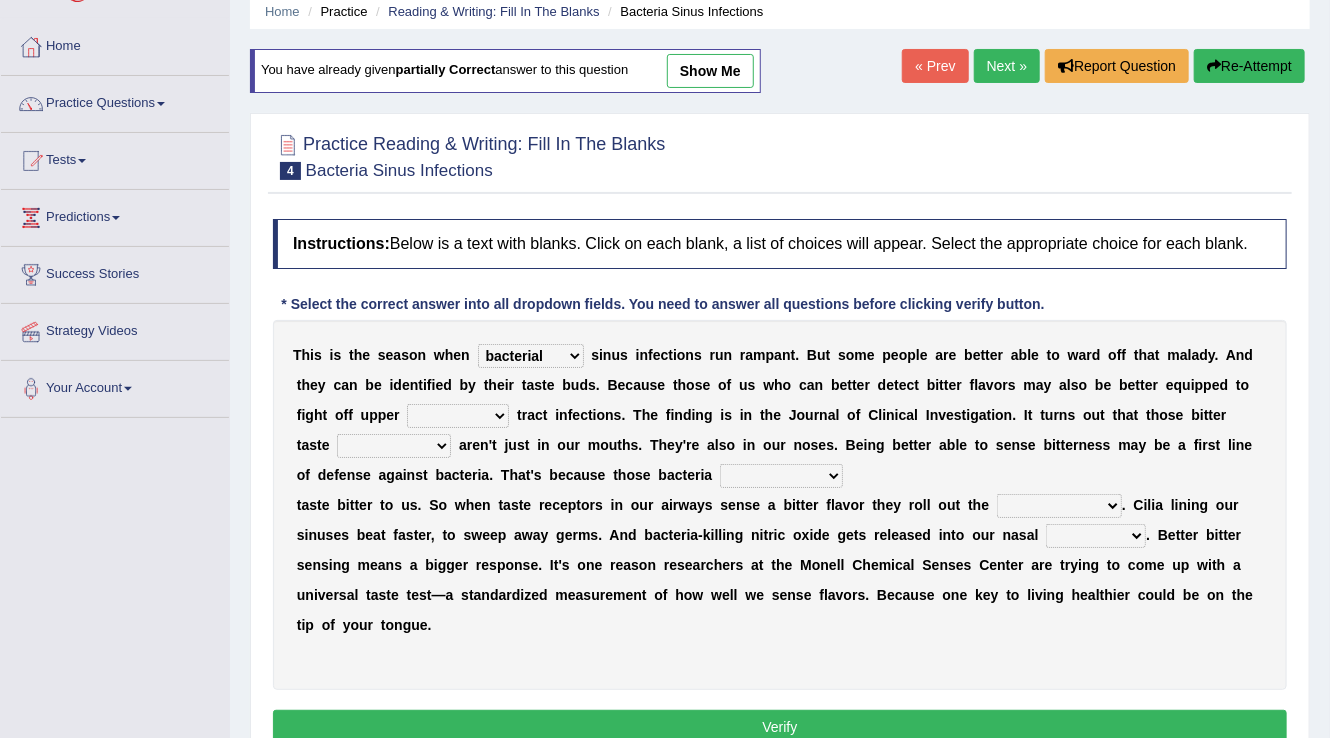 click on "conventicle atheist bacterial prissier" at bounding box center [531, 356] 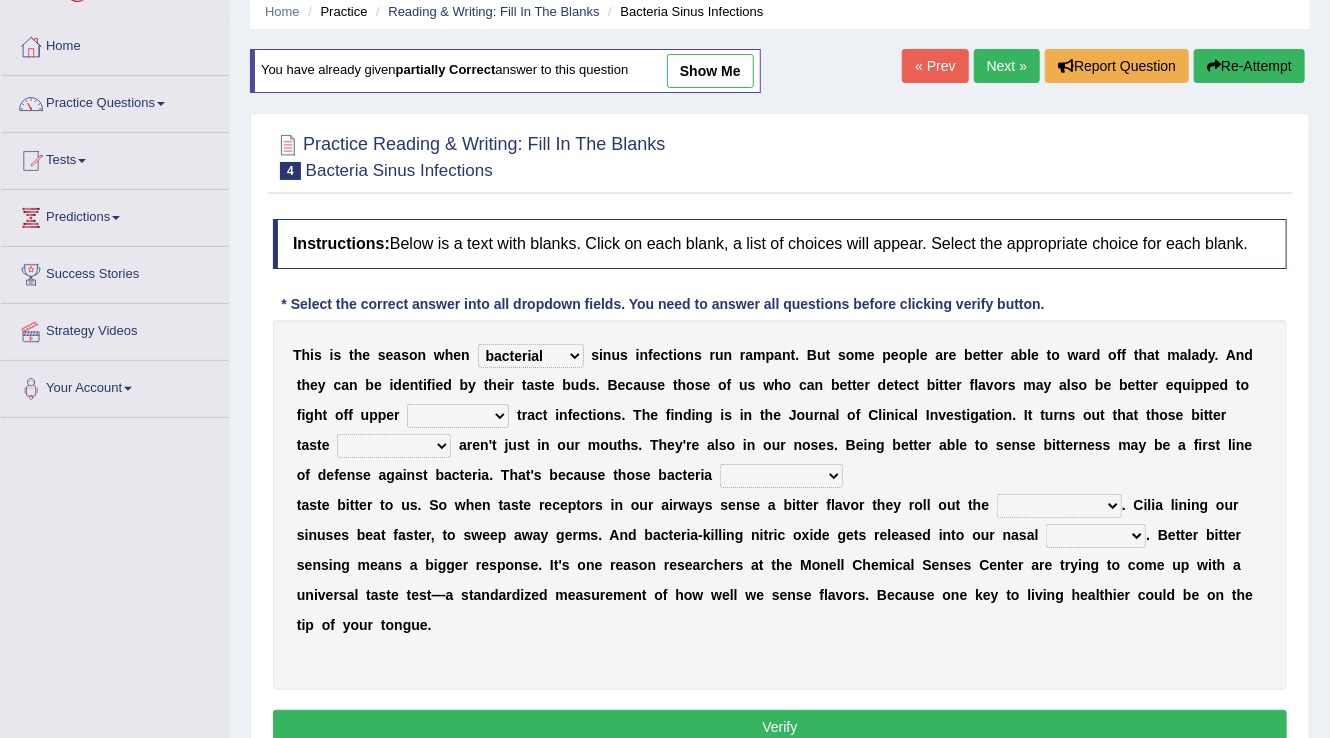 select on "respiratory" 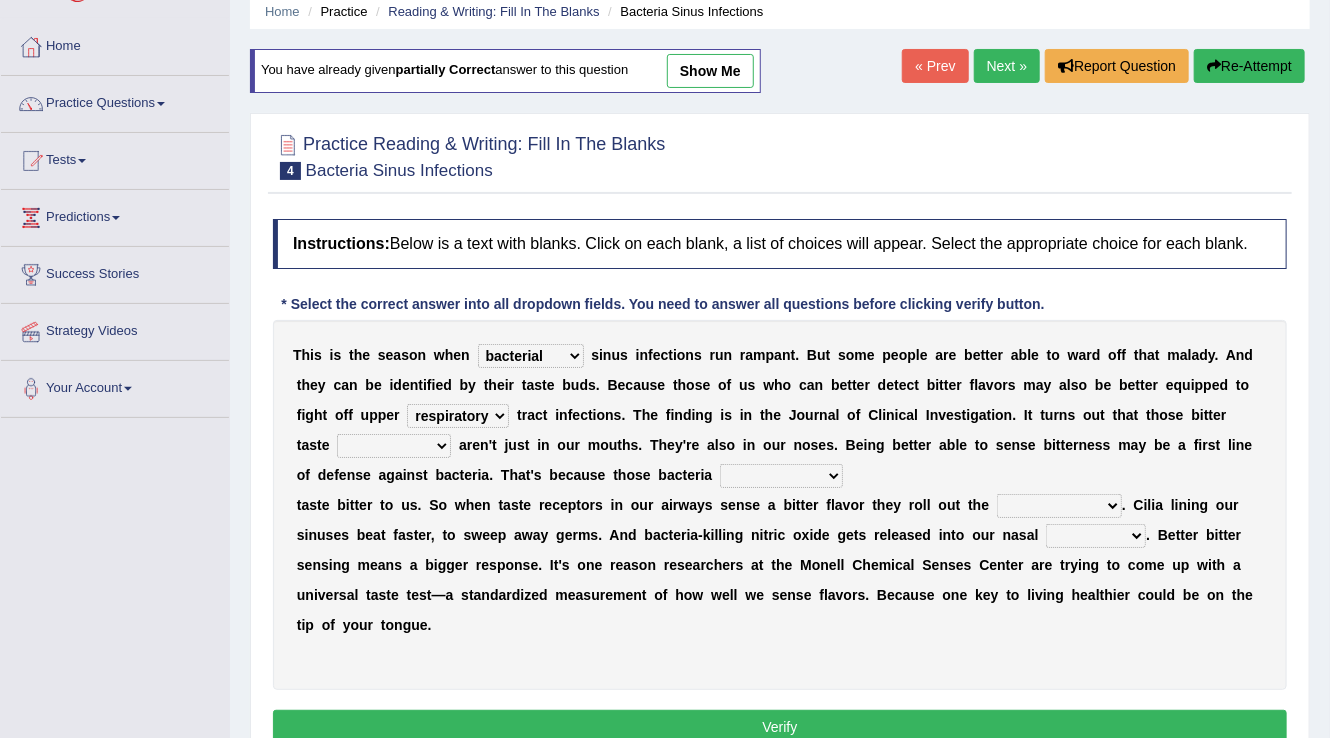 click on "faulty respiratory togae gawky" at bounding box center [458, 416] 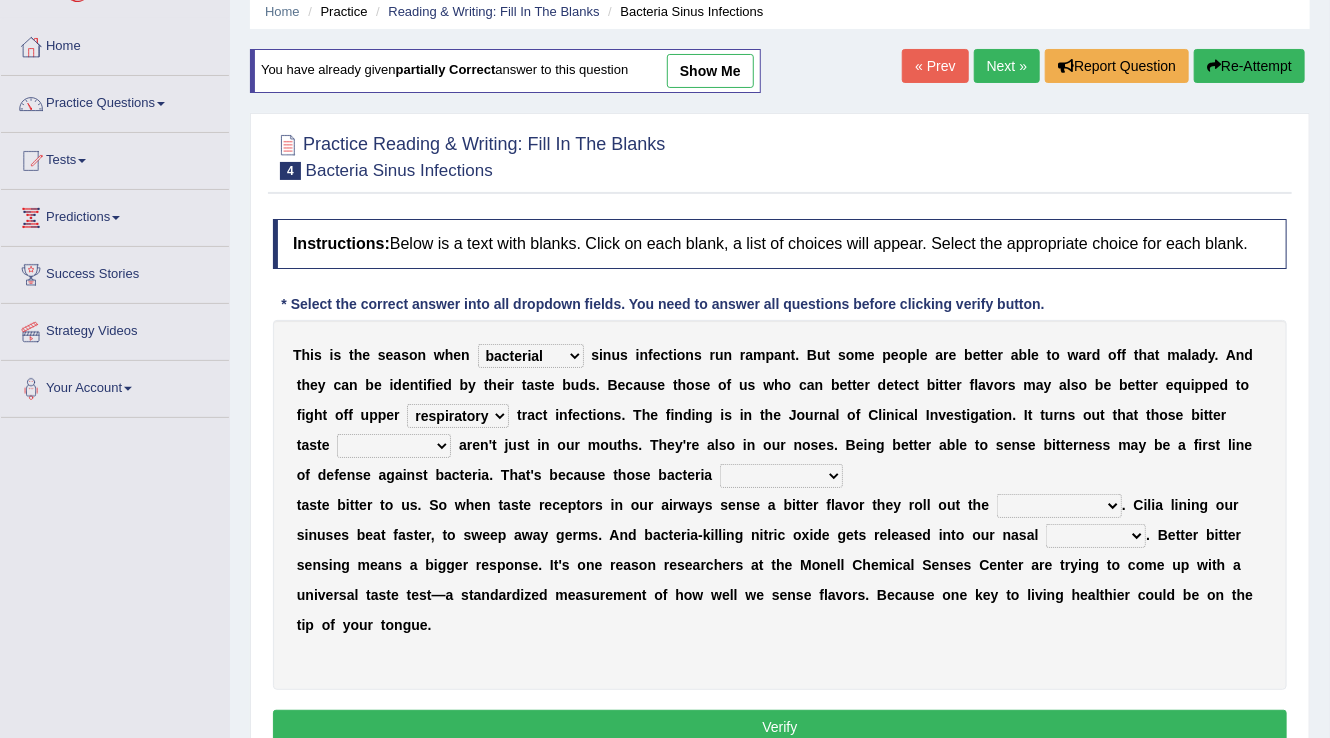 click on "depressions dinners submissions receptors" at bounding box center (394, 446) 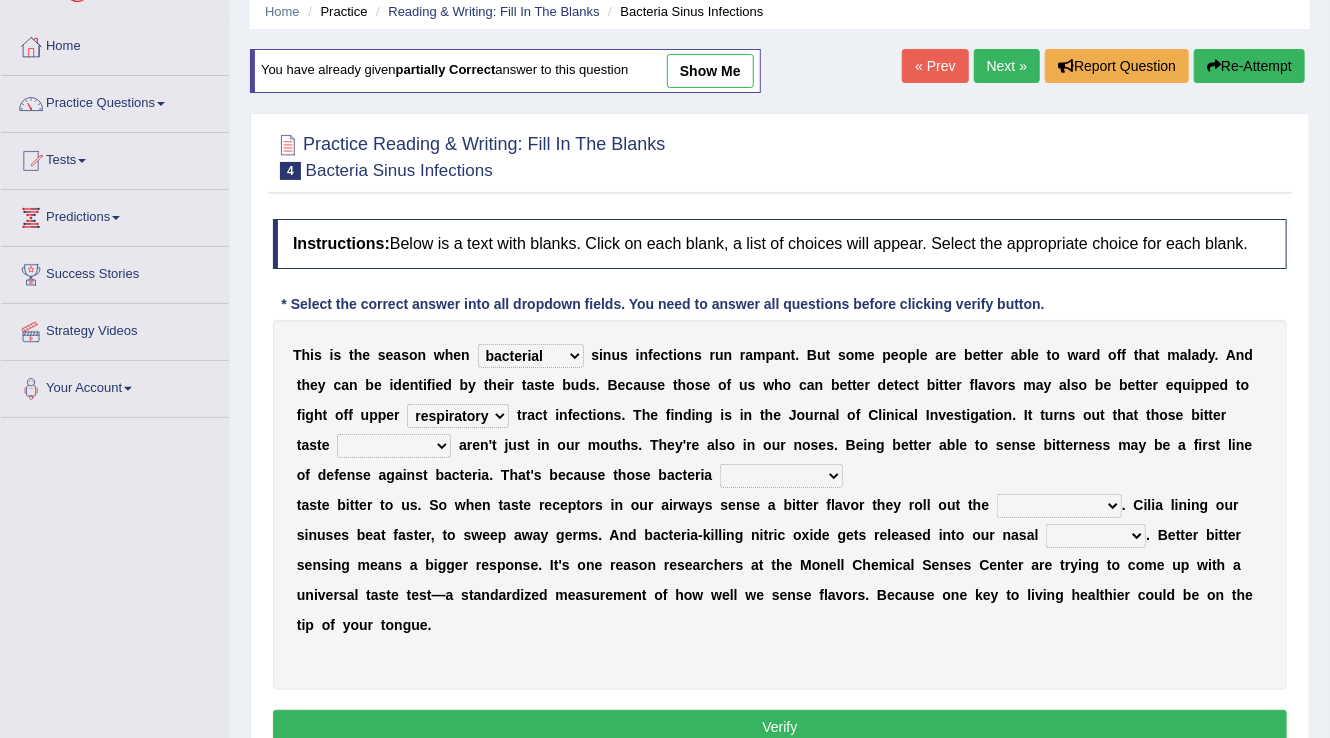 click on "show me" at bounding box center [710, 71] 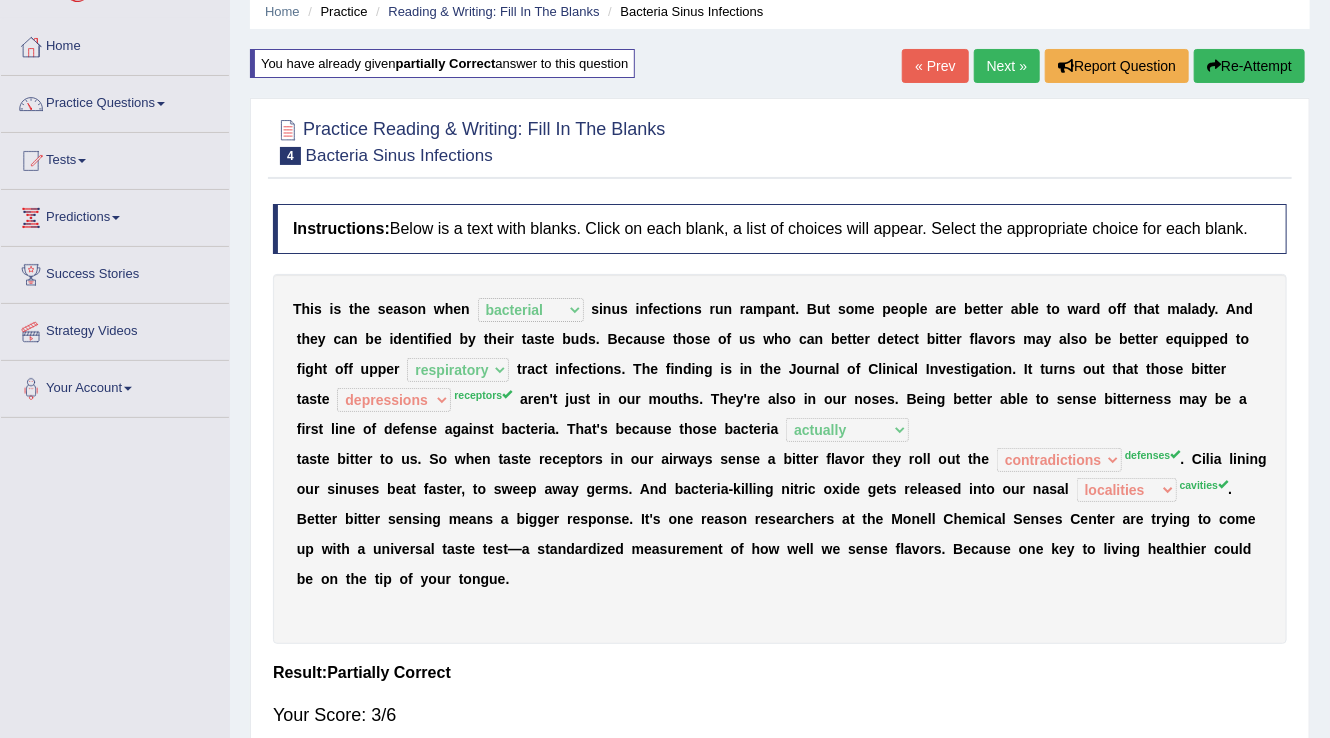 click at bounding box center (1214, 66) 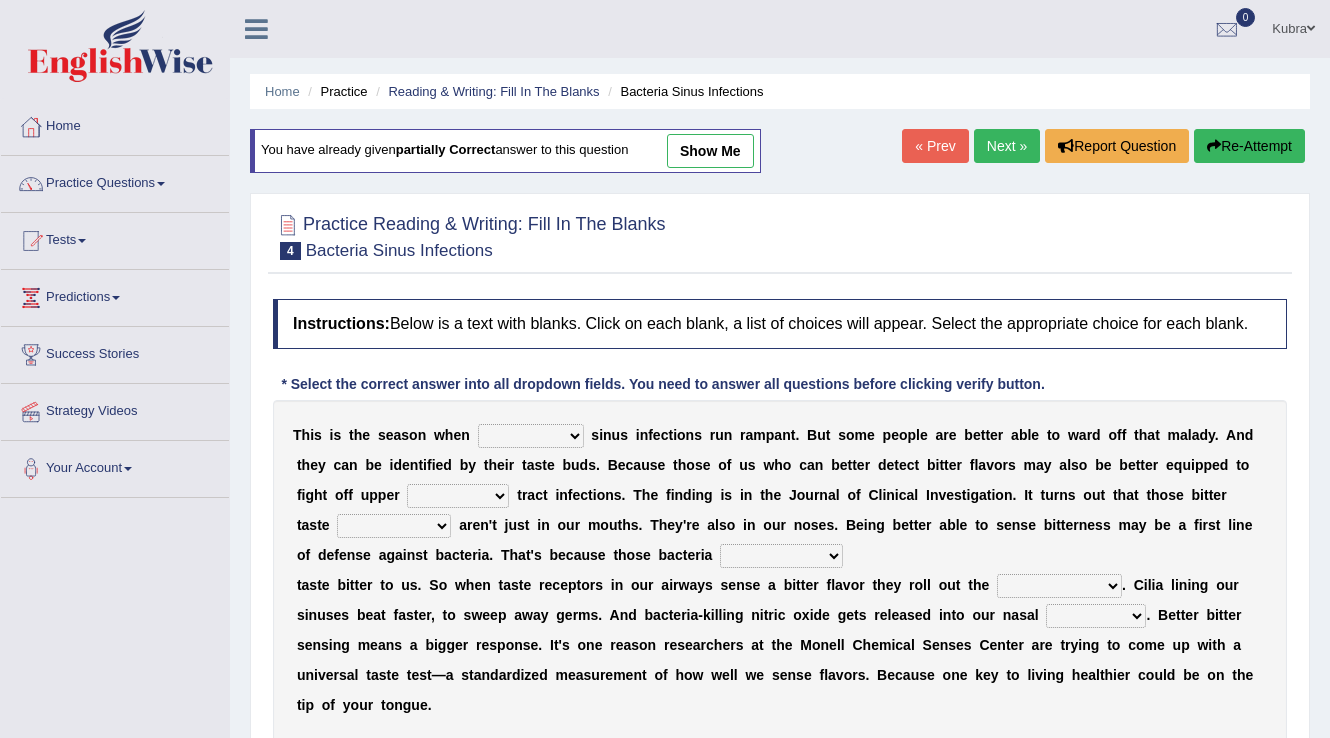 drag, startPoint x: 0, startPoint y: 0, endPoint x: 529, endPoint y: 354, distance: 636.5195 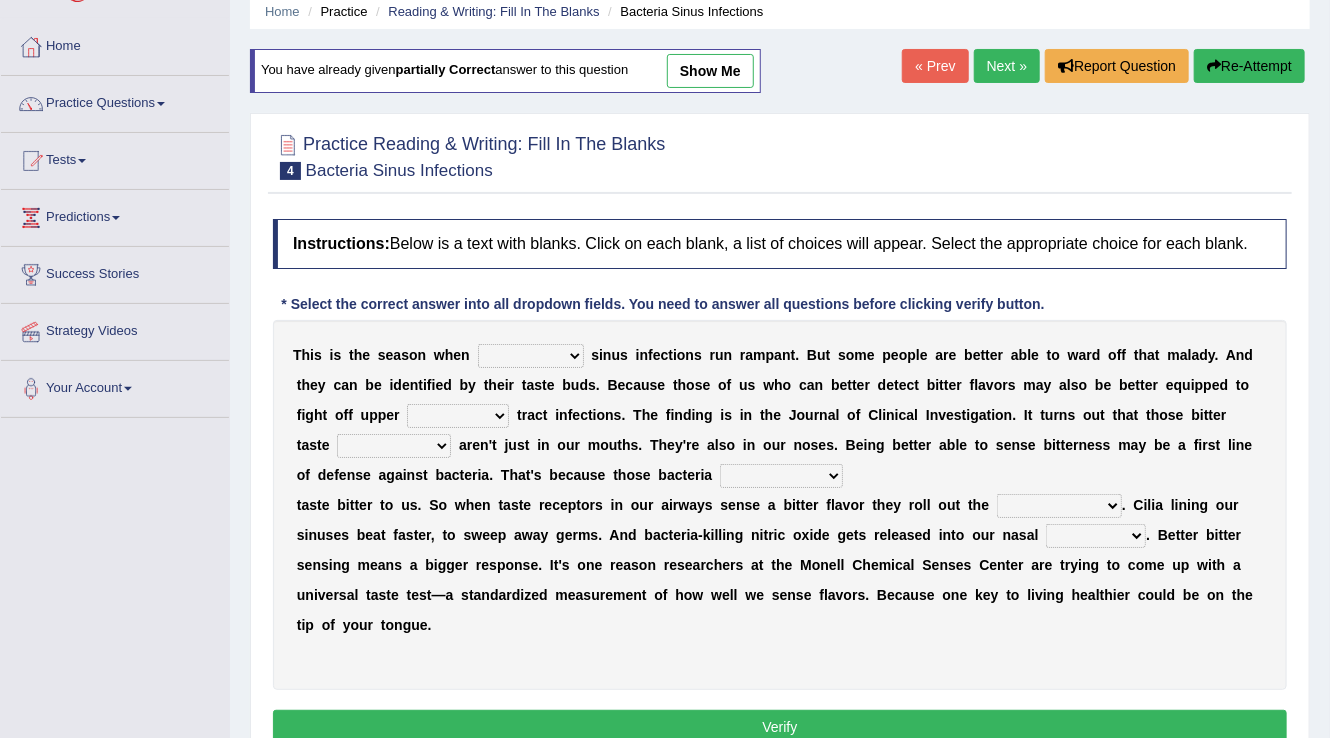 scroll, scrollTop: 80, scrollLeft: 0, axis: vertical 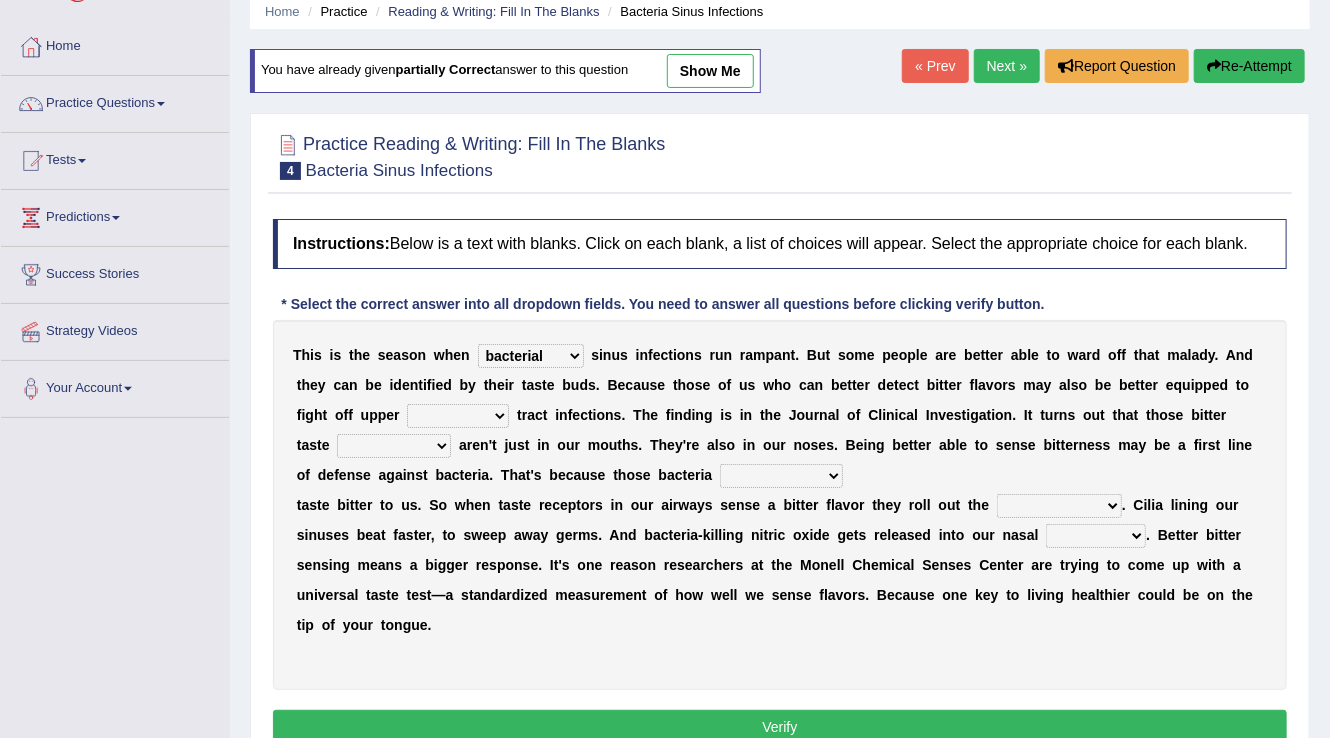 click on "conventicle atheist bacterial prissier" at bounding box center (531, 356) 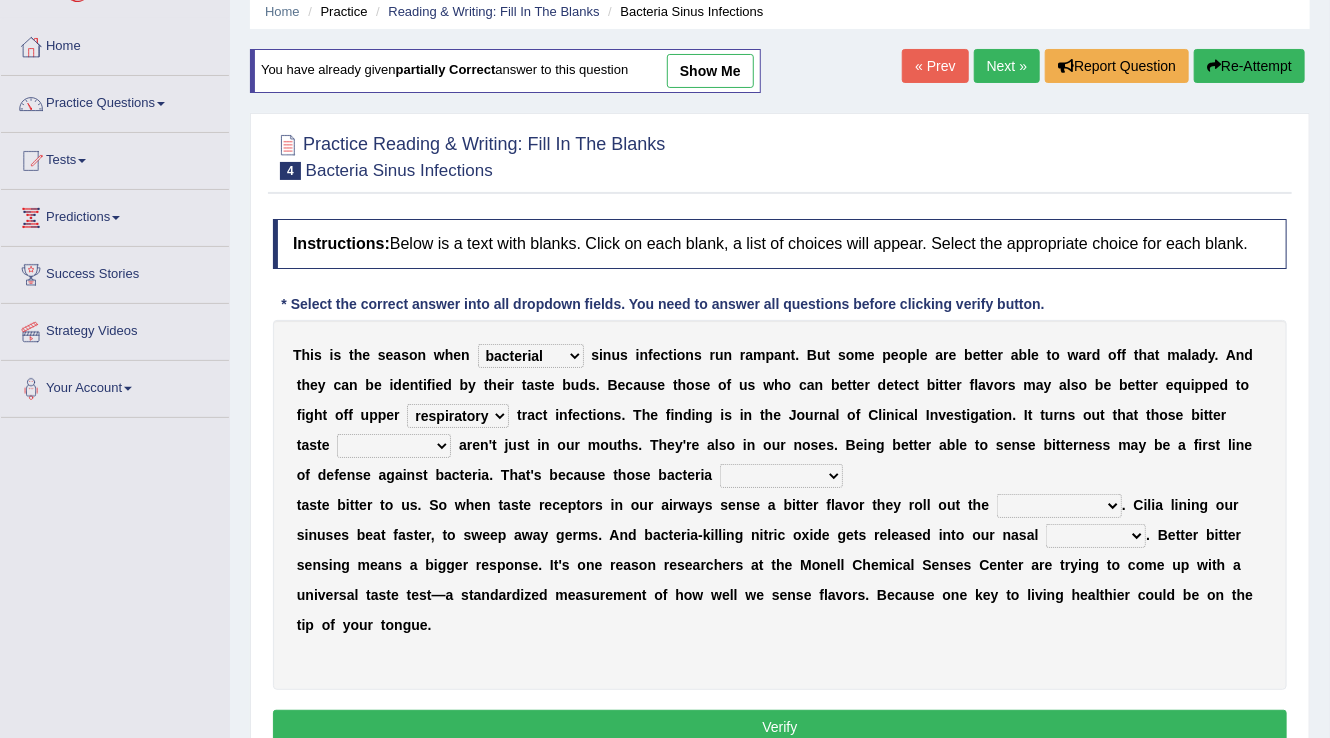 click on "faulty respiratory togae gawky" at bounding box center [458, 416] 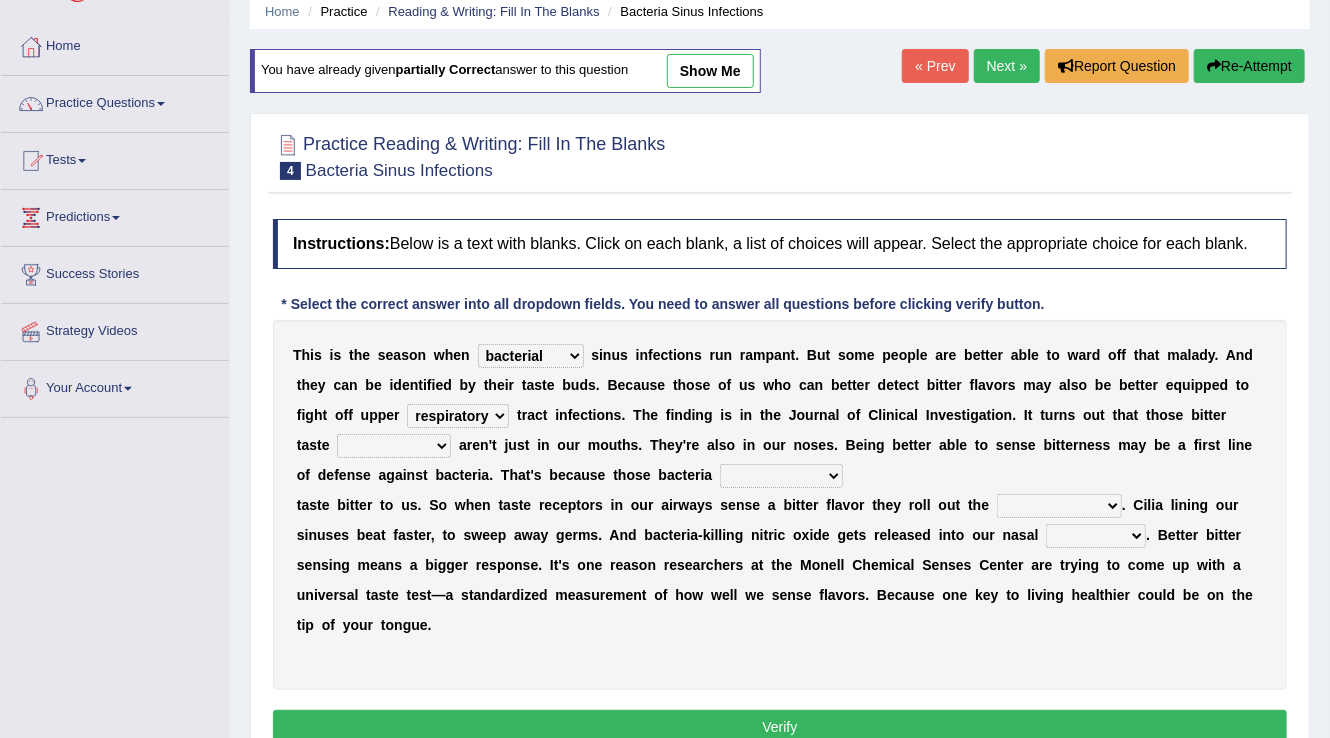 click on "depressions dinners submissions receptors" at bounding box center [394, 446] 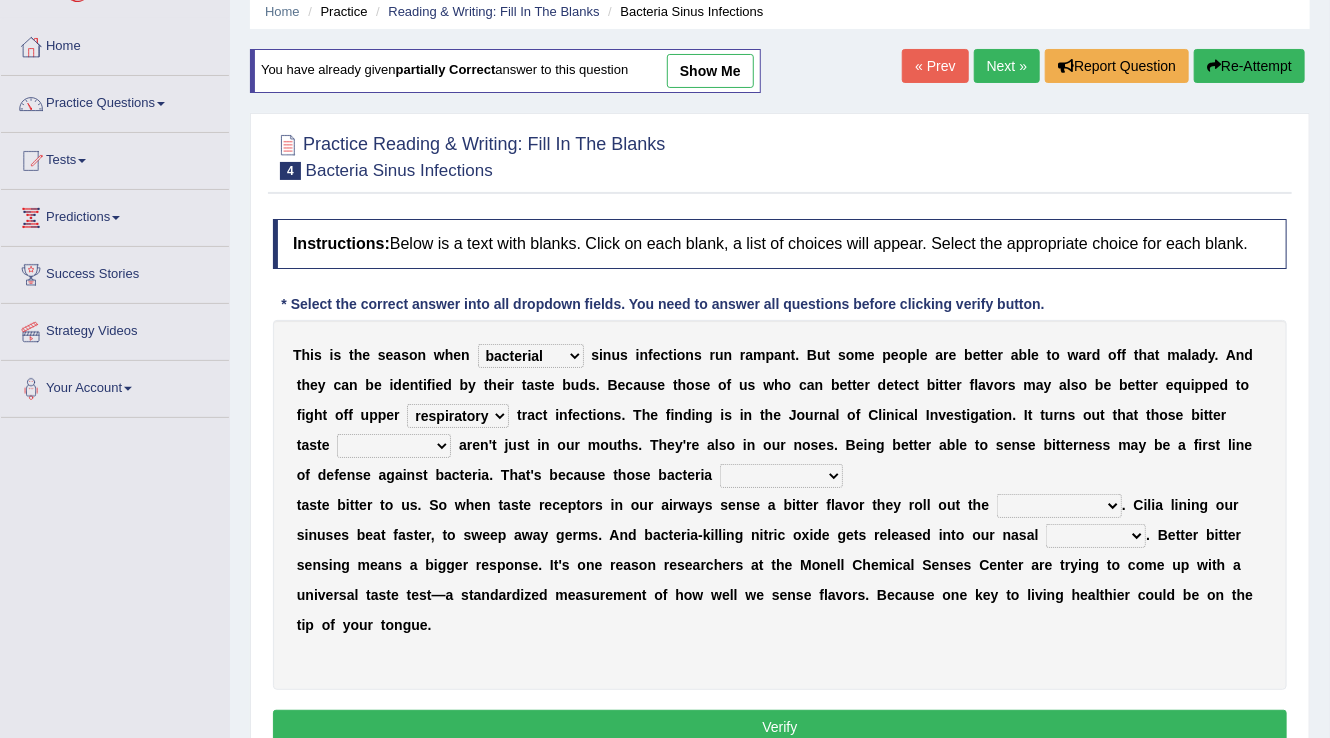 select on "receptors" 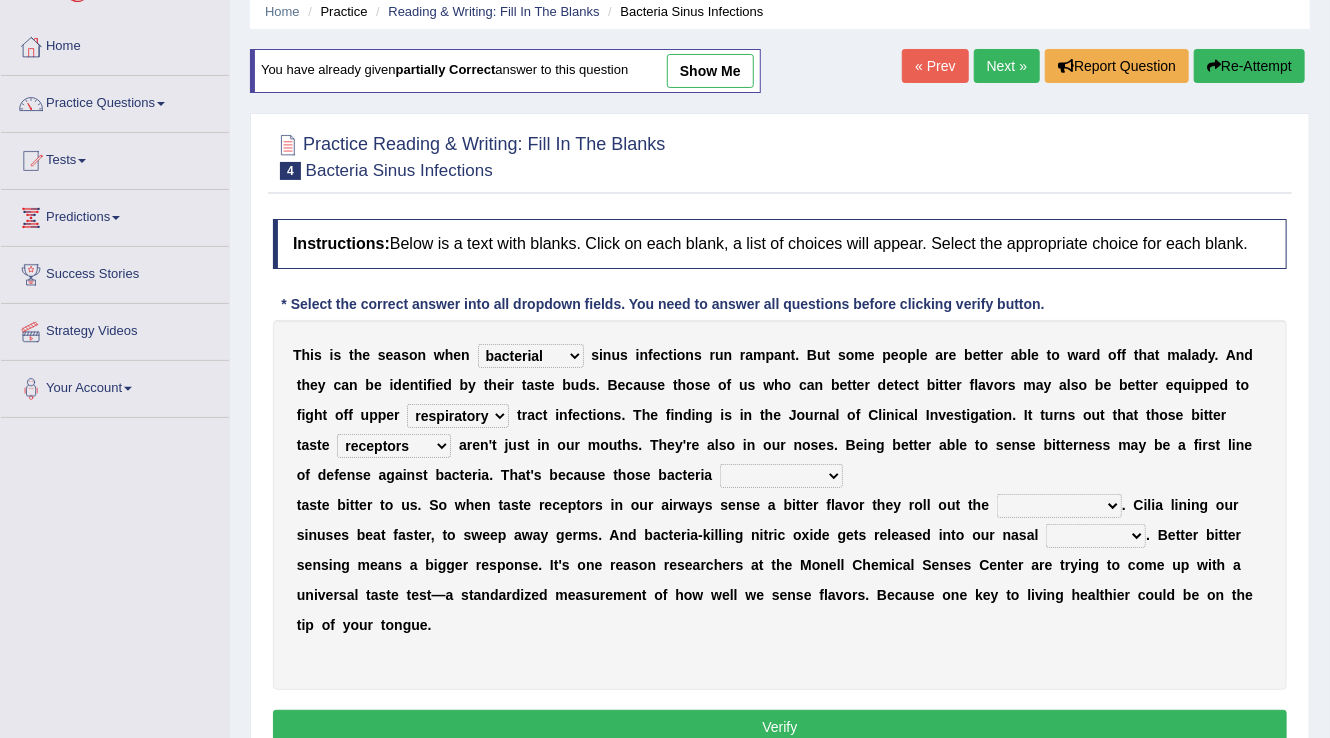 click on "purposelessly actually diagonally providently" at bounding box center (781, 476) 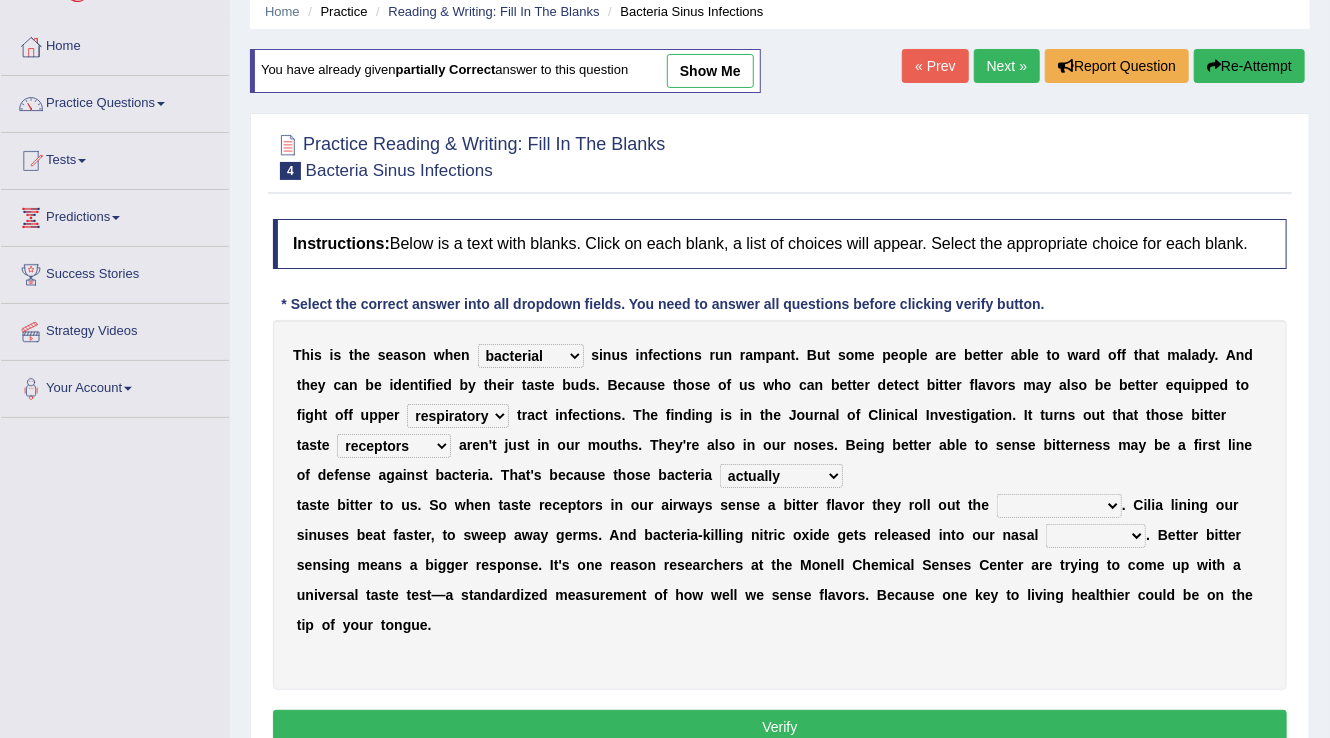 click on "purposelessly actually diagonally providently" at bounding box center (781, 476) 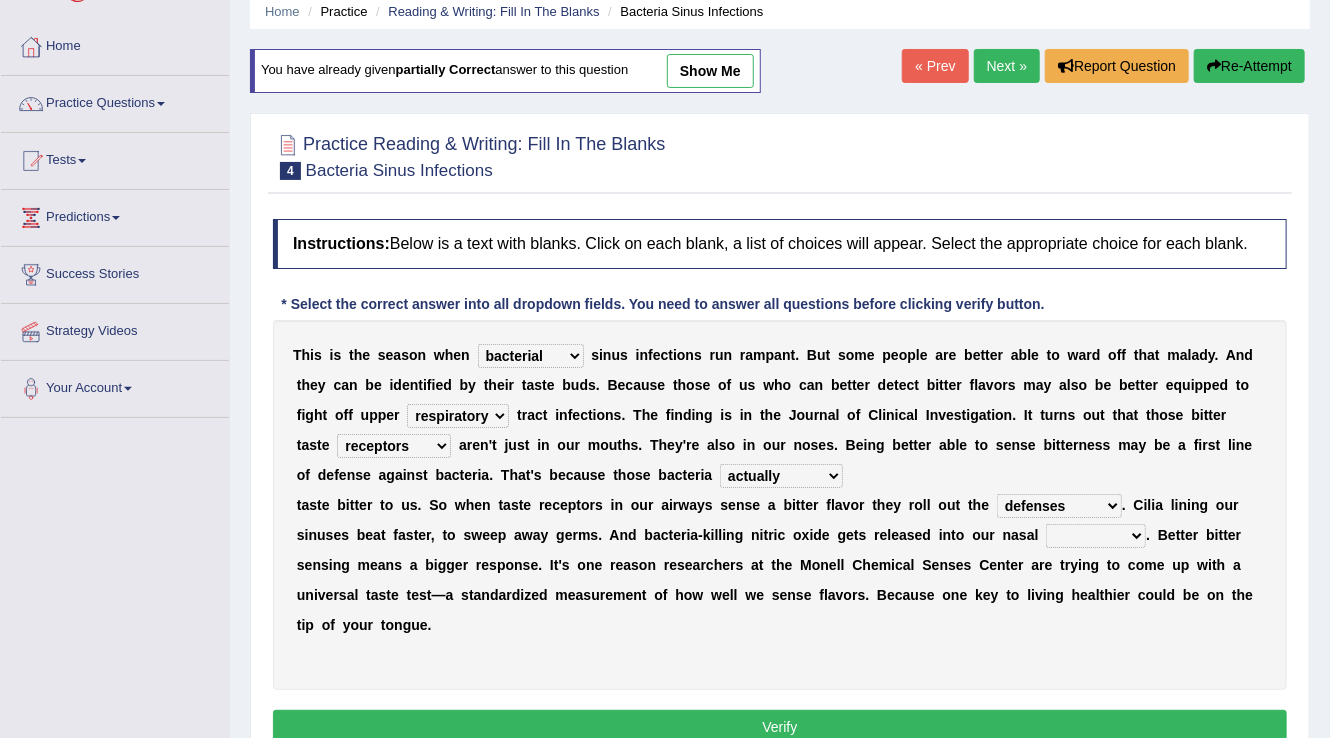 click on "defenses contradictions chestnuts pelvis" at bounding box center [1059, 506] 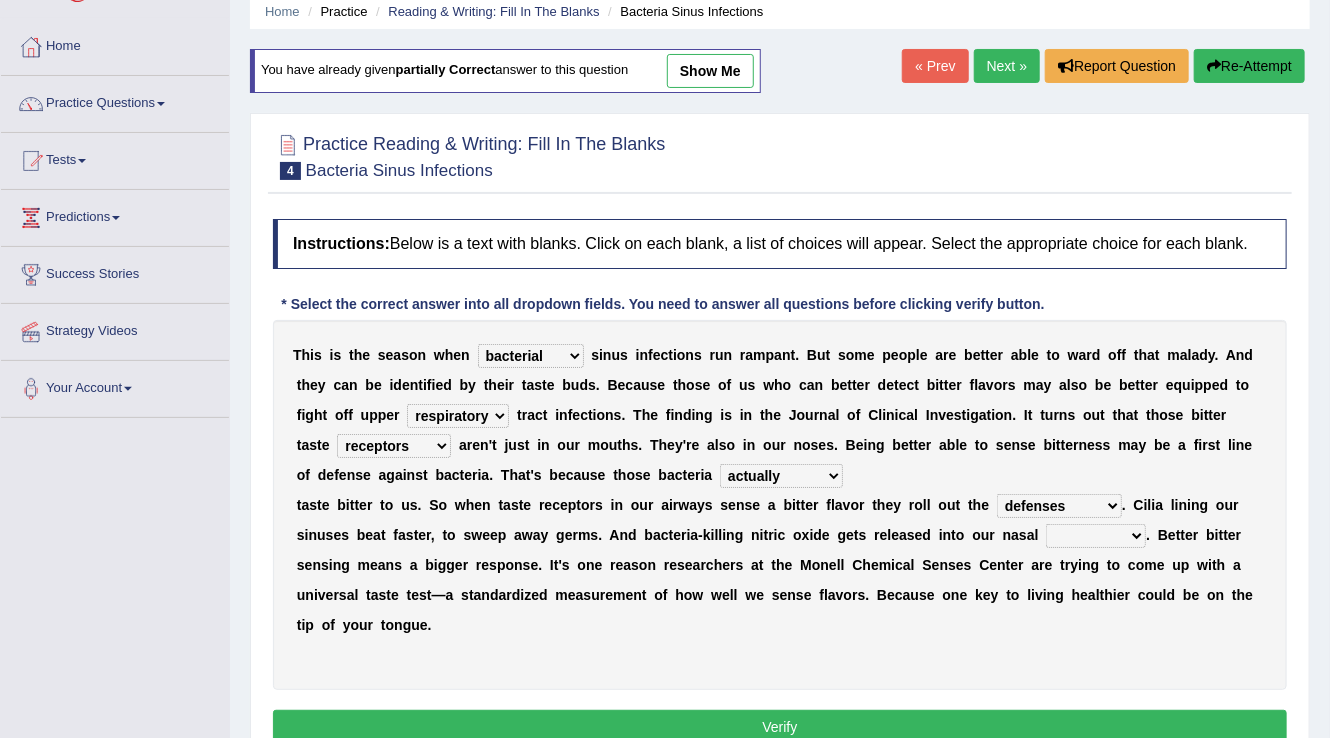 click on "causalities localities infirmities cavities" at bounding box center (1096, 536) 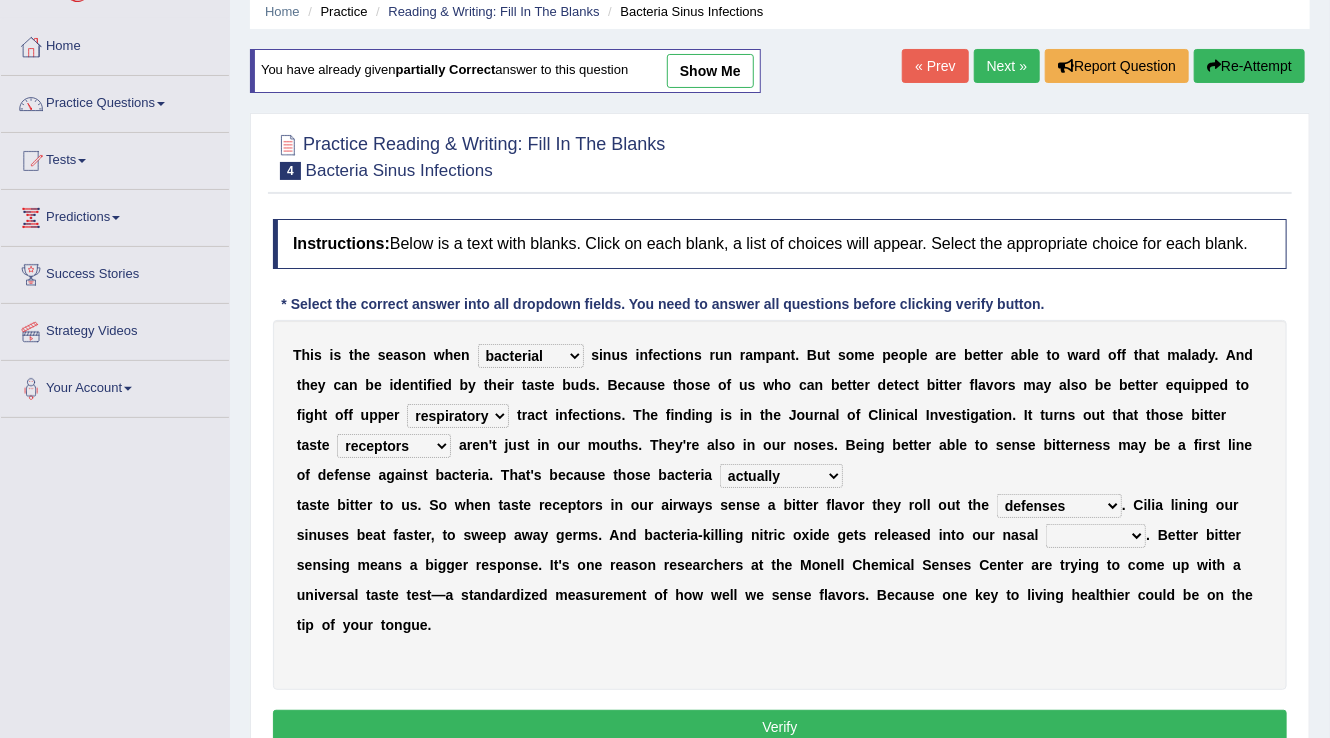 select on "causalities" 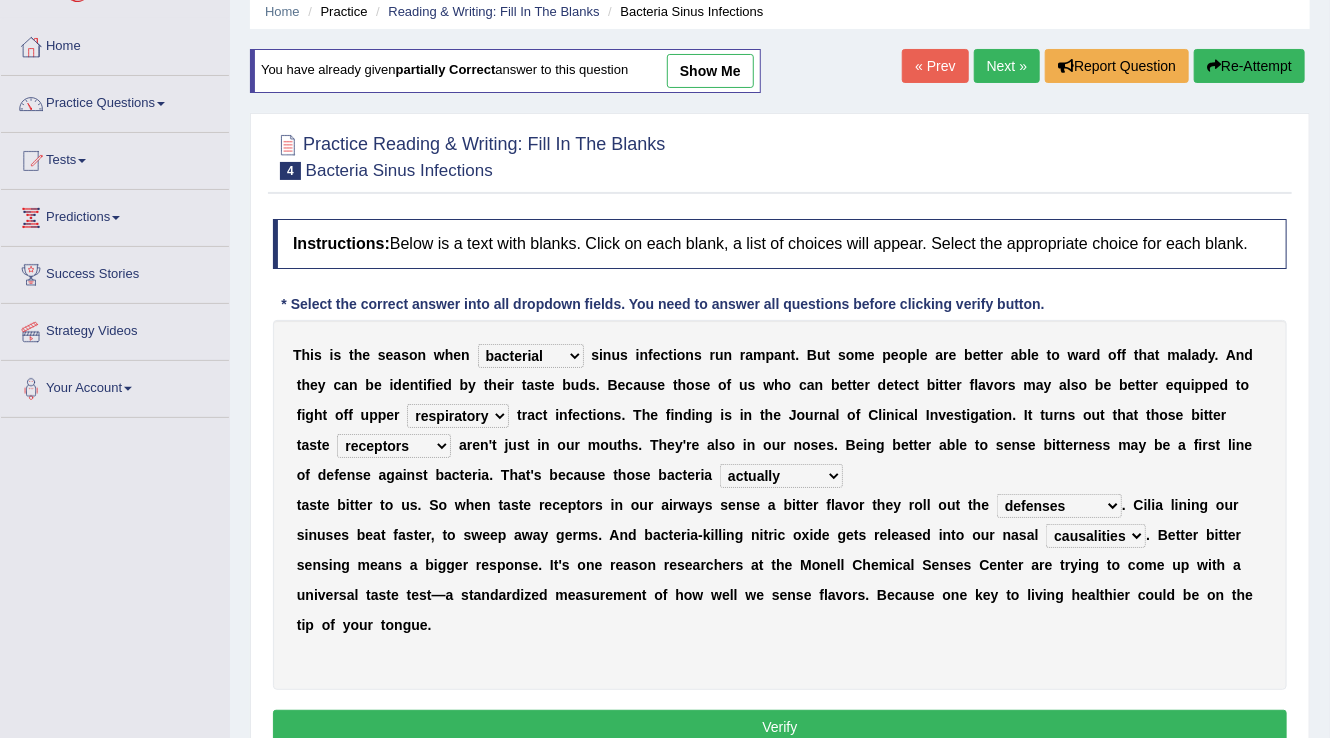 click on "Verify" at bounding box center (780, 727) 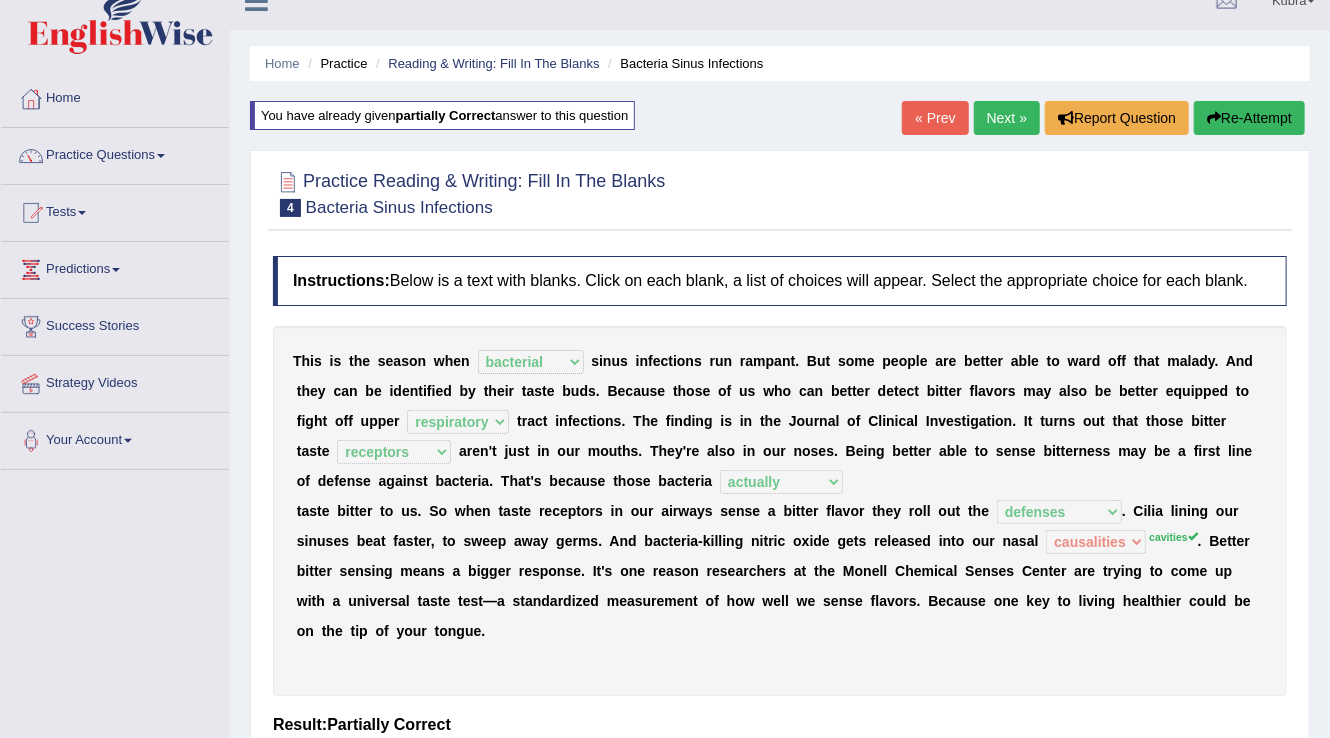 scroll, scrollTop: 0, scrollLeft: 0, axis: both 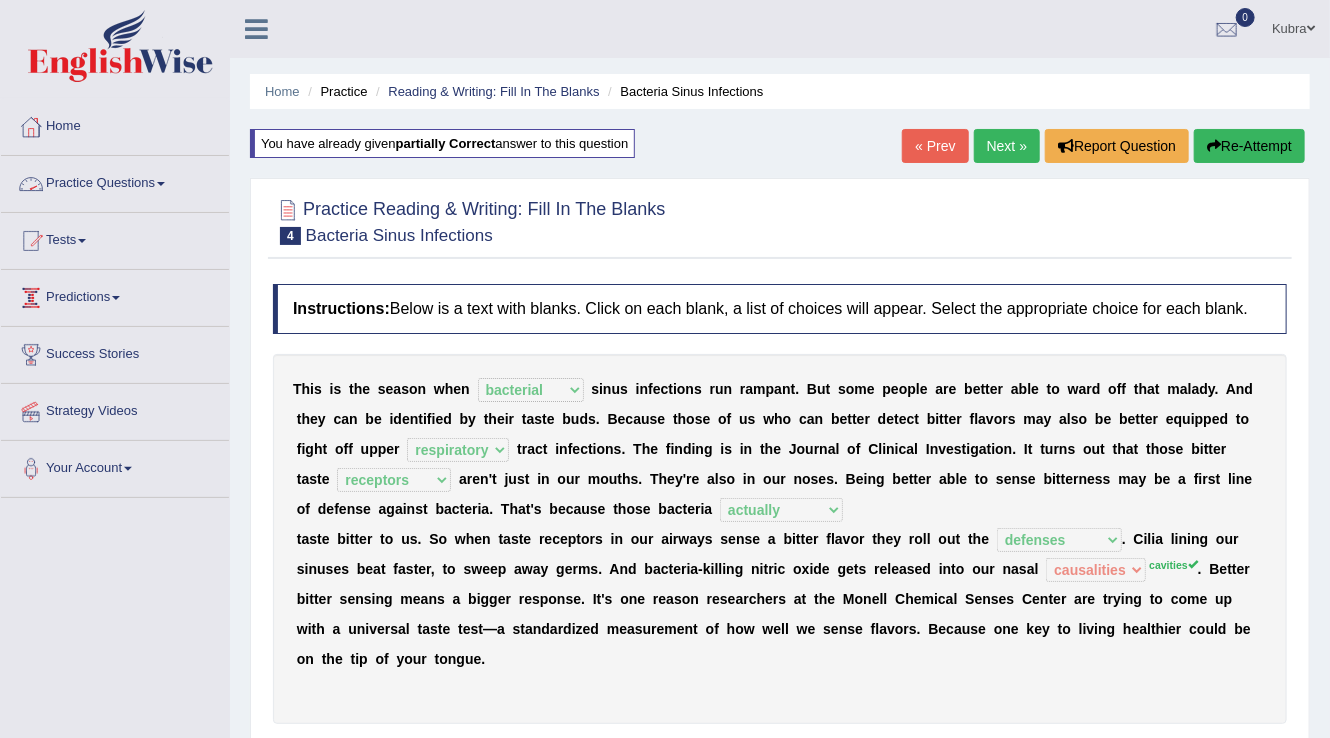 click on "Practice Questions" at bounding box center (115, 181) 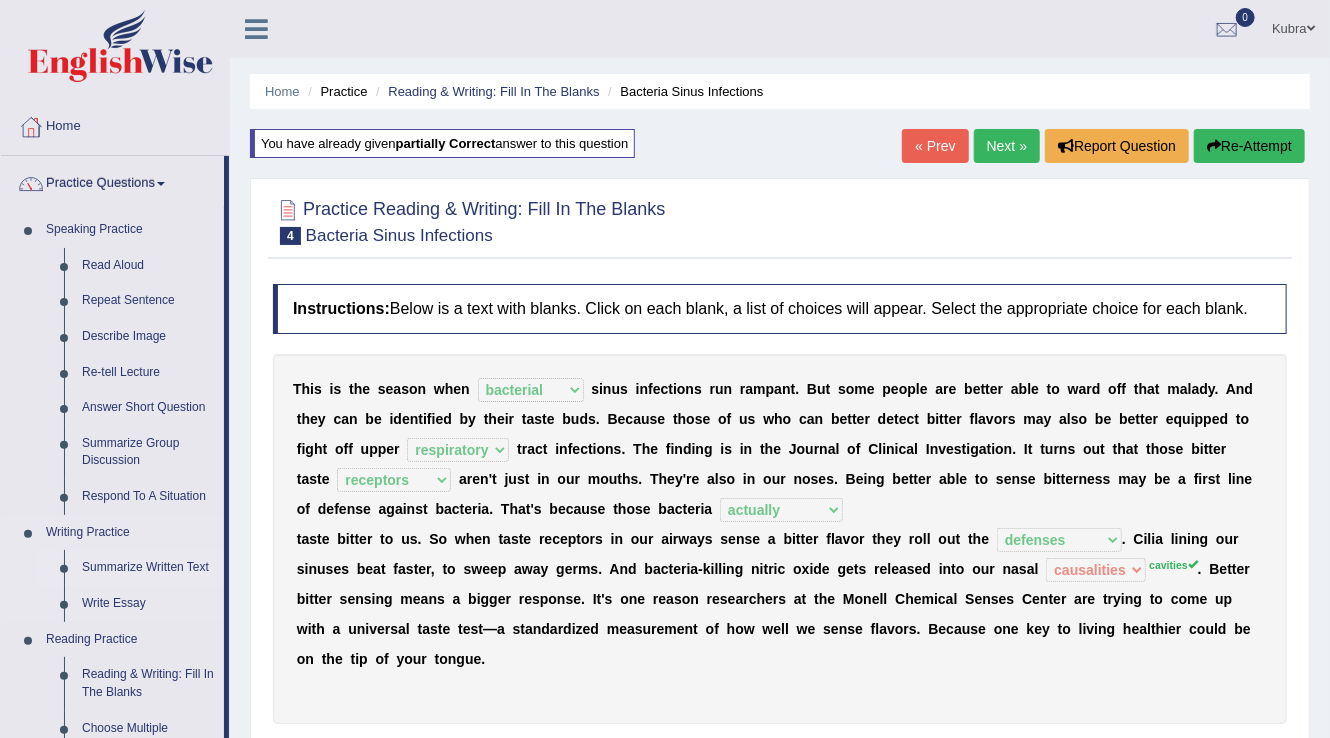 click on "Summarize Written Text" at bounding box center (148, 568) 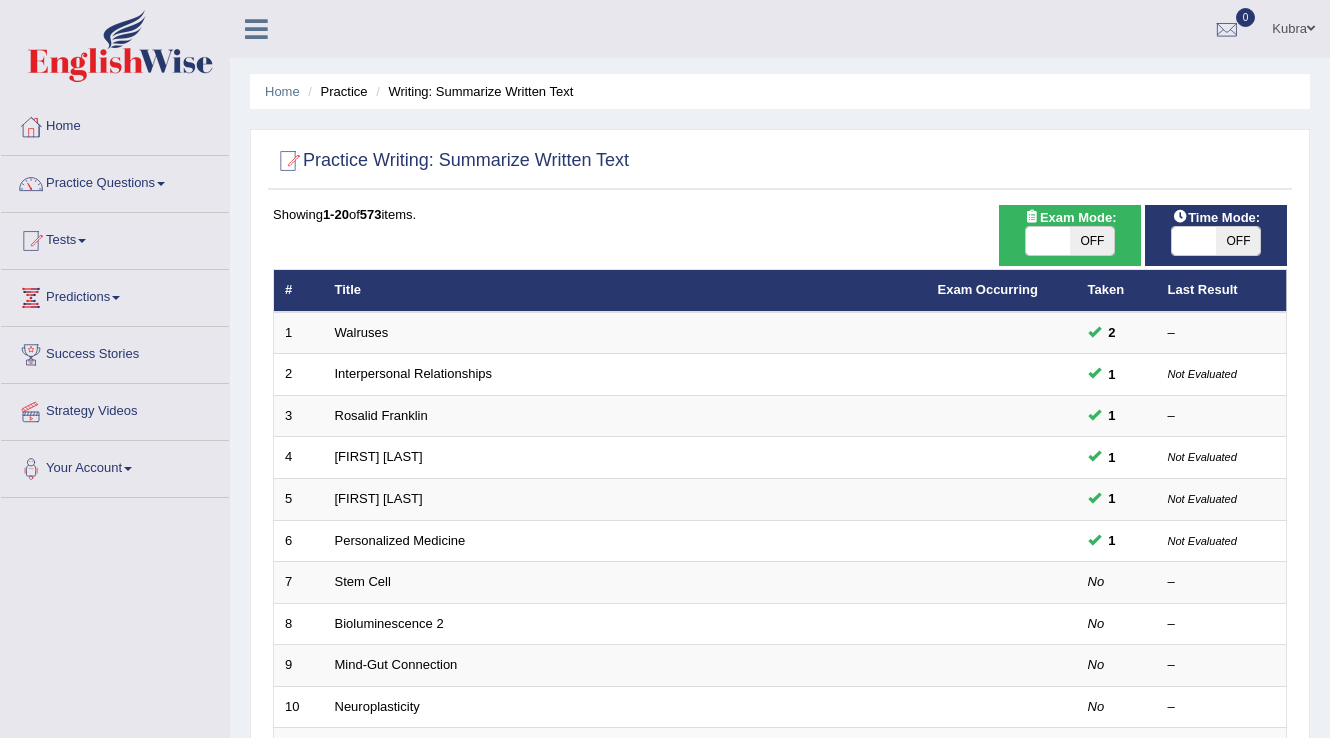 scroll, scrollTop: 0, scrollLeft: 0, axis: both 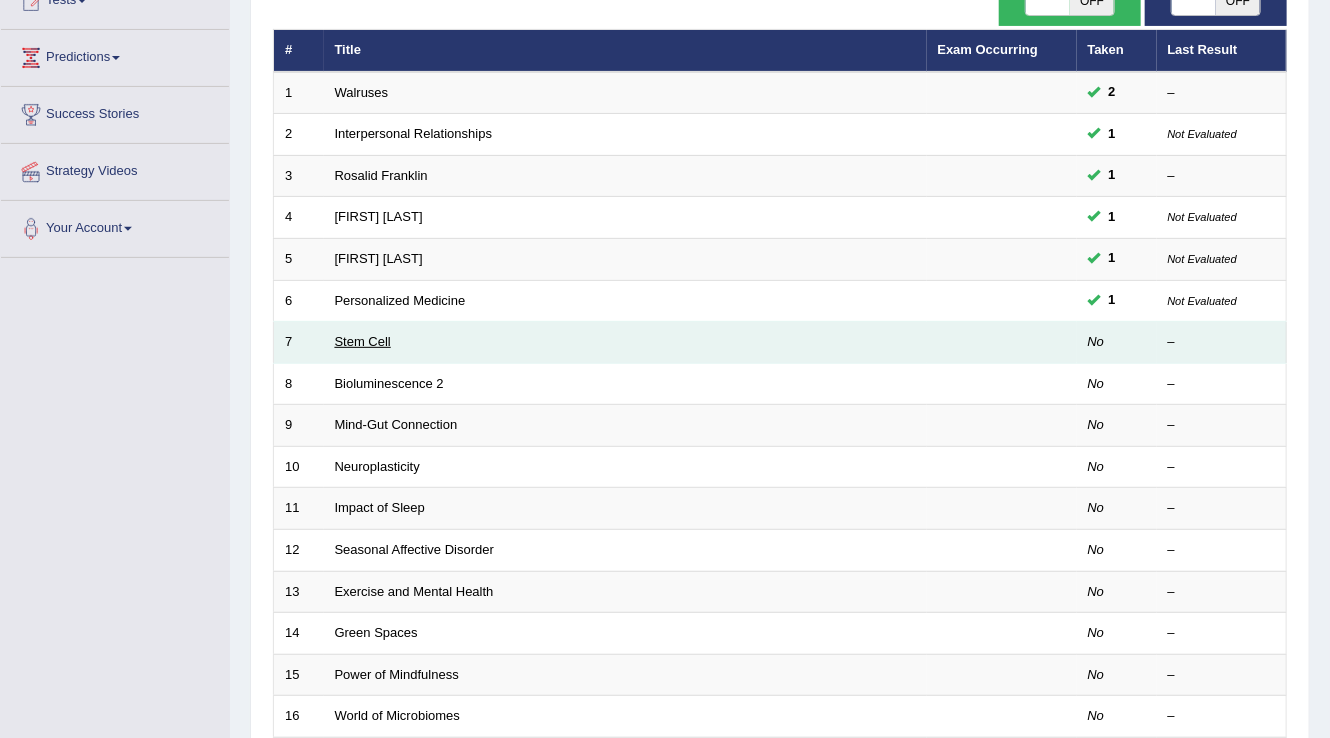 click on "Stem Cell" at bounding box center (363, 341) 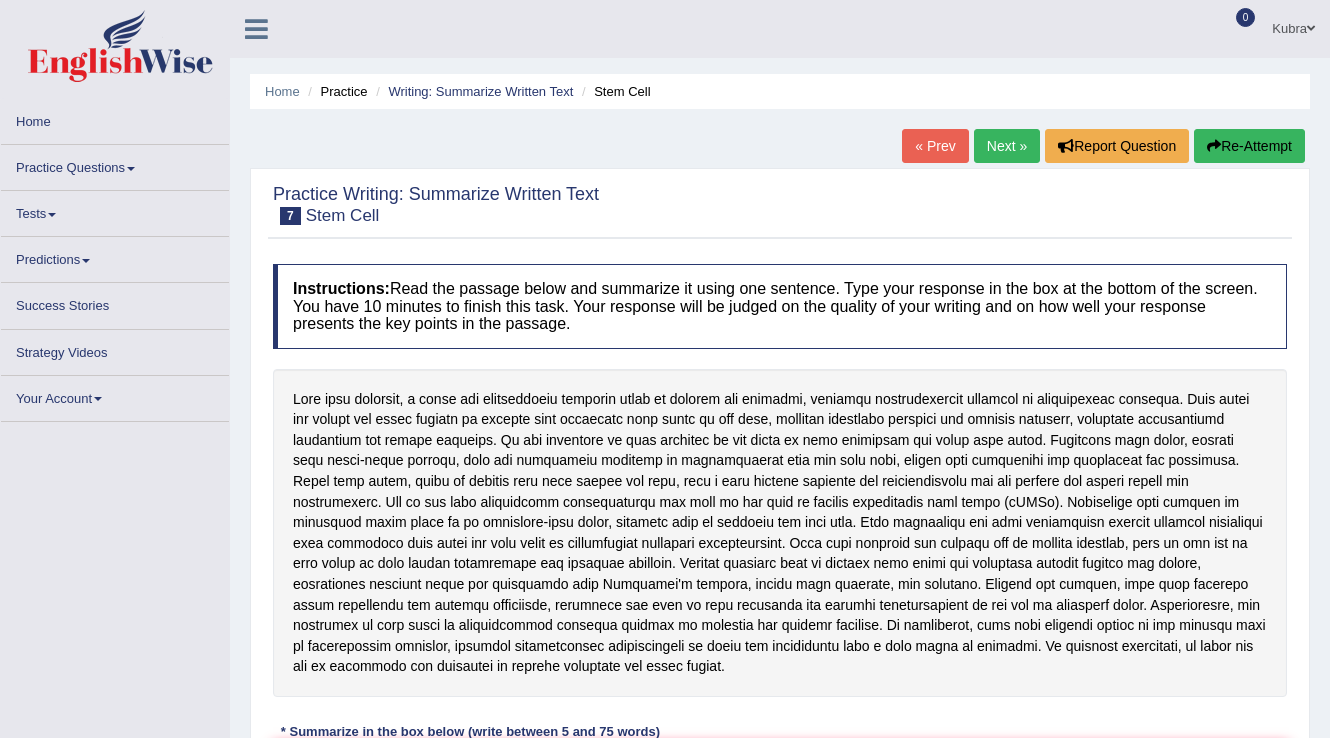 scroll, scrollTop: 0, scrollLeft: 0, axis: both 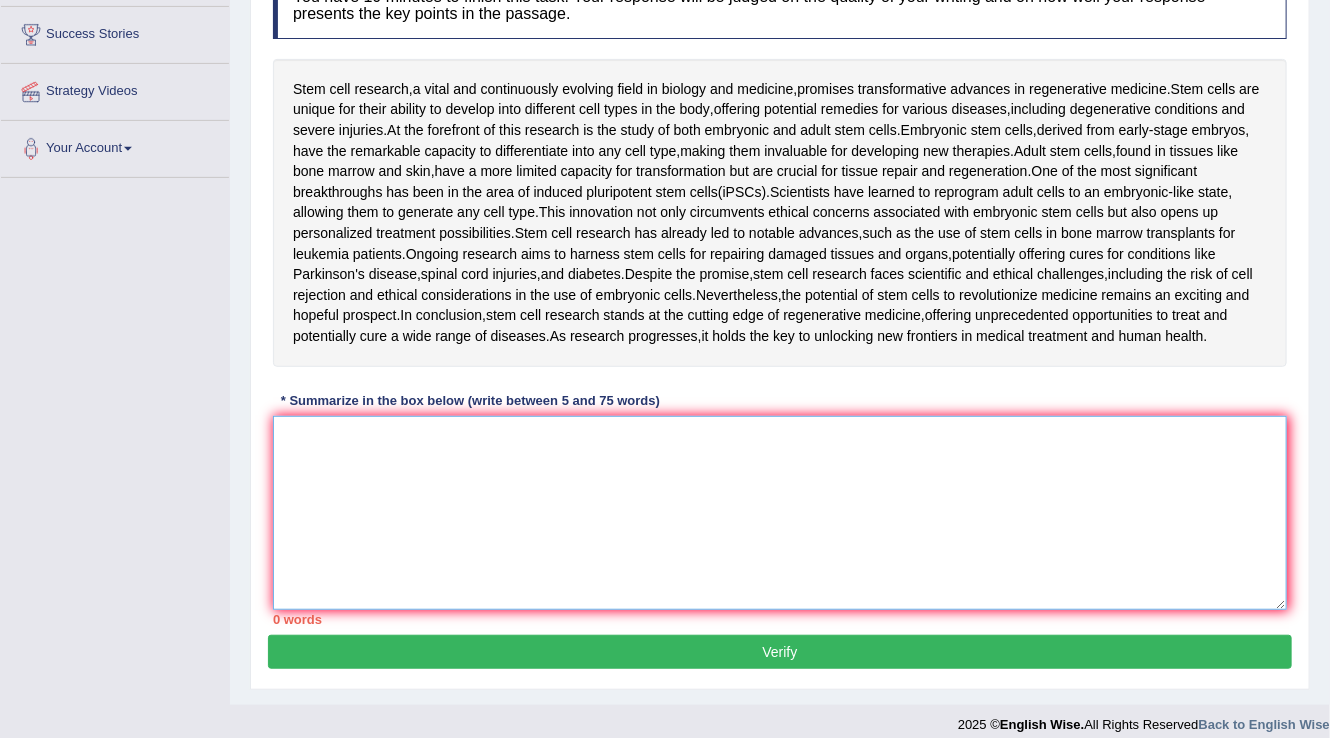 click at bounding box center (780, 513) 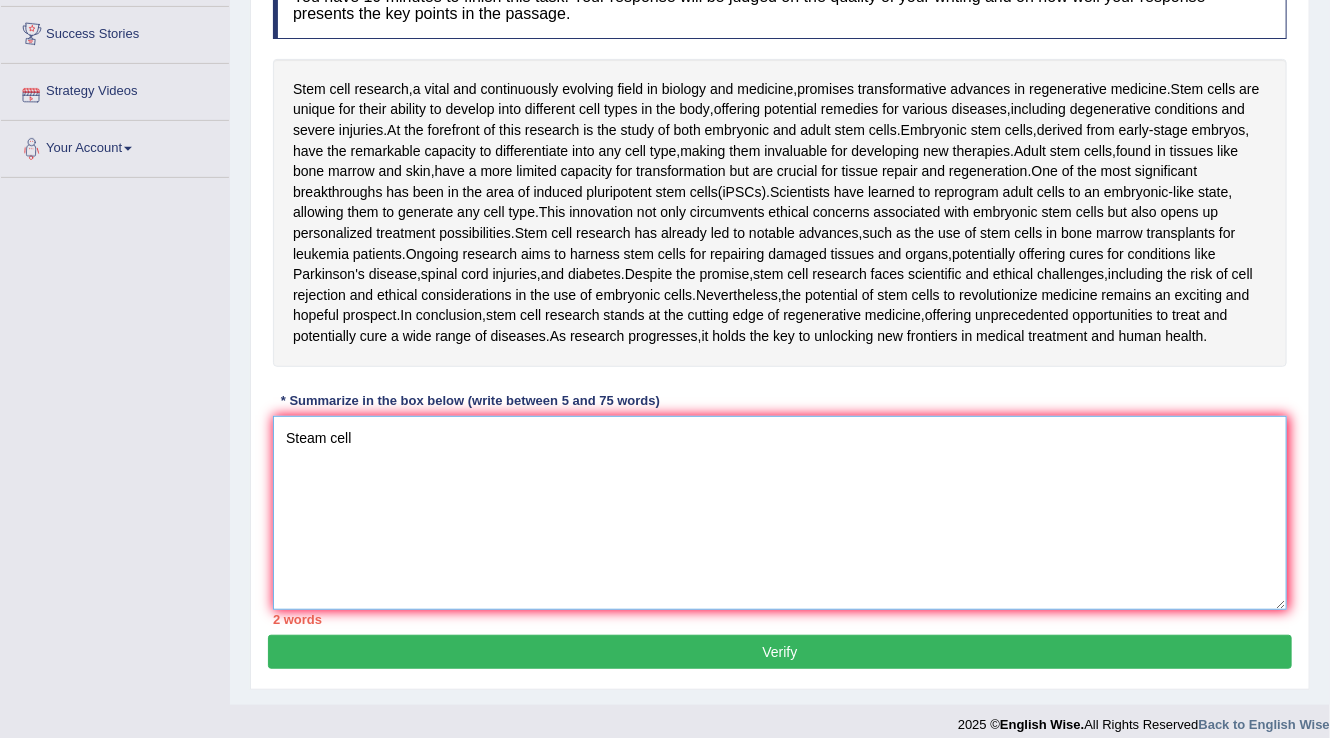 click on "Steam cell" at bounding box center [780, 513] 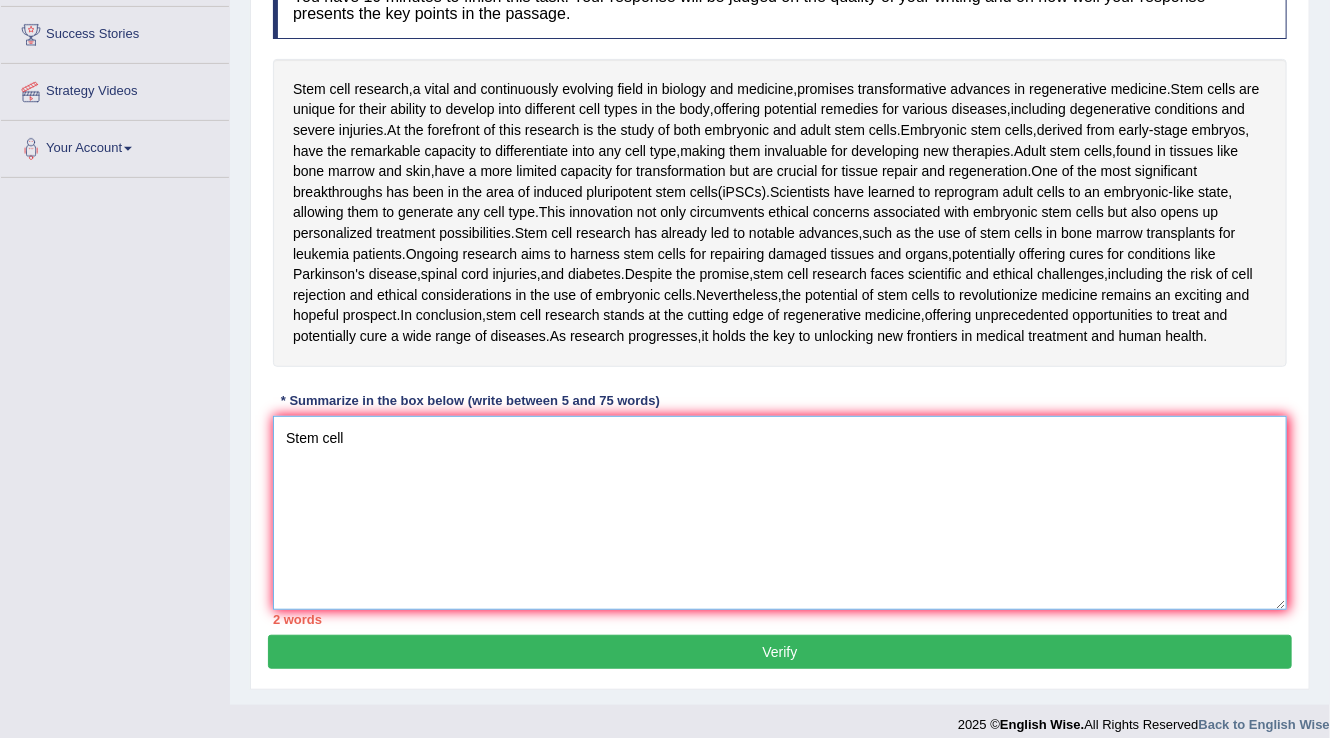 click on "Stem cell" at bounding box center [780, 513] 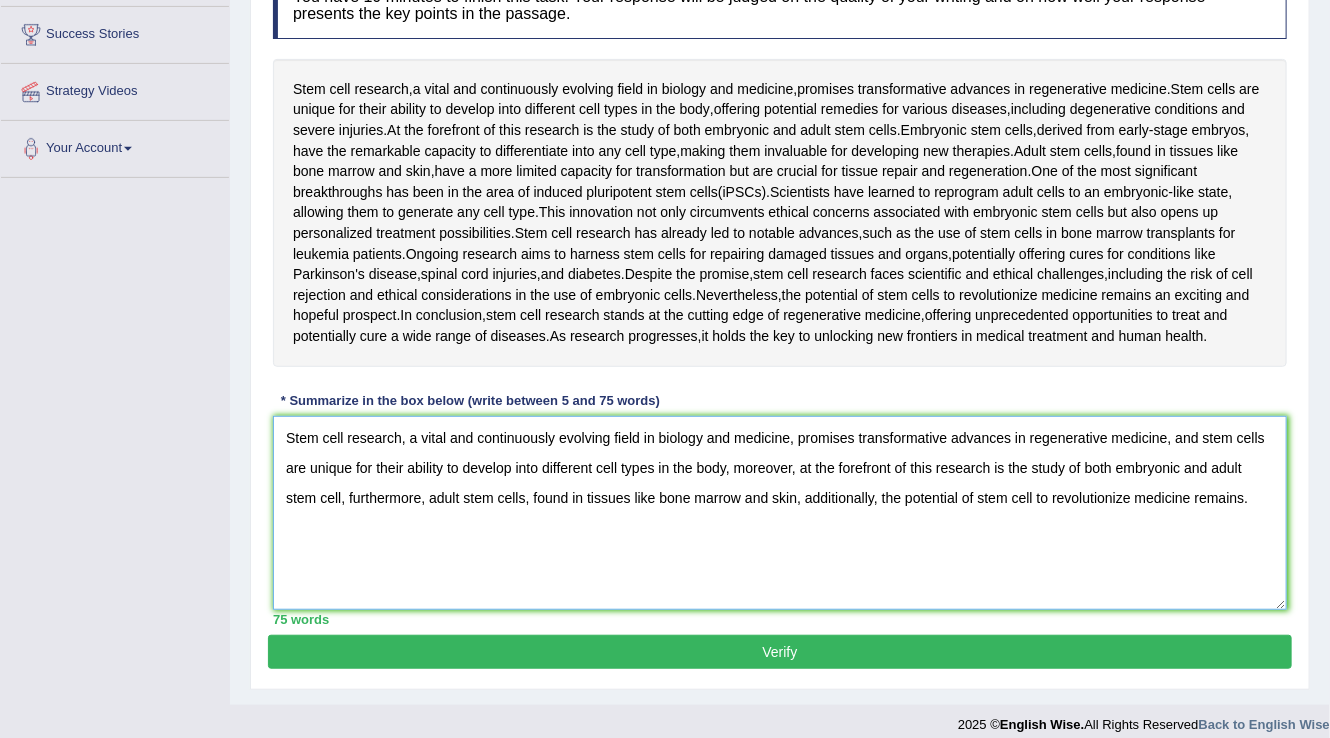 type on "Stem cell research, a vital and continuously evolving field in biology and medicine, promises transformative advances in regenerative medicine, and stem cells are unique for their ability to develop into different cell types in the body, moreover, at the forefront of this research is the study of both embryonic and adult stem cell, furthermore, adult stem cells, found in tissues like bone marrow and skin, additionally, the potential of stem cell to revolutionize medicine remains." 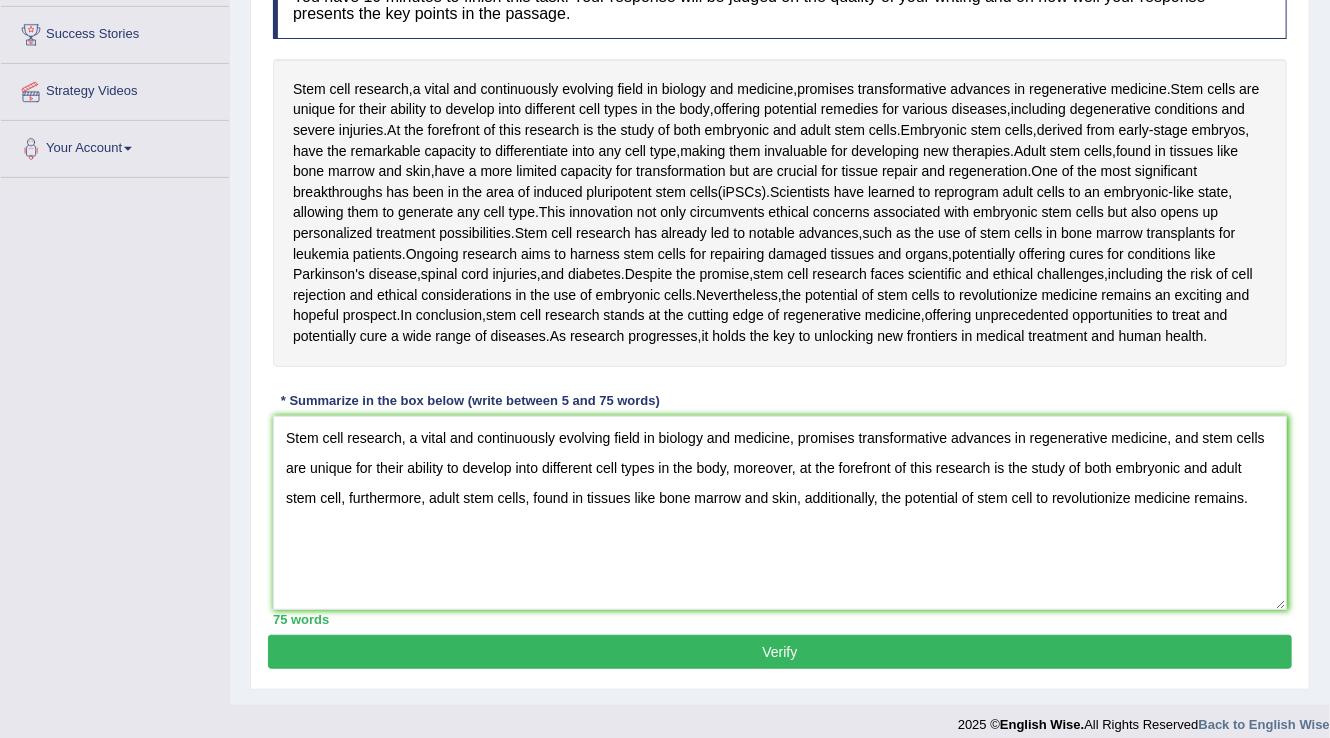 click on "Verify" at bounding box center (780, 652) 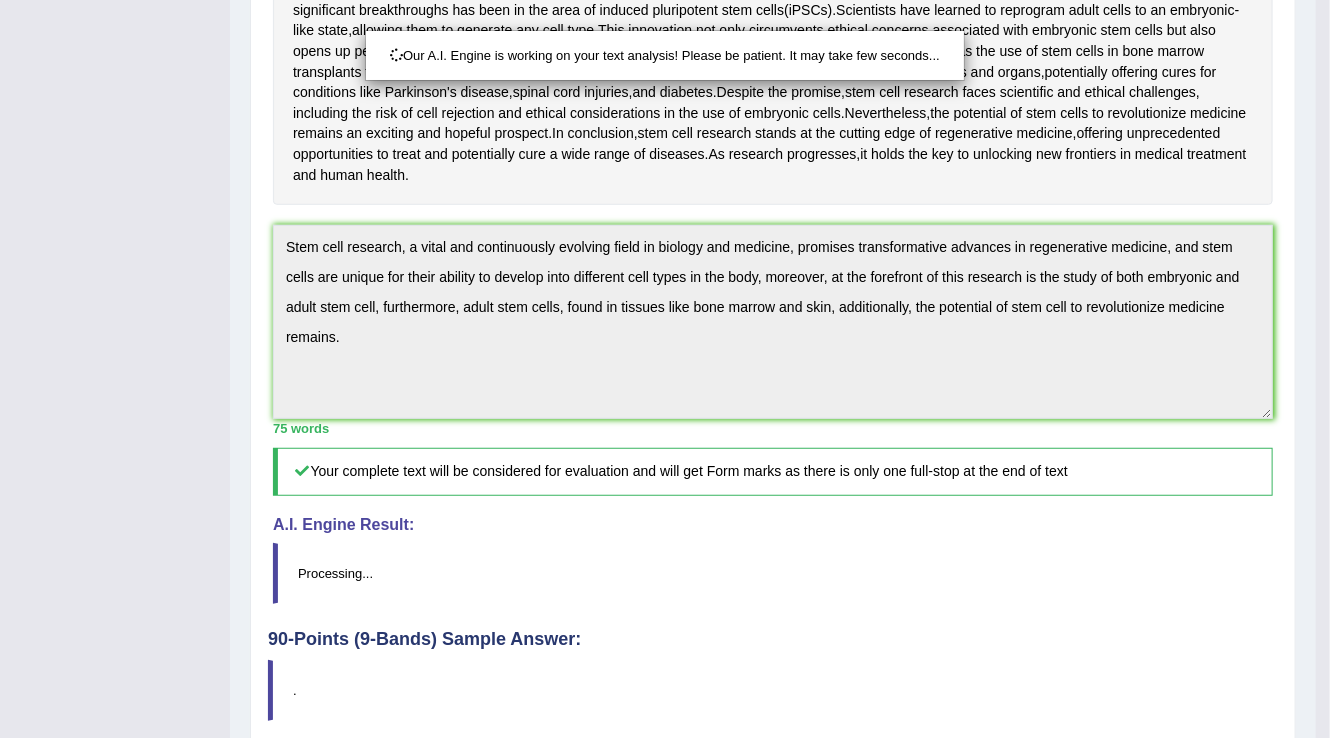 scroll, scrollTop: 577, scrollLeft: 0, axis: vertical 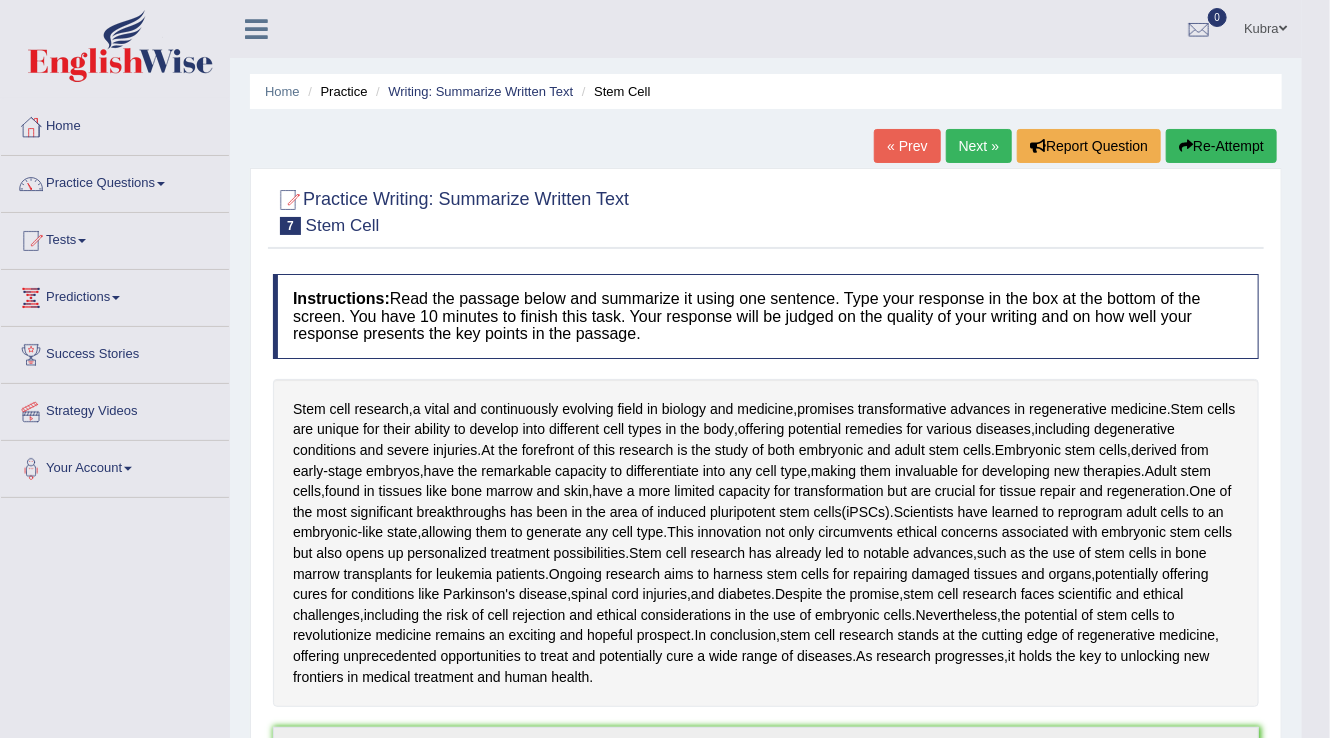 click on "Next »" at bounding box center (979, 146) 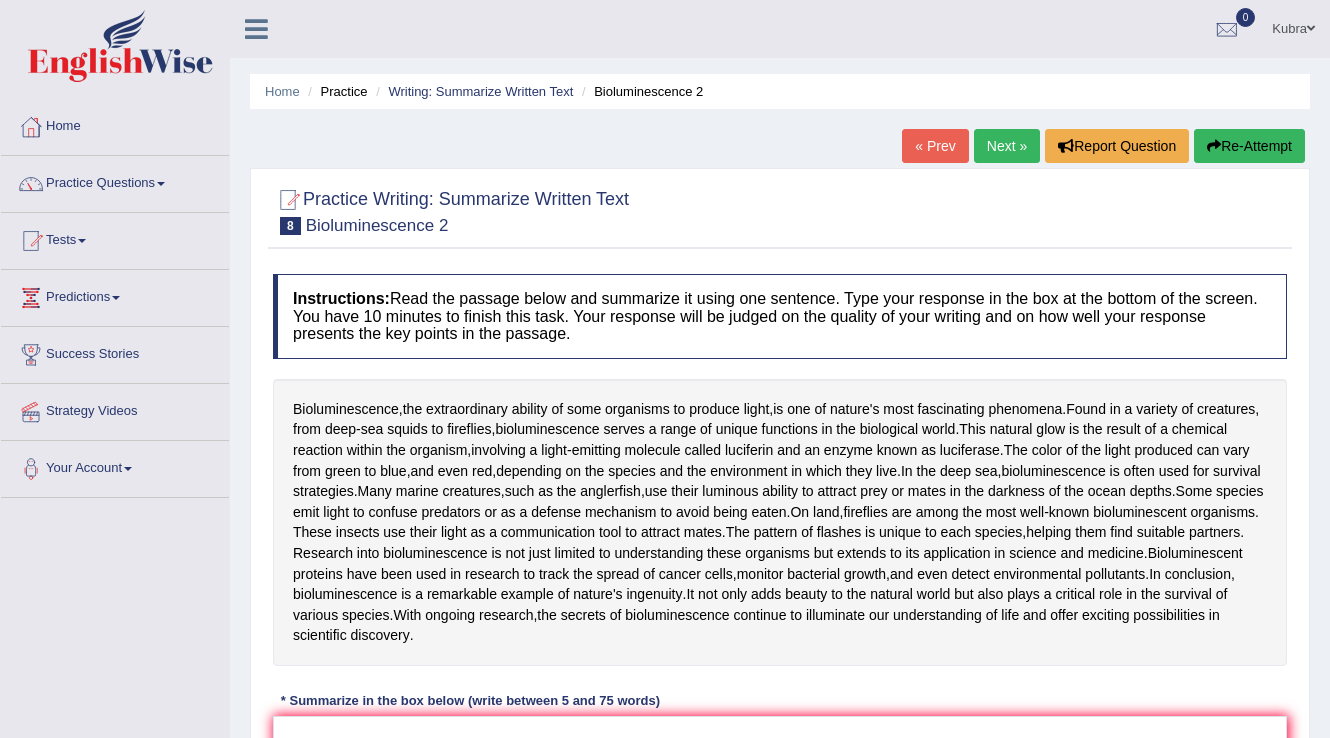 scroll, scrollTop: 313, scrollLeft: 0, axis: vertical 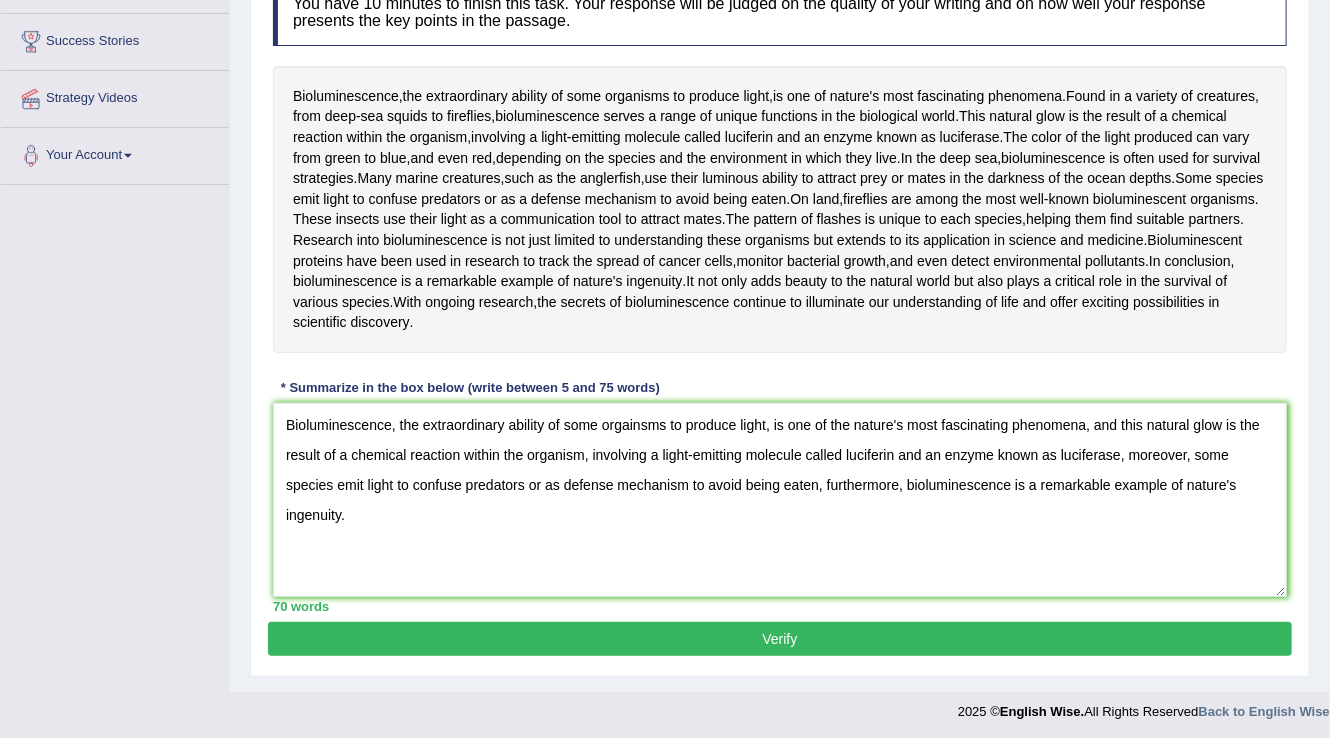 type on "Bioluminescence, the extraordinary ability of some orgainsms to produce light, is one of the nature's most fascinating phenomena, and this natural glow is the result of a chemical reaction within the organism, involving a light-emitting molecule called luciferin and an enzyme known as luciferase, moreover, some species emit light to confuse predators or as defense mechanism to avoid being eaten, furthermore, bioluminescence is a remarkable example of nature's ingenuity." 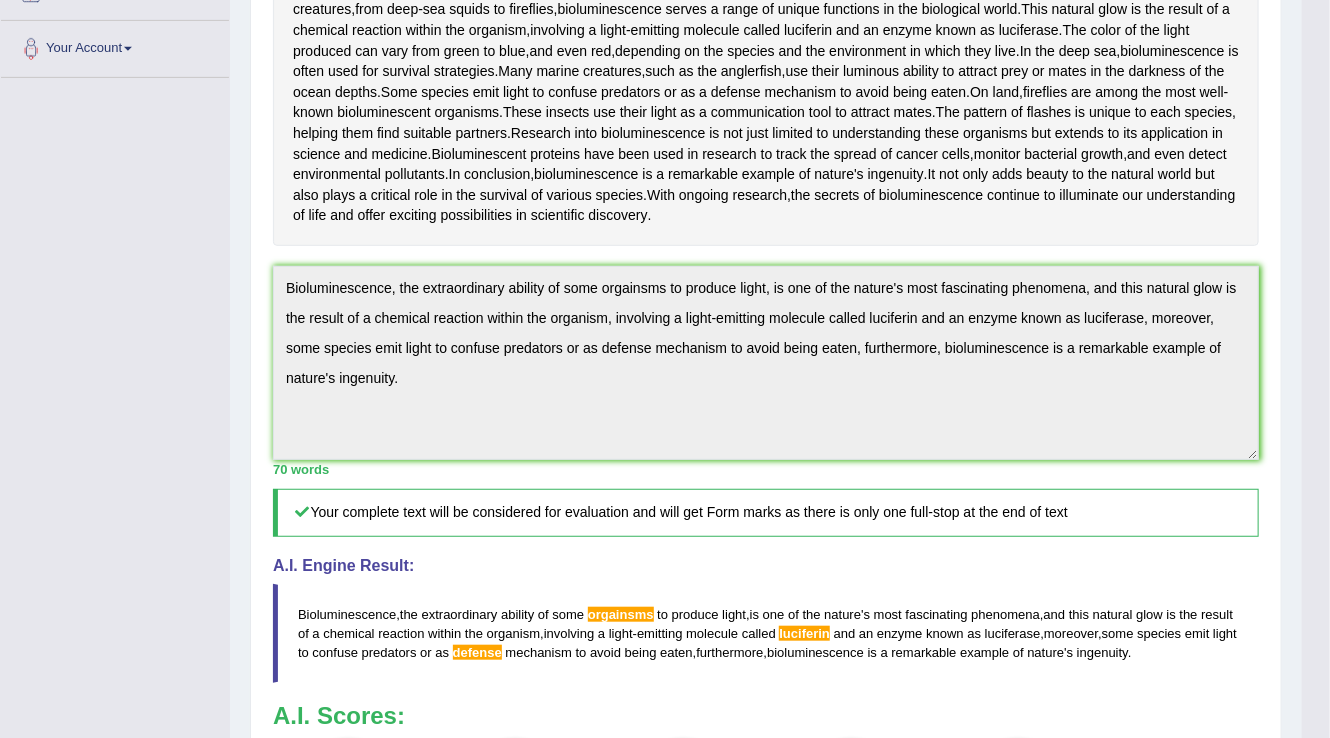 scroll, scrollTop: 340, scrollLeft: 0, axis: vertical 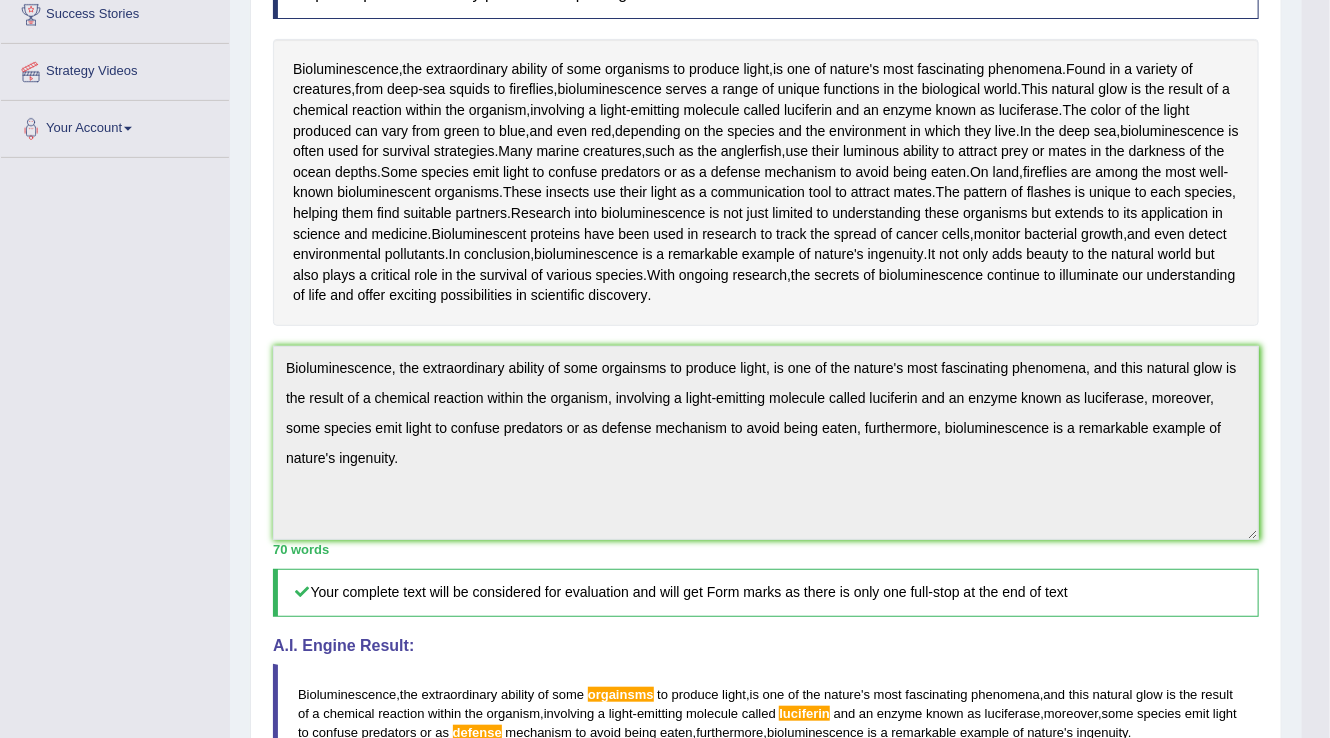 click on "Toggle navigation
Home
Practice Questions   Speaking Practice Read Aloud
Repeat Sentence
Describe Image
Re-tell Lecture
Answer Short Question
Summarize Group Discussion
Respond To A Situation
Writing Practice  Summarize Written Text
Write Essay
Reading Practice  Reading & Writing: Fill In The Blanks
Choose Multiple Answers
Re-order Paragraphs
Fill In The Blanks
Choose Single Answer
Listening Practice  Summarize Spoken Text
Highlight Incorrect Words
Highlight Correct Summary
Select Missing Word
Choose Single Answer
Choose Multiple Answers
Fill In The Blanks
Write From Dictation
Pronunciation
Tests  Take Practice Sectional Test
Take Mock Test" at bounding box center (651, 396) 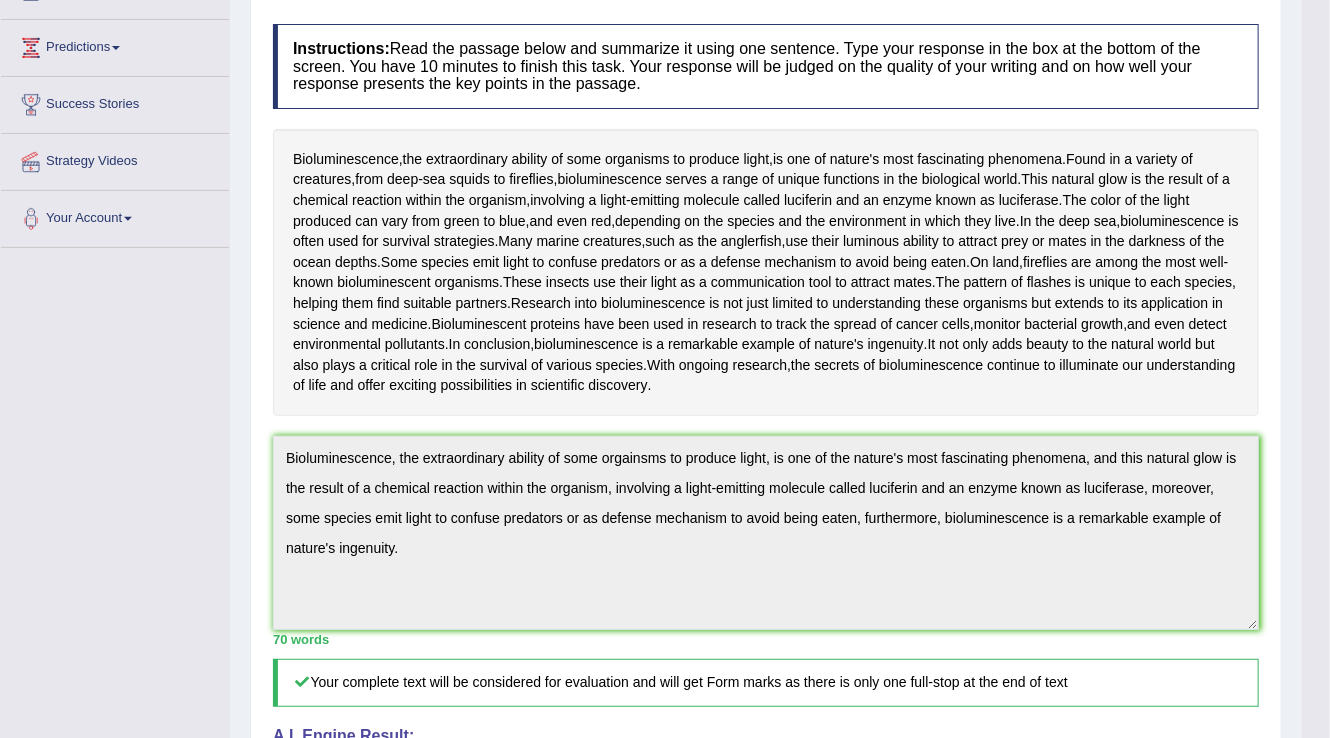 scroll, scrollTop: 20, scrollLeft: 0, axis: vertical 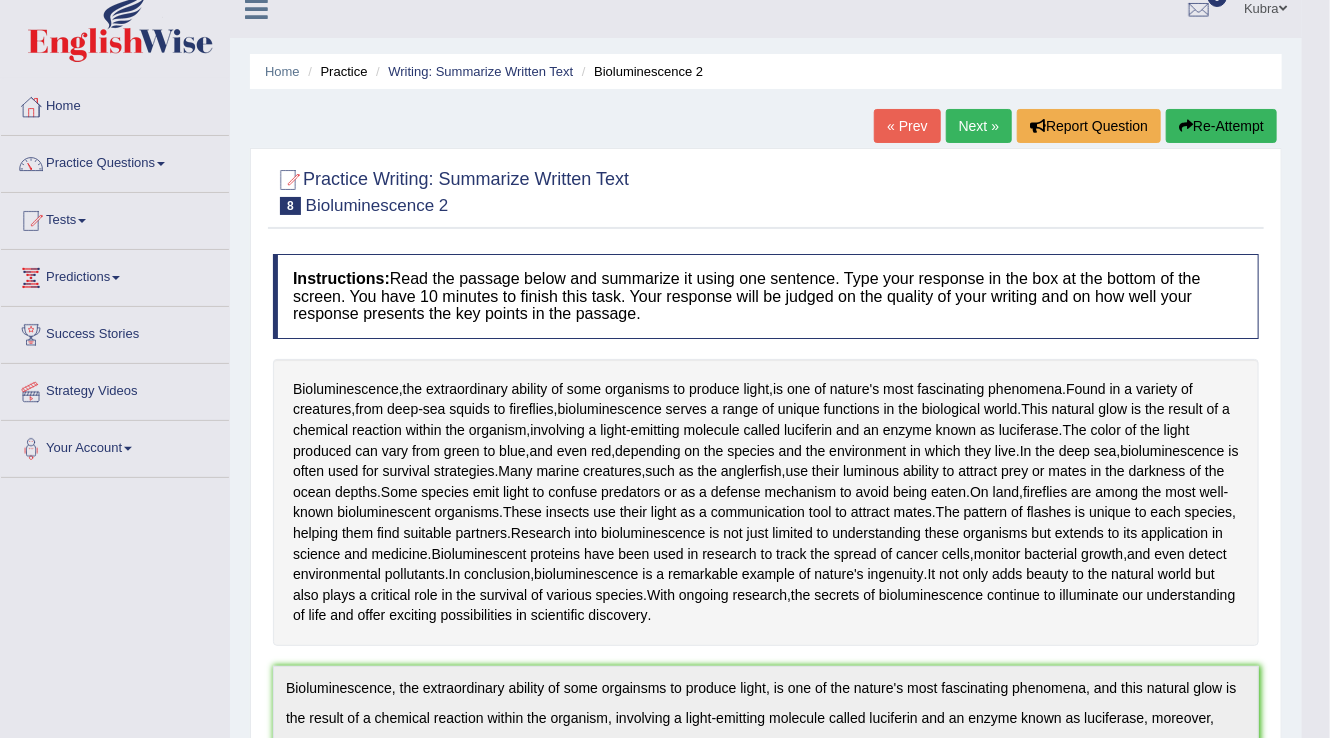 drag, startPoint x: 1240, startPoint y: 114, endPoint x: 1240, endPoint y: 139, distance: 25 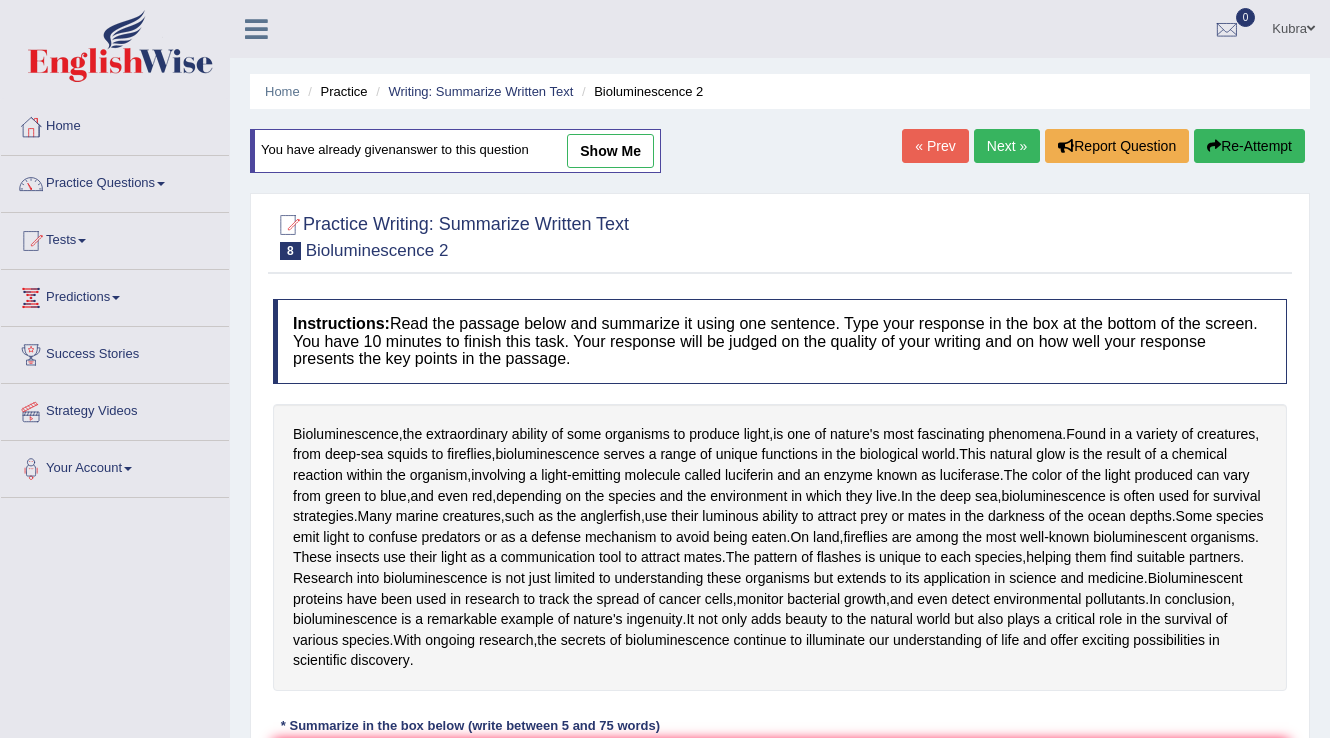 scroll, scrollTop: 180, scrollLeft: 0, axis: vertical 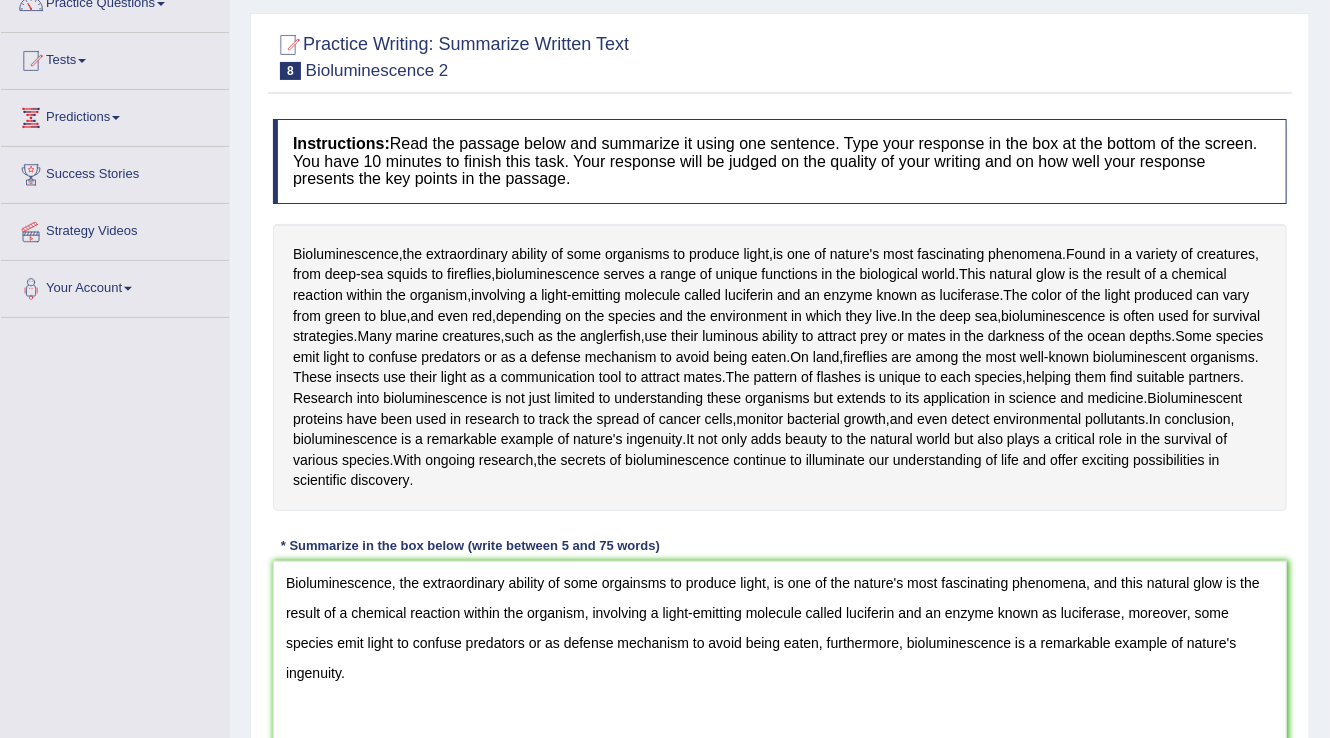 click on "Bioluminescence, the extraordinary ability of some orgainsms to produce light, is one of the nature's most fascinating phenomena, and this natural glow is the result of a chemical reaction within the organism, involving a light-emitting molecule called luciferin and an enzyme known as luciferase, moreover, some species emit light to confuse predators or as defense mechanism to avoid being eaten, furthermore, bioluminescence is a remarkable example of nature's ingenuity." at bounding box center (780, 658) 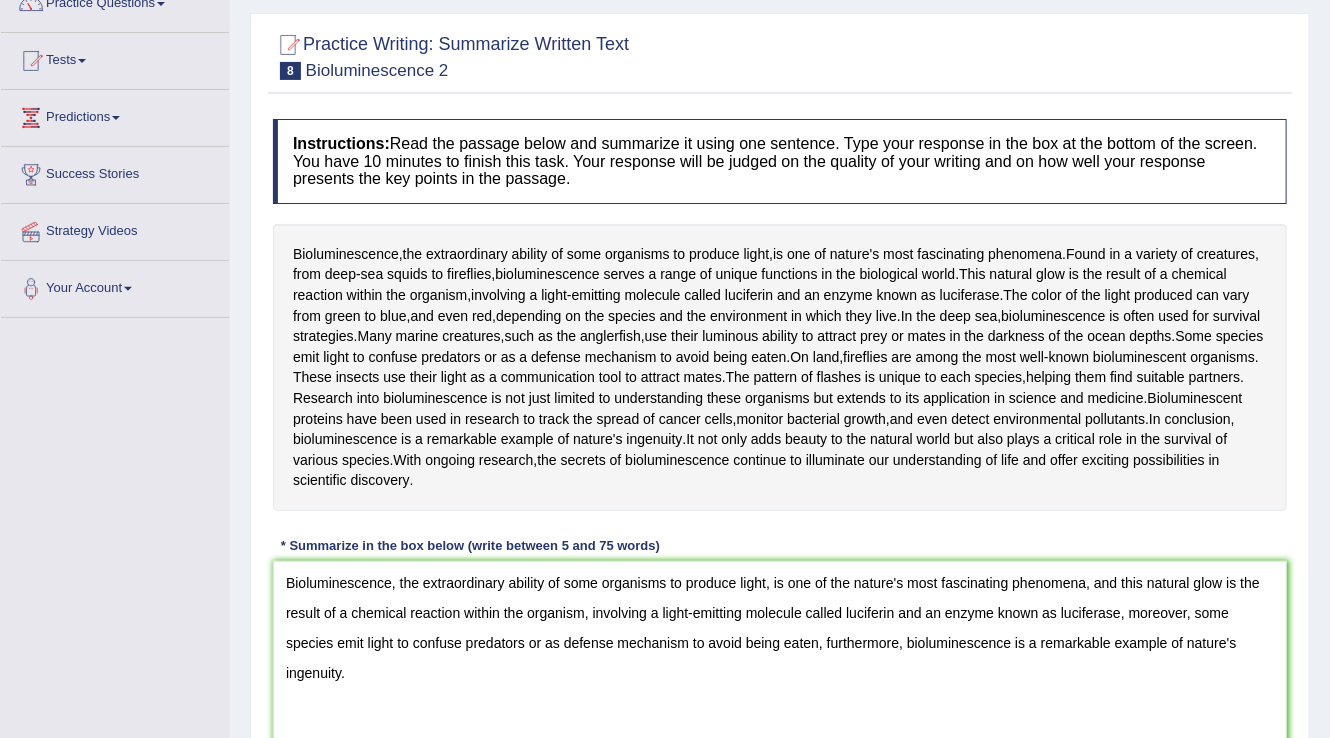 scroll, scrollTop: 260, scrollLeft: 0, axis: vertical 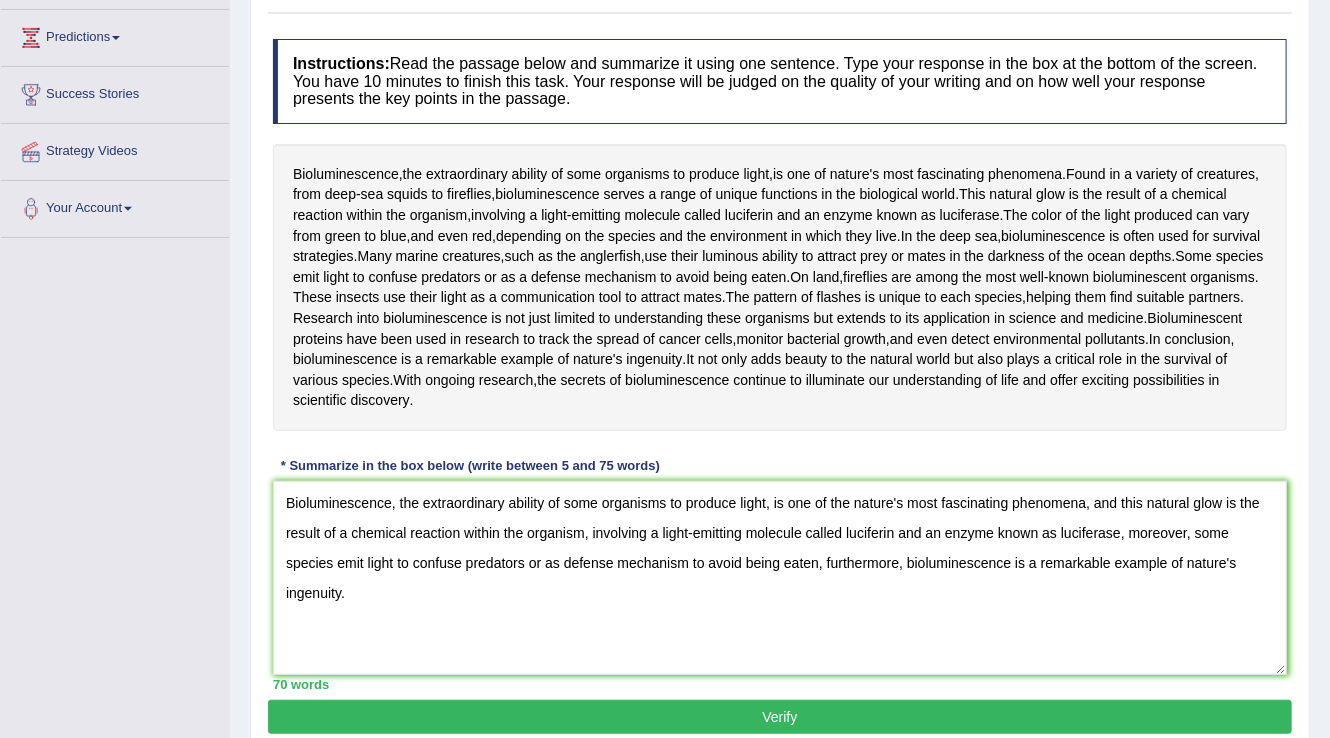 click on "Bioluminescence, the extraordinary ability of some organisms to produce light, is one of the nature's most fascinating phenomena, and this natural glow is the result of a chemical reaction within the organism, involving a light-emitting molecule called luciferin and an enzyme known as luciferase, moreover, some species emit light to confuse predators or as defense mechanism to avoid being eaten, furthermore, bioluminescence is a remarkable example of nature's ingenuity." at bounding box center [780, 578] 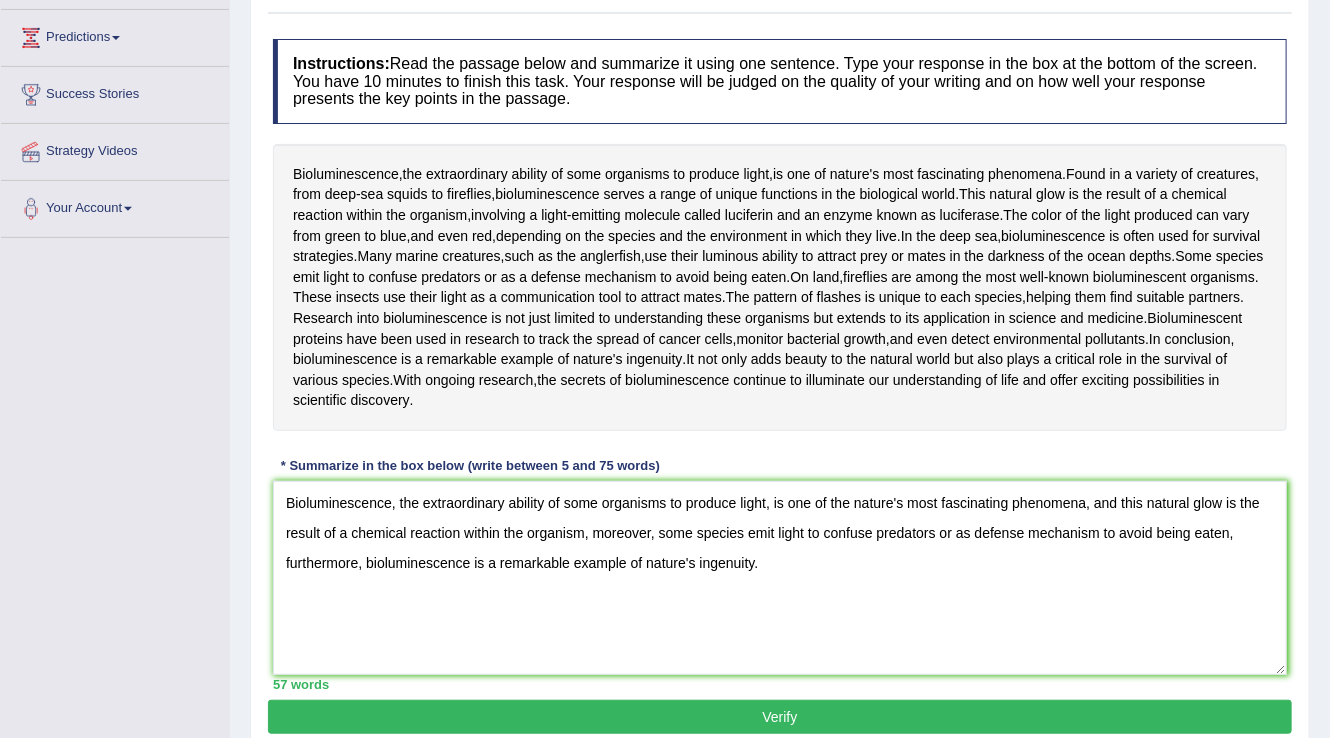click on "Bioluminescence, the extraordinary ability of some organisms to produce light, is one of the nature's most fascinating phenomena, and this natural glow is the result of a chemical reaction within the organism, moreover, some species emit light to confuse predators or as defense mechanism to avoid being eaten, furthermore, bioluminescence is a remarkable example of nature's ingenuity." at bounding box center (780, 578) 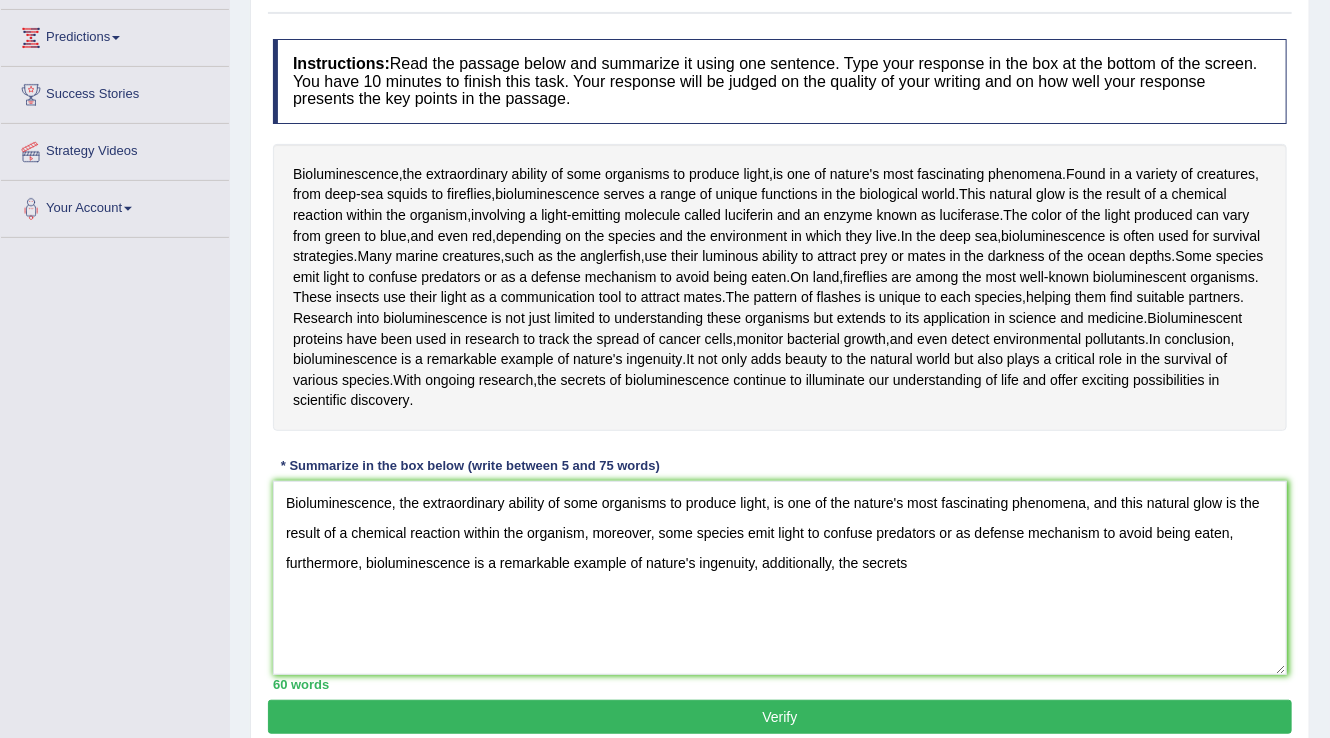 drag, startPoint x: 365, startPoint y: 560, endPoint x: 468, endPoint y: 566, distance: 103.17461 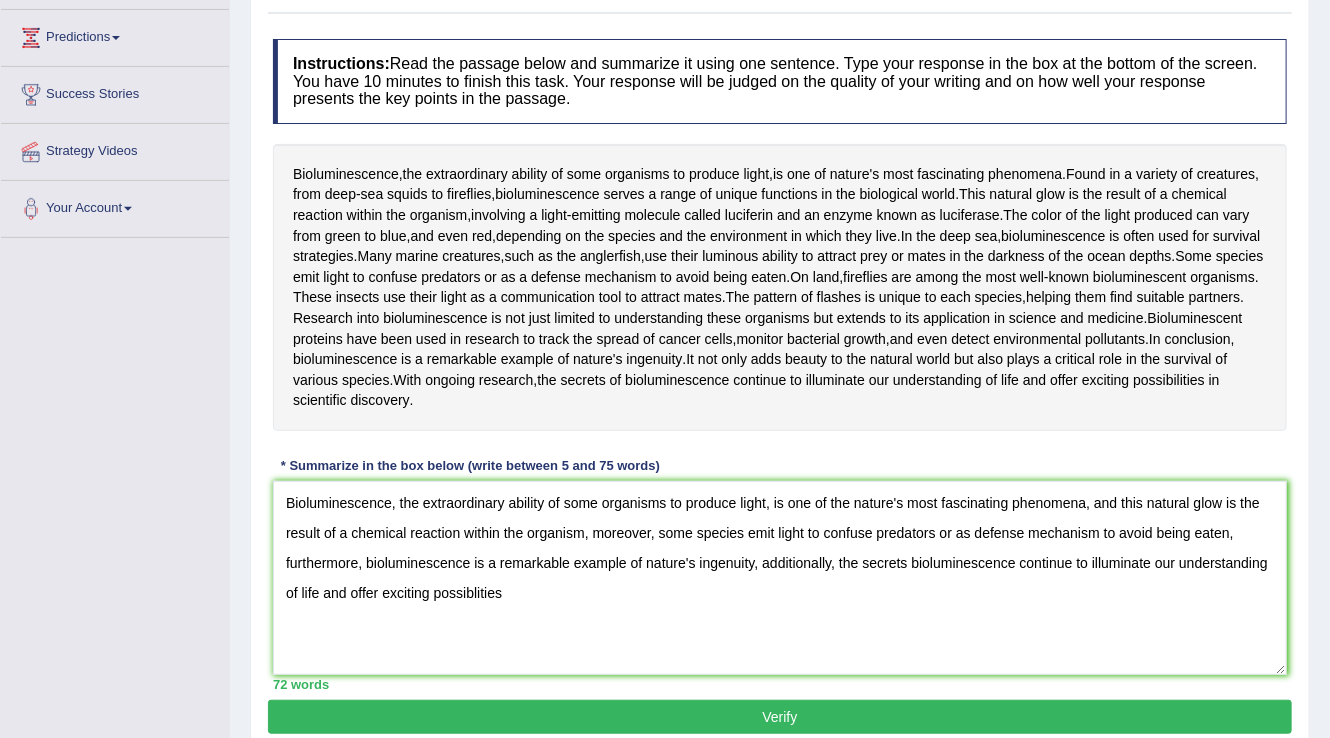 click on "Bioluminescence, the extraordinary ability of some organisms to produce light, is one of the nature's most fascinating phenomena, and this natural glow is the result of a chemical reaction within the organism, moreover, some species emit light to confuse predators or as defense mechanism to avoid being eaten, furthermore, bioluminescence is a remarkable example of nature's ingenuity, additionally, the secrets bioluminescence continue to illuminate our understanding of life and offer exciting possiblities" at bounding box center (780, 578) 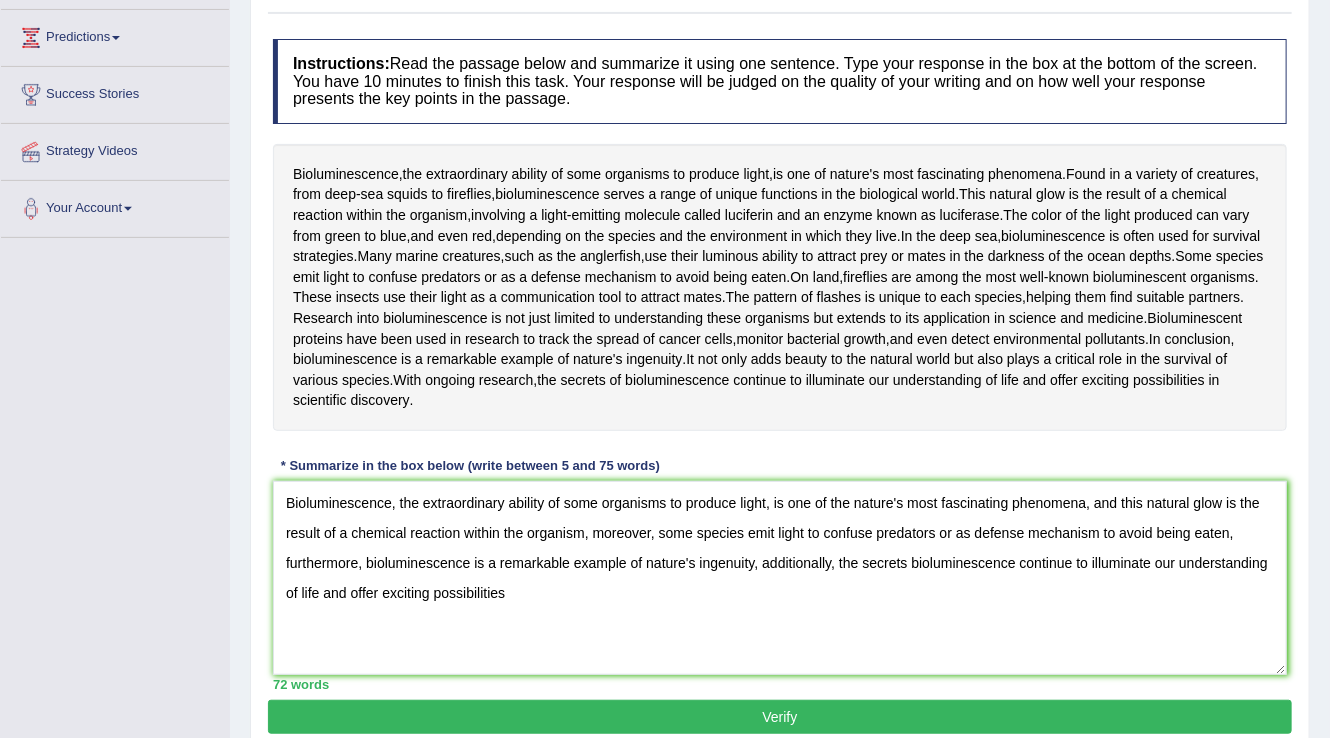 click on "Bioluminescence, the extraordinary ability of some organisms to produce light, is one of the nature's most fascinating phenomena, and this natural glow is the result of a chemical reaction within the organism, moreover, some species emit light to confuse predators or as defense mechanism to avoid being eaten, furthermore, bioluminescence is a remarkable example of nature's ingenuity, additionally, the secrets bioluminescence continue to illuminate our understanding of life and offer exciting possibilities" at bounding box center (780, 578) 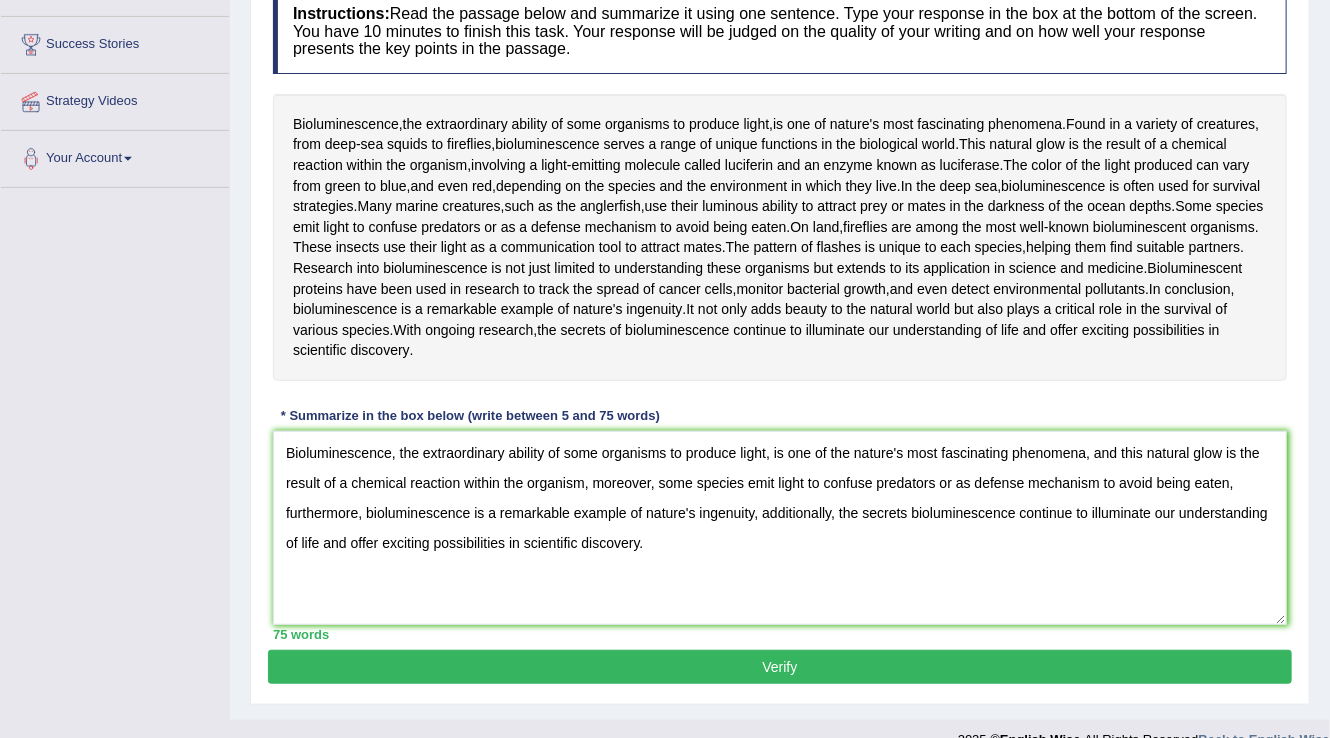 scroll, scrollTop: 338, scrollLeft: 0, axis: vertical 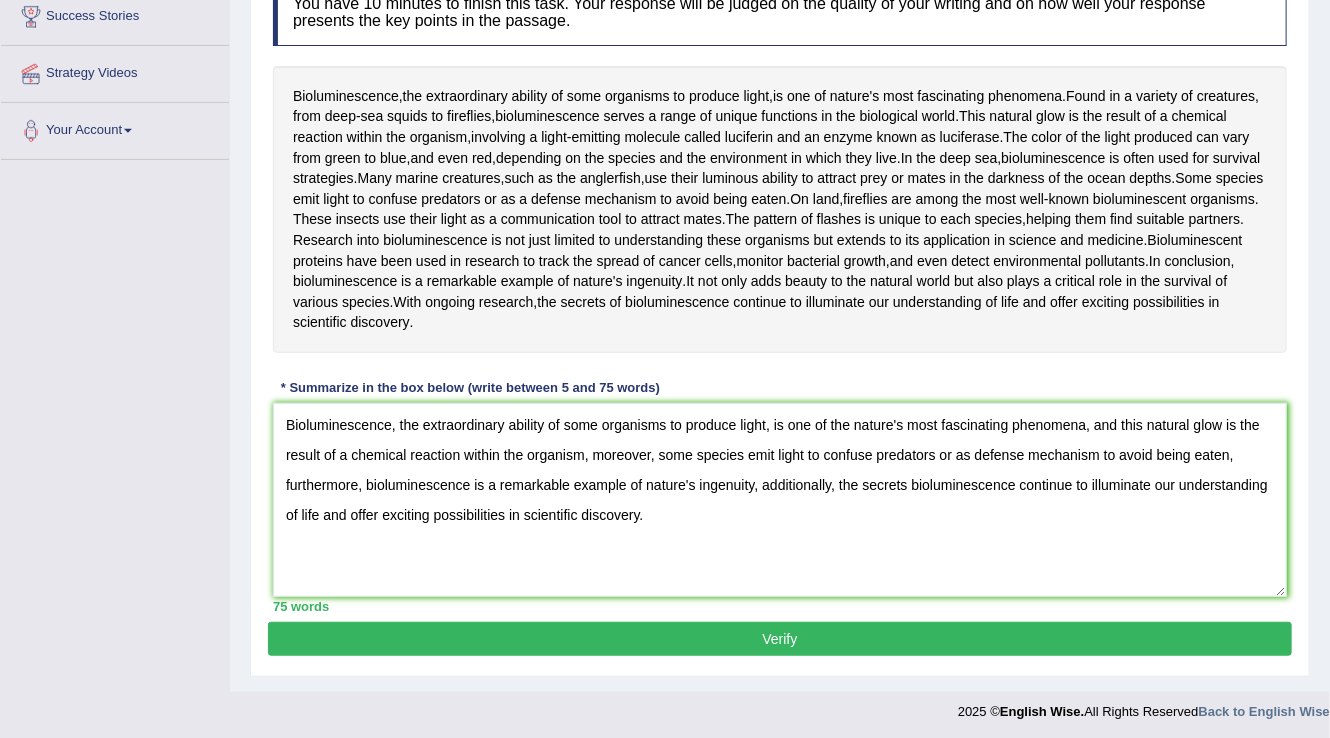 type on "Bioluminescence, the extraordinary ability of some organisms to produce light, is one of the nature's most fascinating phenomena, and this natural glow is the result of a chemical reaction within the organism, moreover, some species emit light to confuse predators or as defense mechanism to avoid being eaten, furthermore, bioluminescence is a remarkable example of nature's ingenuity, additionally, the secrets bioluminescence continue to illuminate our understanding of life and offer exciting possibilities in scientific discovery." 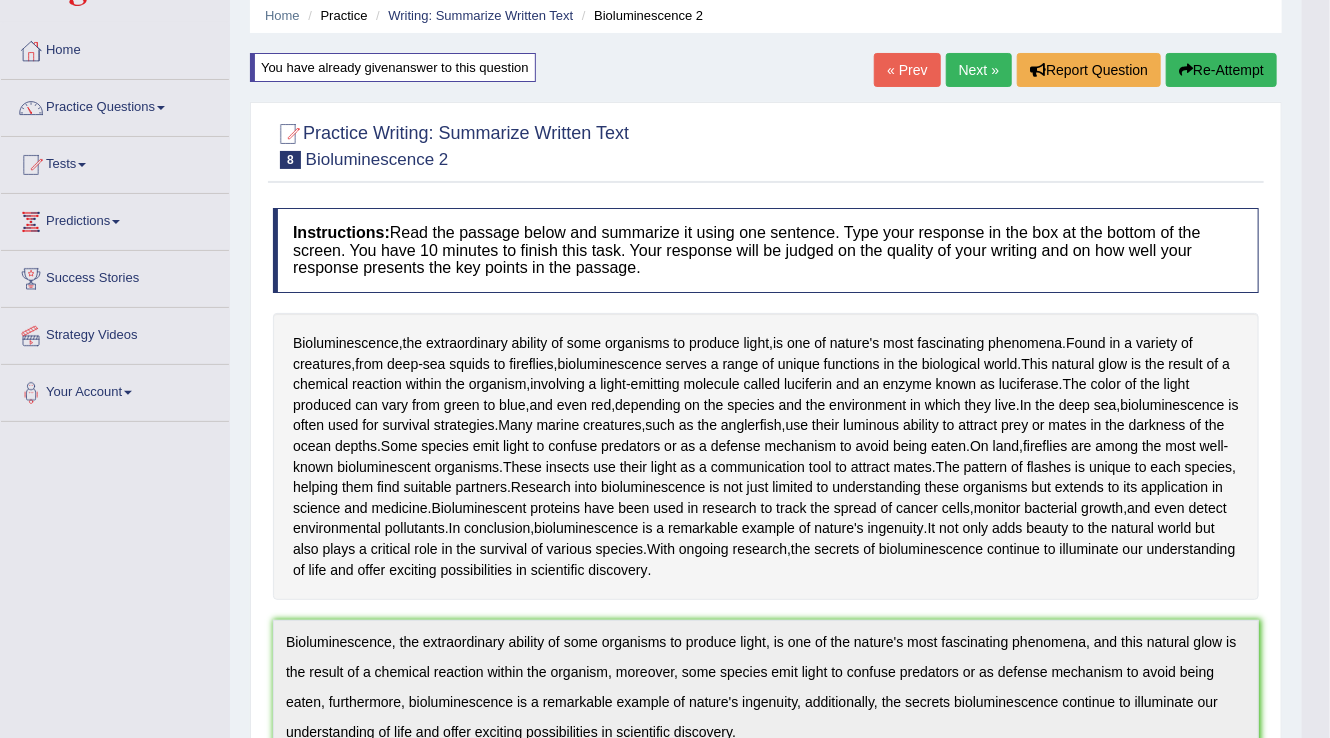 scroll, scrollTop: 66, scrollLeft: 0, axis: vertical 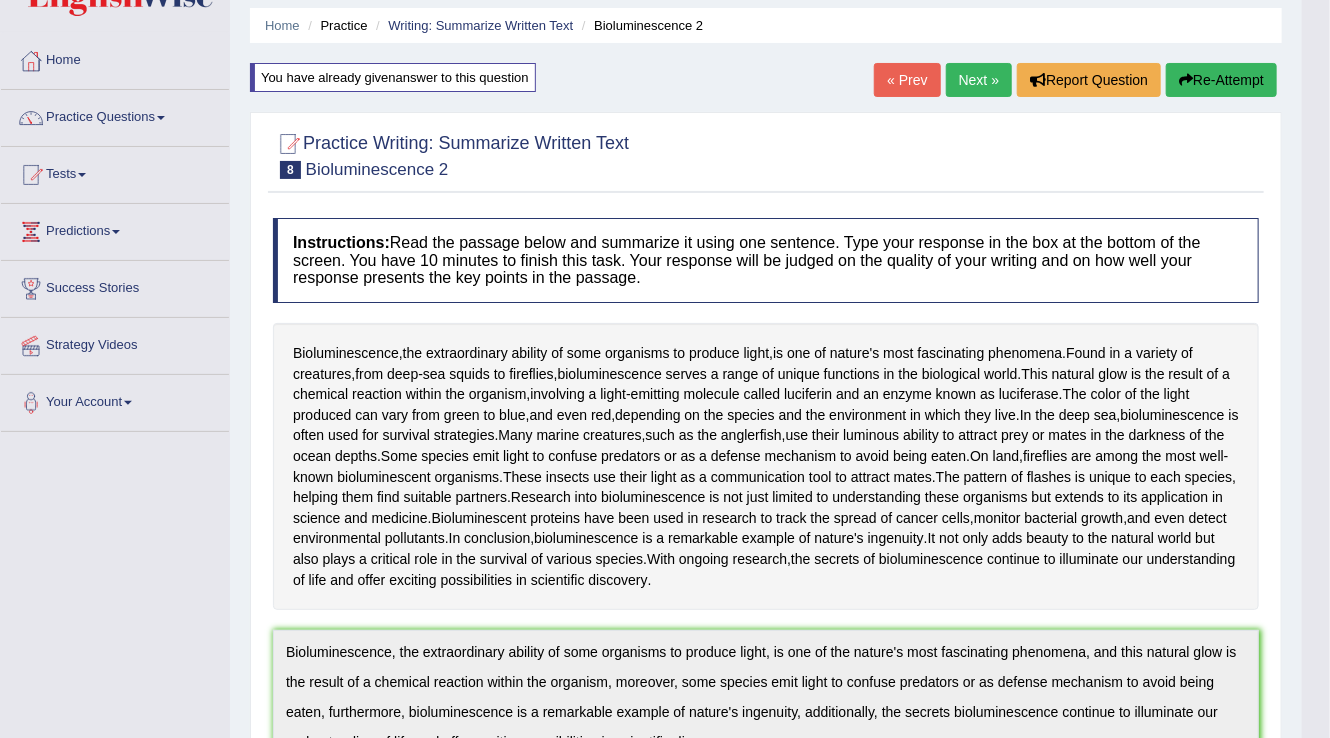 click on "Re-Attempt" at bounding box center [1221, 80] 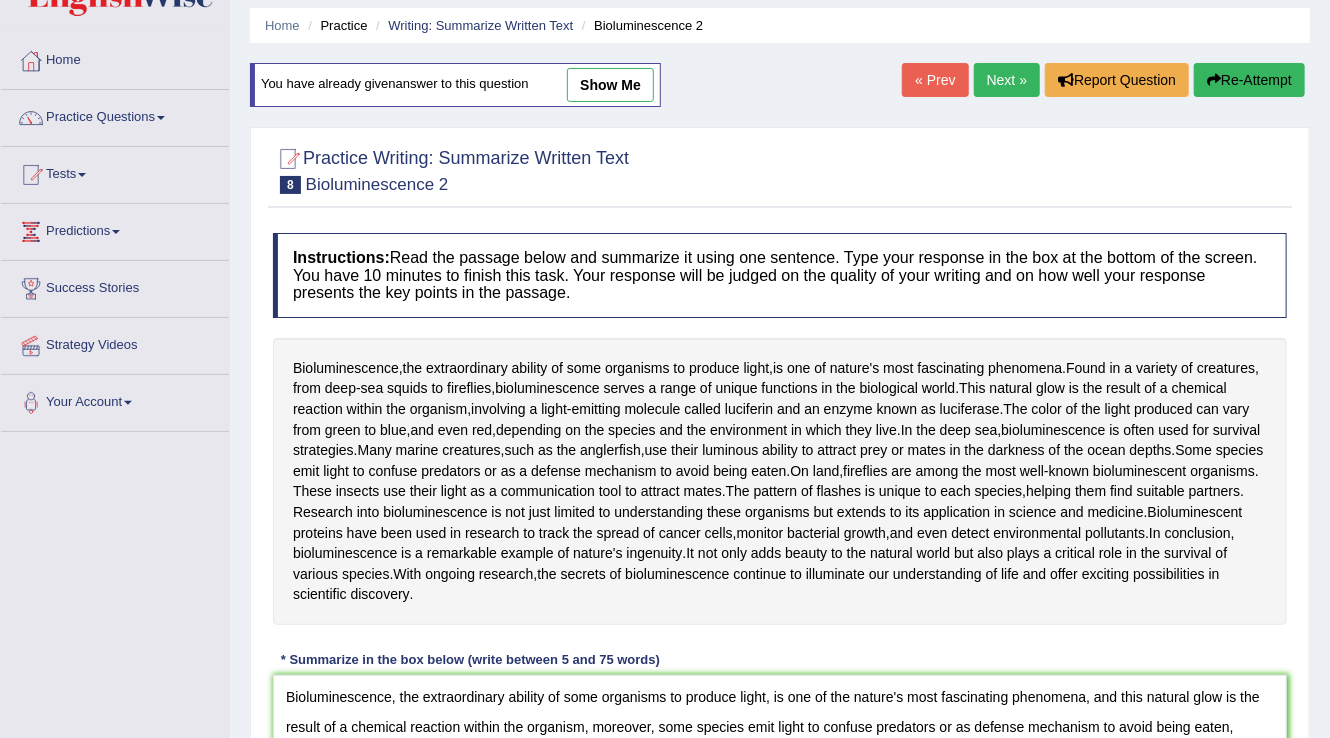 scroll, scrollTop: 119, scrollLeft: 0, axis: vertical 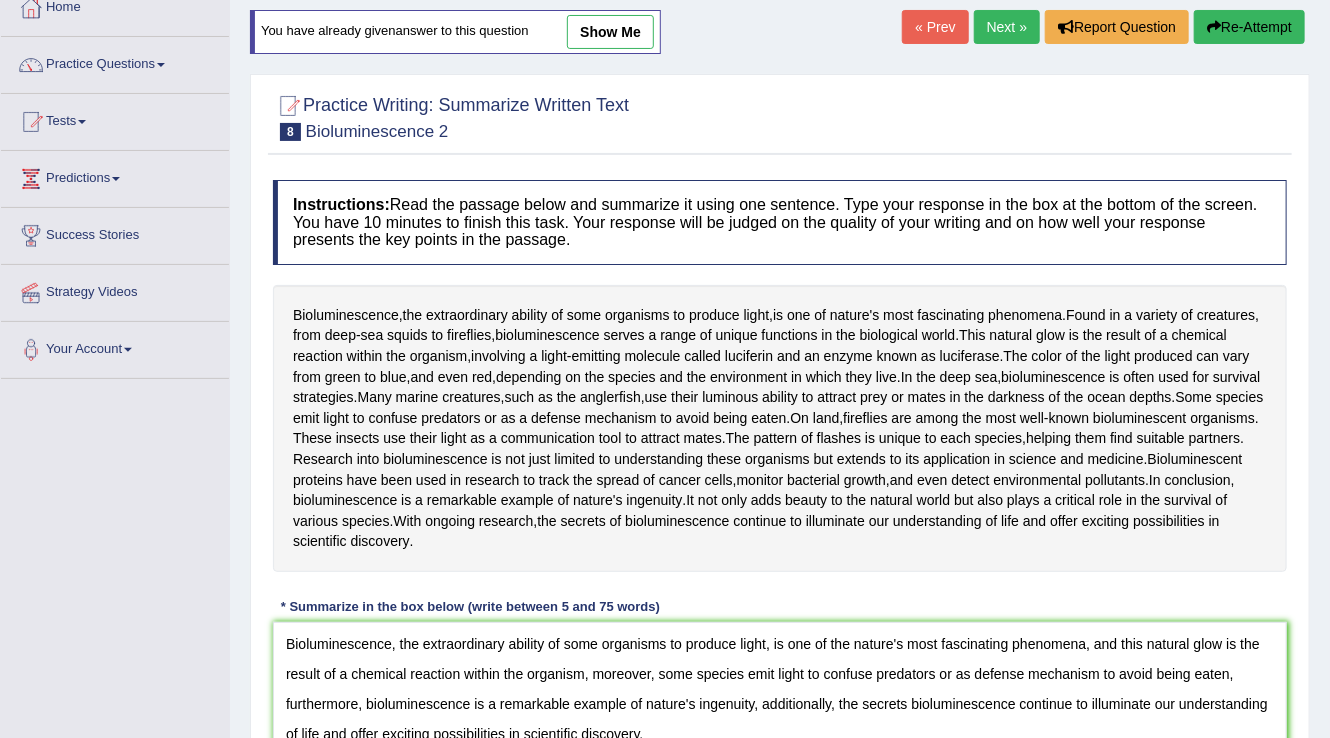 click on "Bioluminescence, the extraordinary ability of some organisms to produce light, is one of the nature's most fascinating phenomena, and this natural glow is the result of a chemical reaction within the organism, moreover, some species emit light to confuse predators or as defense mechanism to avoid being eaten, furthermore, bioluminescence is a remarkable example of nature's ingenuity, additionally, the secrets bioluminescence continue to illuminate our understanding of life and offer exciting possibilities in scientific discovery." at bounding box center [780, 719] 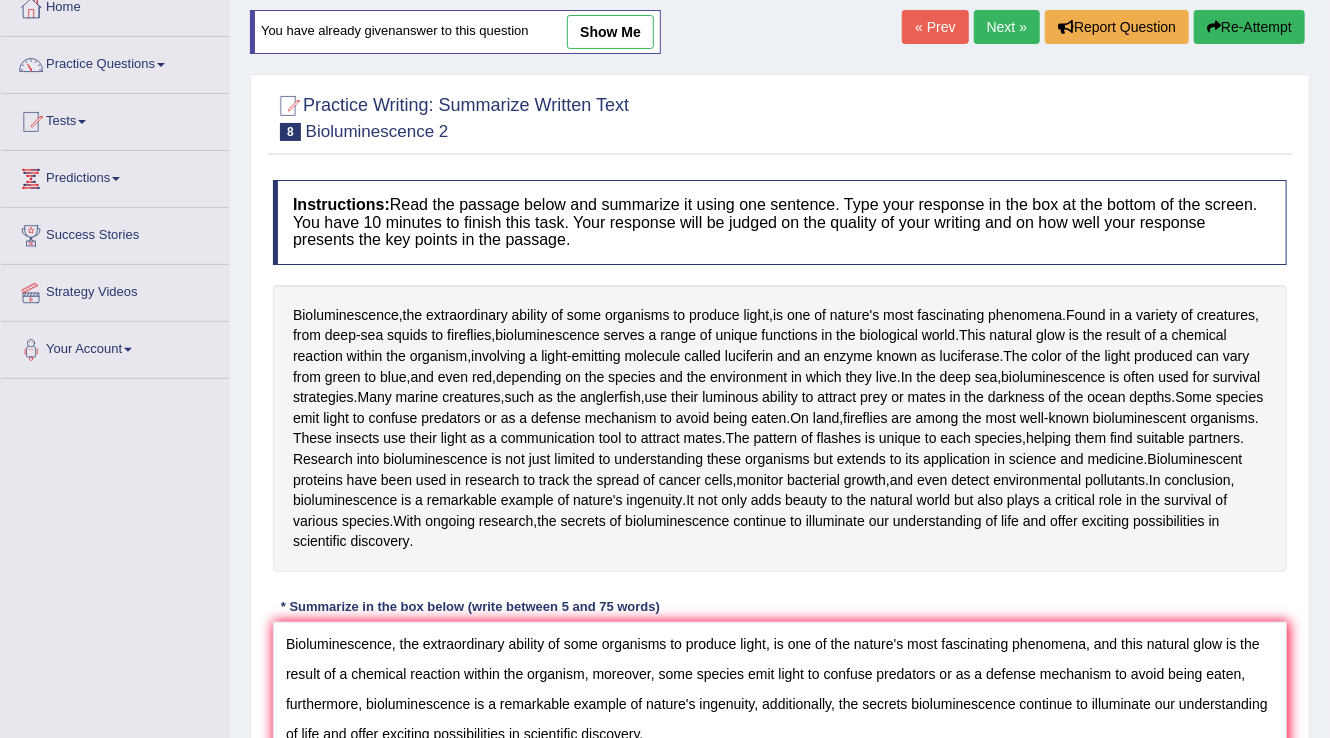 scroll, scrollTop: 199, scrollLeft: 0, axis: vertical 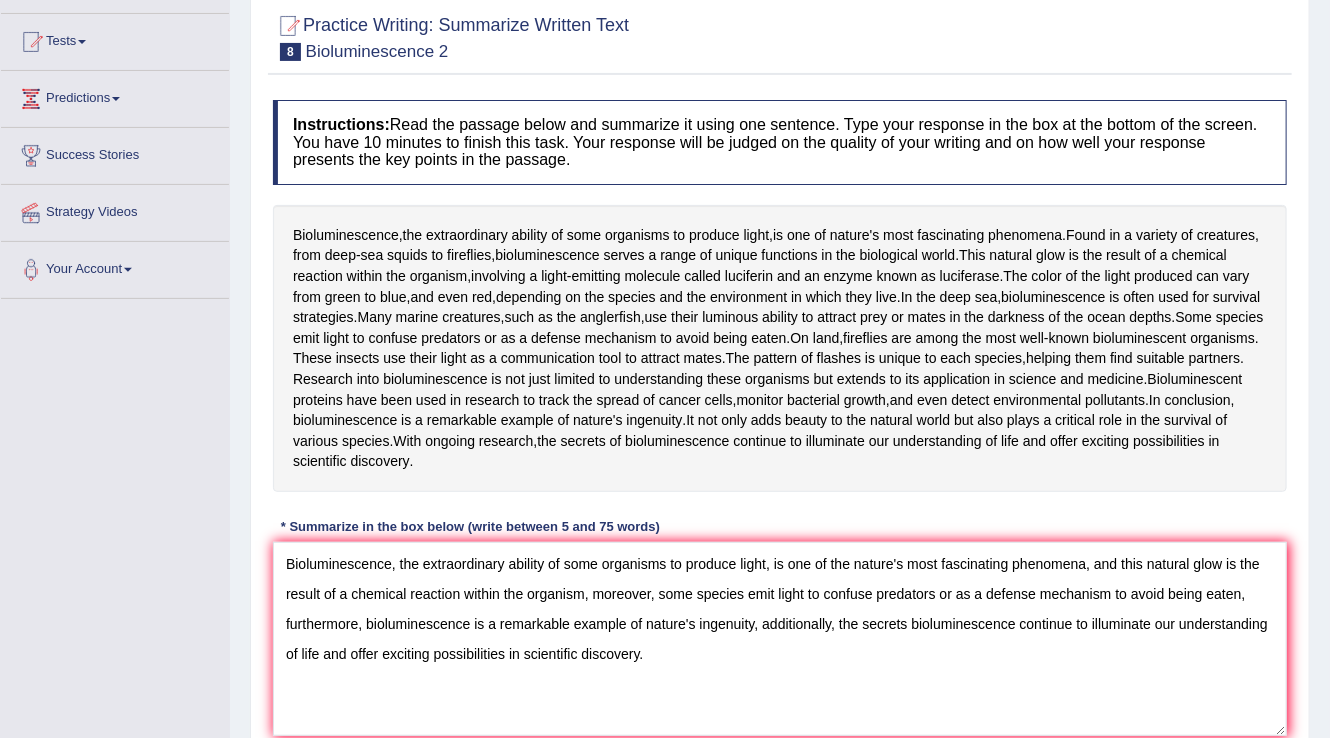 click on "Bioluminescence, the extraordinary ability of some organisms to produce light, is one of the nature's most fascinating phenomena, and this natural glow is the result of a chemical reaction within the organism, moreover, some species emit light to confuse predators or as a defense mechanism to avoid being eaten, furthermore, bioluminescence is a remarkable example of nature's ingenuity, additionally, the secrets bioluminescence continue to illuminate our understanding of life and offer exciting possibilities in scientific discovery." at bounding box center (780, 639) 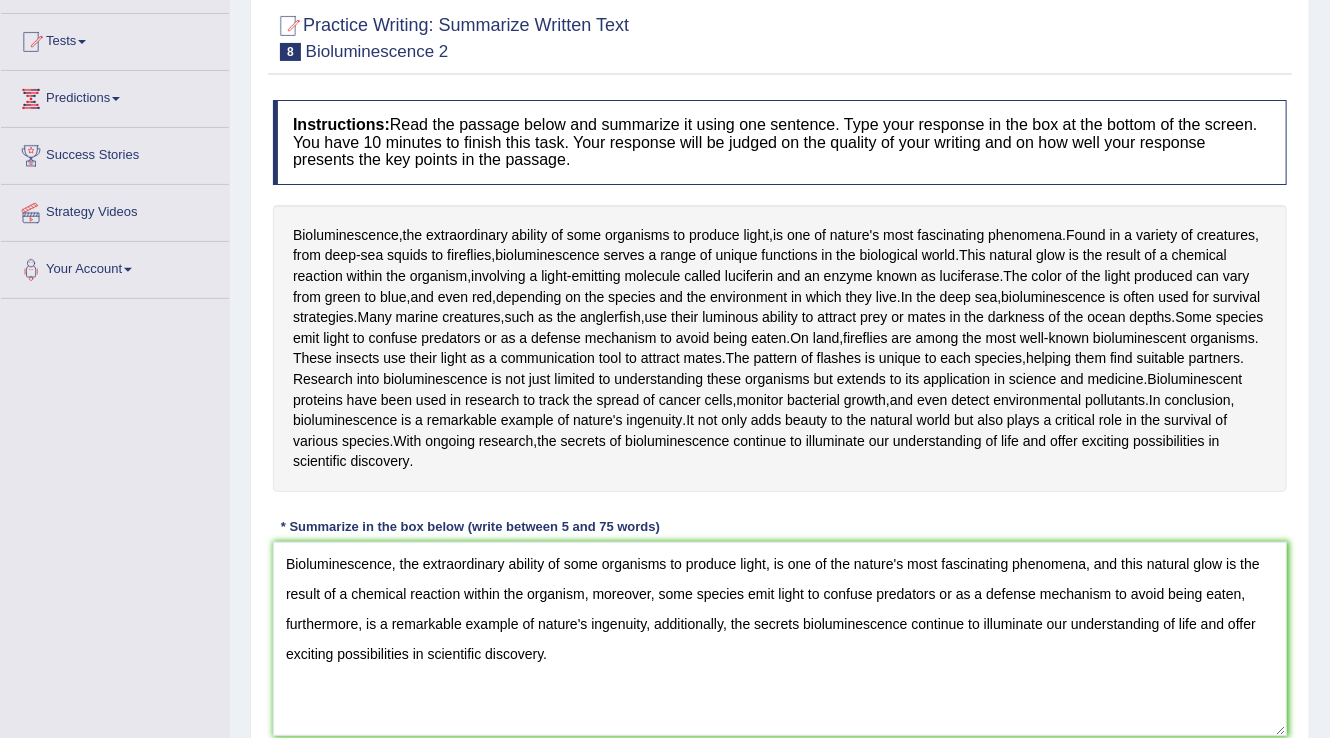 click on "Bioluminescence, the extraordinary ability of some organisms to produce light, is one of the nature's most fascinating phenomena, and this natural glow is the result of a chemical reaction within the organism, moreover, some species emit light to confuse predators or as a defense mechanism to avoid being eaten, furthermore, is a remarkable example of nature's ingenuity, additionally, the secrets bioluminescence continue to illuminate our understanding of life and offer exciting possibilities in scientific discovery." at bounding box center [780, 639] 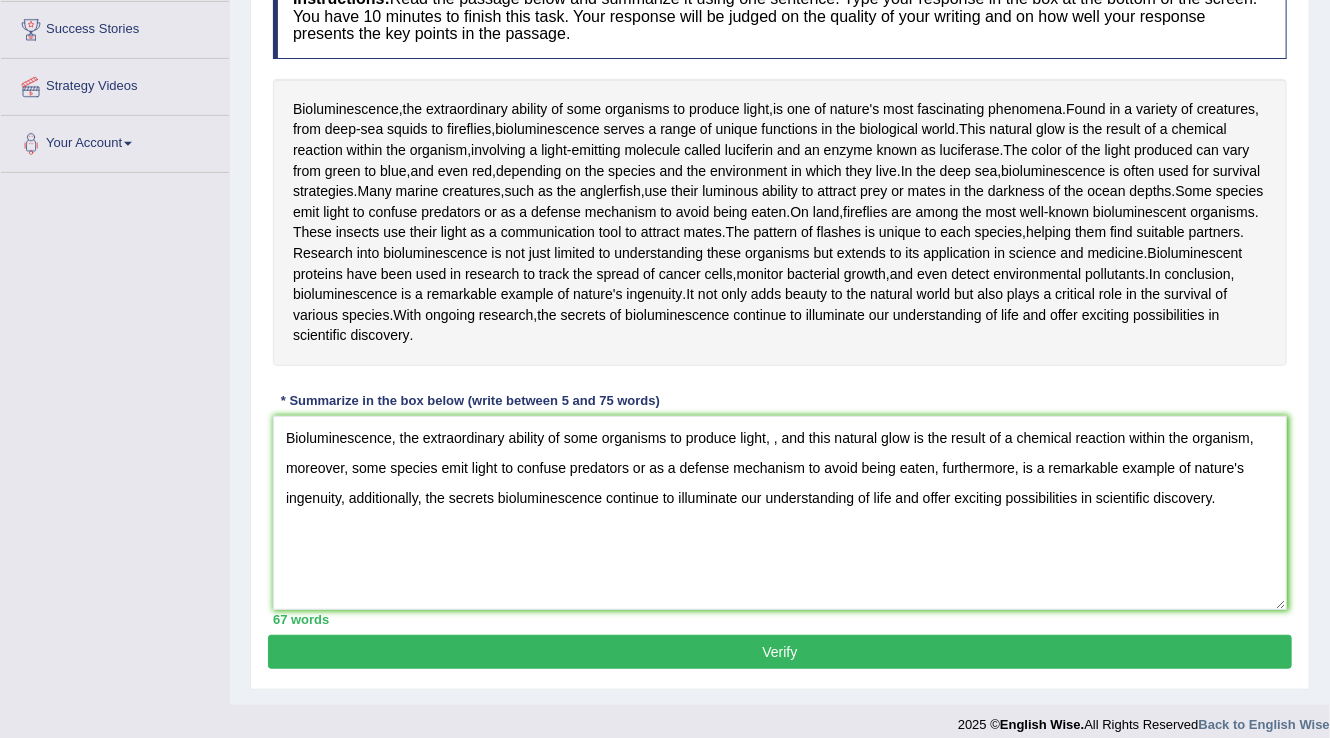 scroll, scrollTop: 338, scrollLeft: 0, axis: vertical 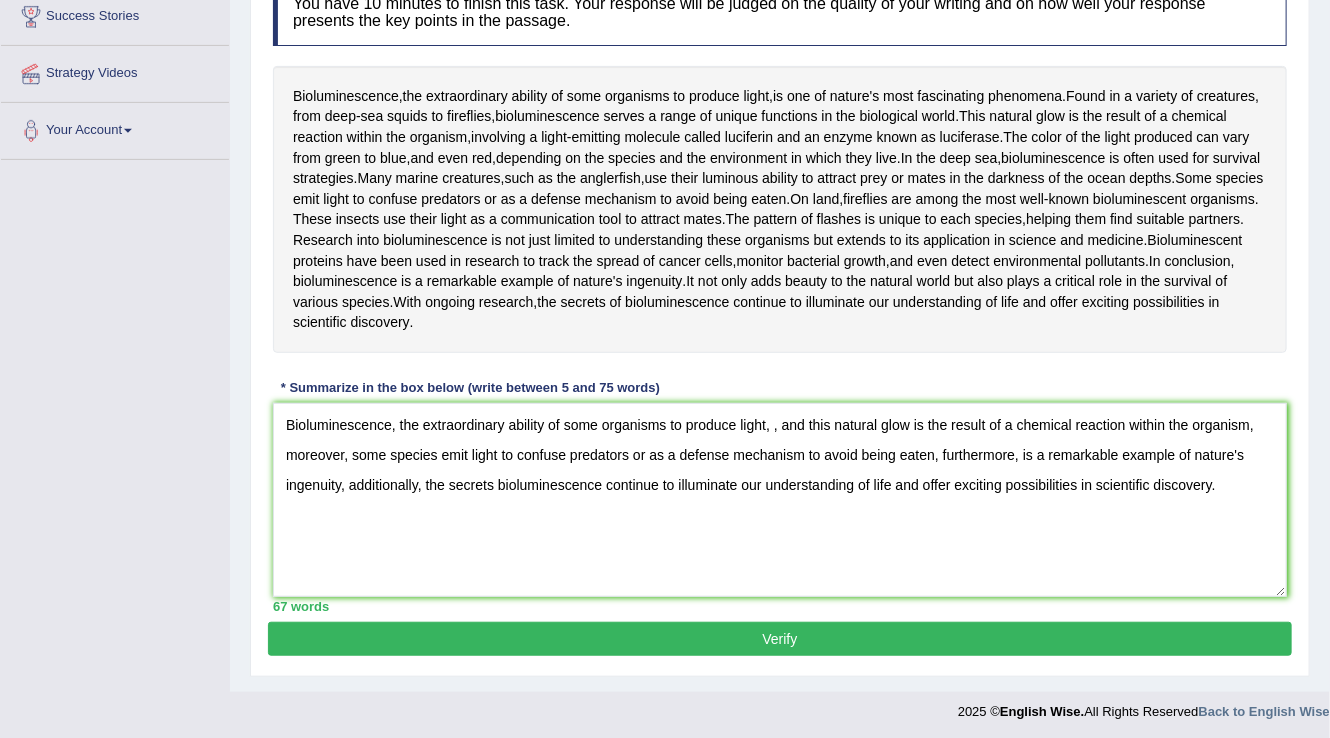 click on "Bioluminescence, the extraordinary ability of some organisms to produce light, , and this natural glow is the result of a chemical reaction within the organism, moreover, some species emit light to confuse predators or as a defense mechanism to avoid being eaten, furthermore, is a remarkable example of nature's ingenuity, additionally, the secrets bioluminescence continue to illuminate our understanding of life and offer exciting possibilities in scientific discovery." at bounding box center (780, 500) 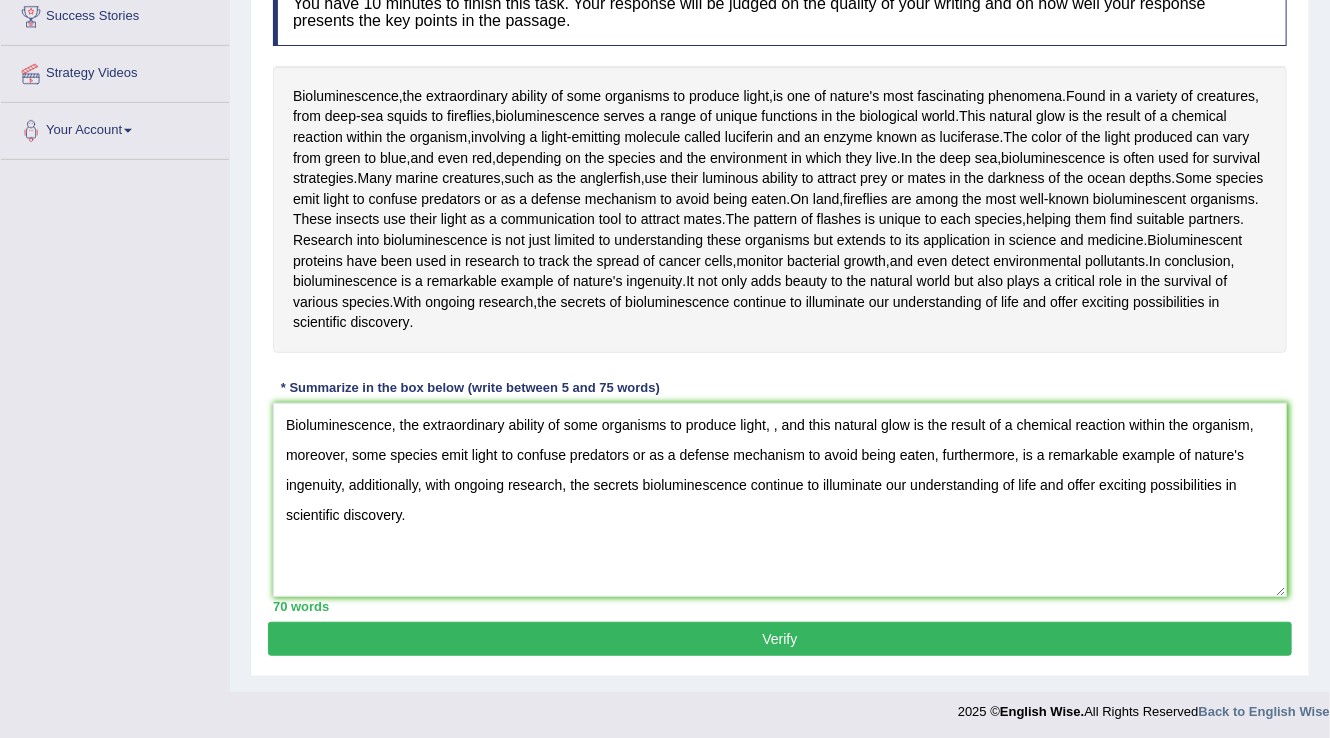 type on "Bioluminescence, the extraordinary ability of some organisms to produce light, , and this natural glow is the result of a chemical reaction within the organism, moreover, some species emit light to confuse predators or as a defense mechanism to avoid being eaten, furthermore, is a remarkable example of nature's ingenuity, additionally, with ongoing research, the secrets bioluminescence continue to illuminate our understanding of life and offer exciting possibilities in scientific discovery." 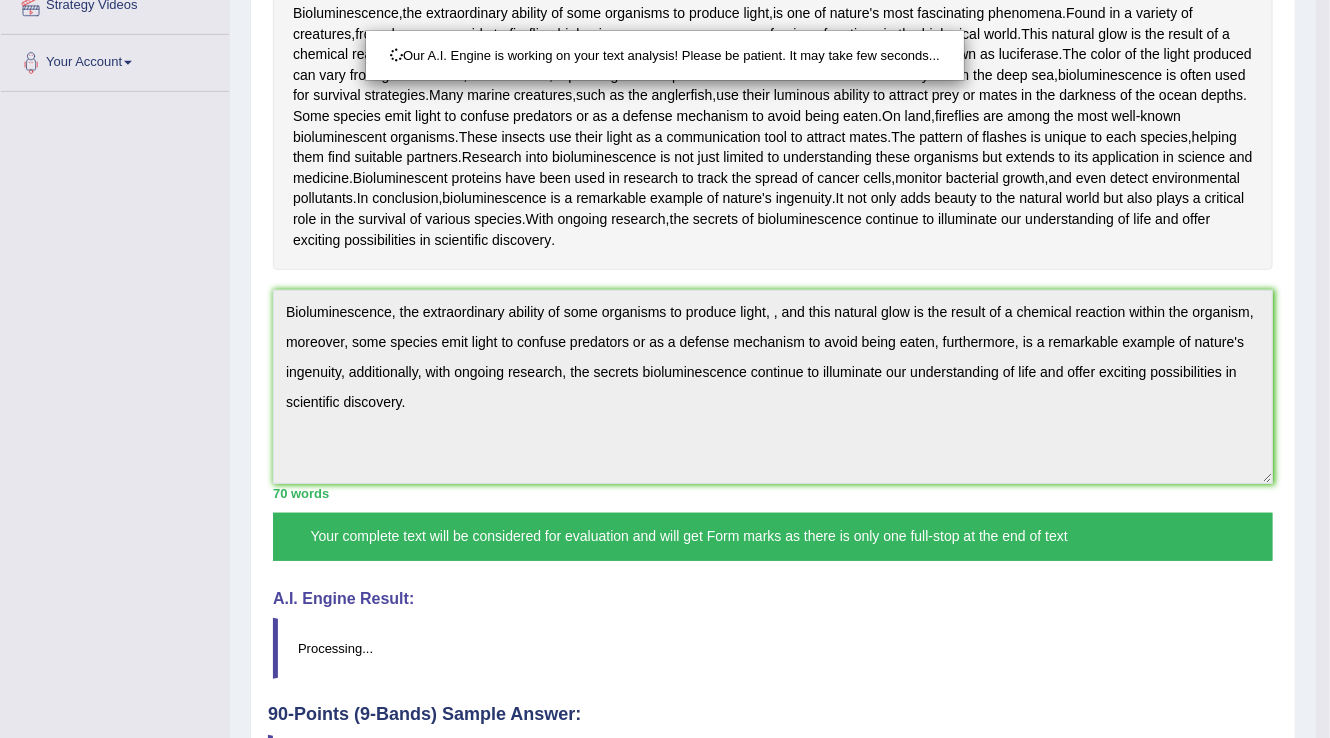 scroll, scrollTop: 508, scrollLeft: 0, axis: vertical 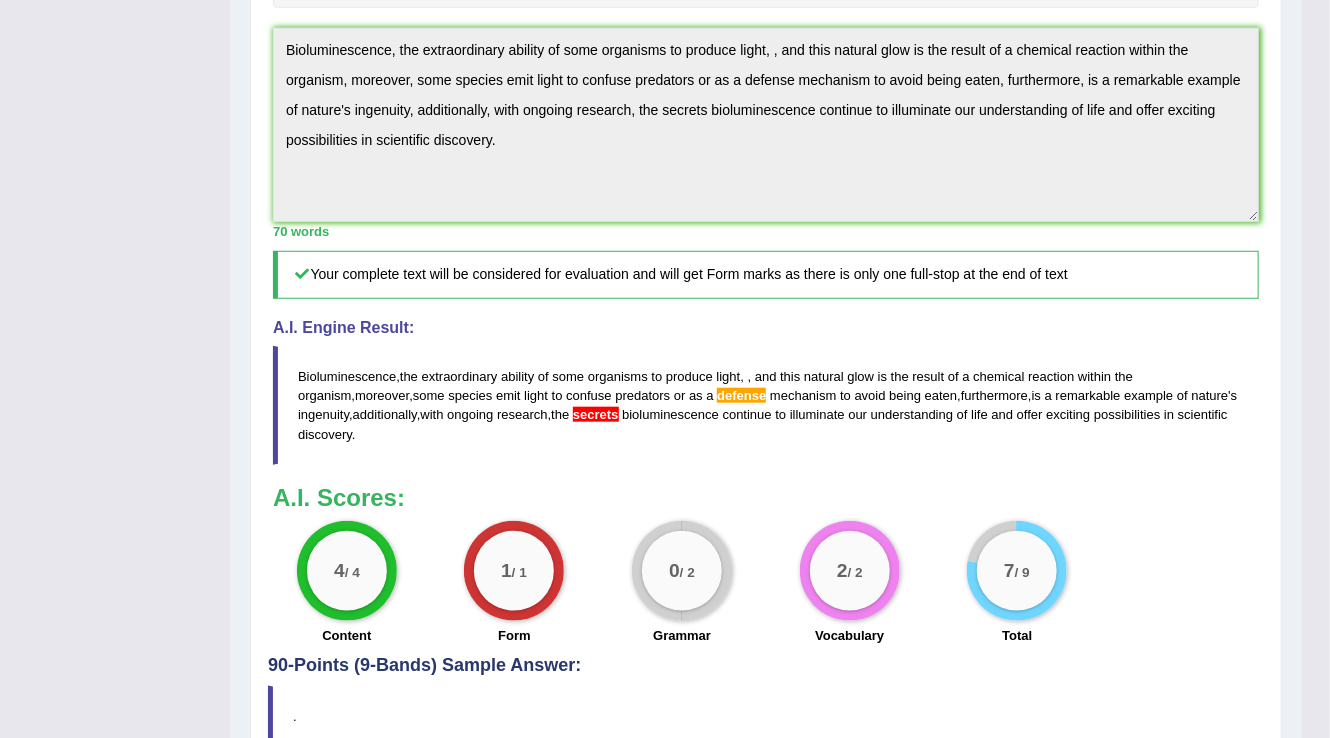click on "Toggle navigation
Home
Practice Questions   Speaking Practice Read Aloud
Repeat Sentence
Describe Image
Re-tell Lecture
Answer Short Question
Summarize Group Discussion
Respond To A Situation
Writing Practice  Summarize Written Text
Write Essay
Reading Practice  Reading & Writing: Fill In The Blanks
Choose Multiple Answers
Re-order Paragraphs
Fill In The Blanks
Choose Single Answer
Listening Practice  Summarize Spoken Text
Highlight Incorrect Words
Highlight Correct Summary
Select Missing Word
Choose Single Answer
Choose Multiple Answers
Fill In The Blanks
Write From Dictation
Pronunciation
Tests  Take Practice Sectional Test
Take Mock Test" at bounding box center (651, 82) 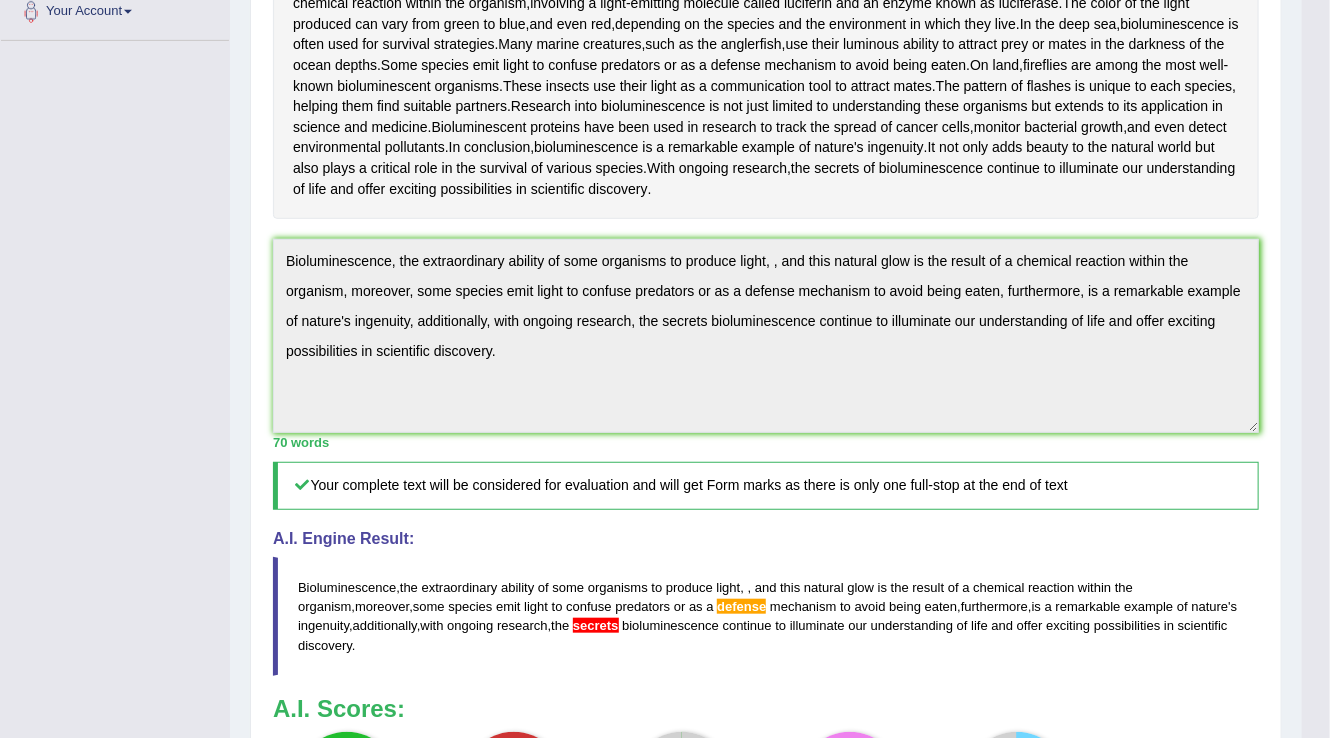 scroll, scrollTop: 428, scrollLeft: 0, axis: vertical 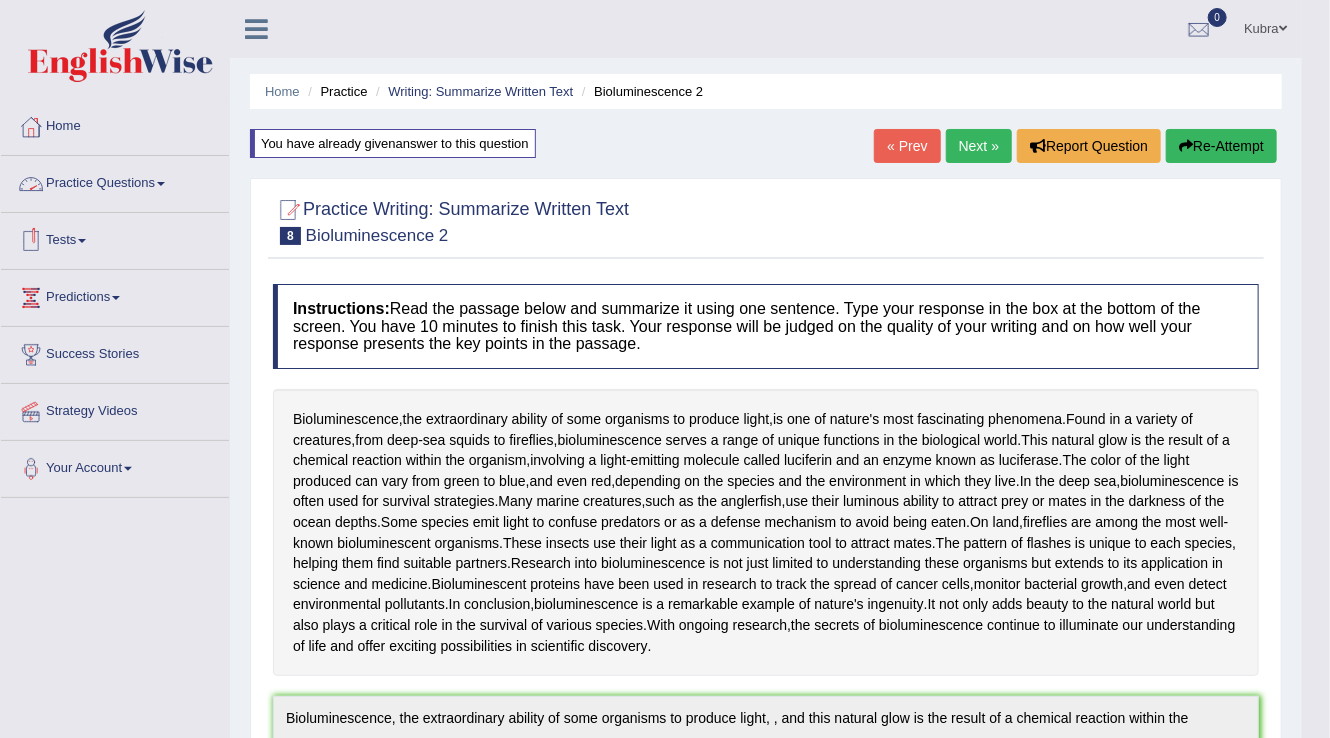 click on "Practice Questions   Speaking Practice Read Aloud
Repeat Sentence
Describe Image
Re-tell Lecture
Answer Short Question
Summarize Group Discussion
Respond To A Situation
Writing Practice  Summarize Written Text
Write Essay
Reading Practice  Reading & Writing: Fill In The Blanks
Choose Multiple Answers
Re-order Paragraphs
Fill In The Blanks
Choose Single Answer
Listening Practice  Summarize Spoken Text
Highlight Incorrect Words
Highlight Correct Summary
Select Missing Word
Choose Single Answer
Choose Multiple Answers
Fill In The Blanks
Write From Dictation
Pronunciation" at bounding box center [115, 184] 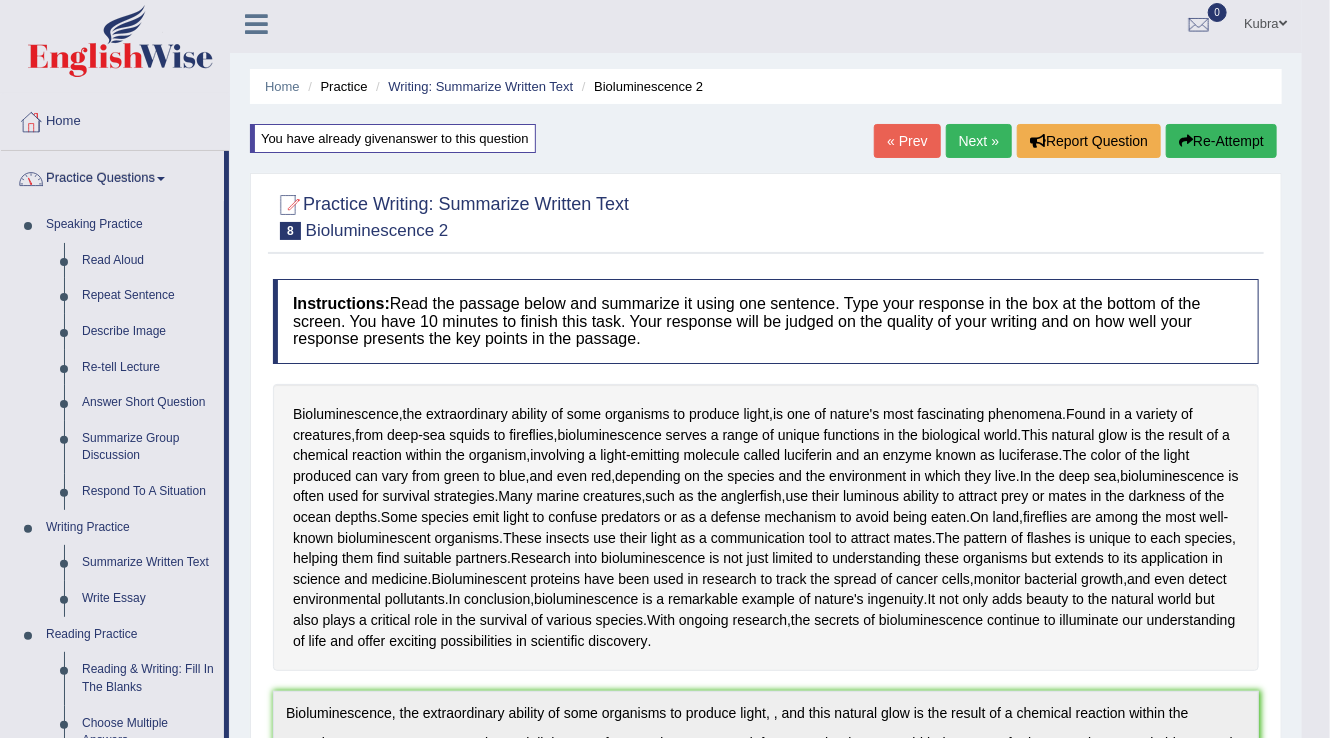 scroll, scrollTop: 0, scrollLeft: 0, axis: both 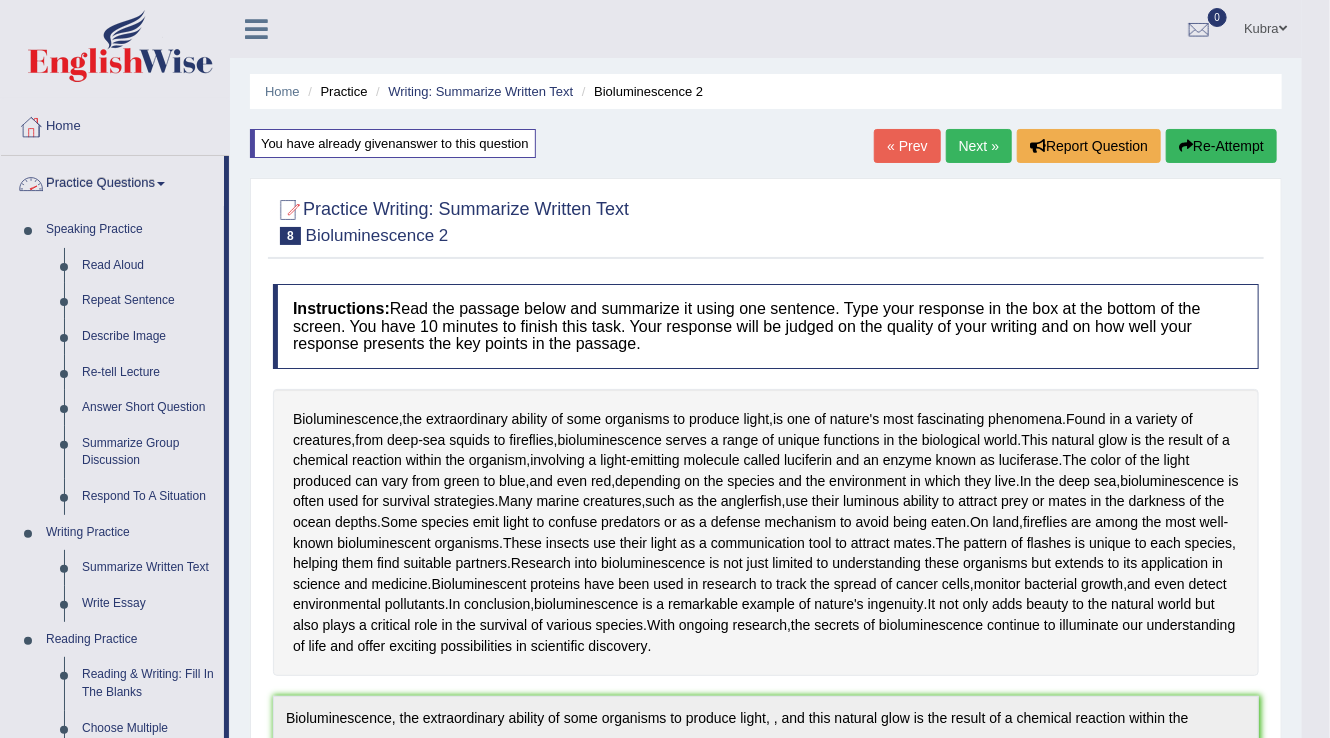 click on "Practice Questions" at bounding box center [112, 181] 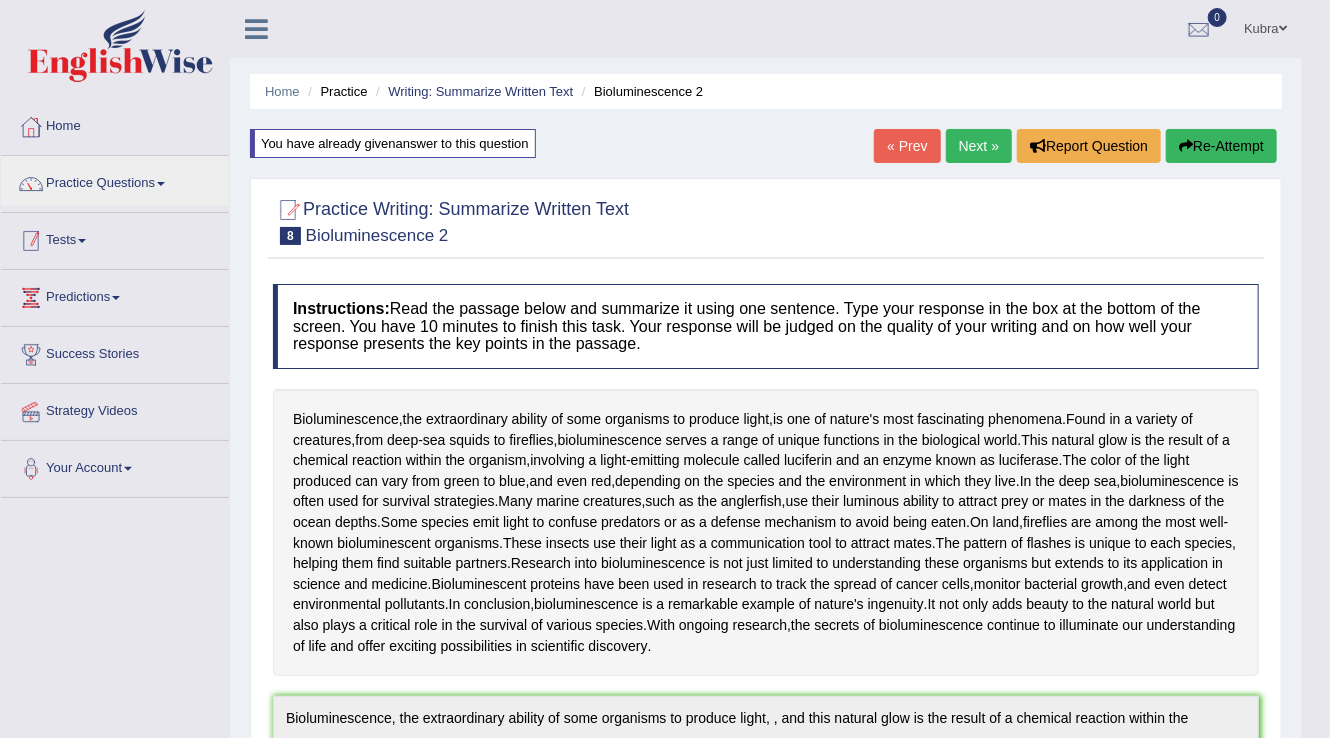 click on "Tests" at bounding box center (115, 238) 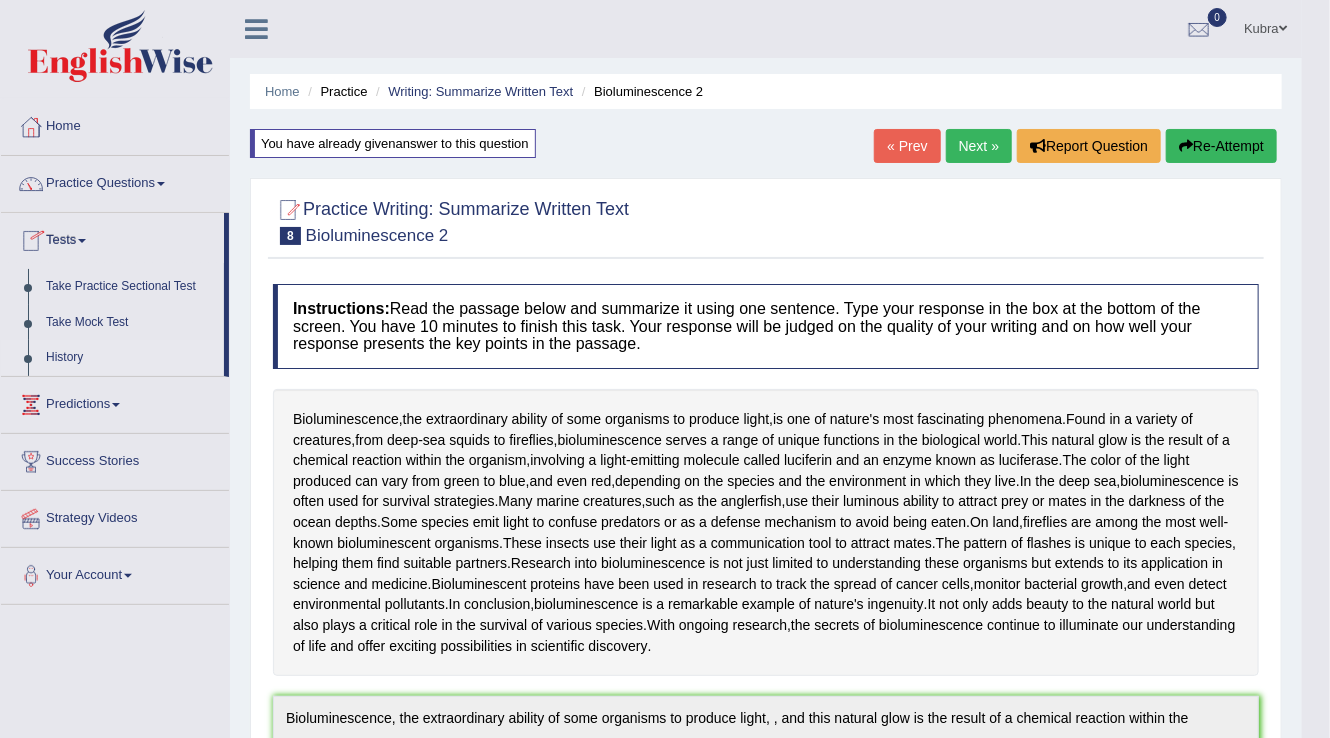 click on "History" at bounding box center (130, 358) 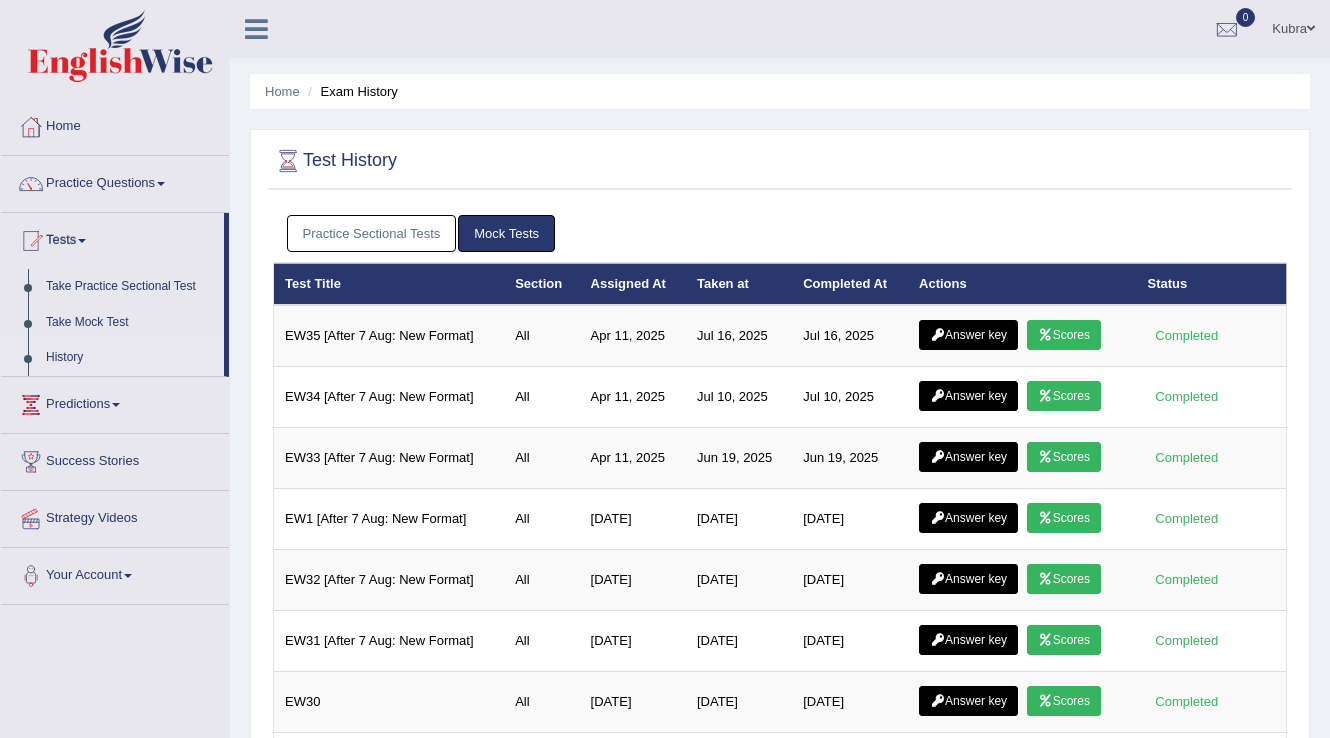 scroll, scrollTop: 0, scrollLeft: 0, axis: both 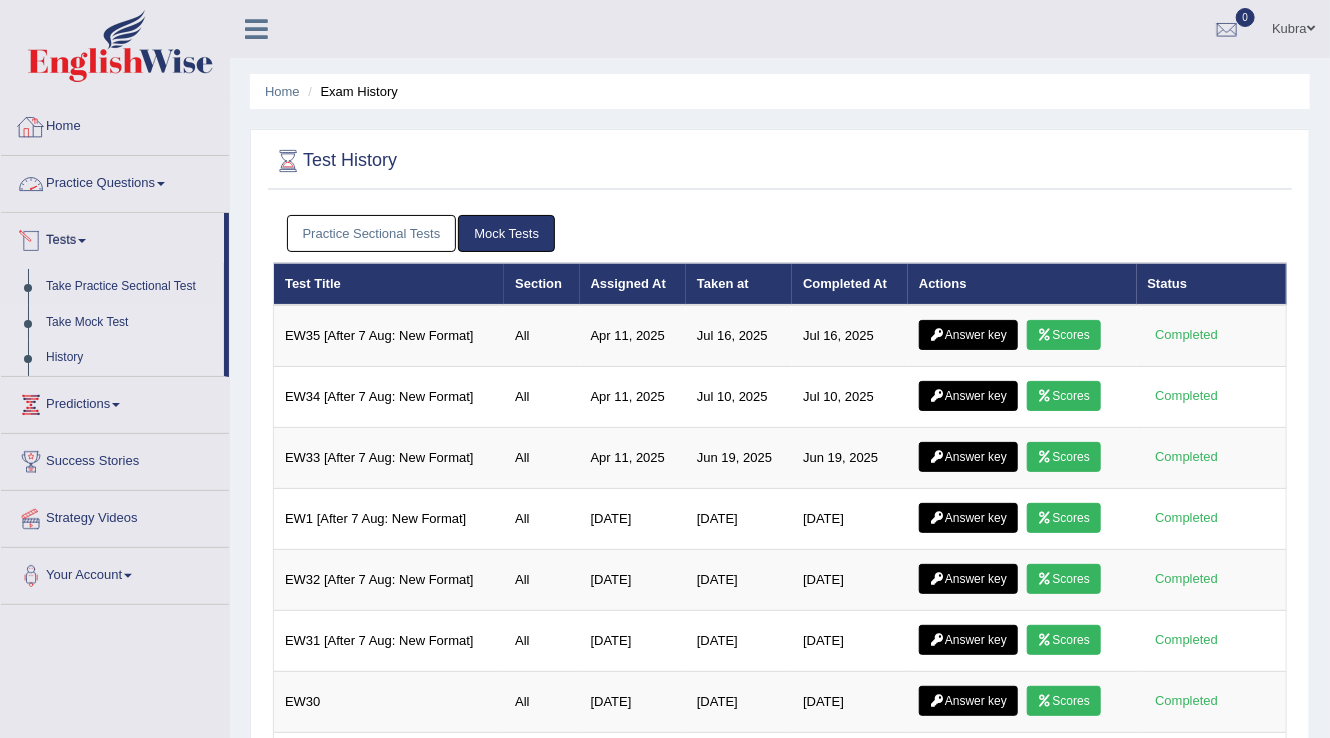 click on "Take Mock Test" at bounding box center (130, 323) 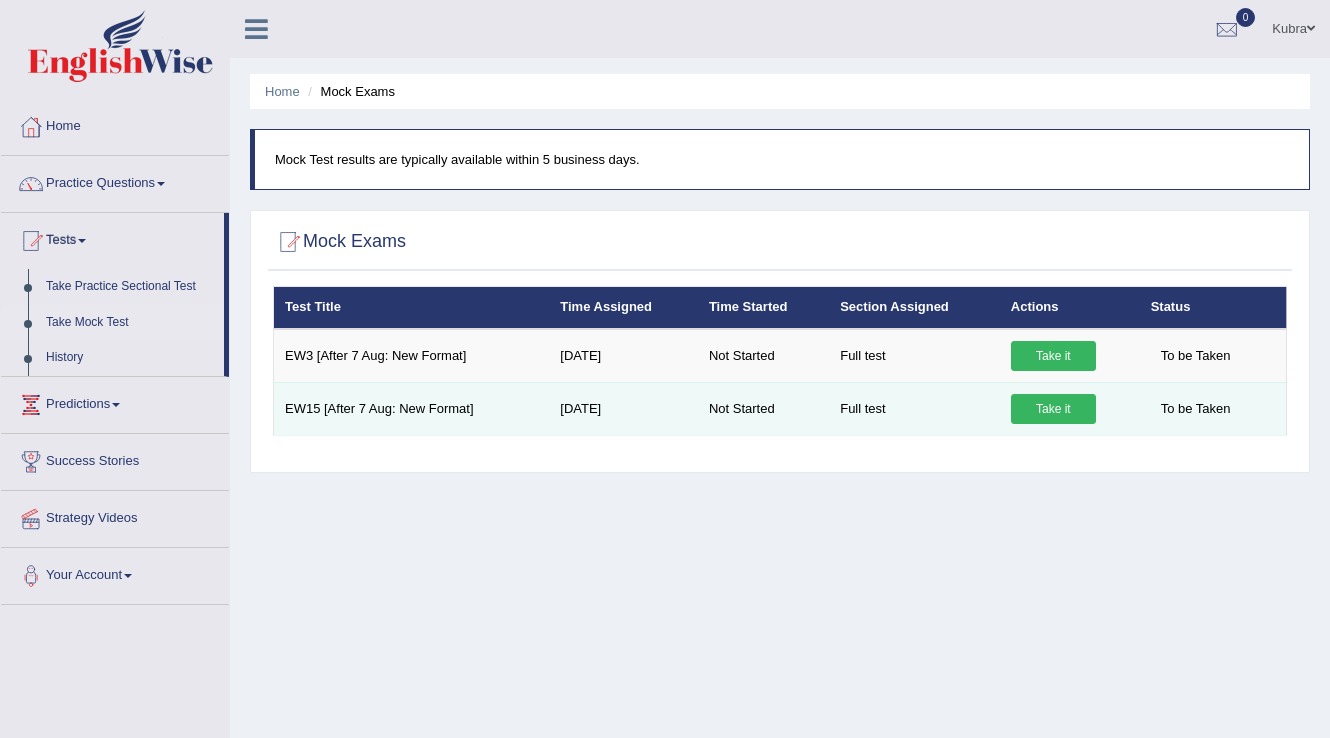 scroll, scrollTop: 0, scrollLeft: 0, axis: both 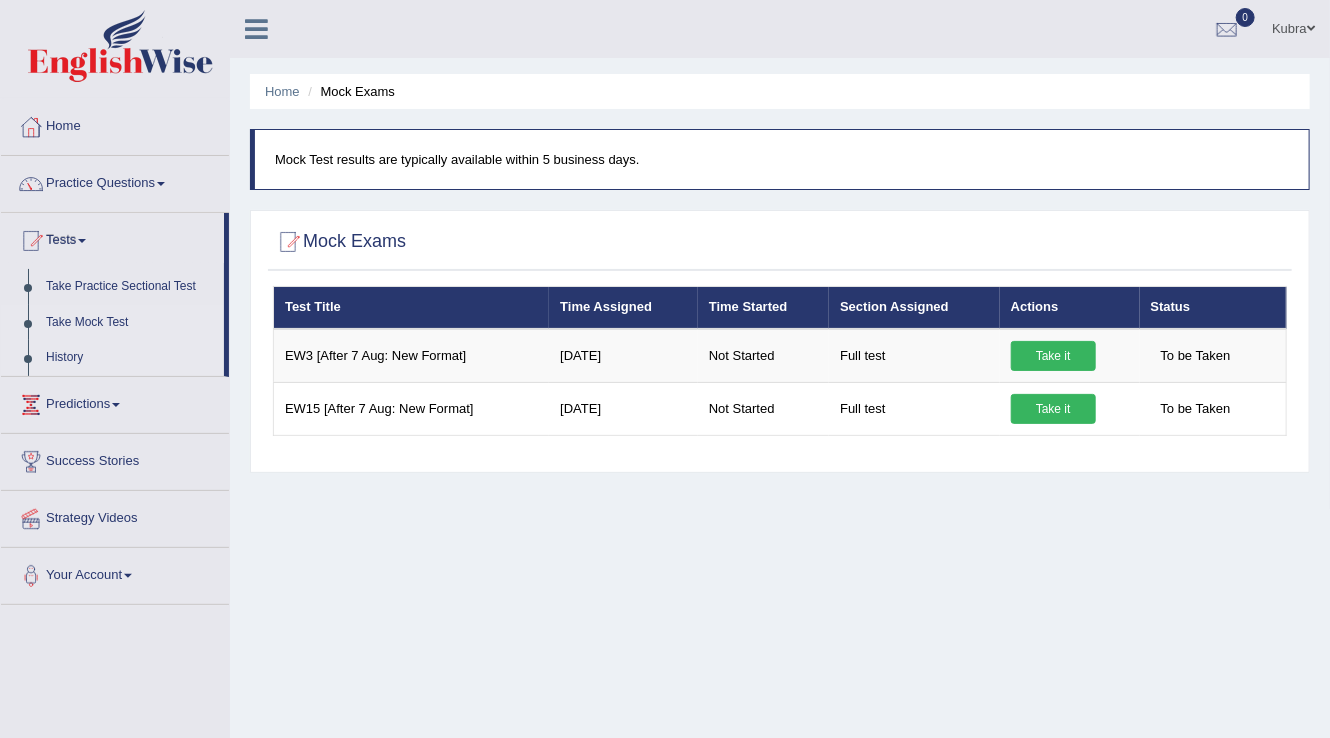 click on "History" at bounding box center (130, 358) 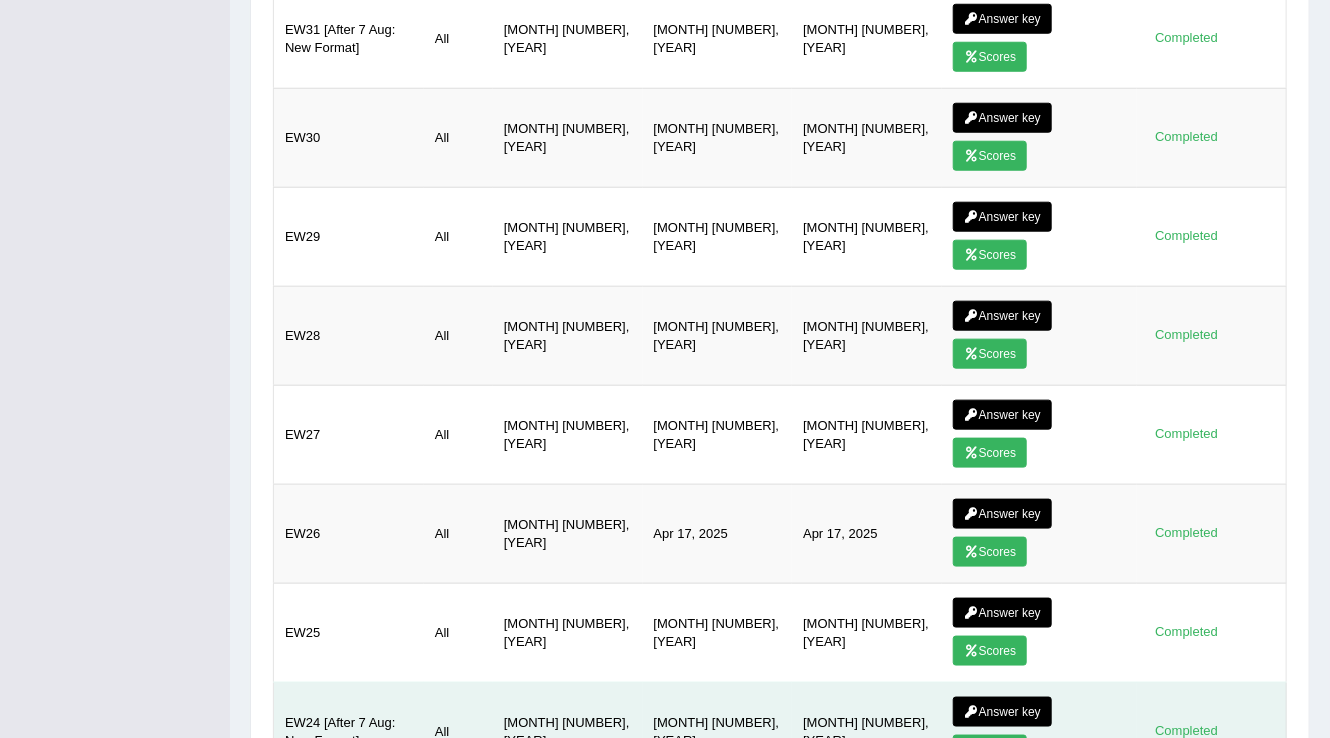 scroll, scrollTop: 811, scrollLeft: 0, axis: vertical 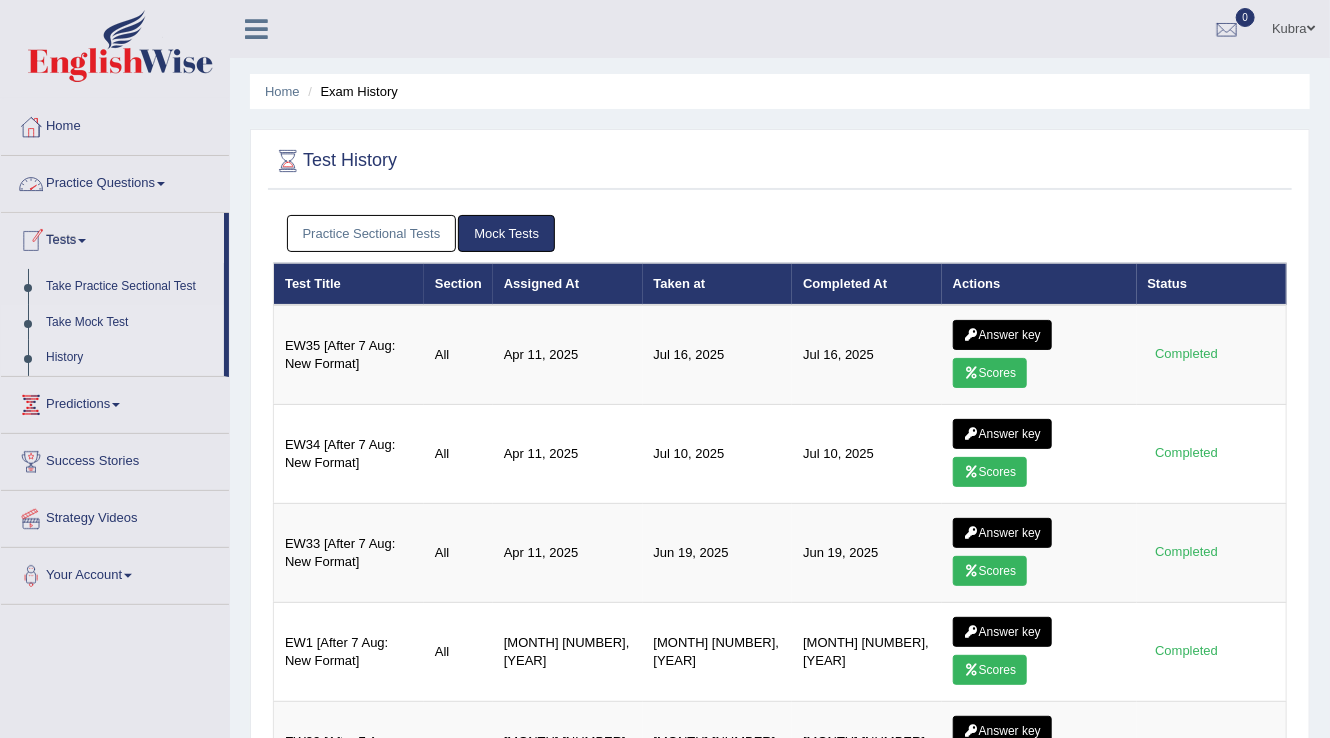 click on "Take Mock Test" at bounding box center (130, 323) 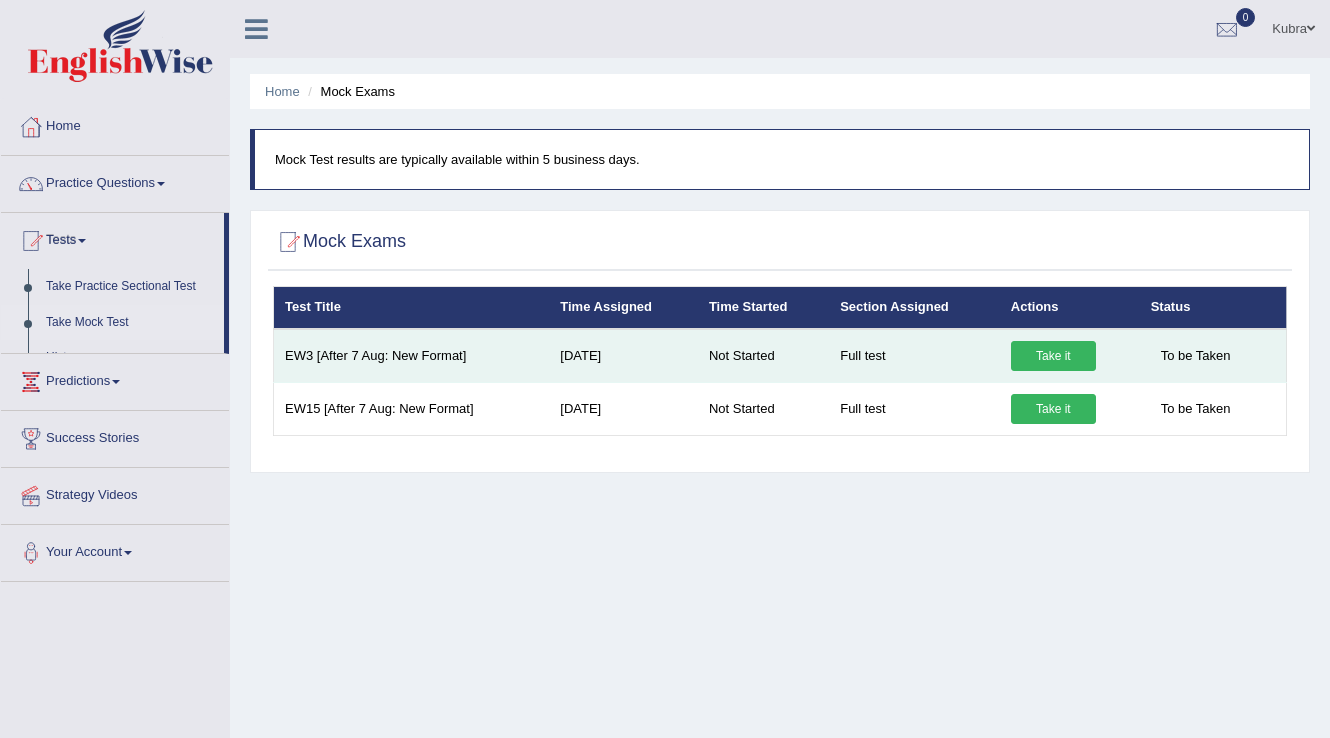 scroll, scrollTop: 0, scrollLeft: 0, axis: both 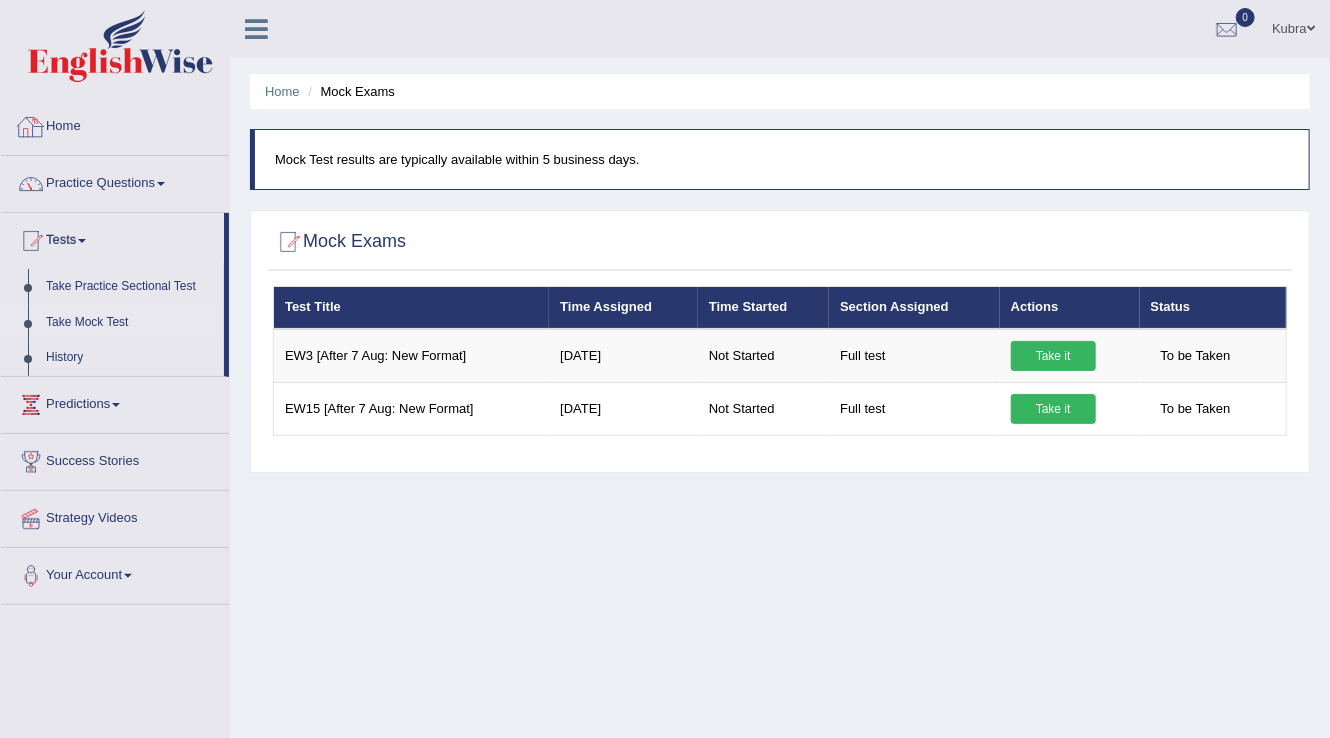 click on "Home" at bounding box center [115, 124] 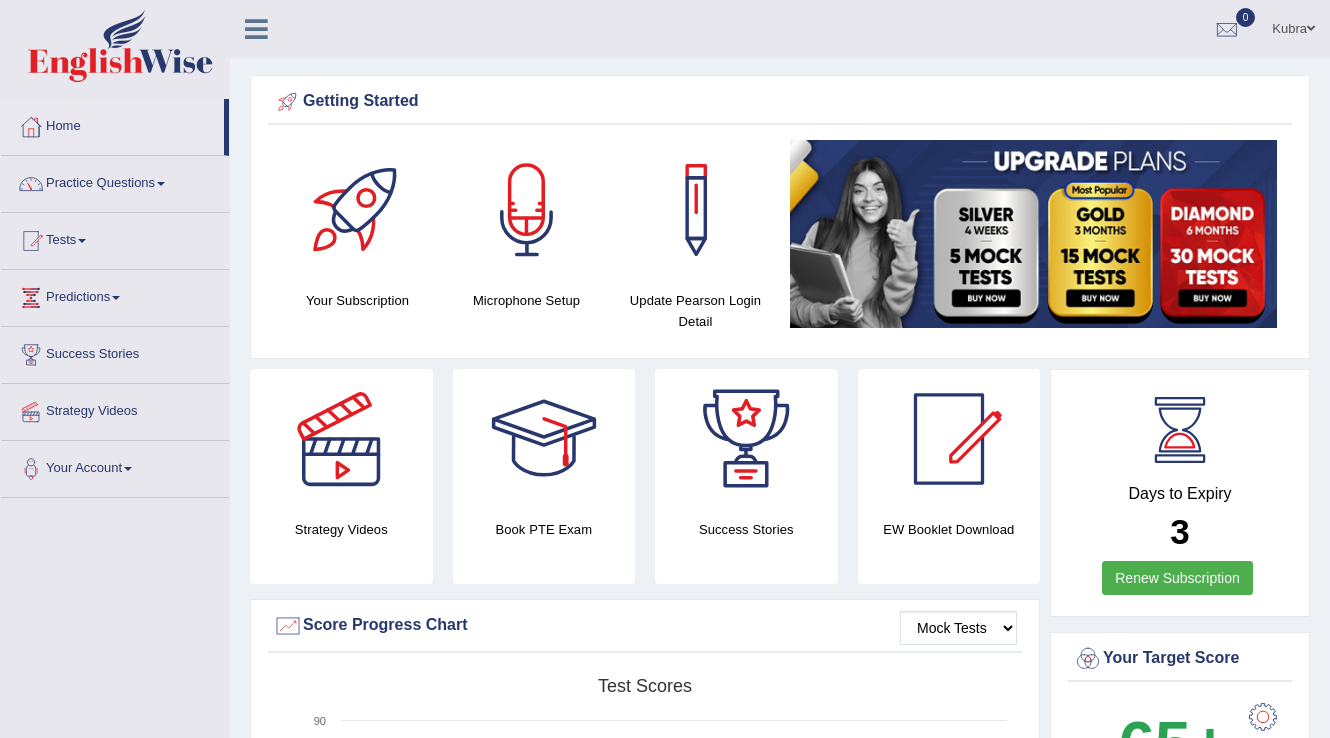 scroll, scrollTop: 0, scrollLeft: 0, axis: both 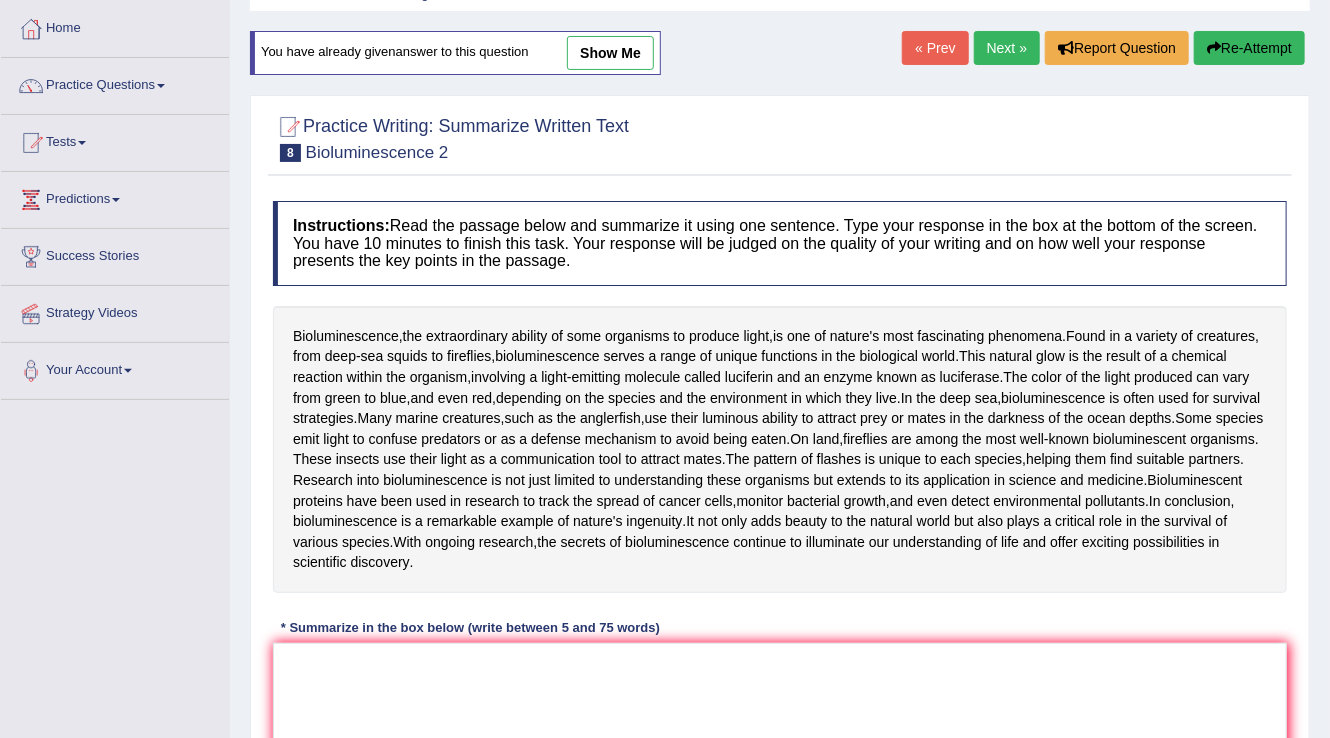 click on "show me" at bounding box center (610, 53) 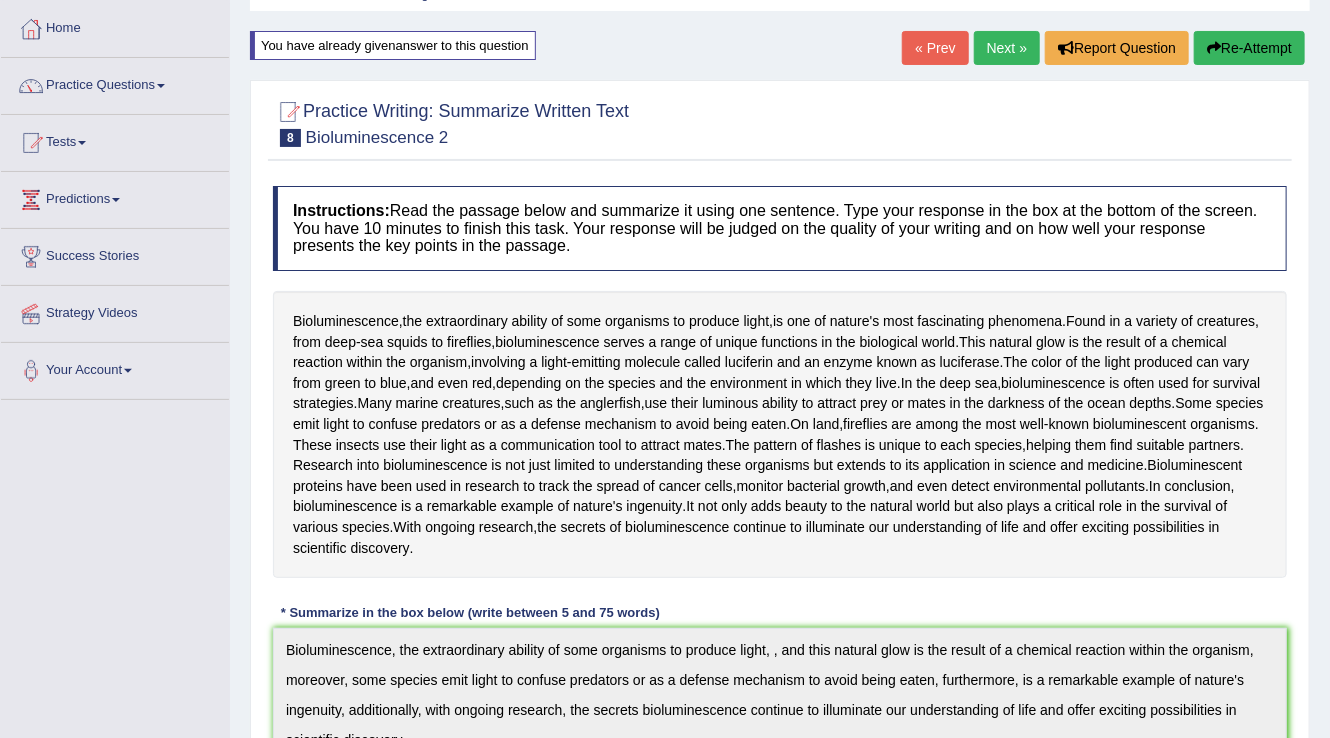 click on "Next »" at bounding box center (1007, 48) 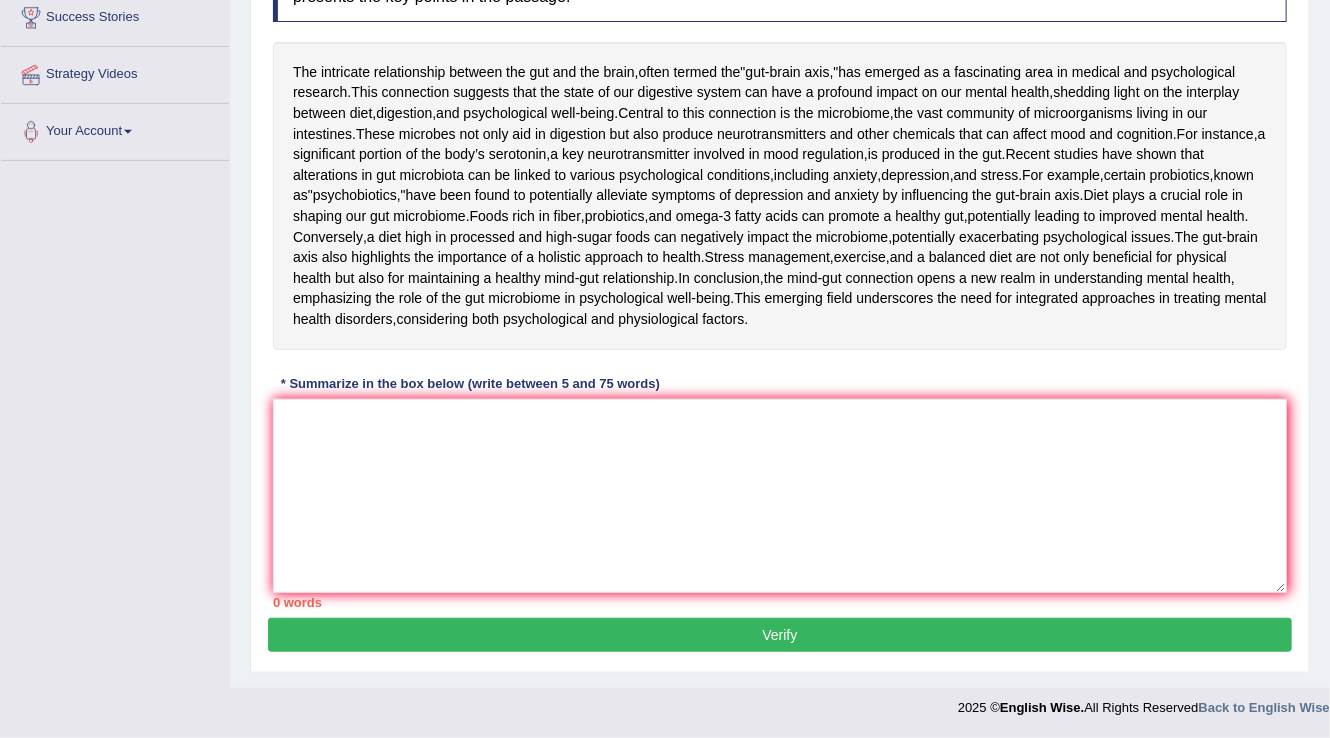 scroll, scrollTop: 364, scrollLeft: 0, axis: vertical 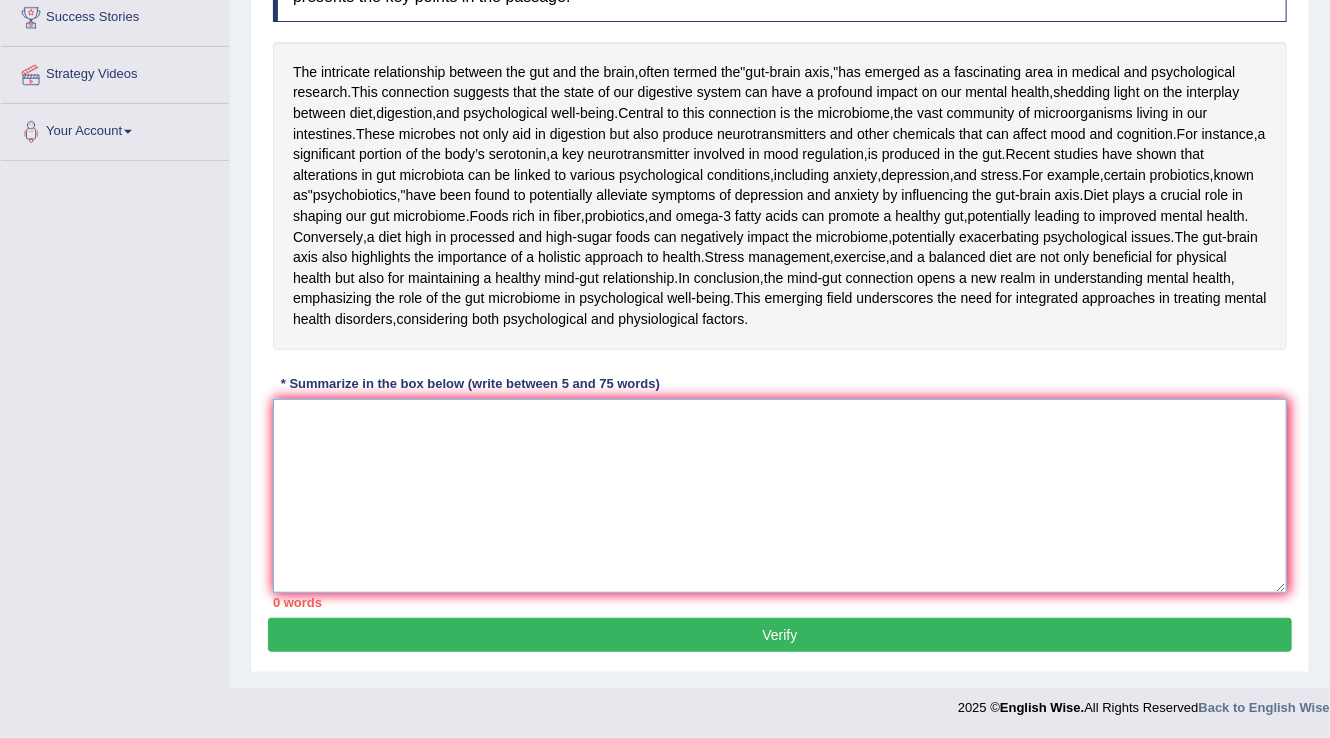 click at bounding box center (780, 496) 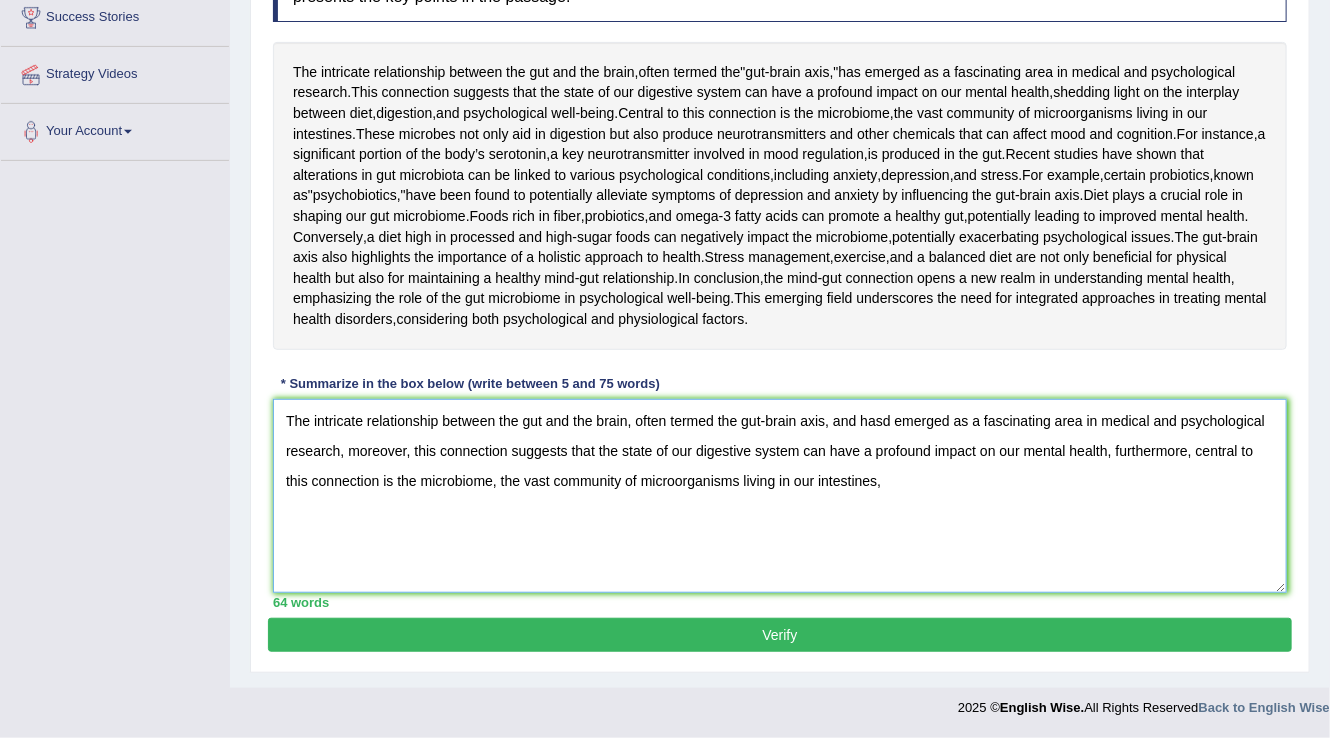 scroll, scrollTop: 519, scrollLeft: 0, axis: vertical 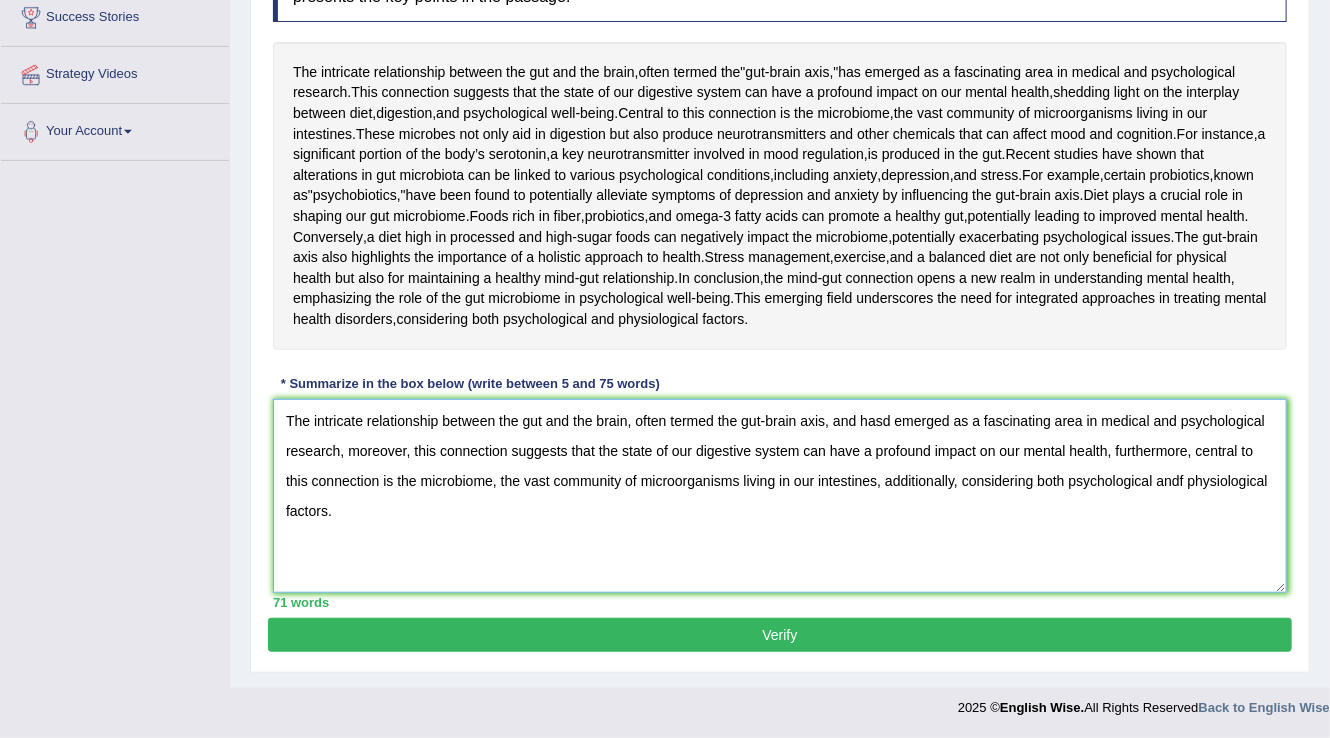 type on "The intricate relationship between the gut and the brain, often termed the gut-brain axis, and hasd emerged as a fascinating area in medical and psychological research, moreover, this connection suggests that the state of our digestive system can have a profound impact on our mental health, furthermore, central to this connection is the microbiome, the vast community of microorganisms living in our intestines, additionally, considering both psychological andf physiological factors." 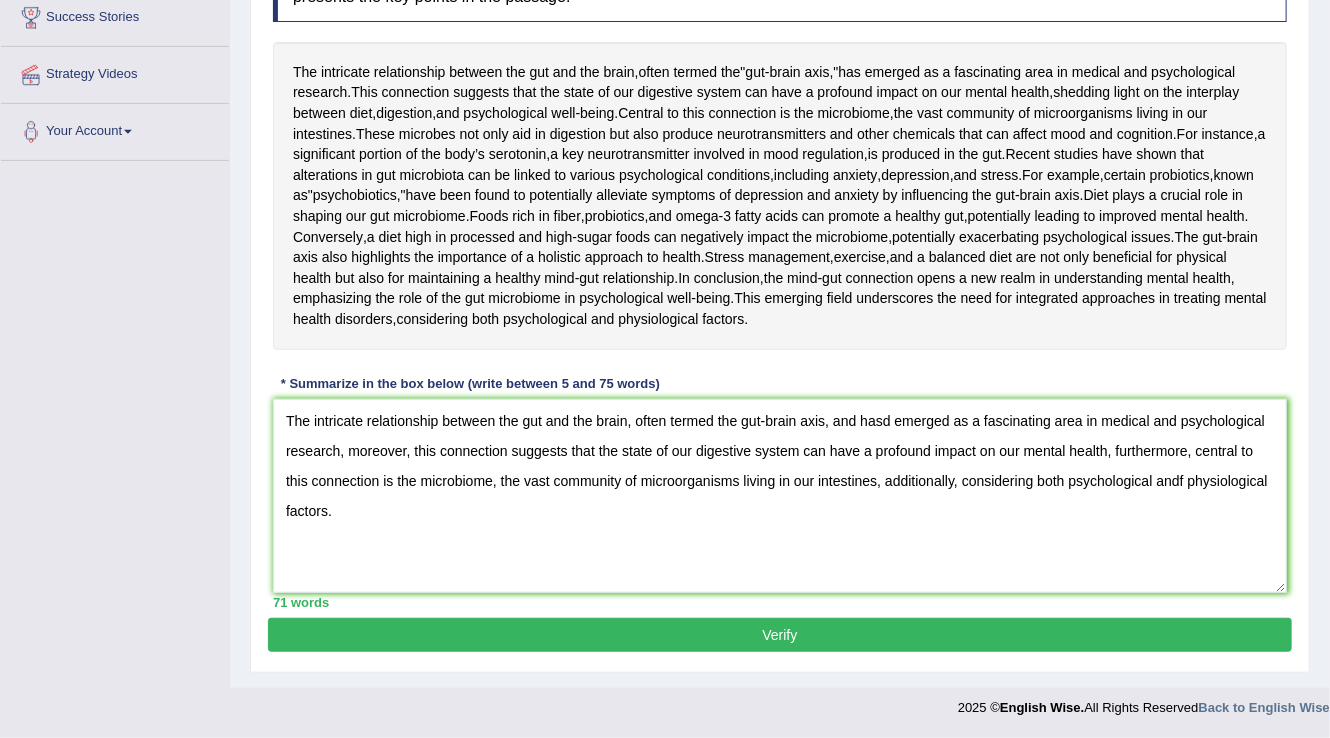 click on "Verify" at bounding box center [780, 635] 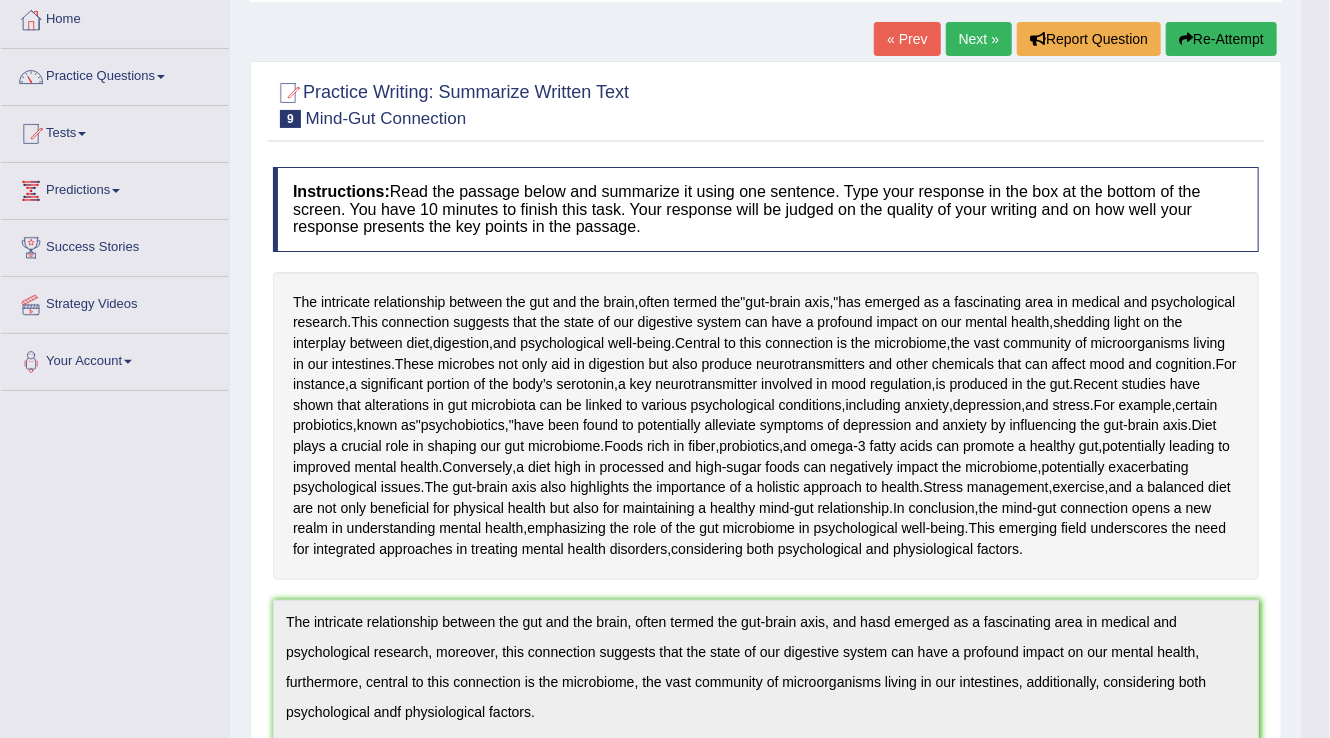 scroll, scrollTop: 0, scrollLeft: 0, axis: both 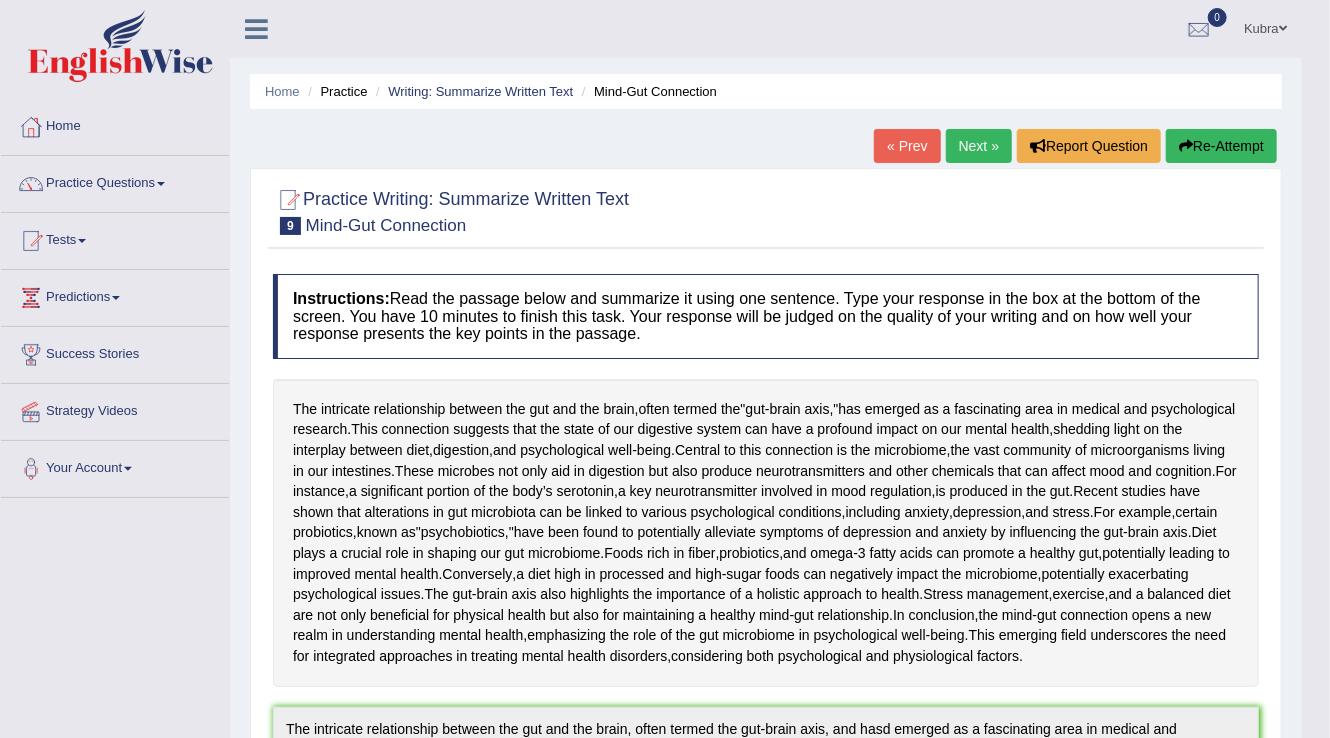 click on "Re-Attempt" at bounding box center [1221, 146] 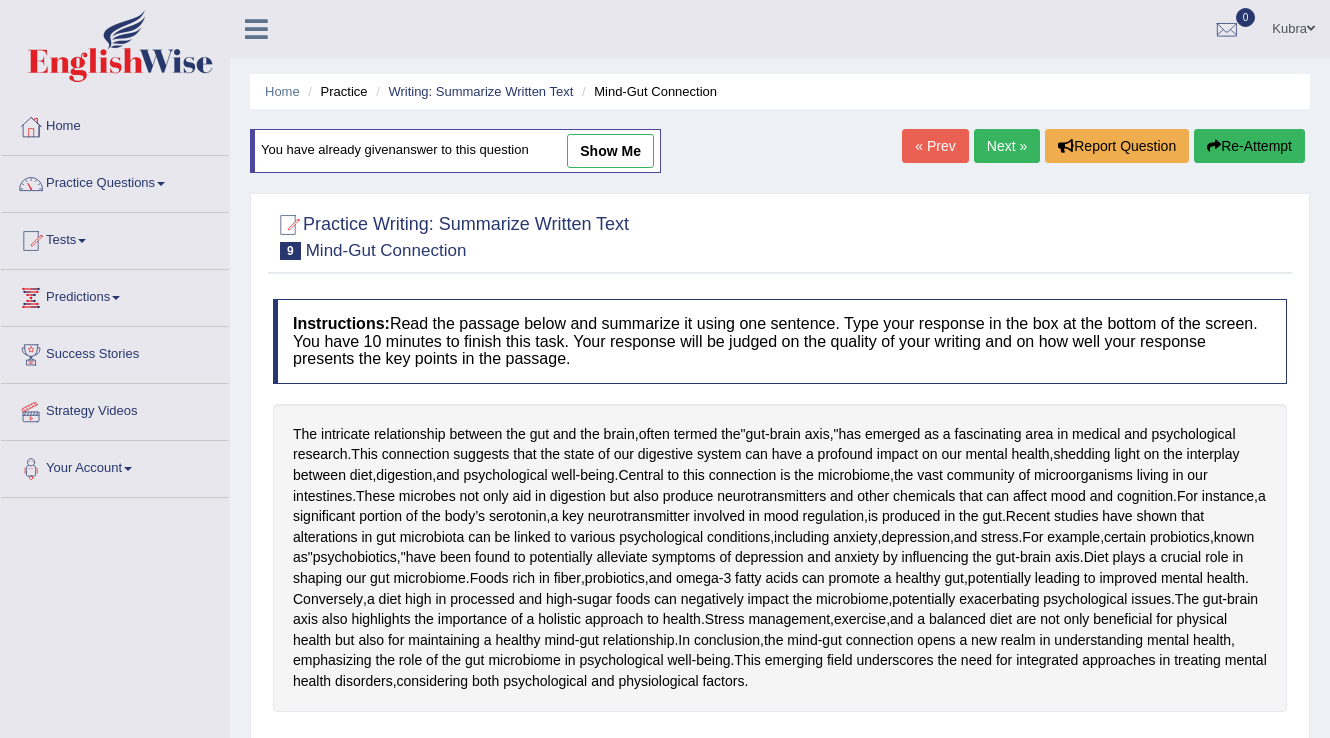 scroll, scrollTop: 320, scrollLeft: 0, axis: vertical 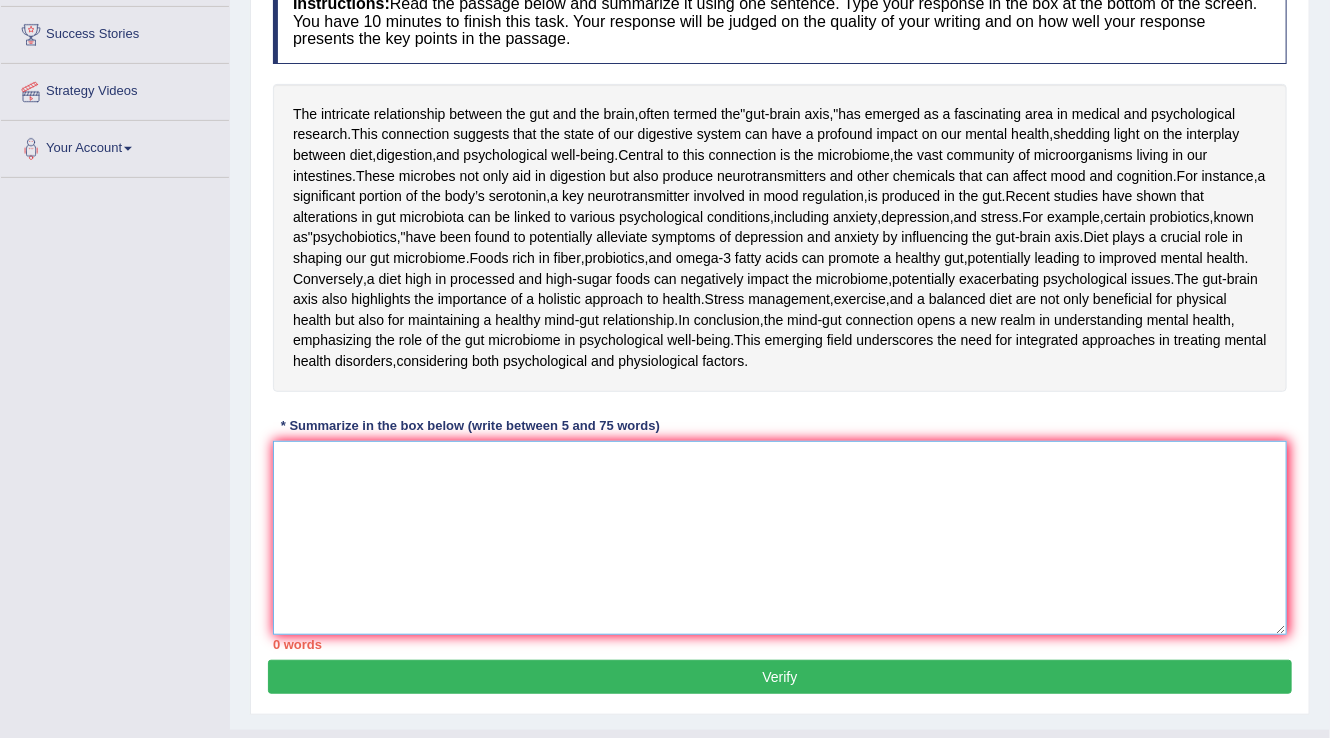 click at bounding box center [780, 538] 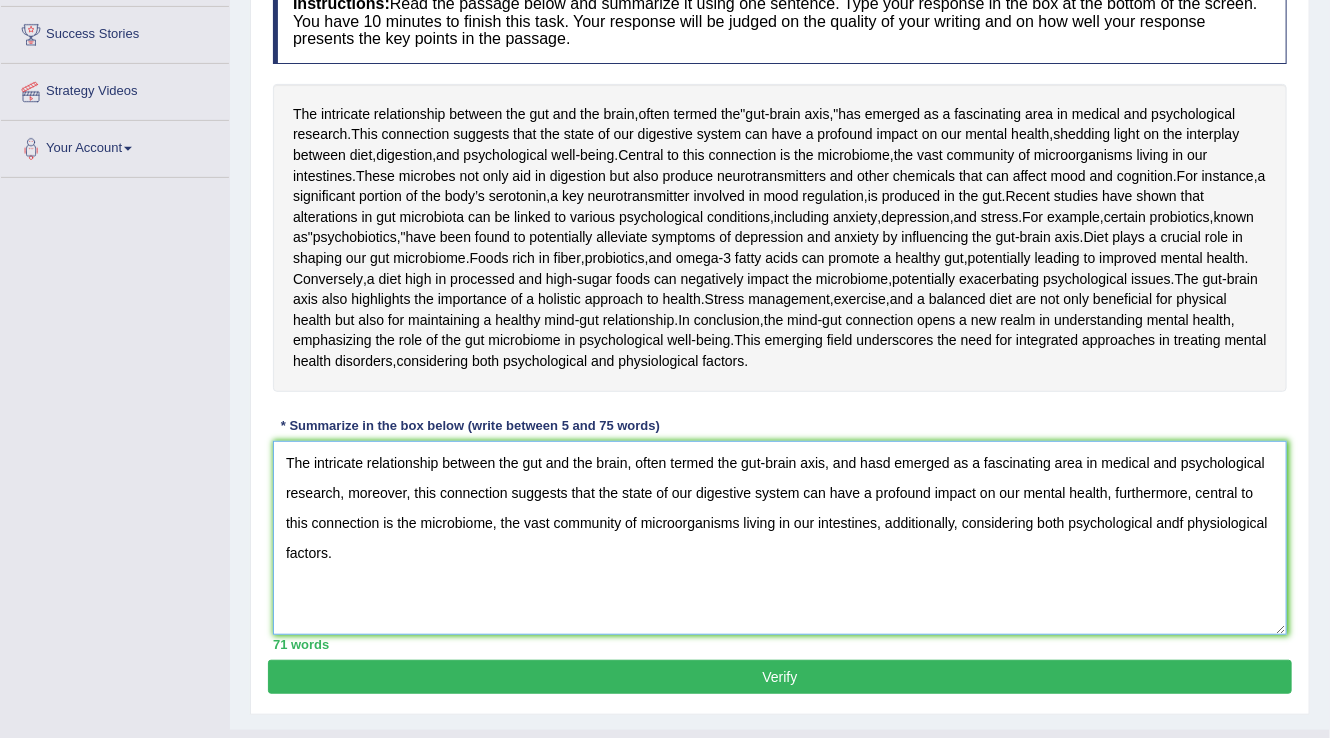 scroll, scrollTop: 324, scrollLeft: 0, axis: vertical 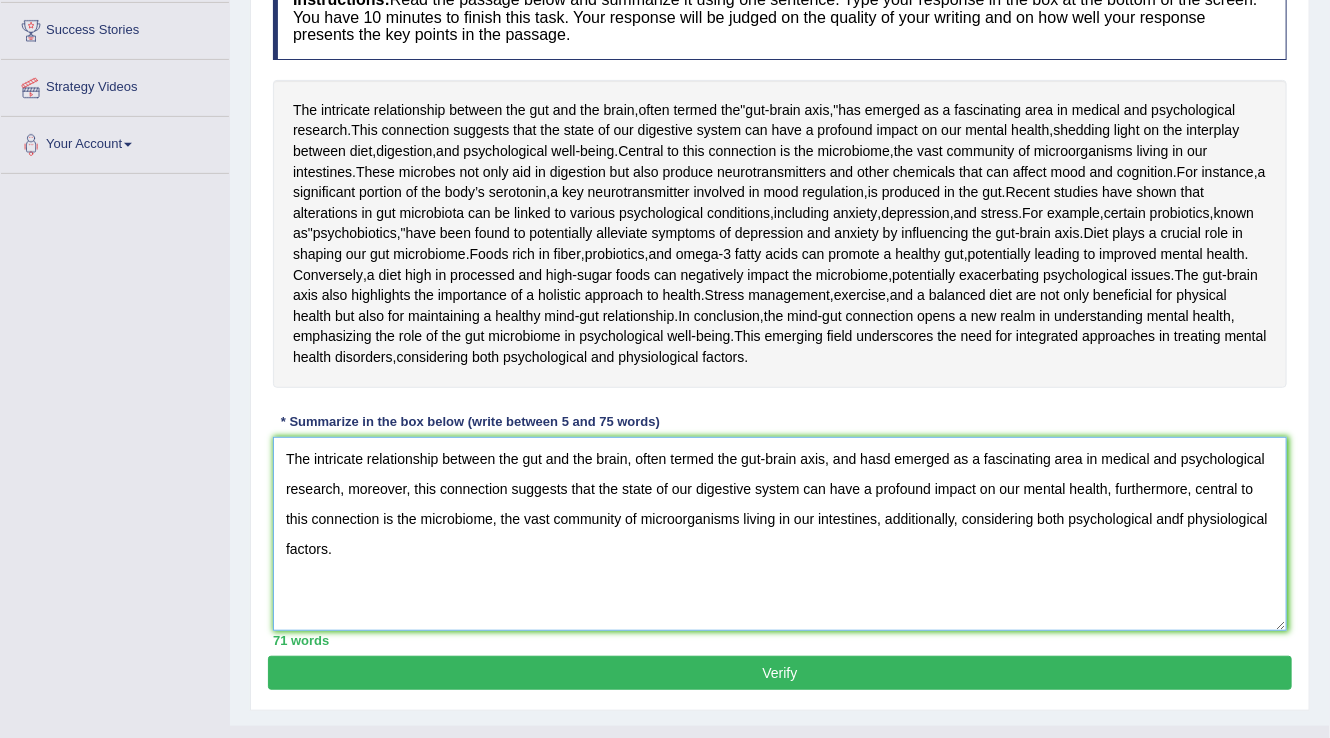 click on "The intricate relationship between the gut and the brain, often termed the gut-brain axis, and hasd emerged as a fascinating area in medical and psychological research, moreover, this connection suggests that the state of our digestive system can have a profound impact on our mental health, furthermore, central to this connection is the microbiome, the vast community of microorganisms living in our intestines, additionally, considering both psychological andf physiological factors." at bounding box center [780, 534] 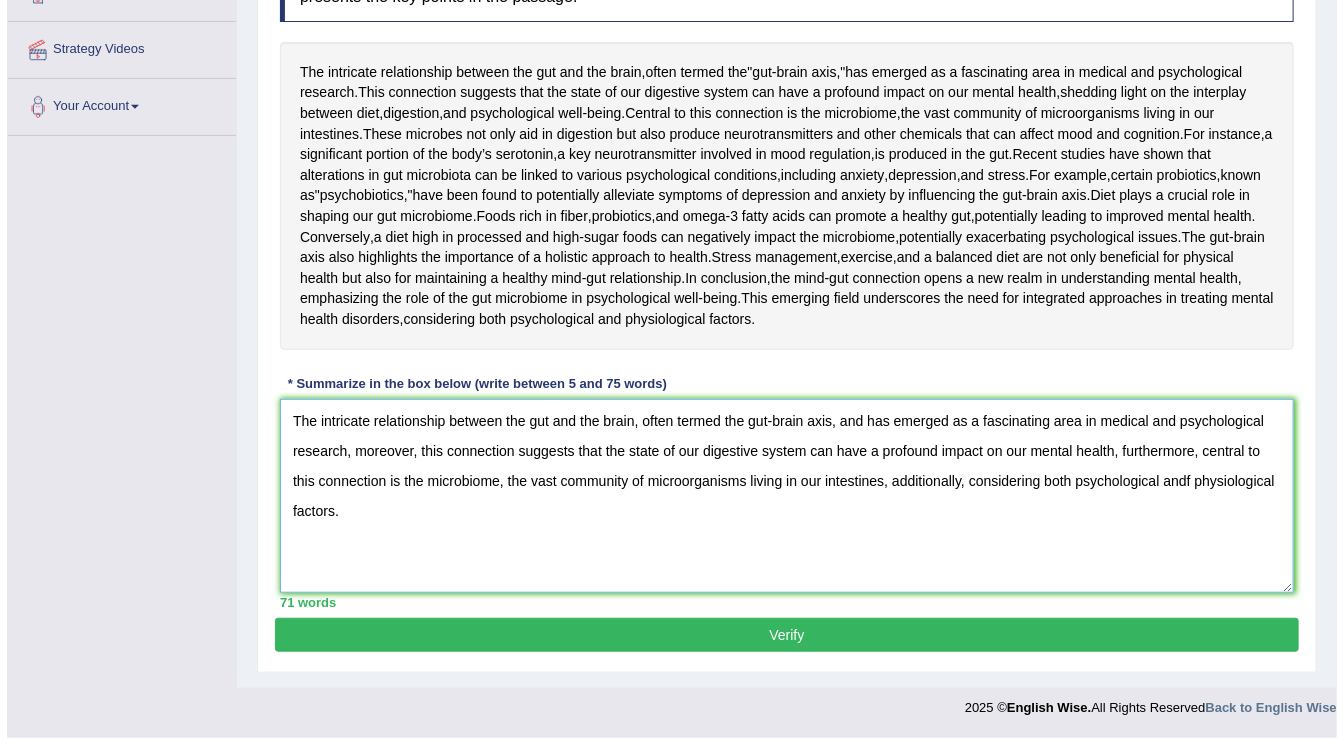 scroll, scrollTop: 464, scrollLeft: 0, axis: vertical 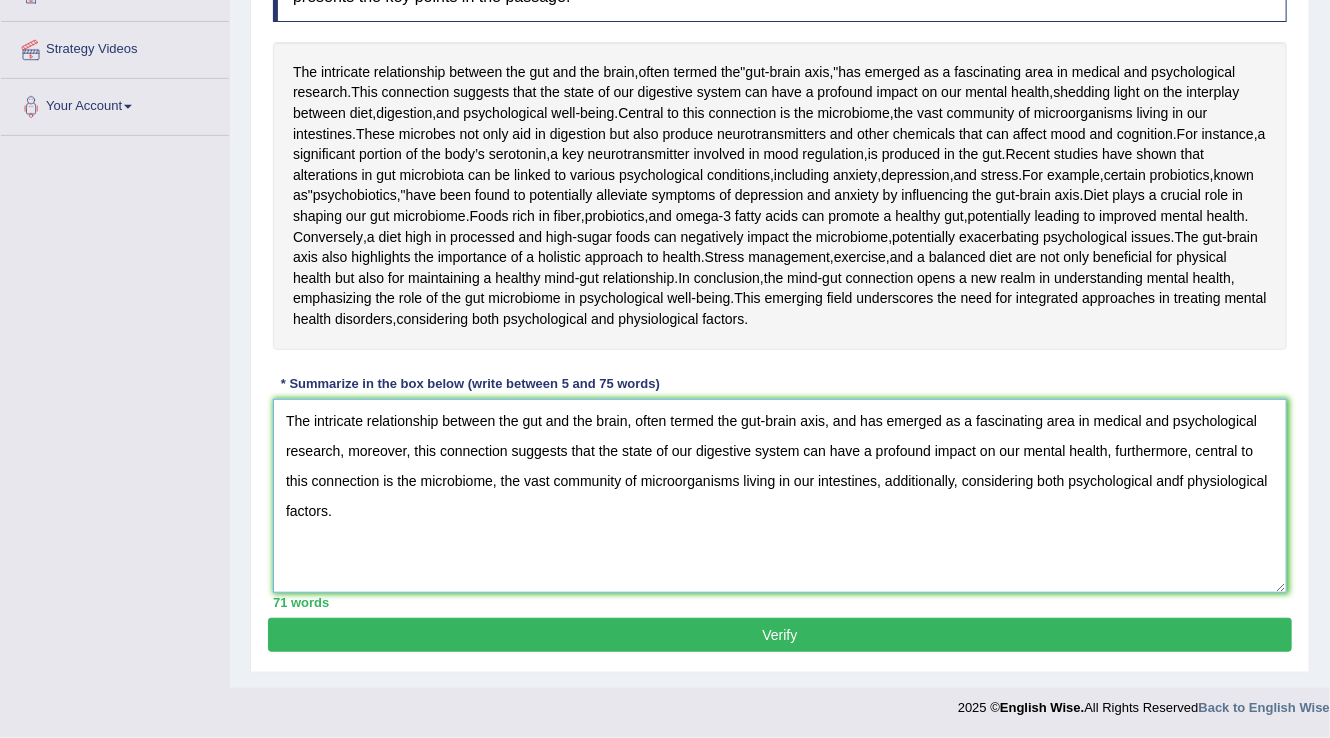 click on "The intricate relationship between the gut and the brain, often termed the gut-brain axis, and has emerged as a fascinating area in medical and psychological research, moreover, this connection suggests that the state of our digestive system can have a profound impact on our mental health, furthermore, central to this connection is the microbiome, the vast community of microorganisms living in our intestines, additionally, considering both psychological andf physiological factors." at bounding box center [780, 496] 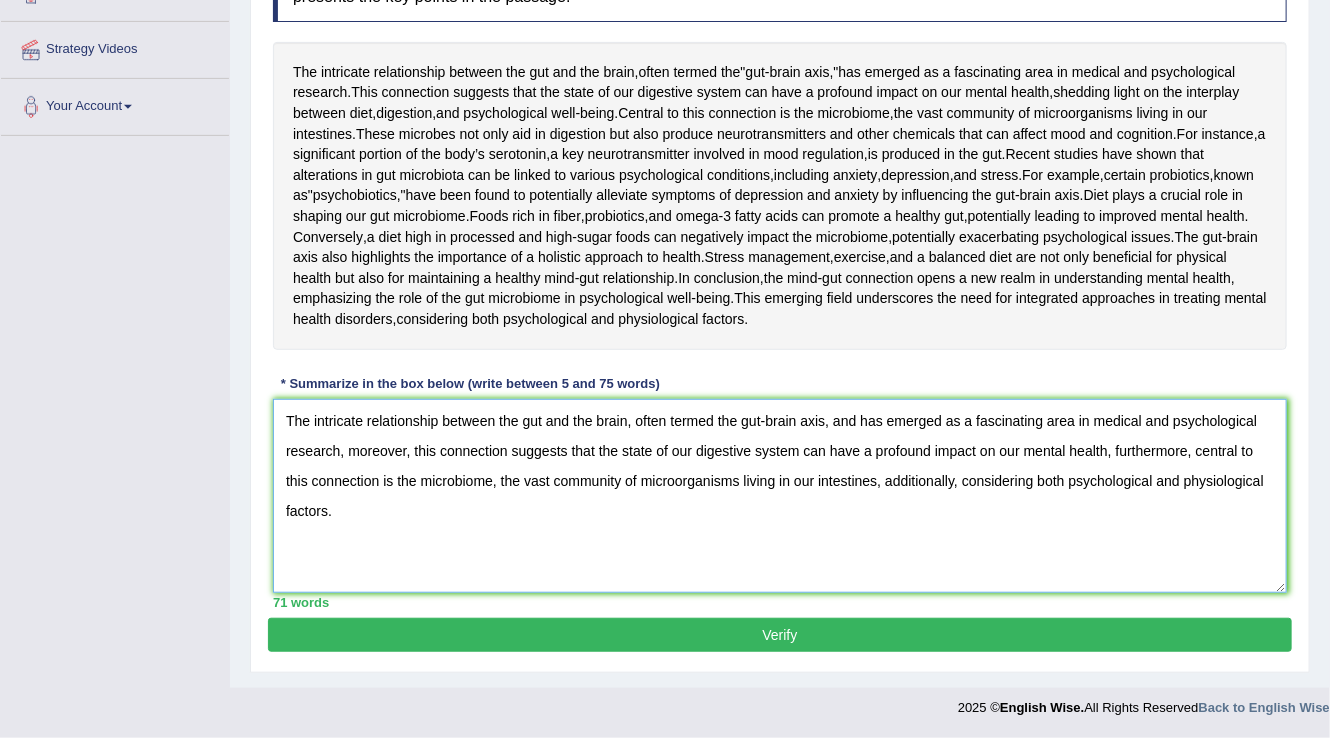 type on "The intricate relationship between the gut and the brain, often termed the gut-brain axis, and has emerged as a fascinating area in medical and psychological research, moreover, this connection suggests that the state of our digestive system can have a profound impact on our mental health, furthermore, central to this connection is the microbiome, the vast community of microorganisms living in our intestines, additionally, considering both psychological and physiological factors." 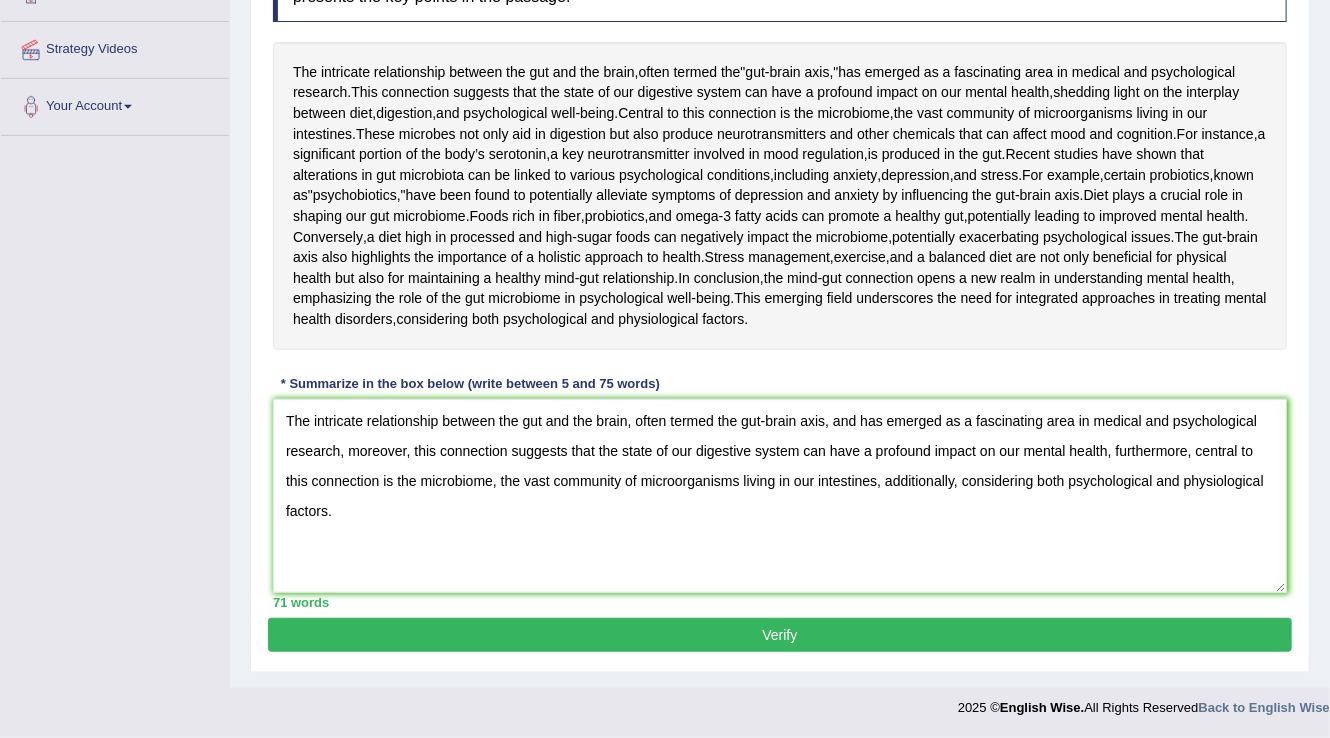 click on "Verify" at bounding box center (780, 635) 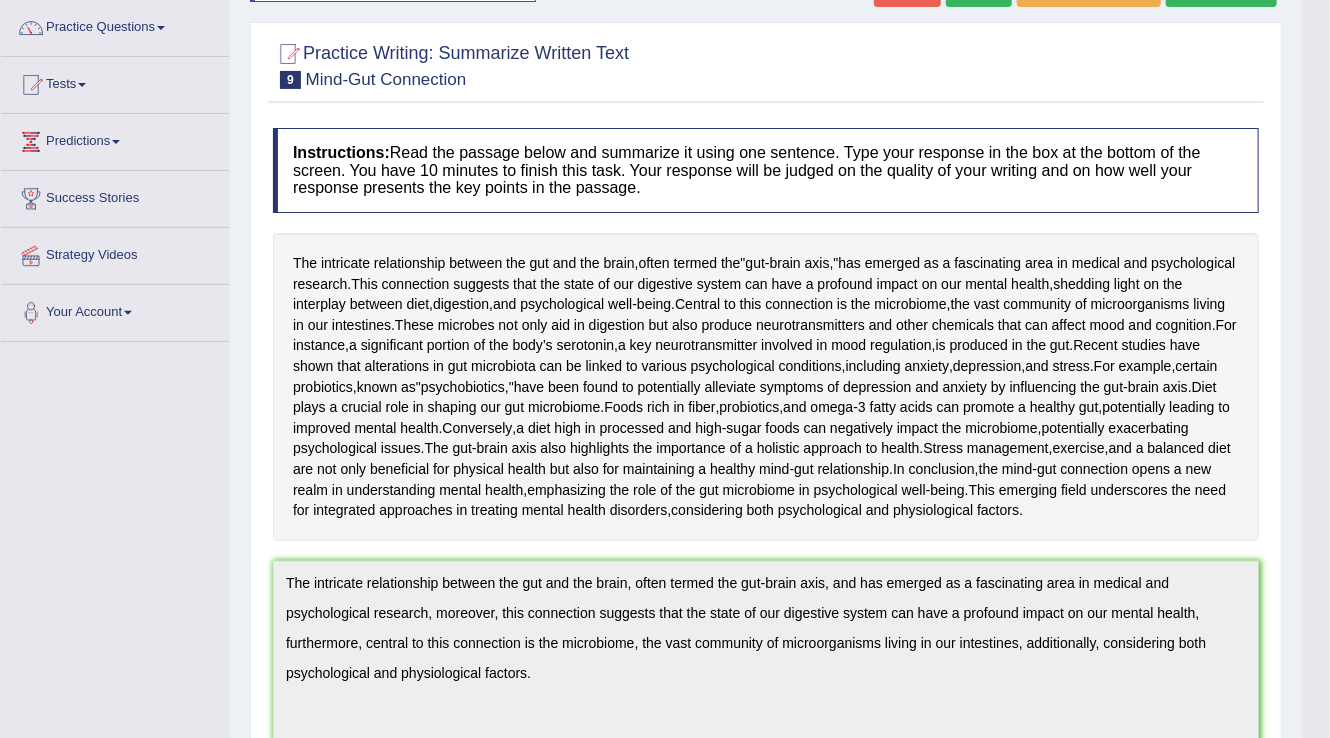 scroll, scrollTop: 0, scrollLeft: 0, axis: both 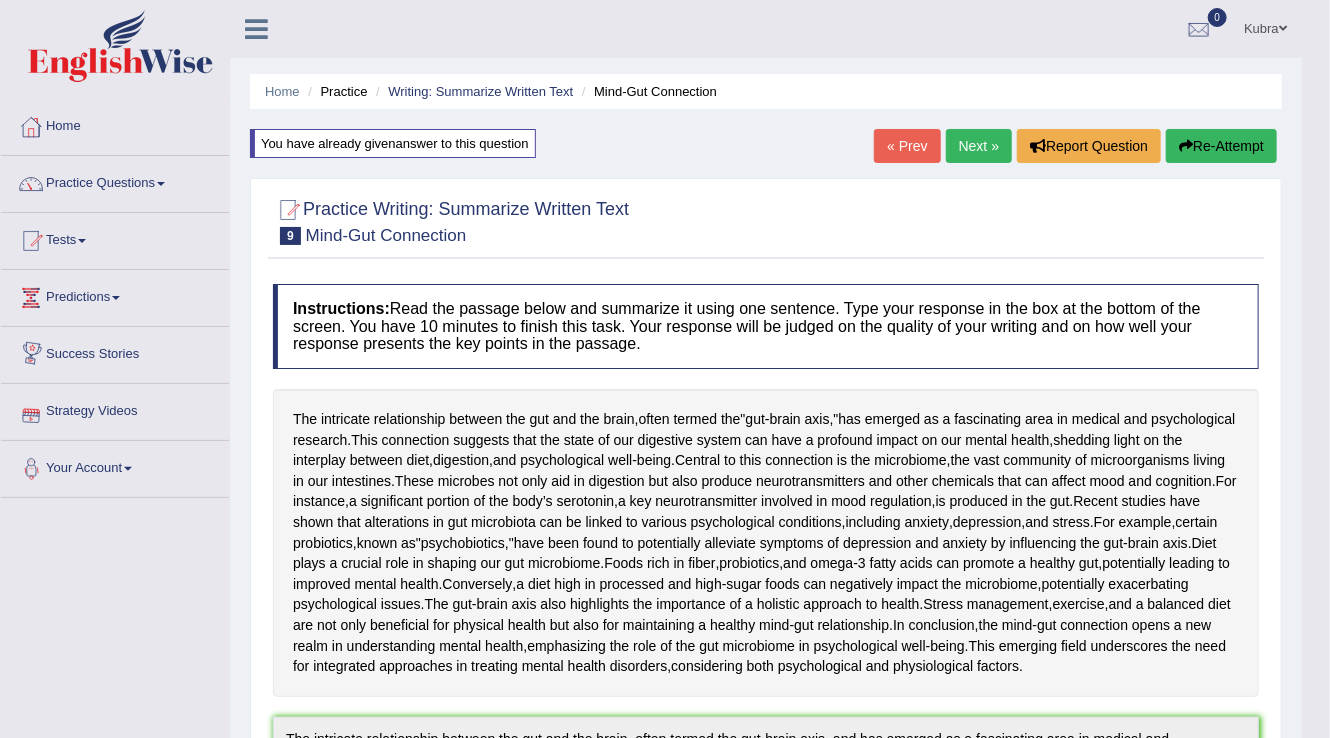 click on "Next »" at bounding box center (979, 146) 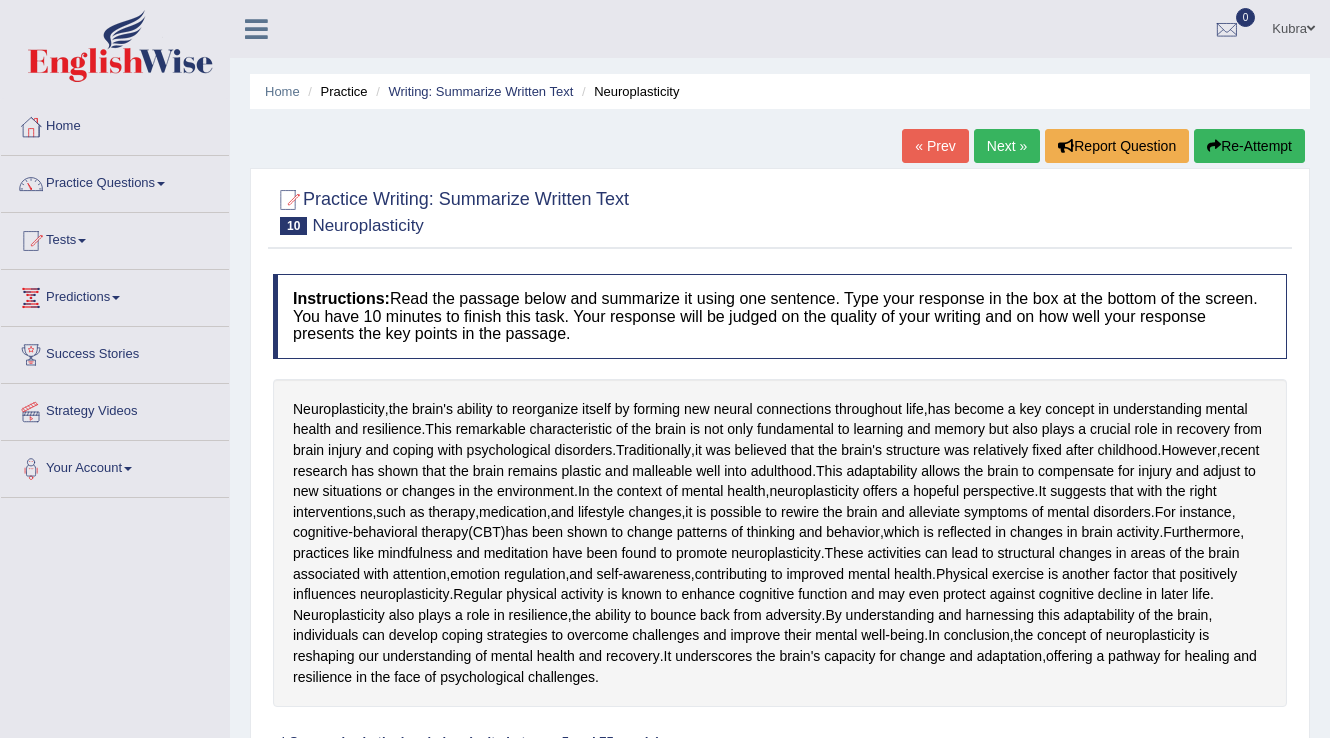 scroll, scrollTop: 320, scrollLeft: 0, axis: vertical 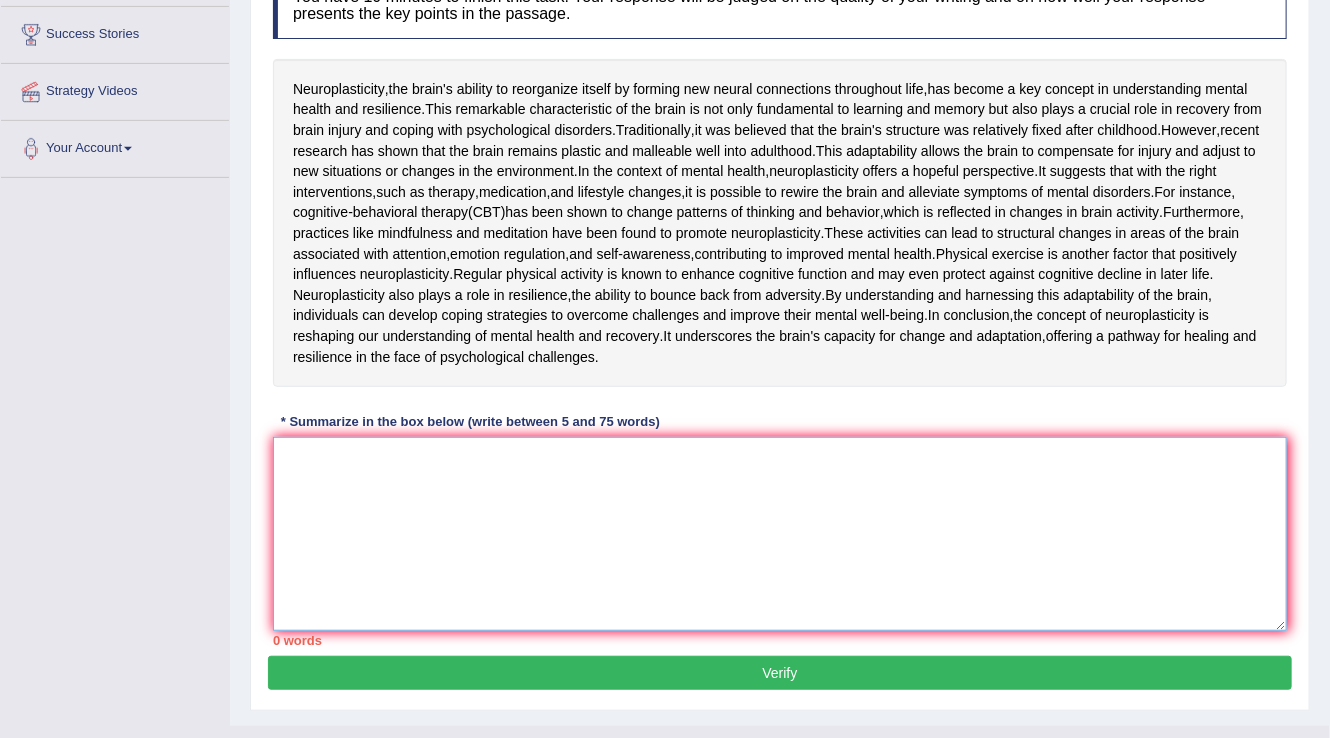 click at bounding box center [780, 534] 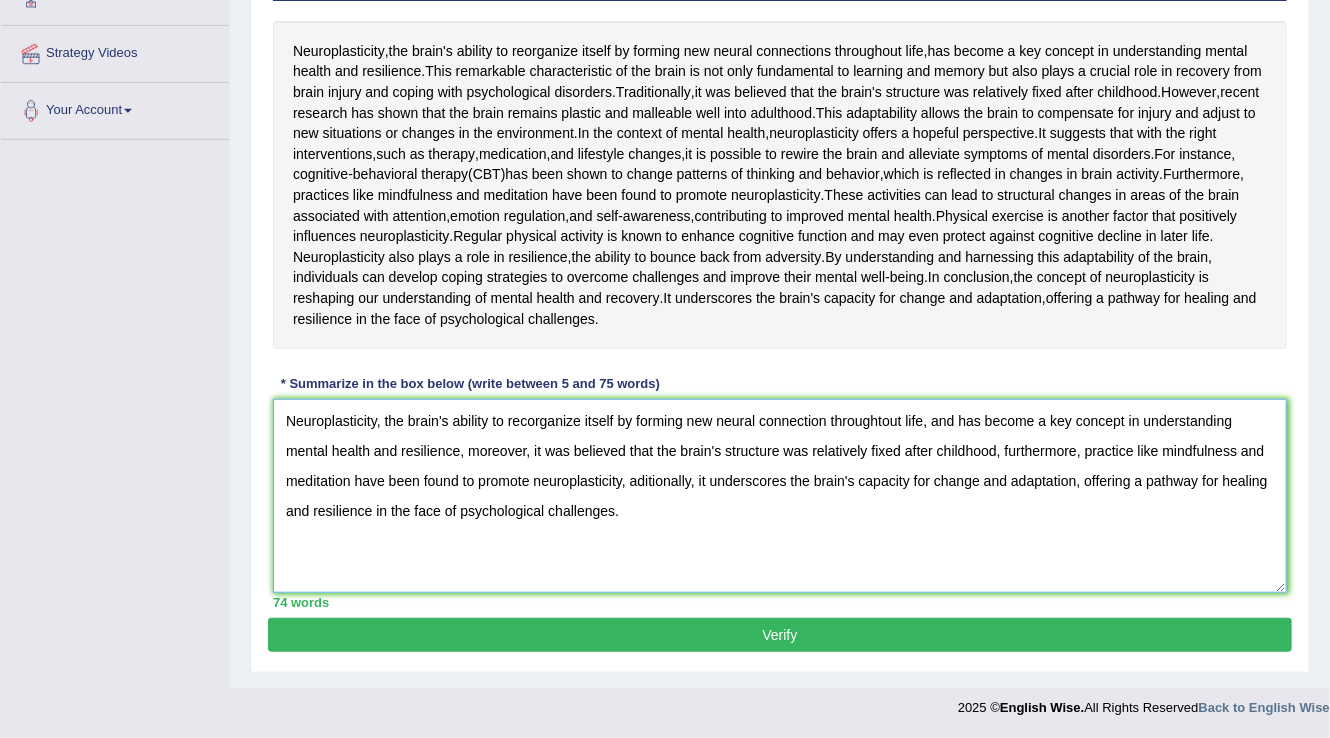 scroll, scrollTop: 519, scrollLeft: 0, axis: vertical 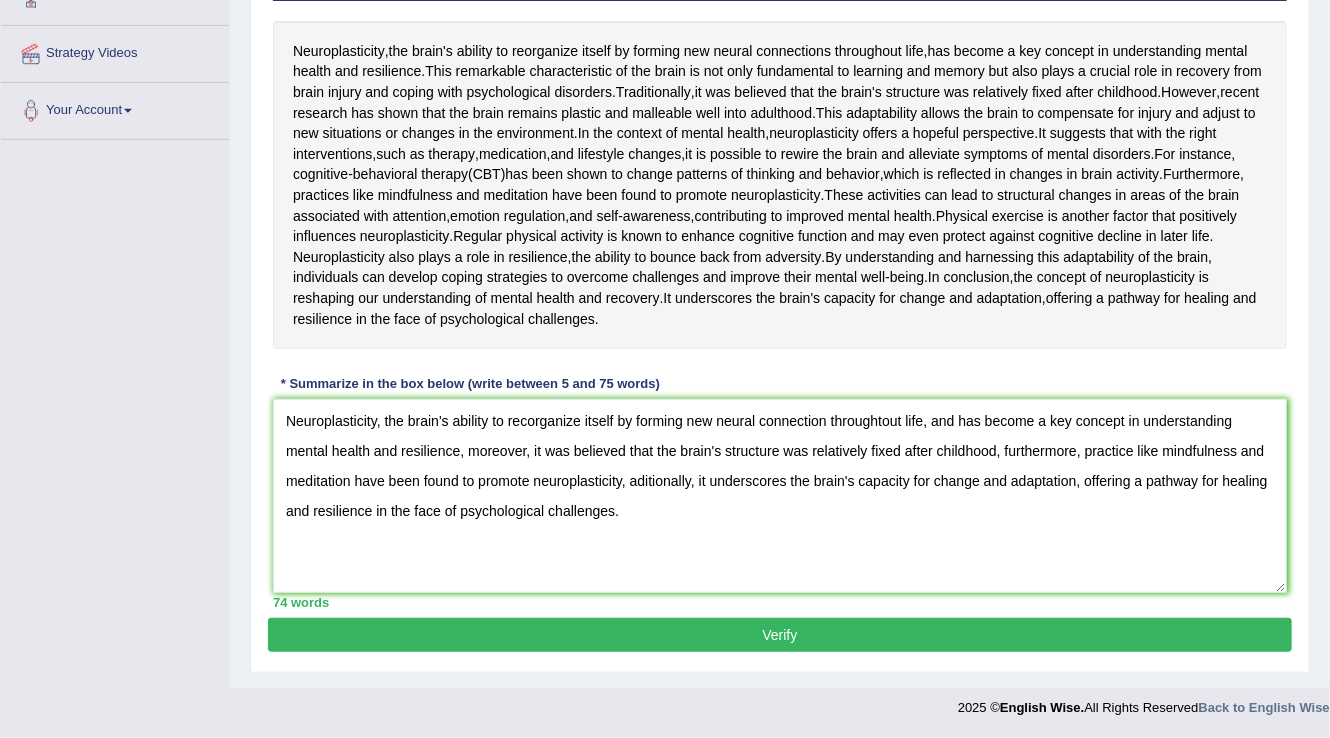 click on "Verify" at bounding box center [780, 635] 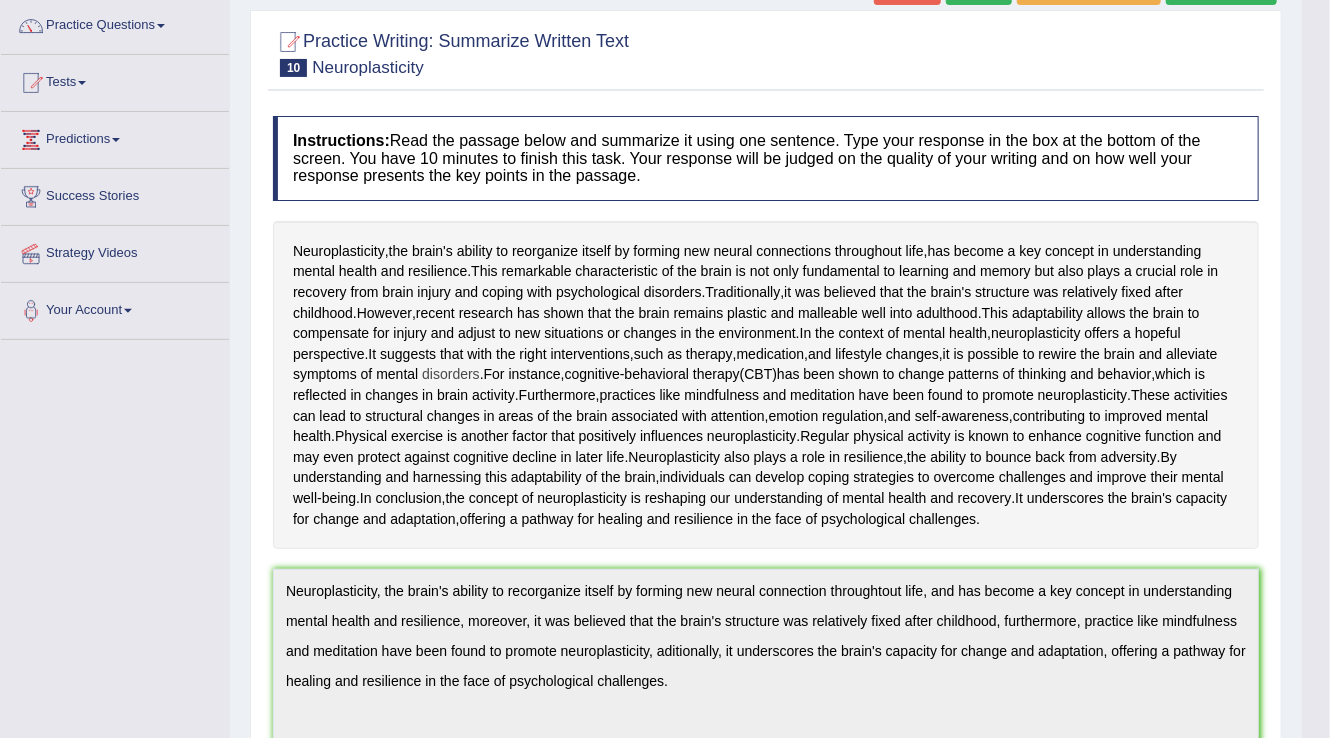 scroll, scrollTop: 43, scrollLeft: 0, axis: vertical 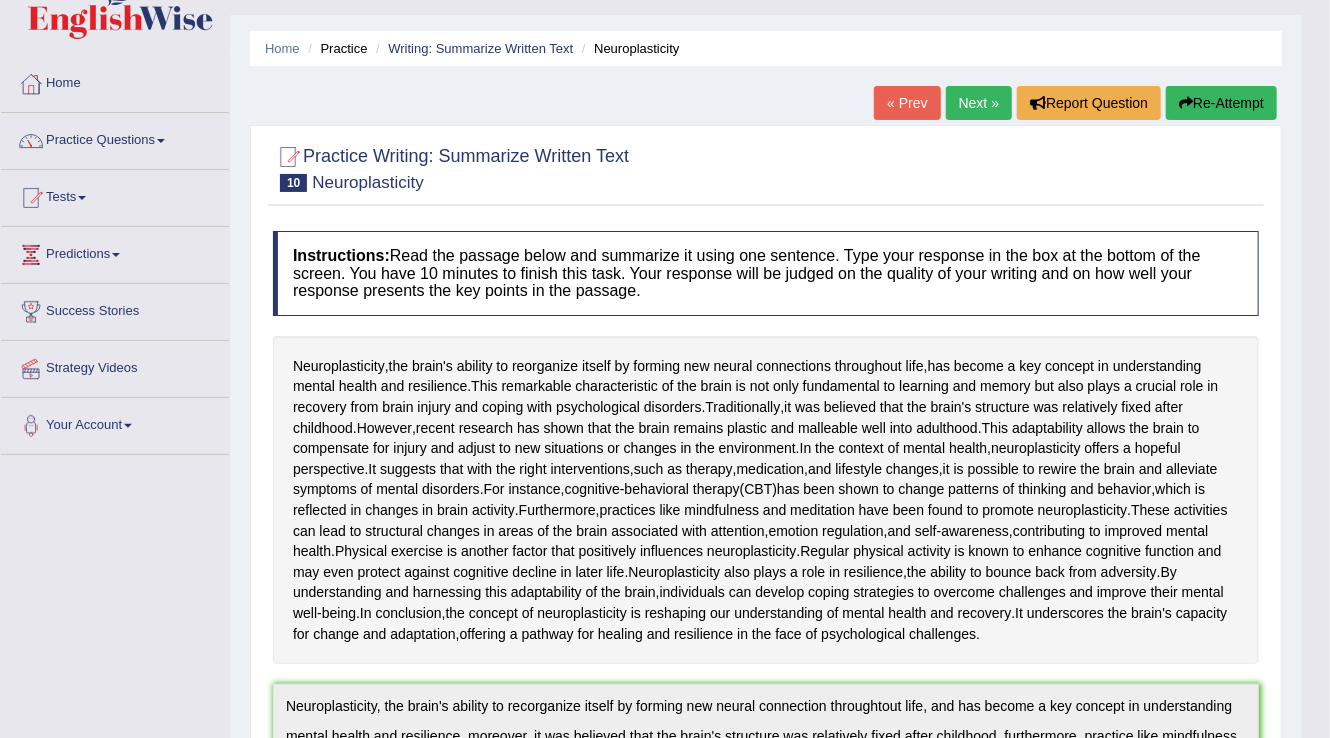 click on "Re-Attempt" at bounding box center (1221, 103) 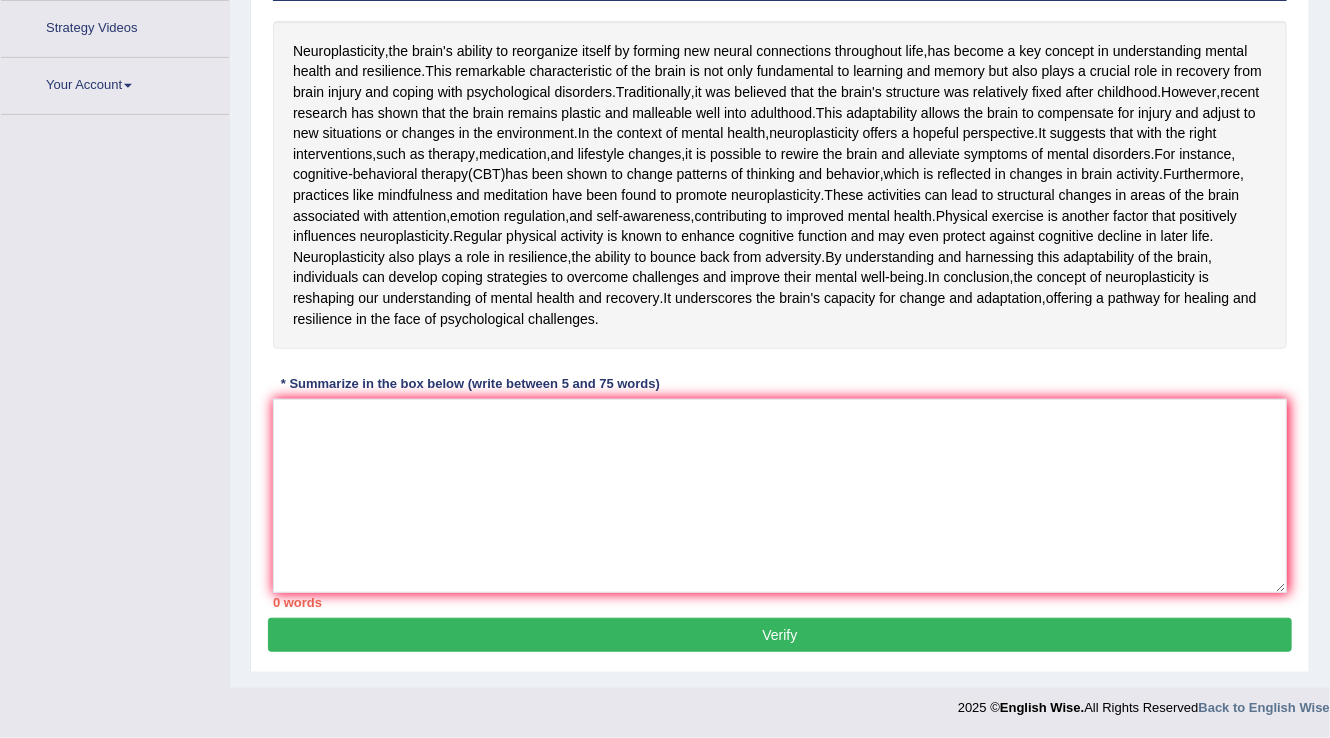 scroll, scrollTop: 544, scrollLeft: 0, axis: vertical 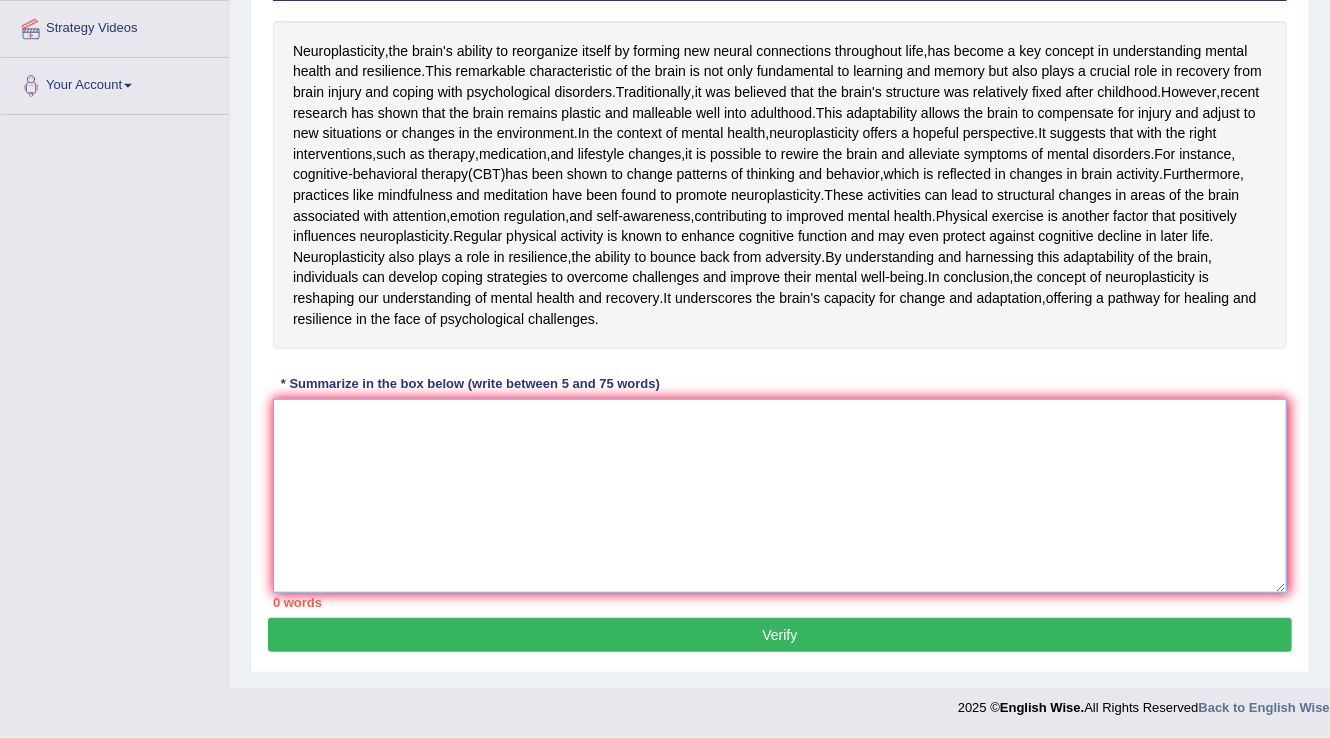 click at bounding box center [780, 496] 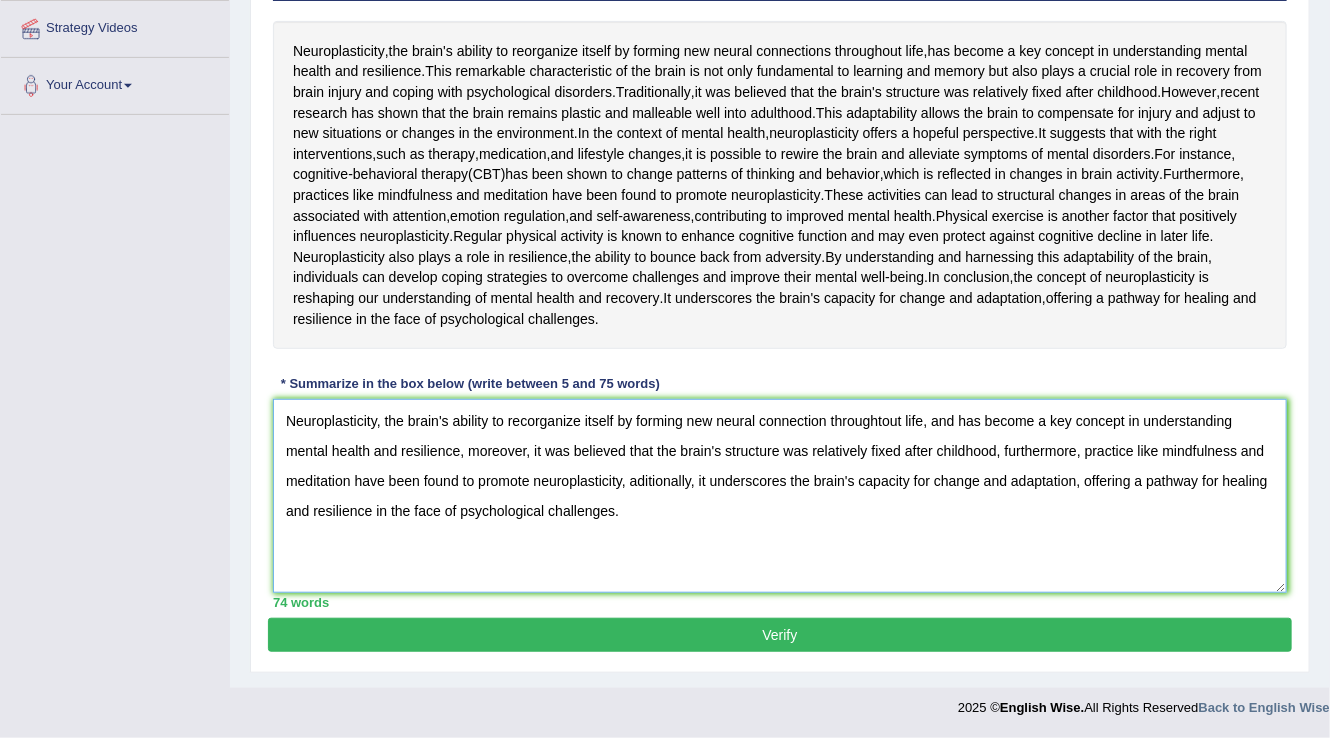 click on "Neuroplasticity, the brain's ability to recorganize itself by forming new neural connection throughtout life, and has become a key concept in understanding mental health and resilience, moreover, it was believed that the brain's structure was relatively fixed after childhood, furthermore, practice like mindfulness and meditation have been found to promote neuroplasticity, aditionally, it underscores the brain's capacity for change and adaptation, offering a pathway for healing and resilience in the face of psychological challenges." at bounding box center (780, 496) 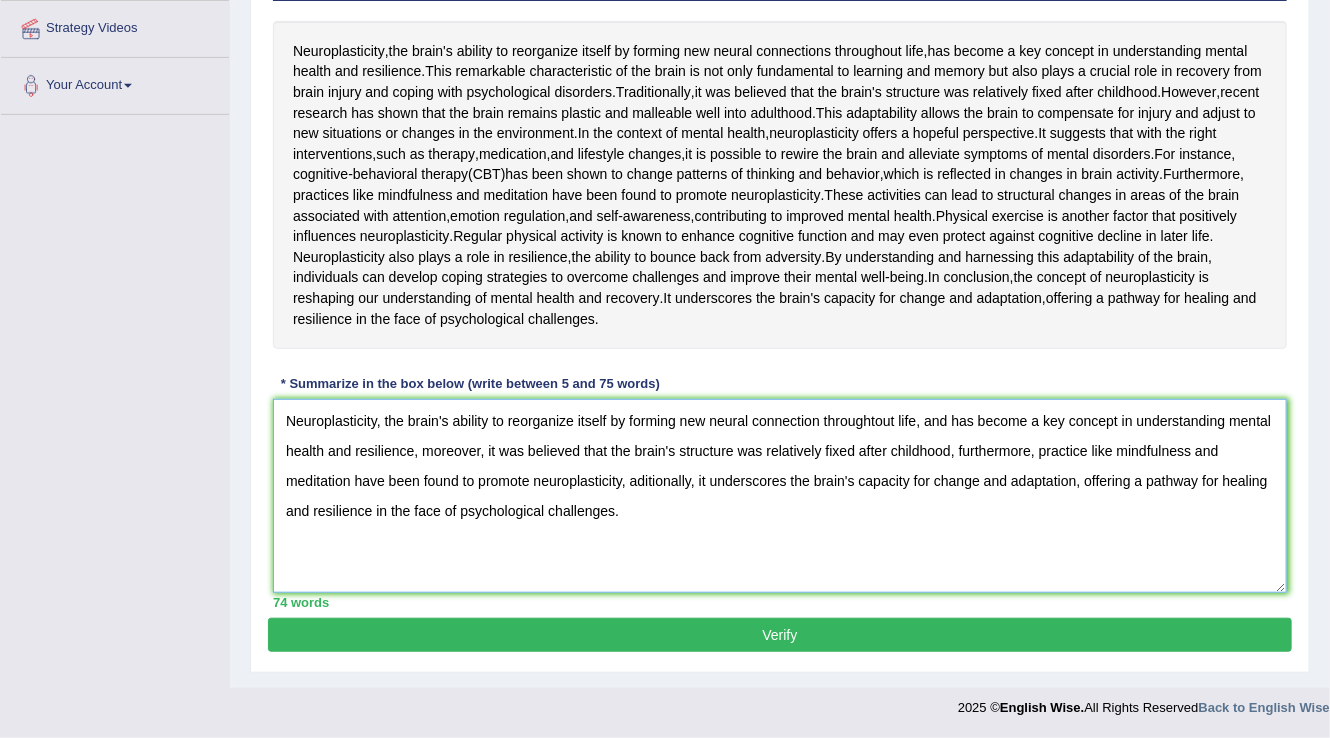 scroll, scrollTop: 464, scrollLeft: 0, axis: vertical 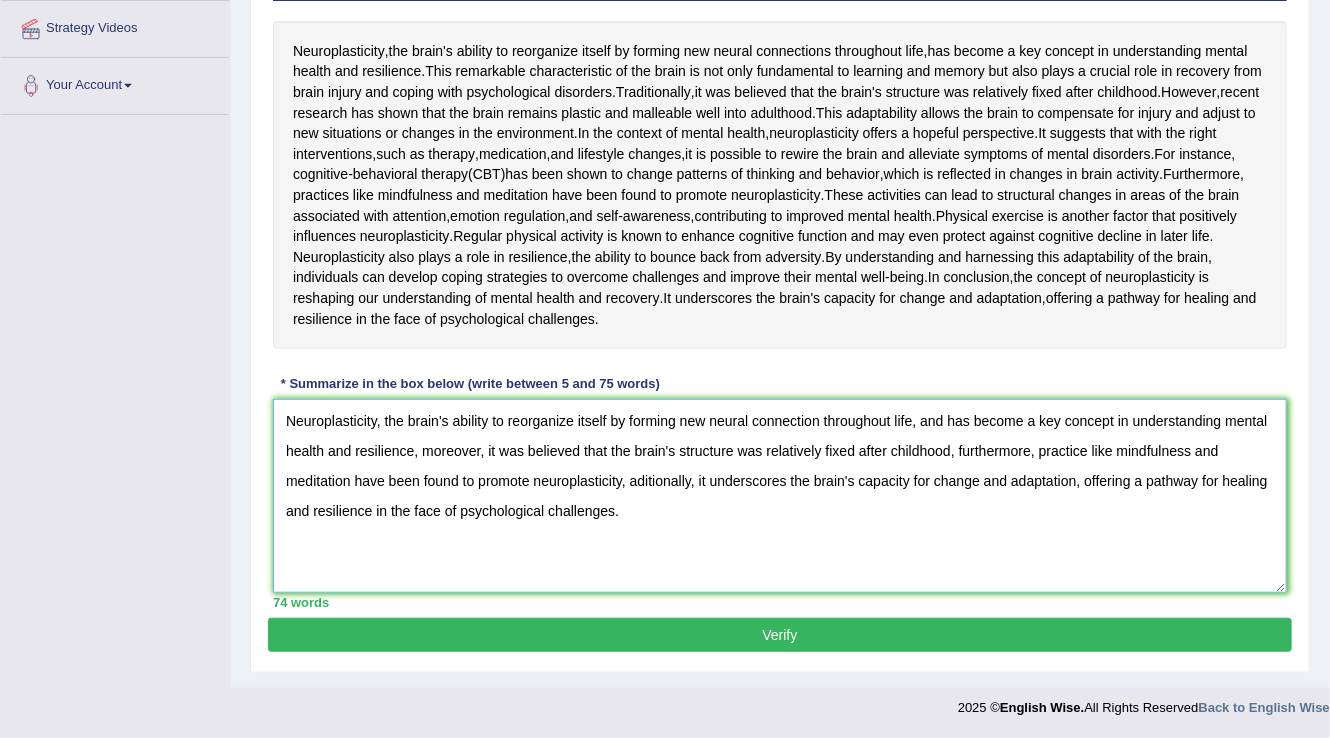 click on "Neuroplasticity, the brain's ability to reorganize itself by forming new neural connection throughout life, and has become a key concept in understanding mental health and resilience, moreover, it was believed that the brain's structure was relatively fixed after childhood, furthermore, practice like mindfulness and meditation have been found to promote neuroplasticity, aditionally, it underscores the brain's capacity for change and adaptation, offering a pathway for healing and resilience in the face of psychological challenges." at bounding box center [780, 496] 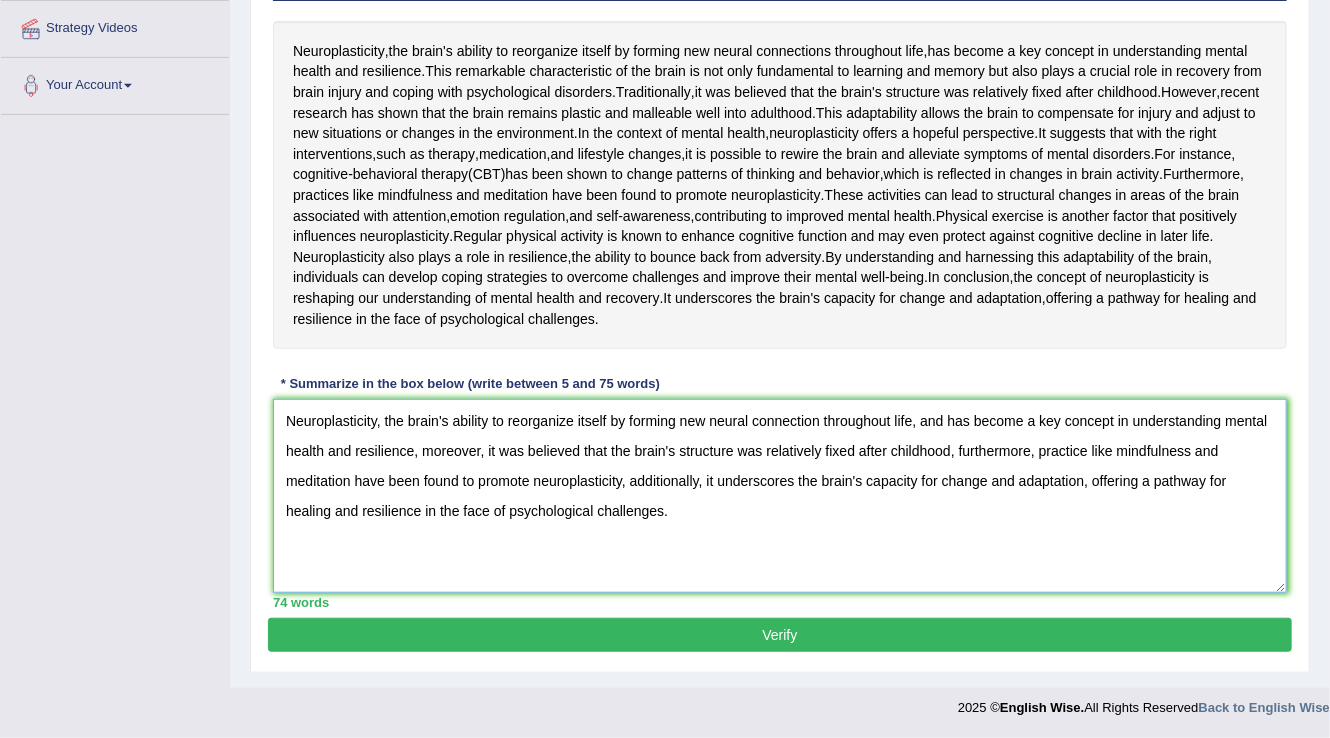 type on "Neuroplasticity, the brain's ability to reorganize itself by forming new neural connection throughout life, and has become a key concept in understanding mental health and resilience, moreover, it was believed that the brain's structure was relatively fixed after childhood, furthermore, practice like mindfulness and meditation have been found to promote neuroplasticity, additionally, it underscores the brain's capacity for change and adaptation, offering a pathway for healing and resilience in the face of psychological challenges." 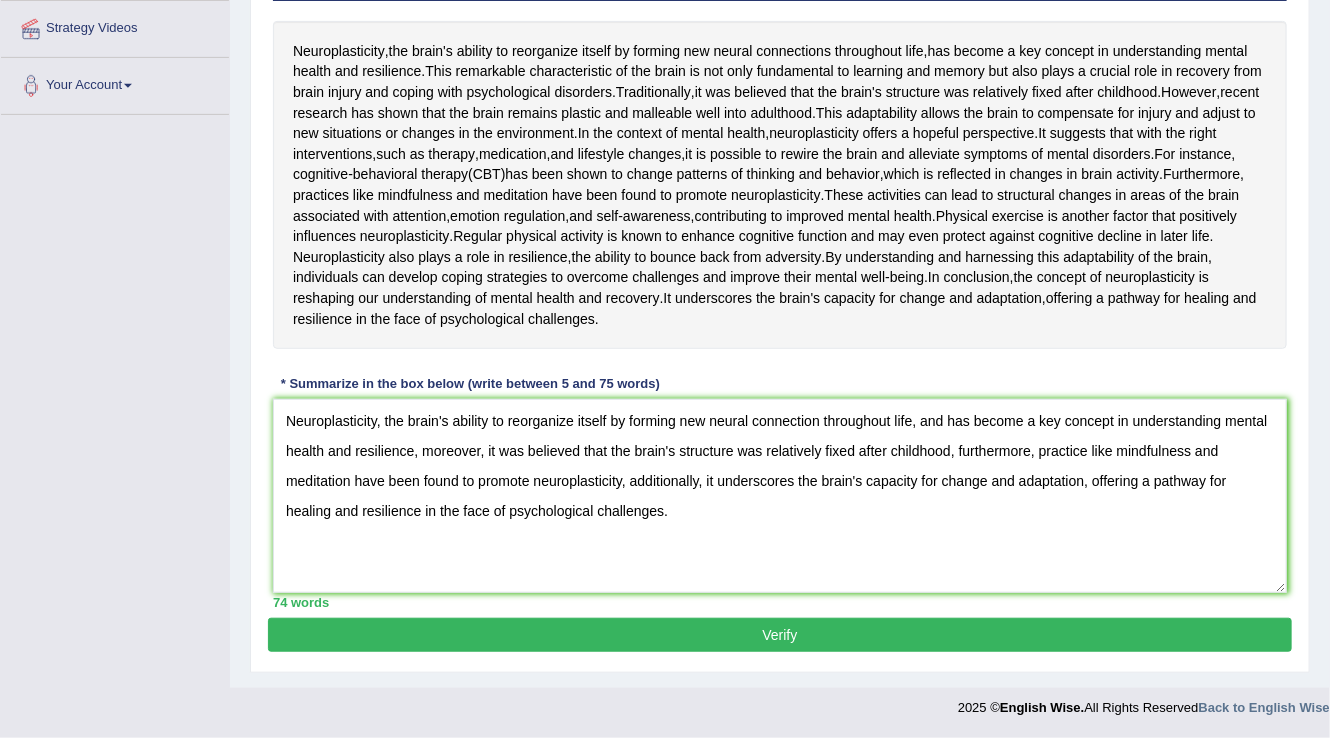 click on "Verify" at bounding box center (780, 635) 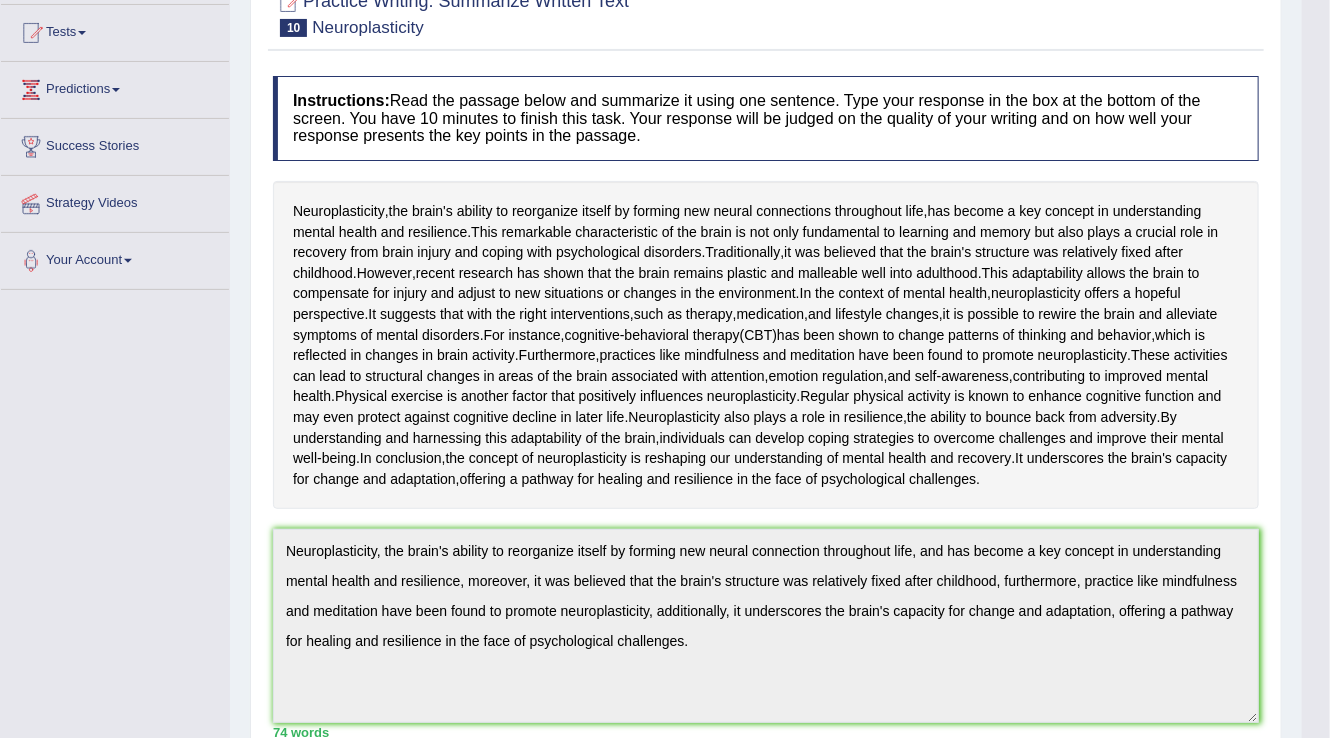scroll, scrollTop: 0, scrollLeft: 0, axis: both 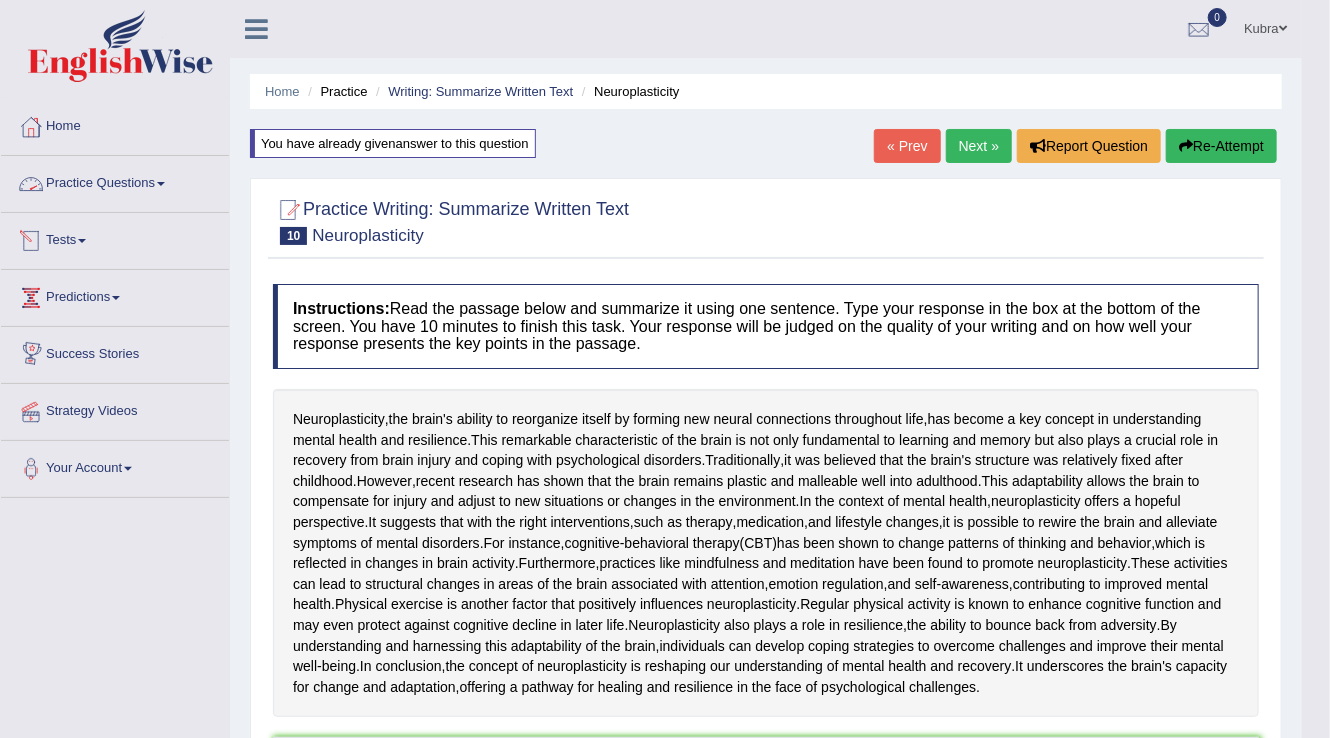 click on "Practice Questions" at bounding box center (115, 181) 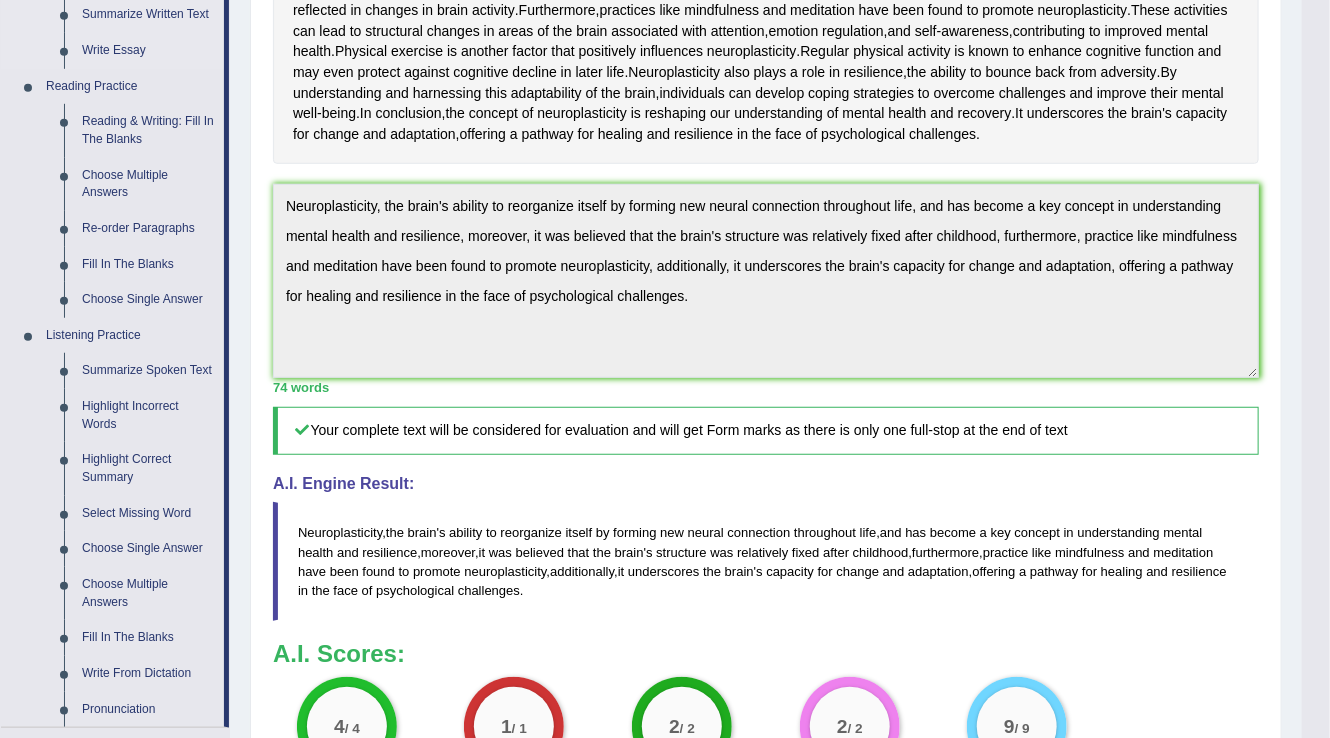 scroll, scrollTop: 720, scrollLeft: 0, axis: vertical 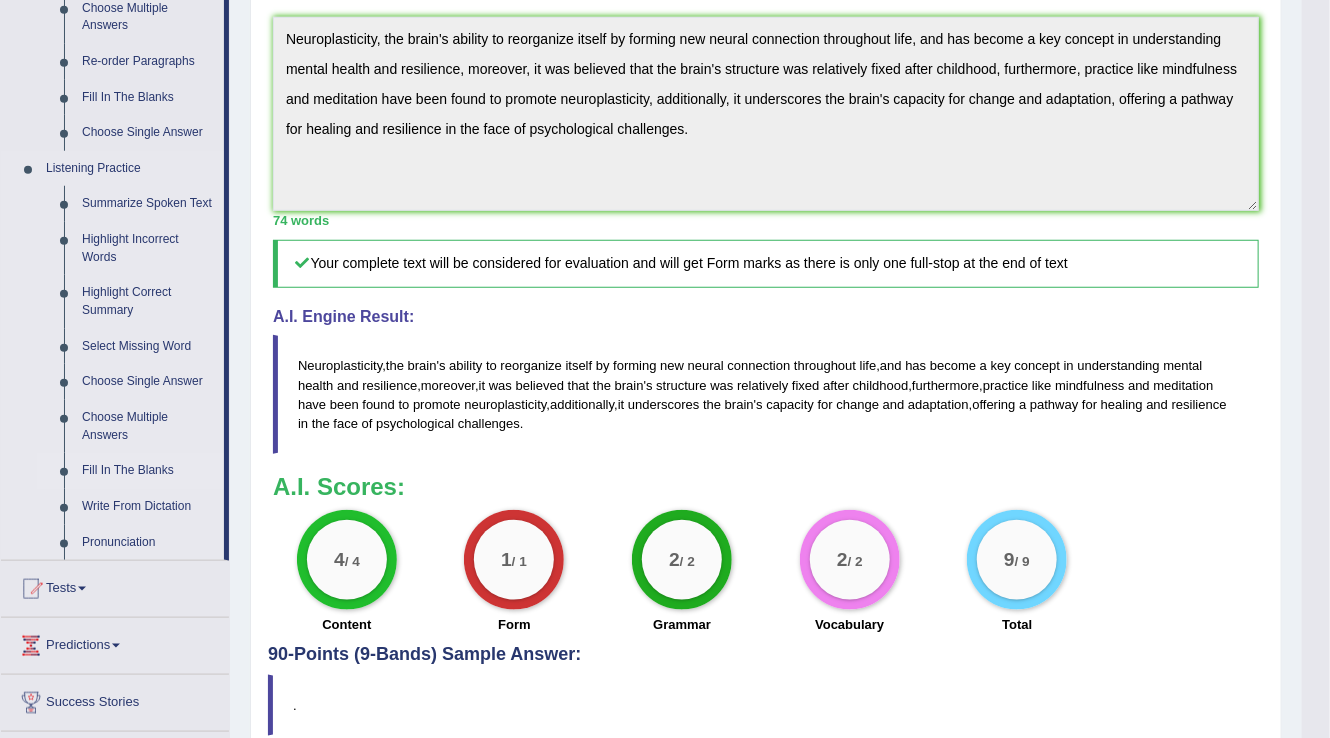 click on "Fill In The Blanks" at bounding box center [148, 471] 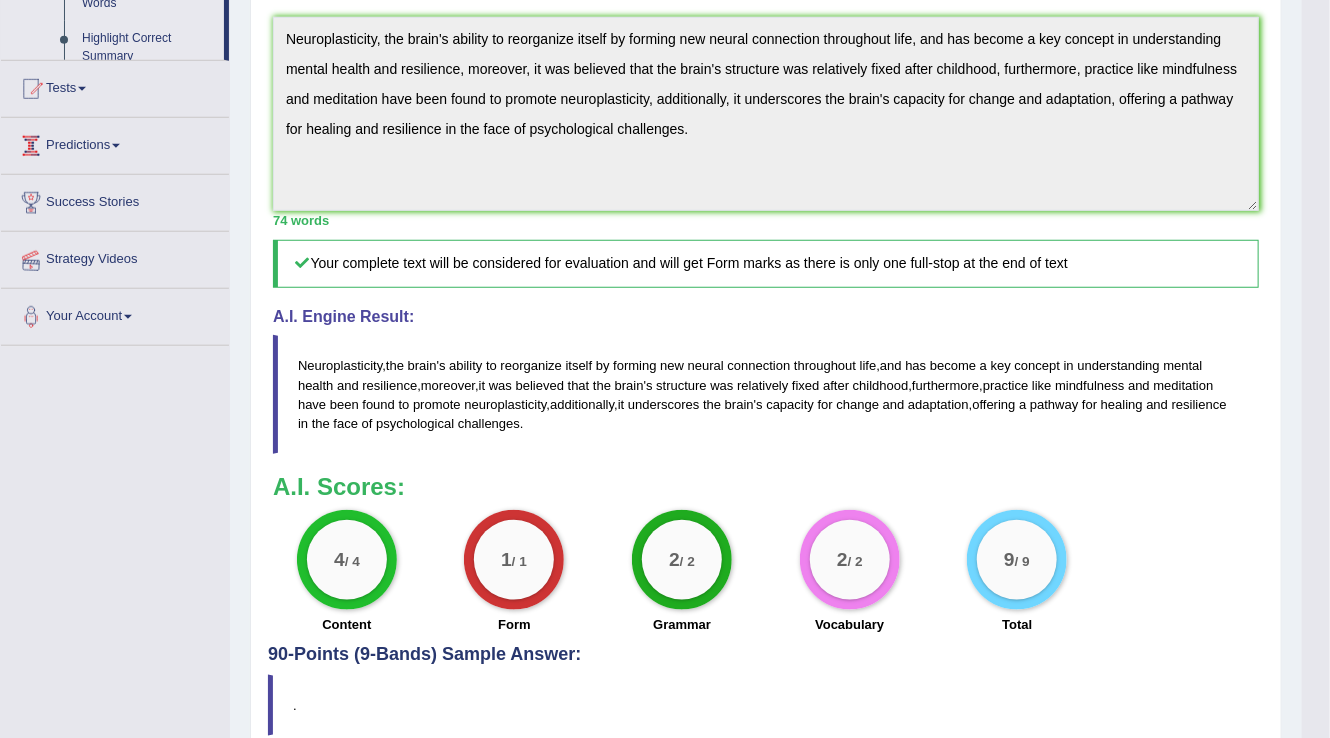 scroll, scrollTop: 617, scrollLeft: 0, axis: vertical 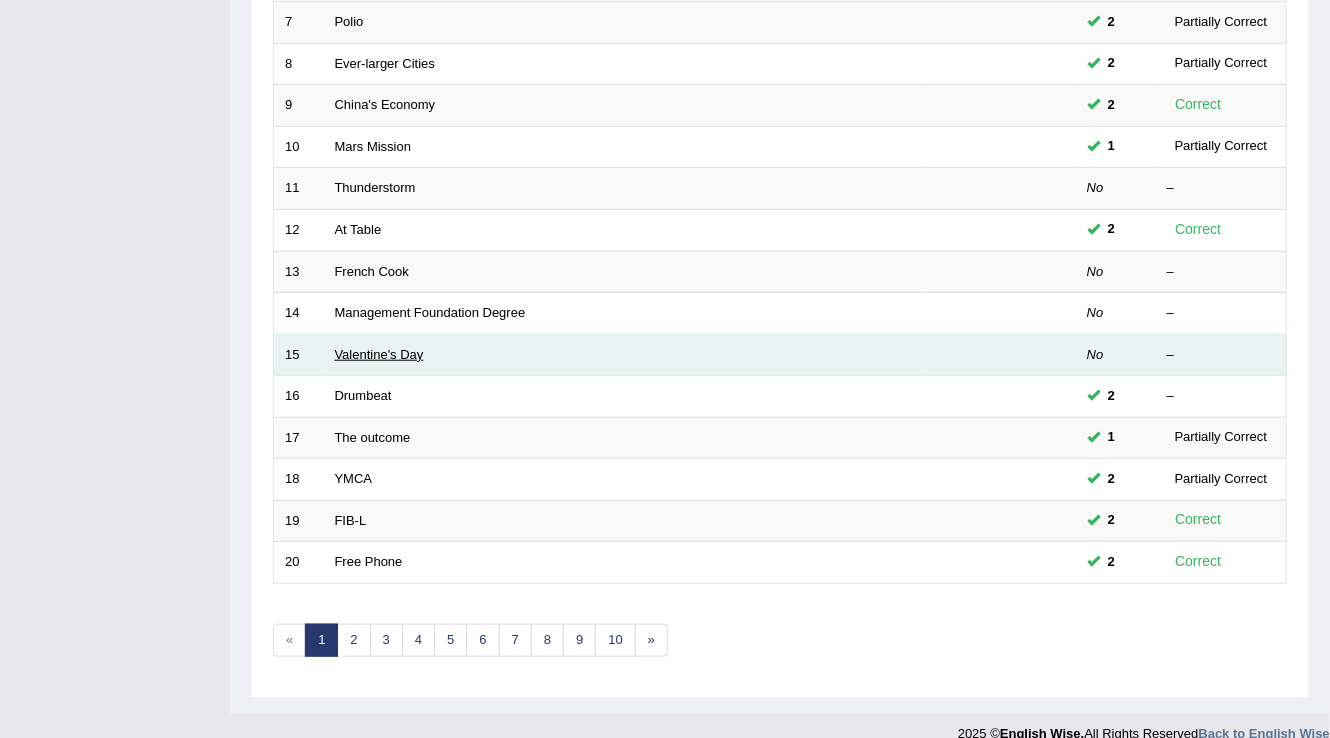 click on "Valentine's Day" at bounding box center (379, 354) 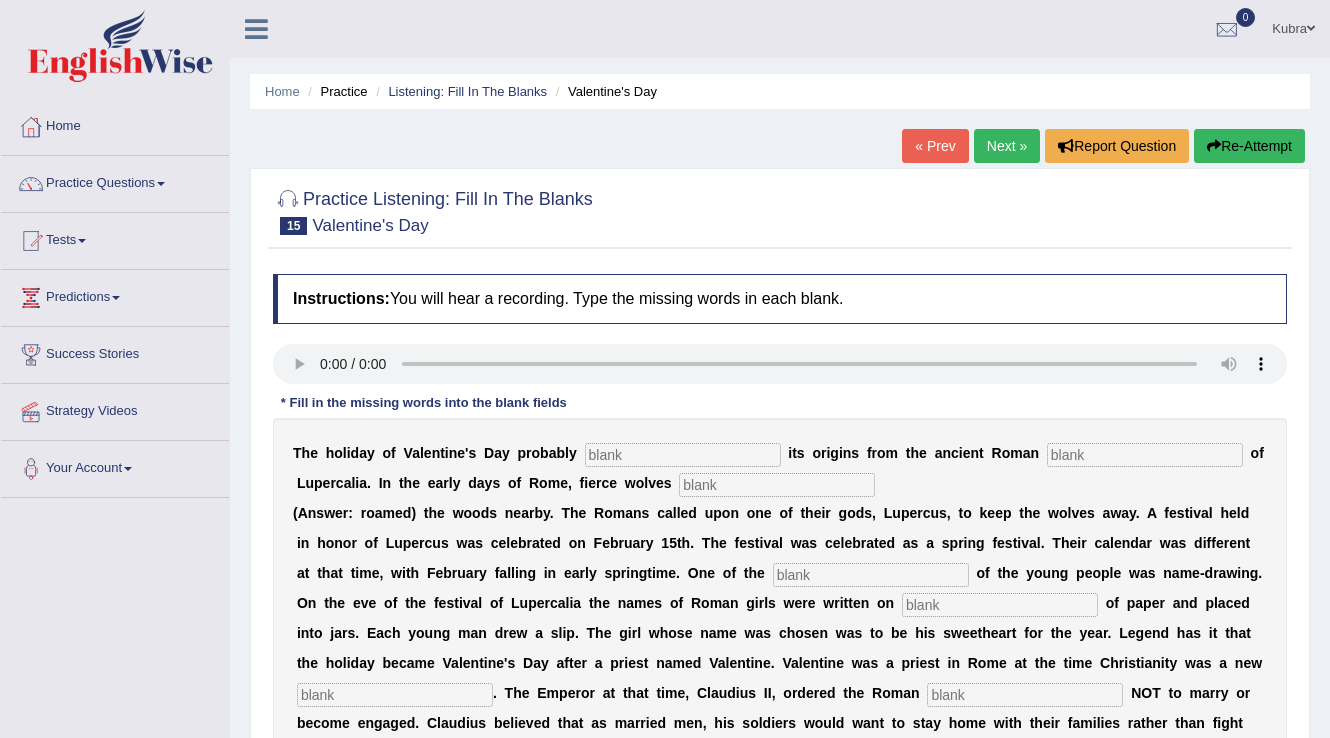 scroll, scrollTop: 0, scrollLeft: 0, axis: both 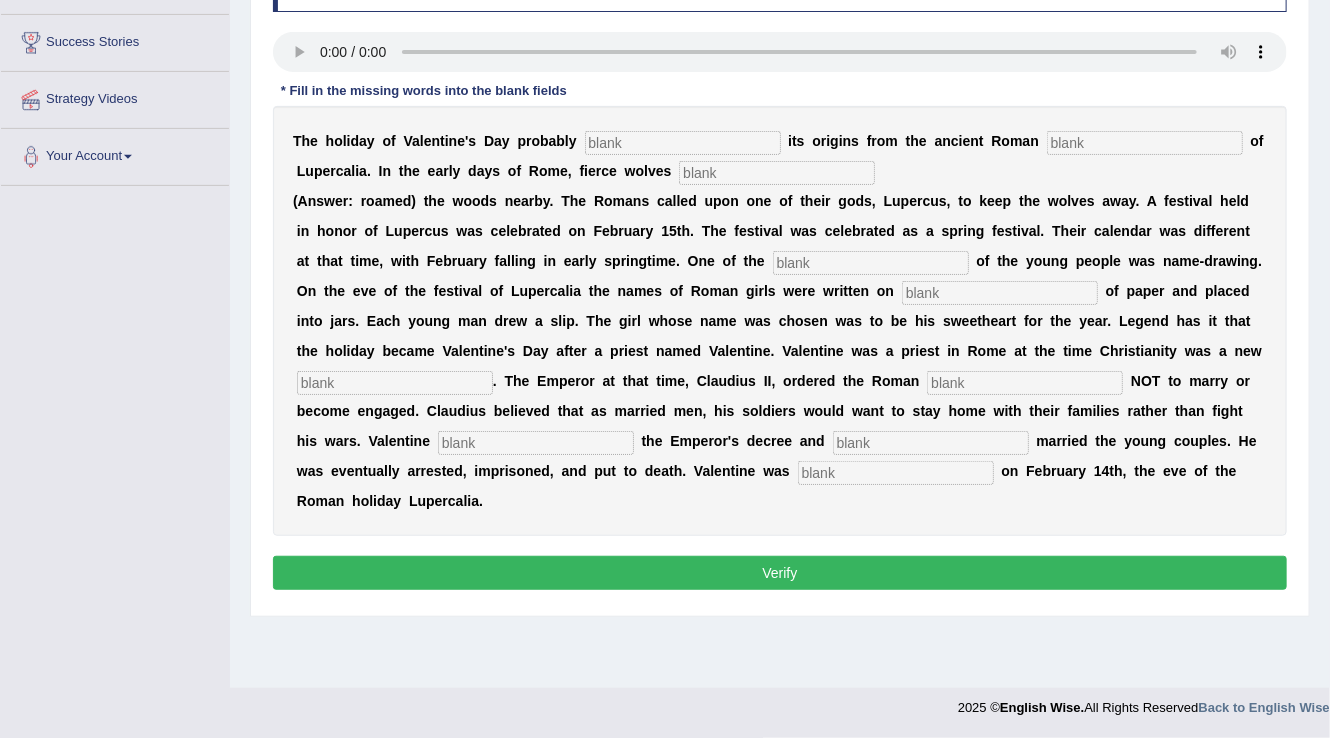 type 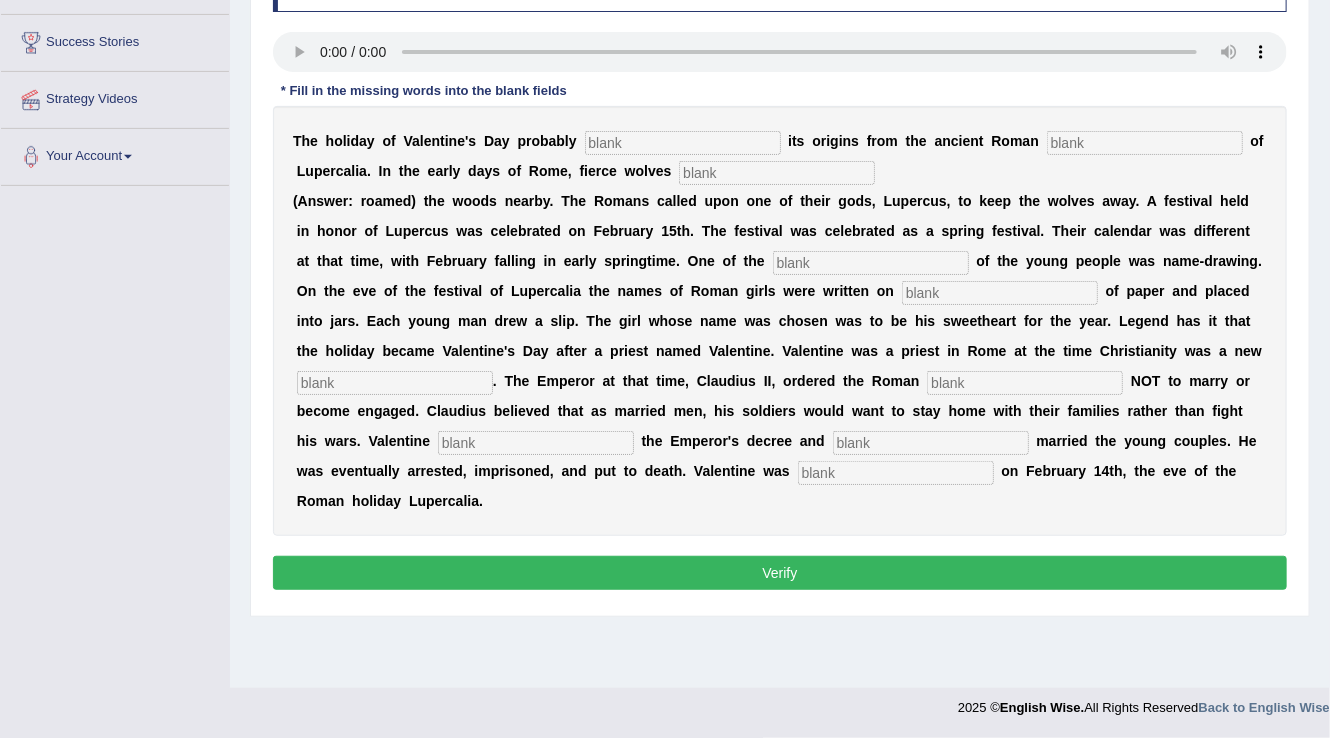 click at bounding box center (683, 143) 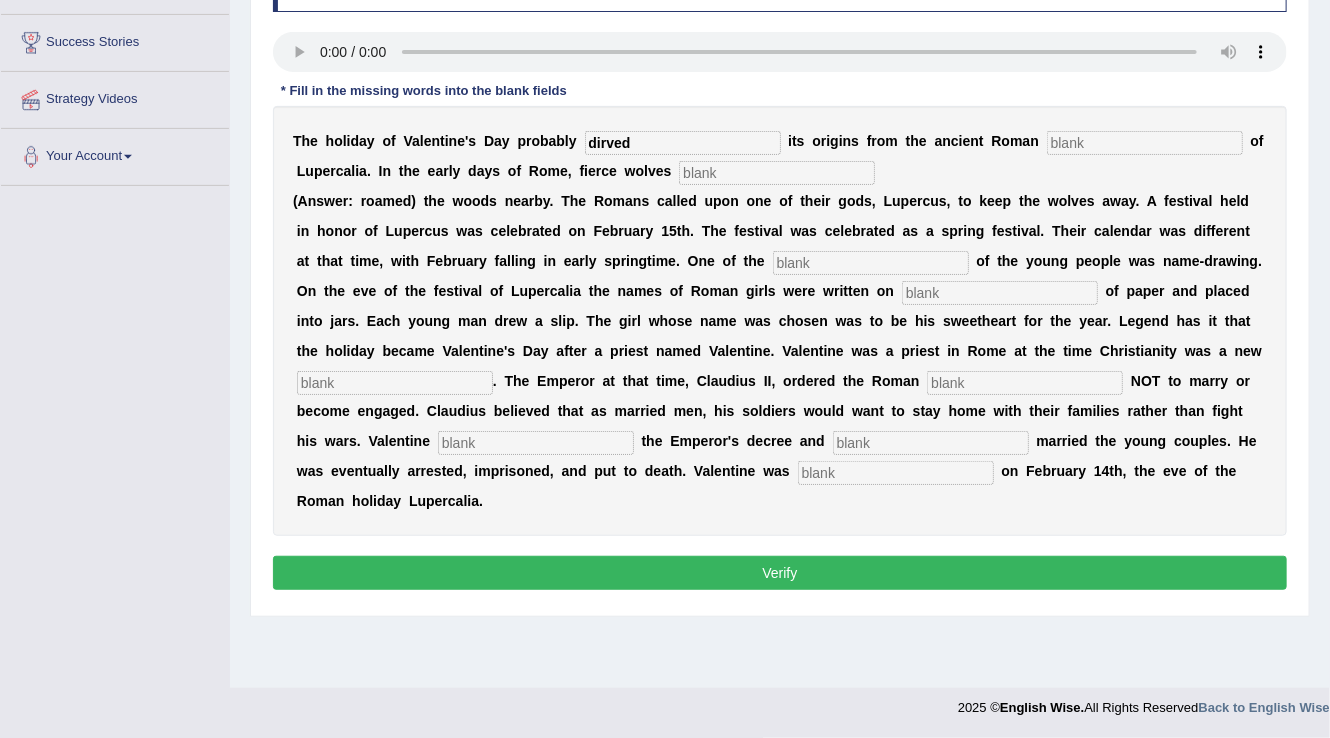 type on "dirved" 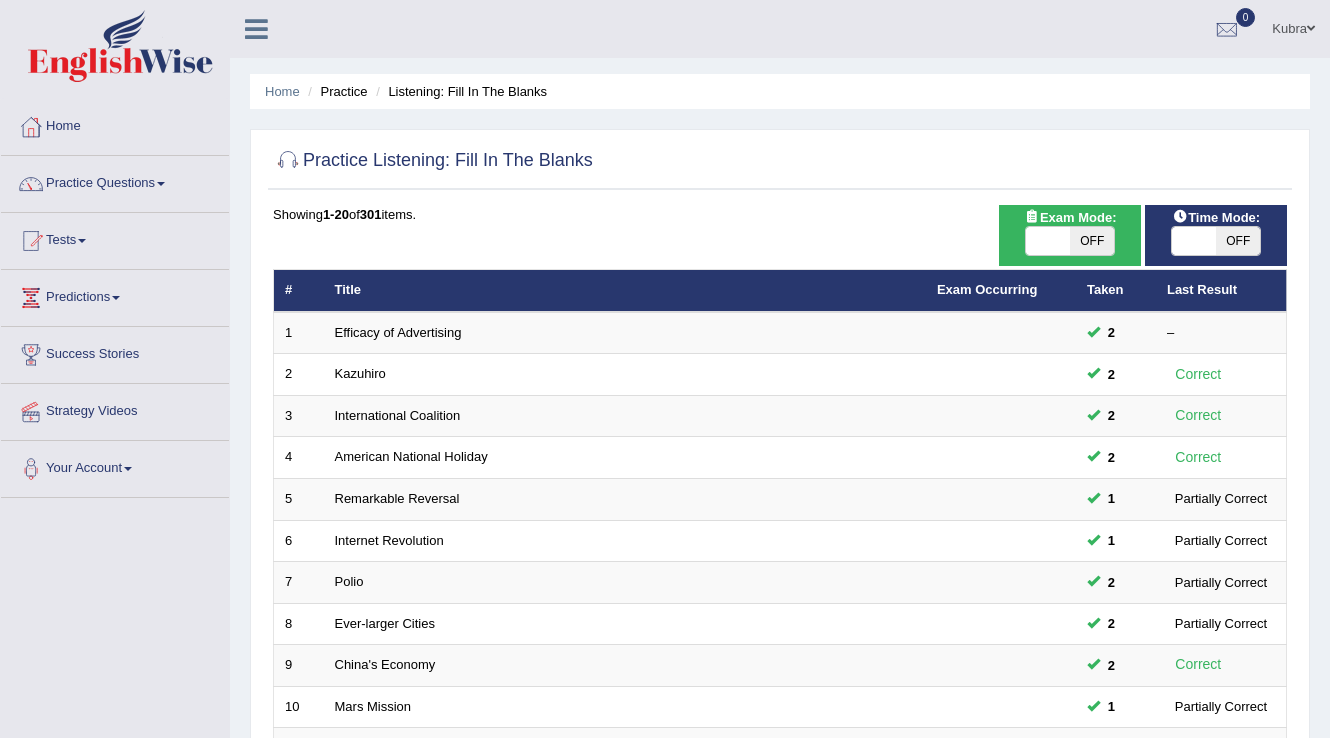 scroll, scrollTop: 580, scrollLeft: 0, axis: vertical 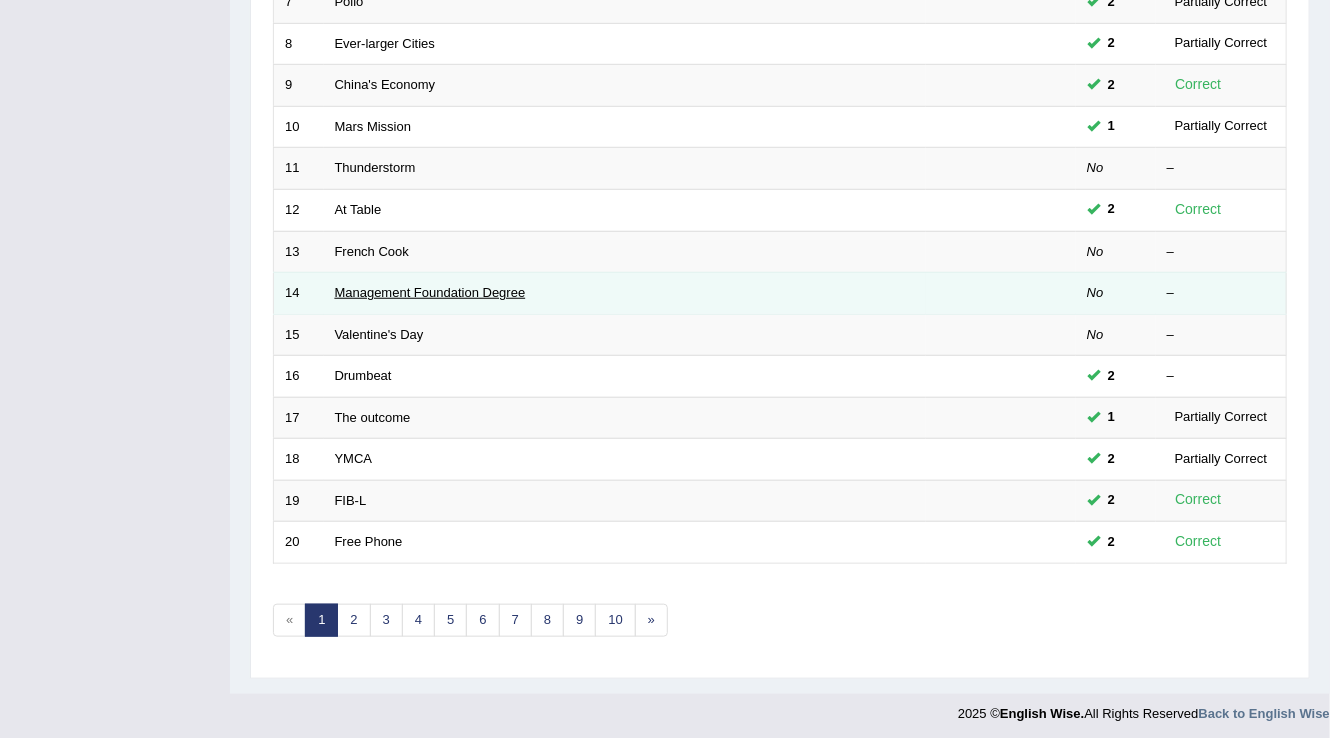 click on "Management Foundation Degree" at bounding box center [430, 292] 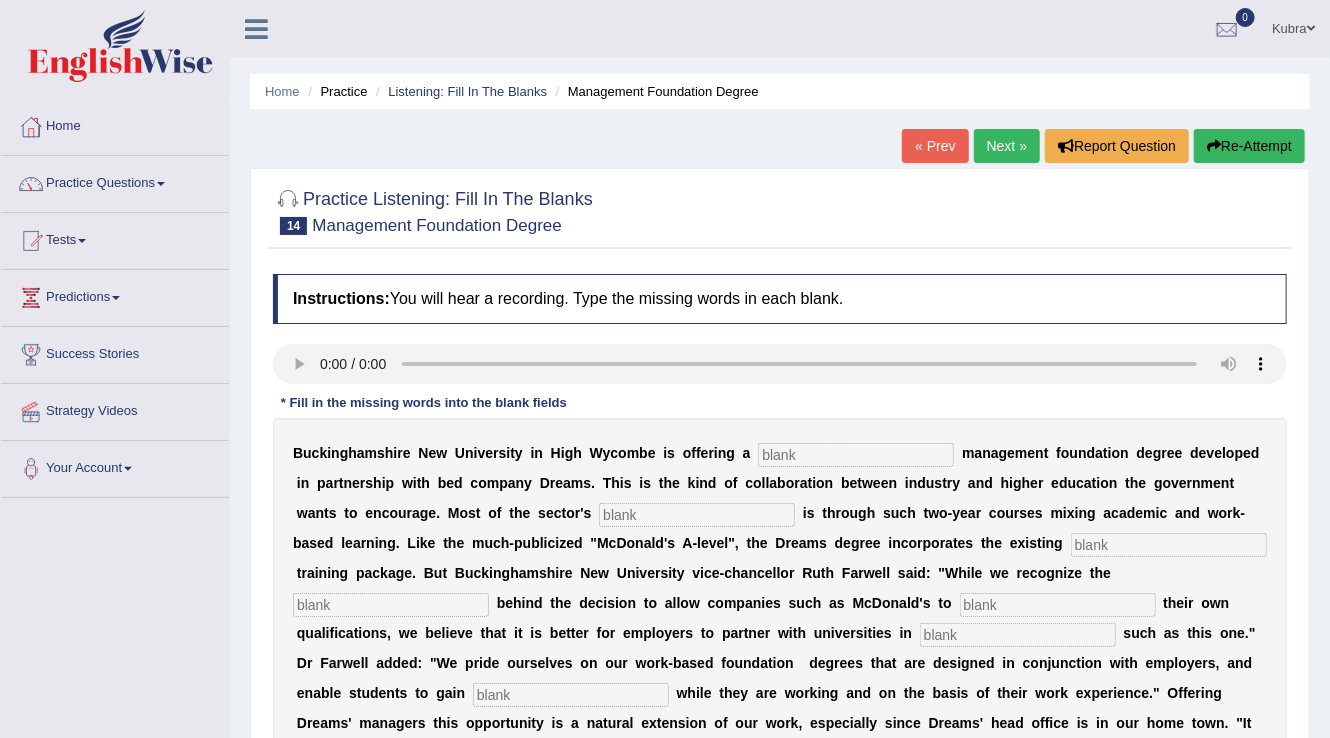 scroll, scrollTop: 240, scrollLeft: 0, axis: vertical 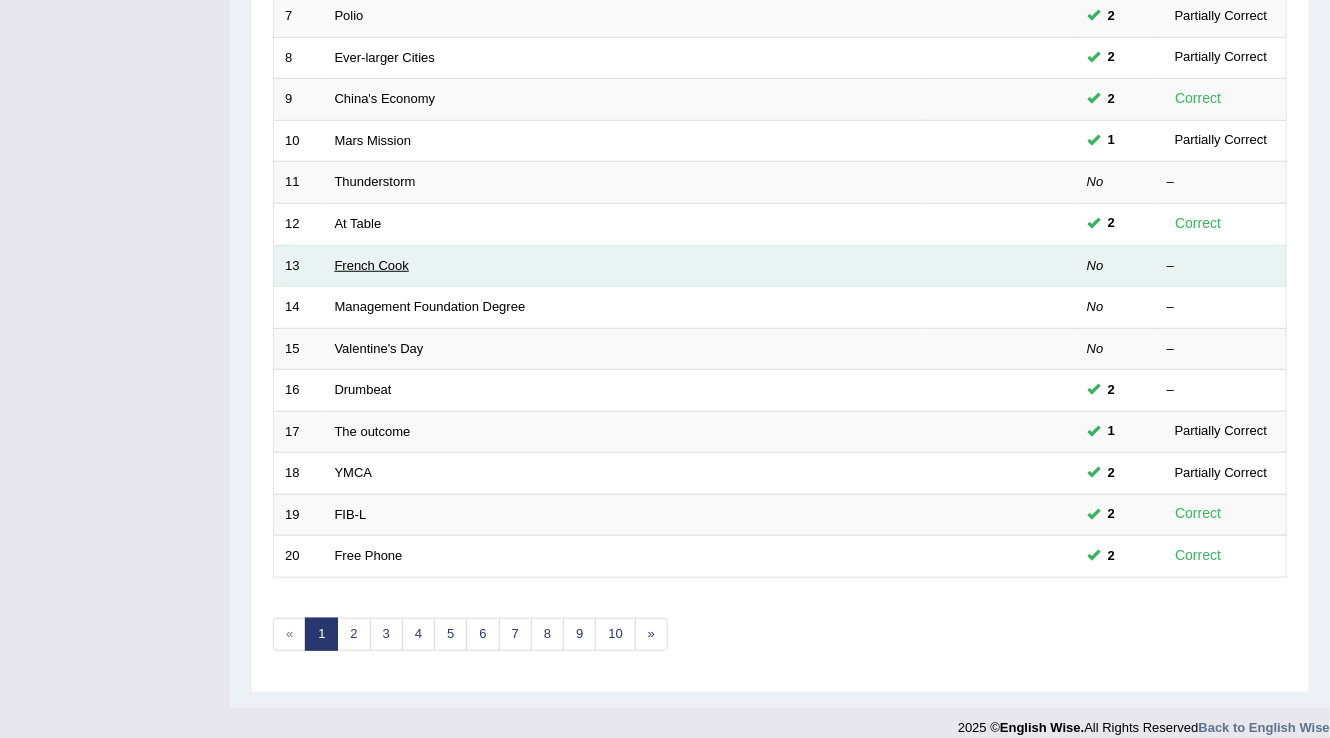 click on "French Cook" at bounding box center [372, 265] 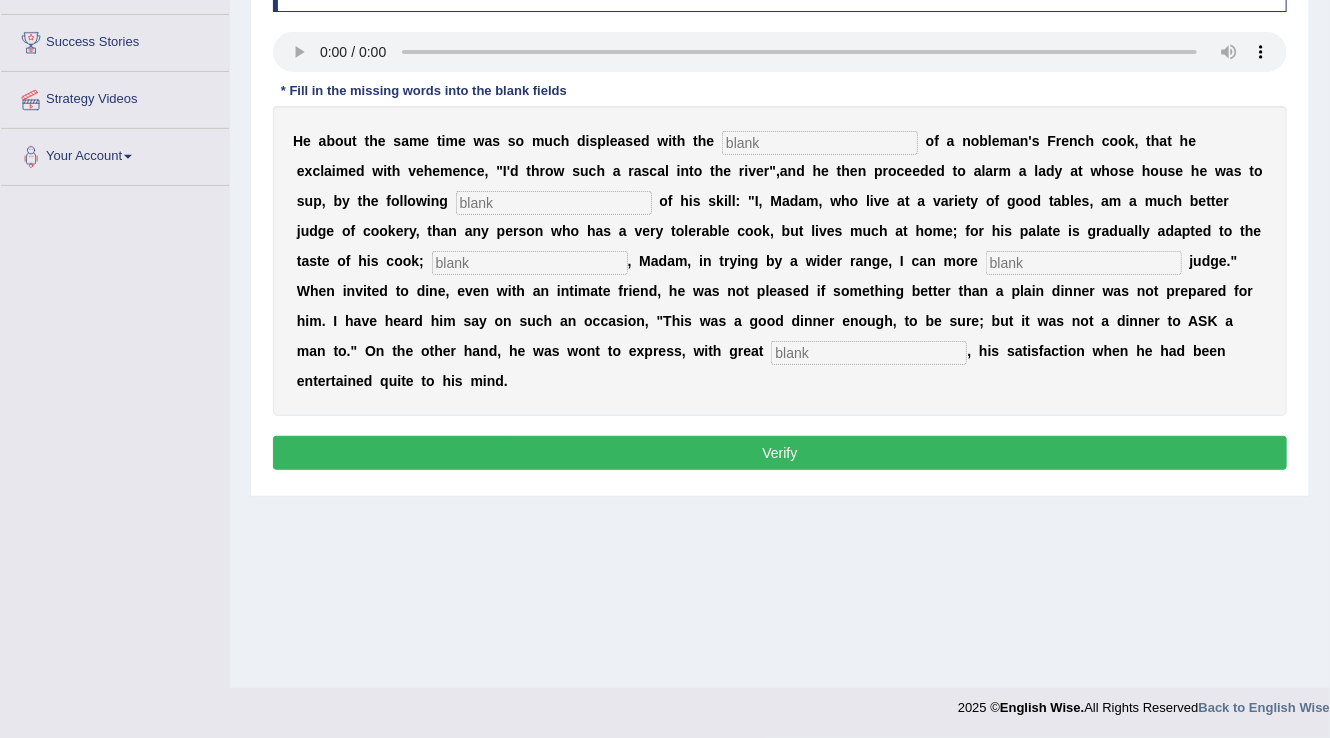 scroll, scrollTop: 301, scrollLeft: 0, axis: vertical 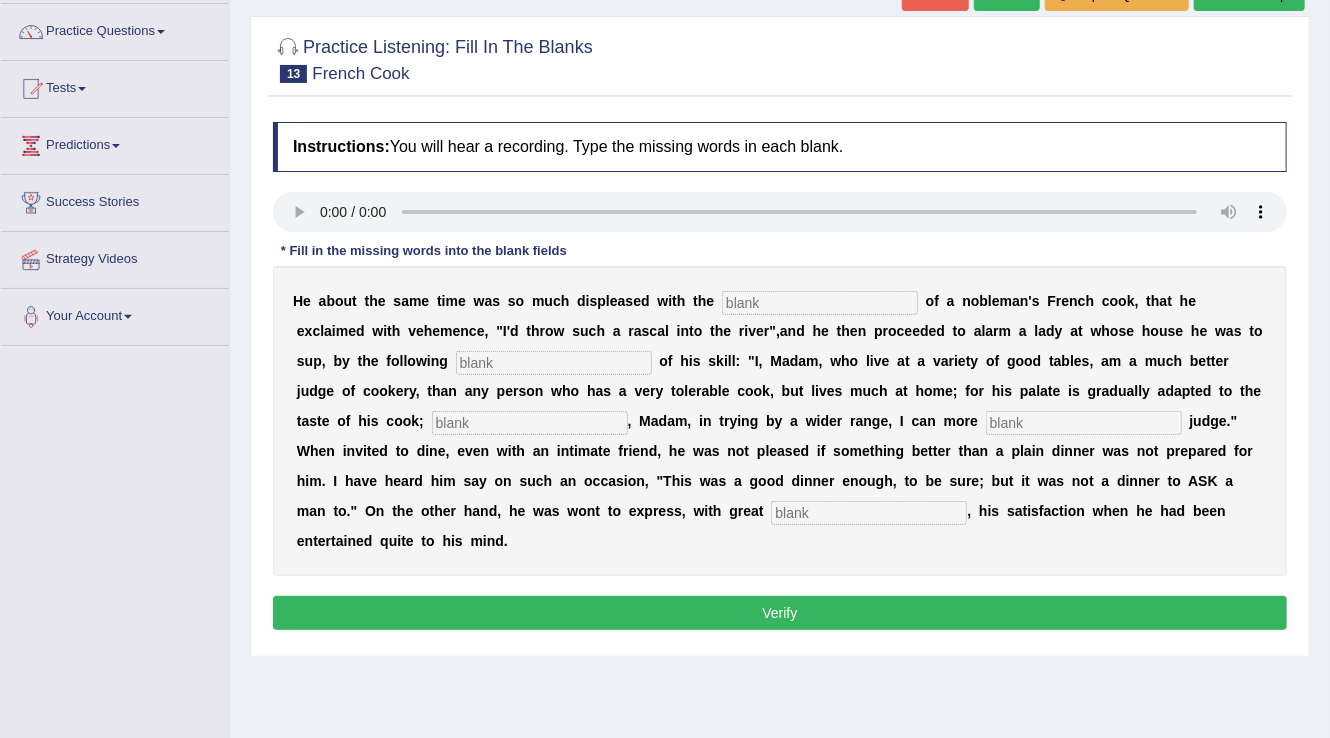 type 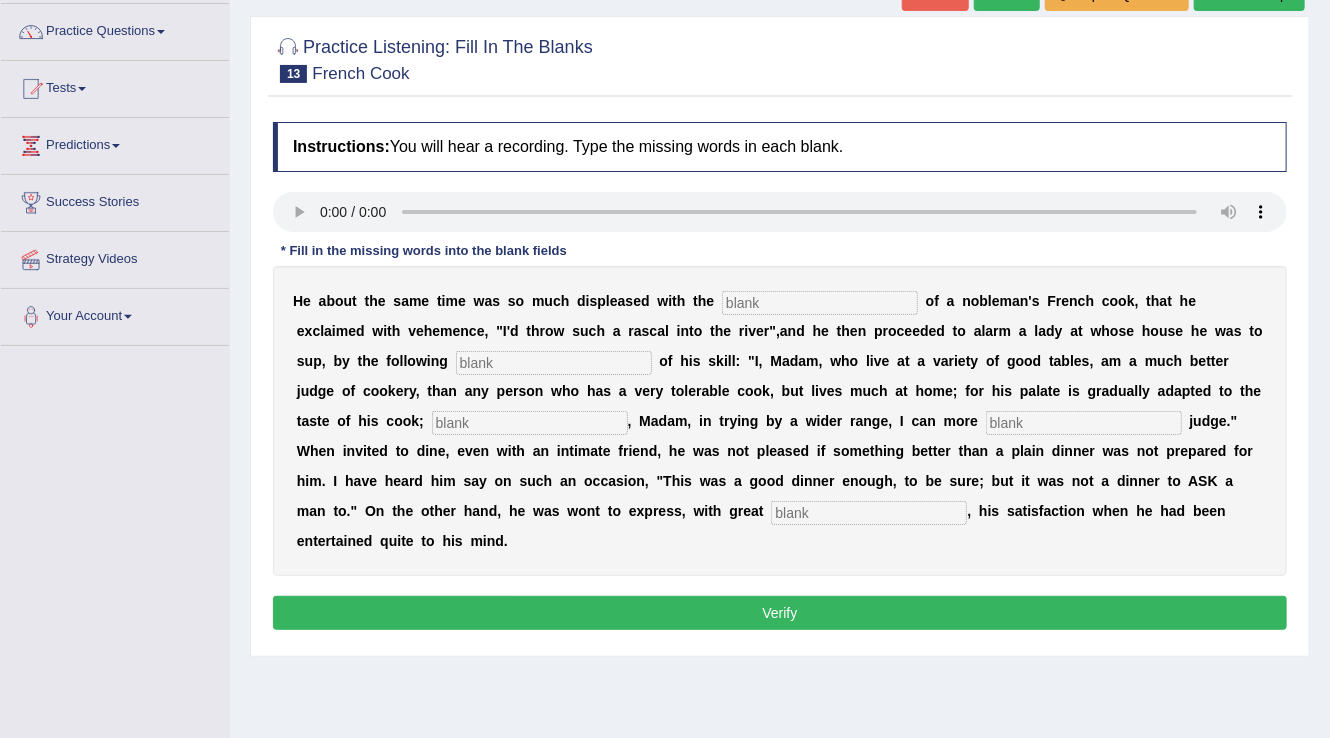 click at bounding box center (820, 303) 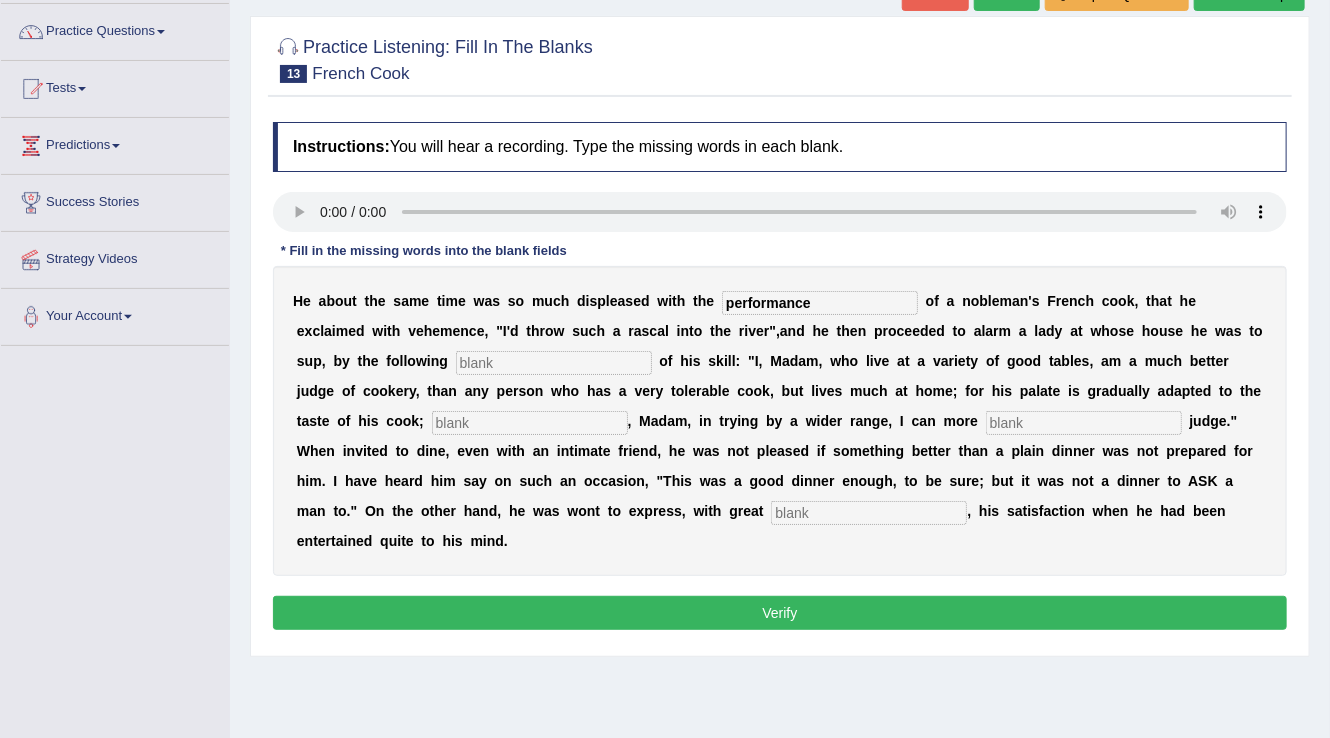 type on "performance" 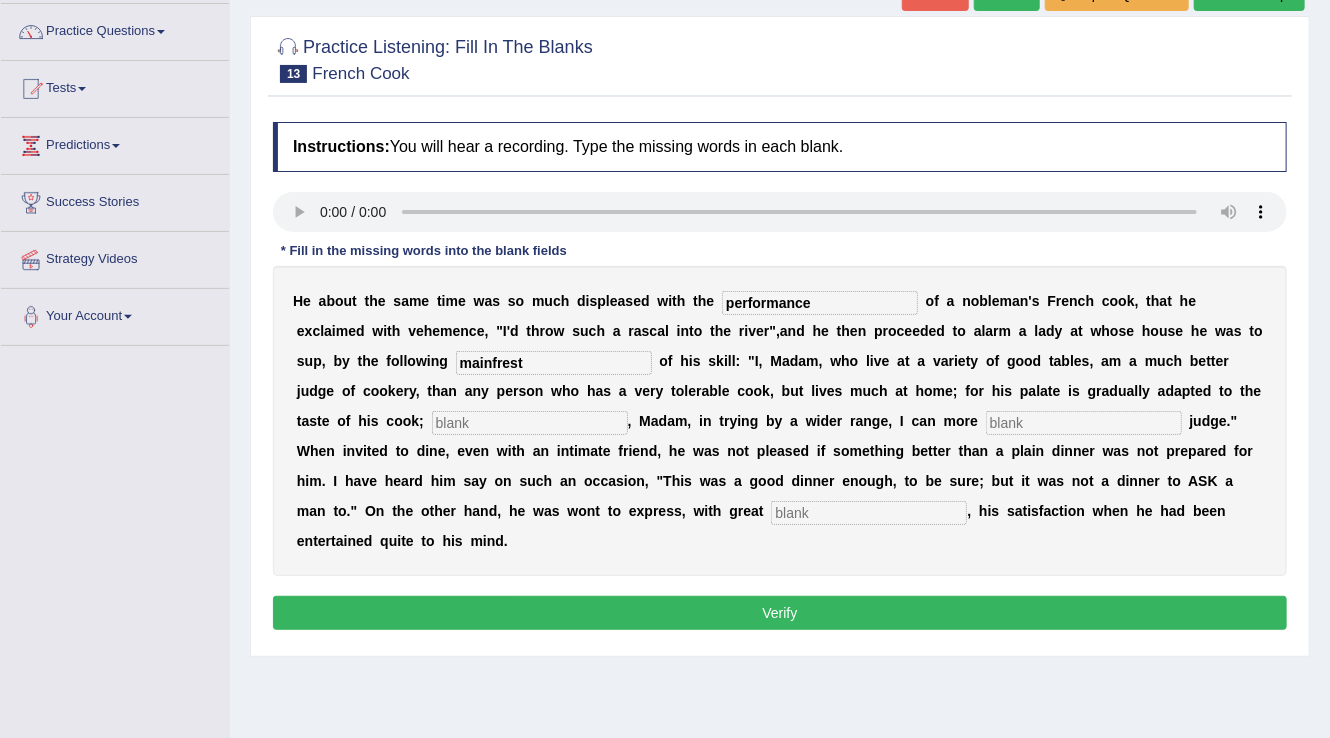 type on "mainfrest" 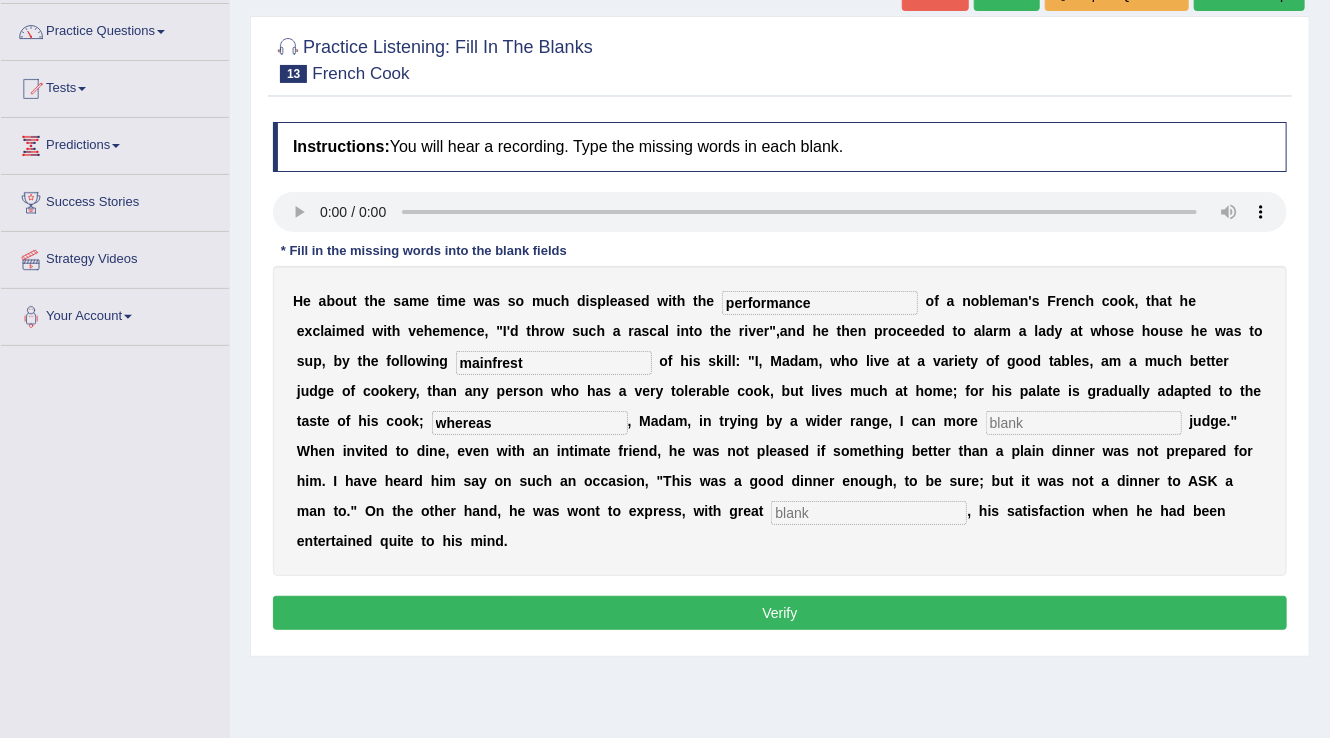type on "whereas" 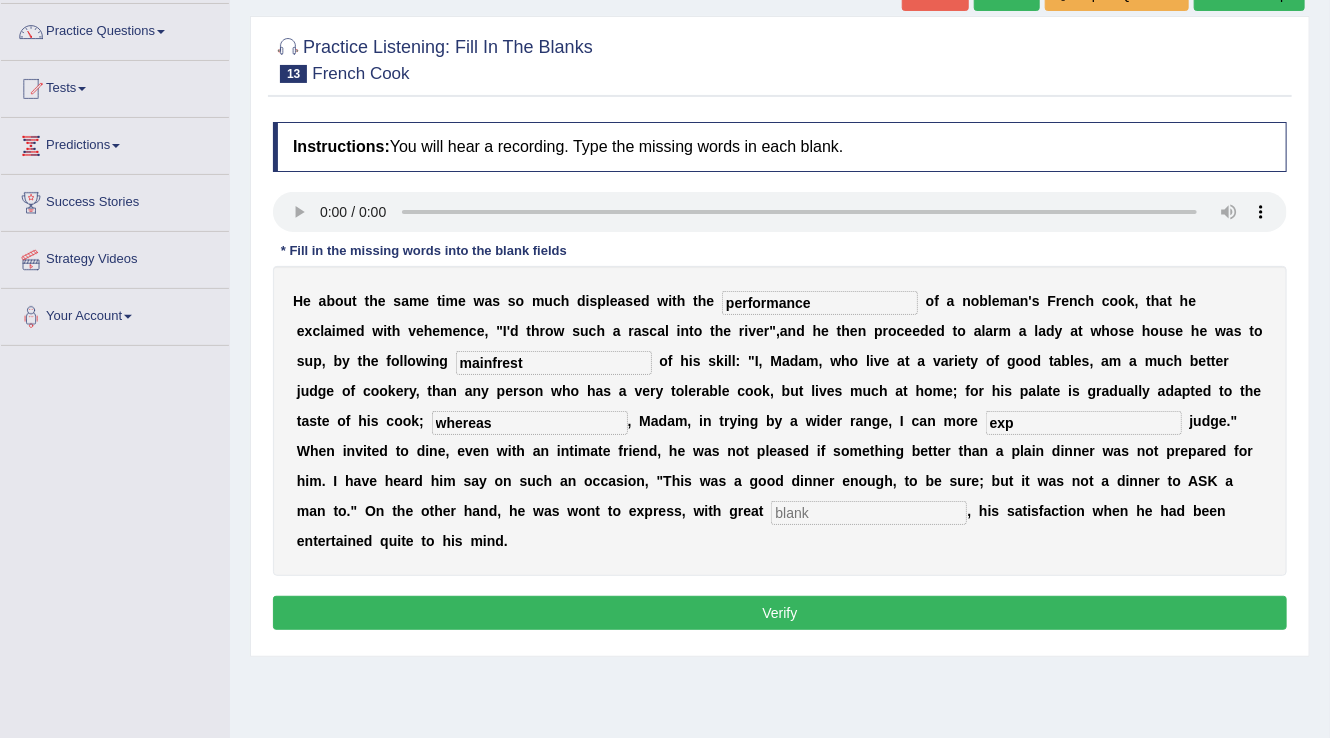 type on "exp" 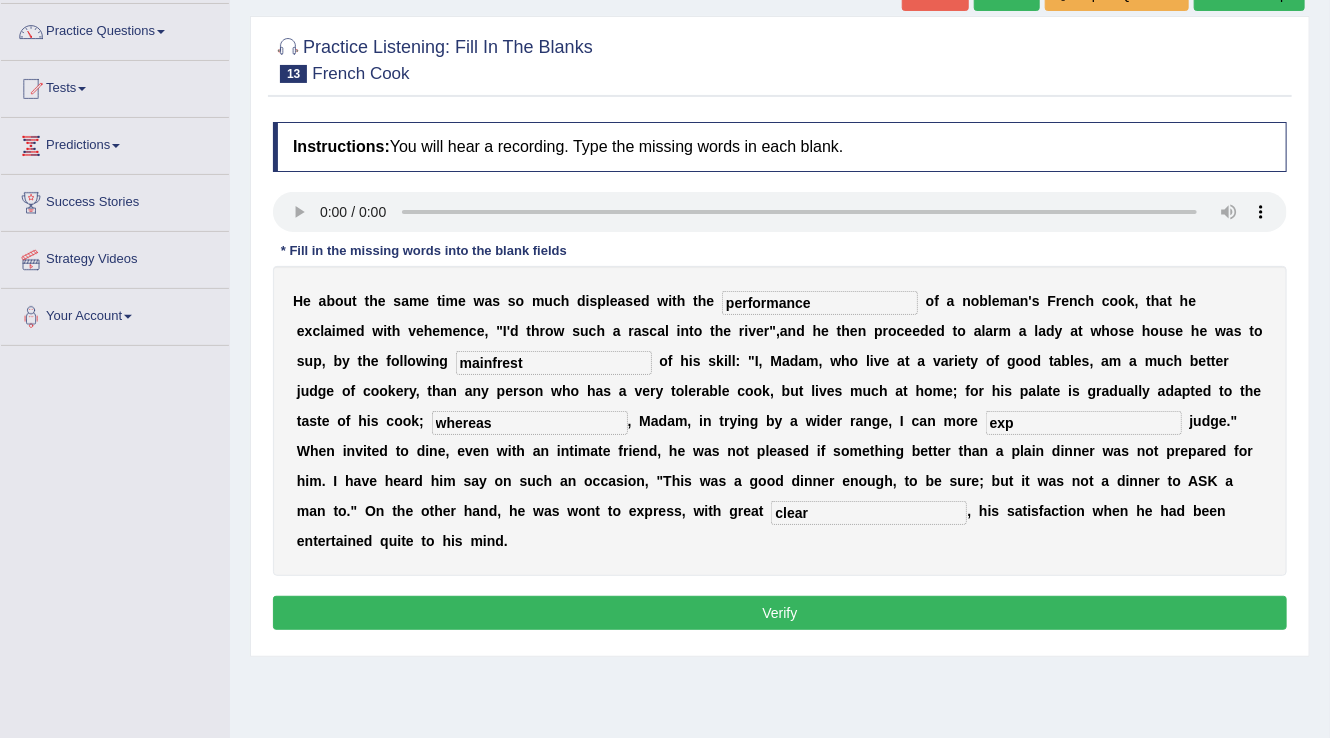 type on "clear" 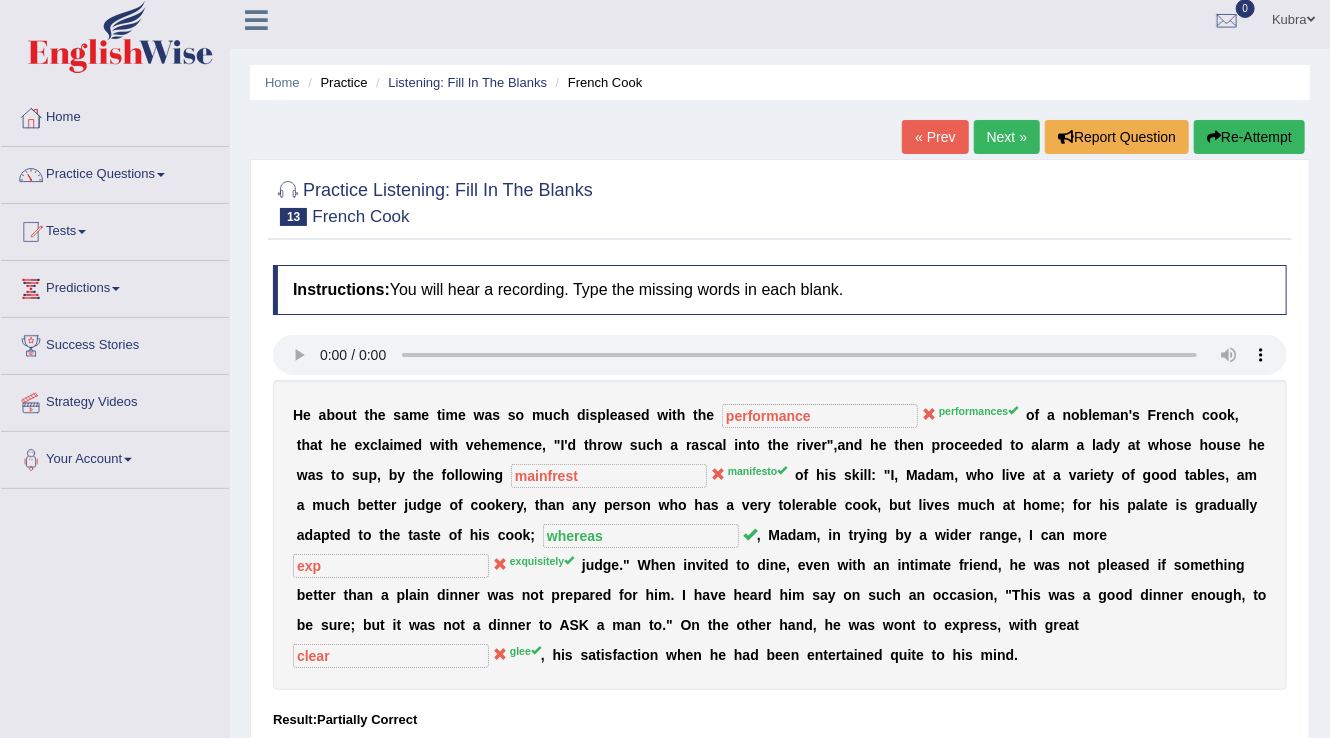 scroll, scrollTop: 0, scrollLeft: 0, axis: both 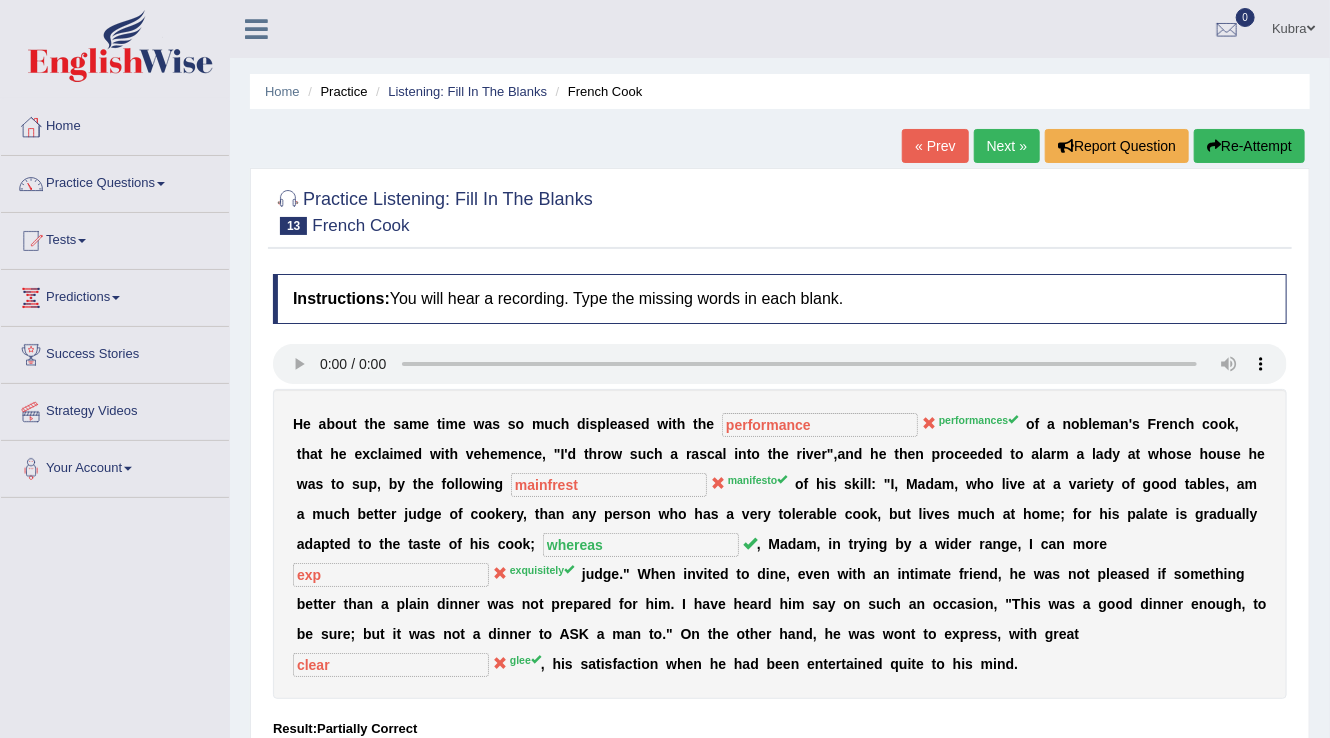click on "Re-Attempt" at bounding box center [1249, 146] 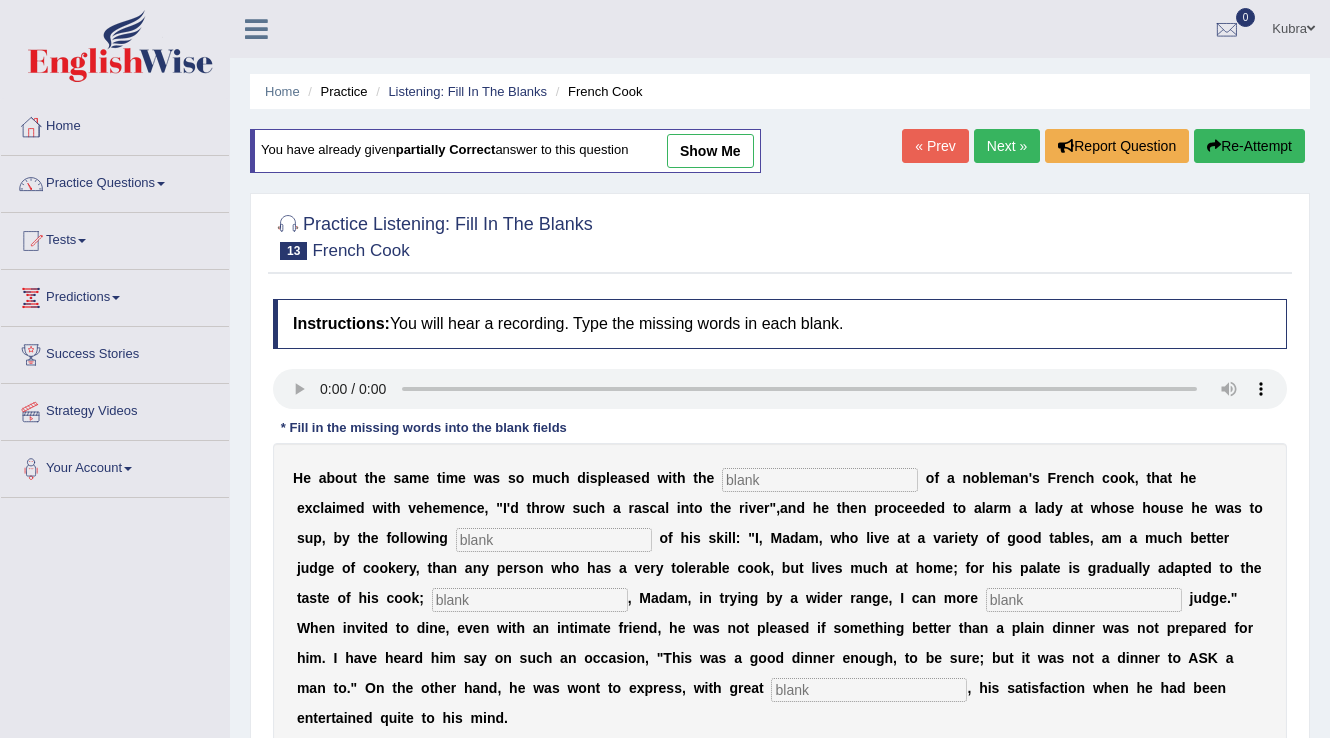 scroll, scrollTop: 0, scrollLeft: 0, axis: both 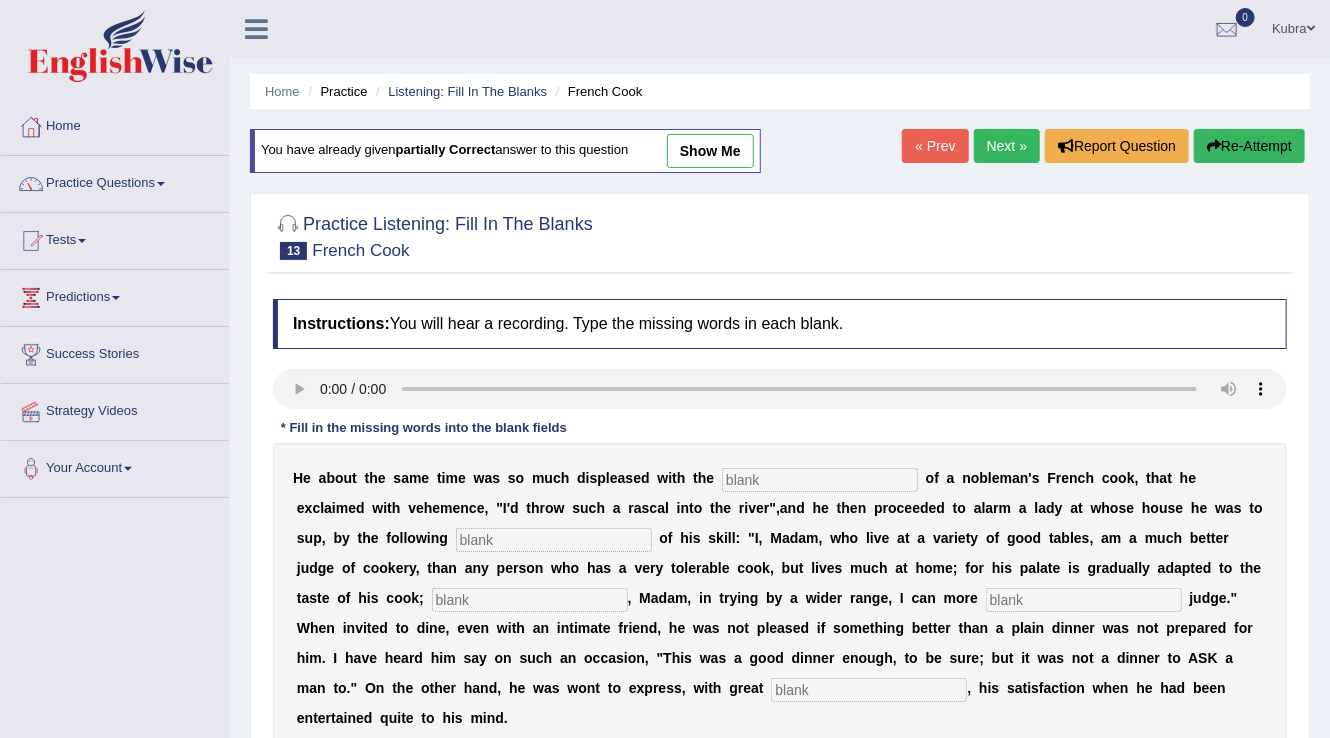 click at bounding box center (820, 480) 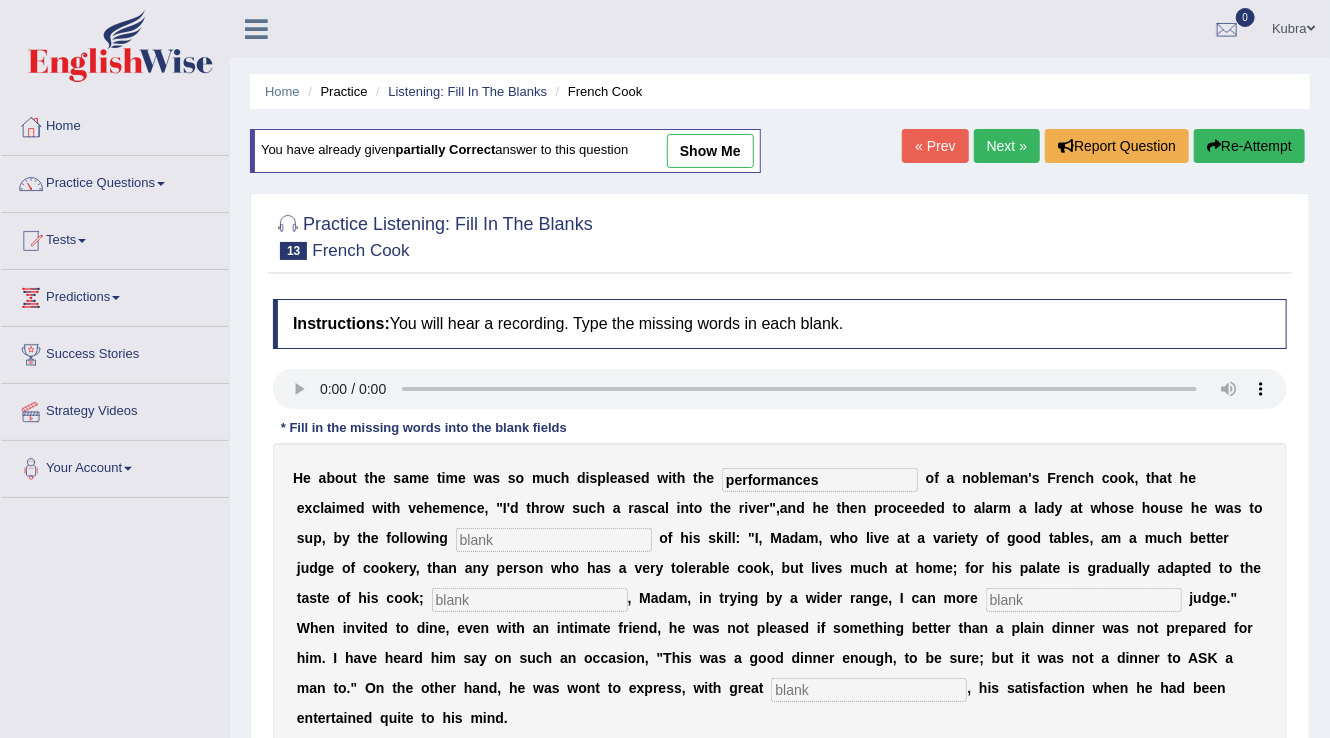type on "performances" 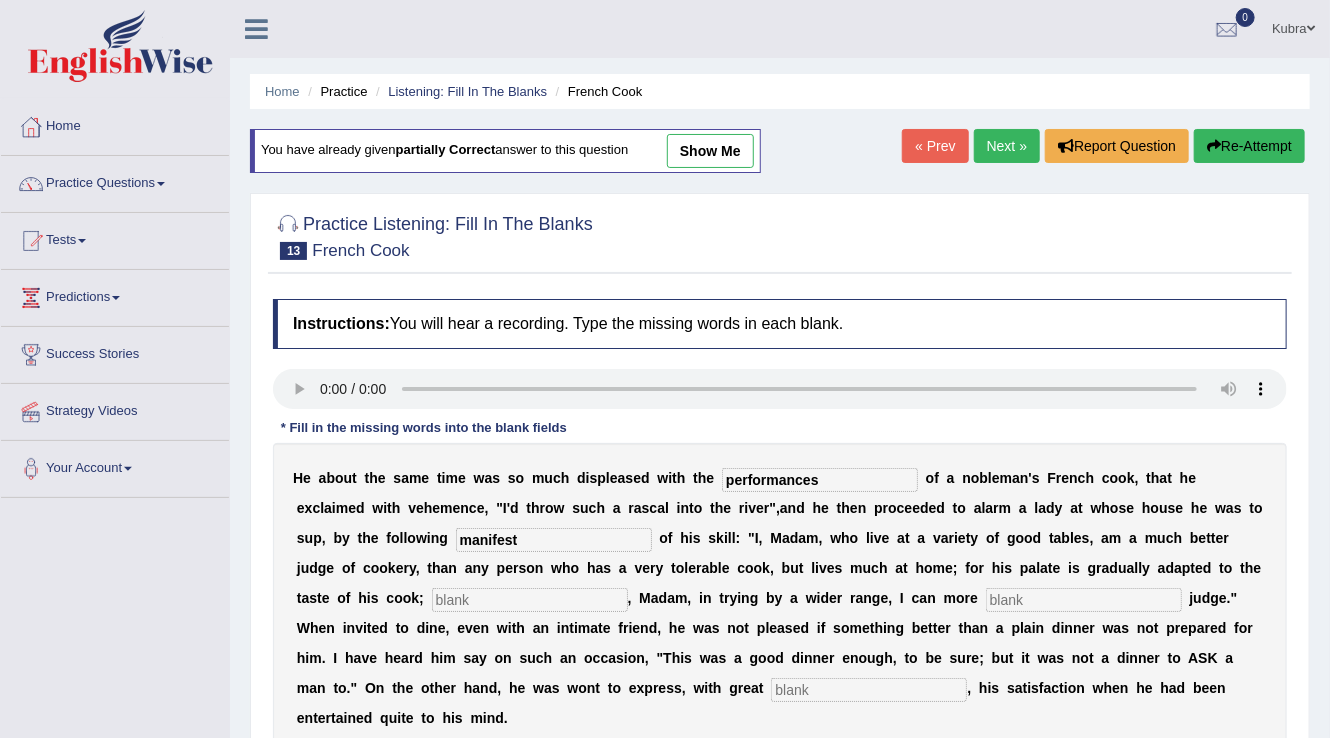 type on "manifest" 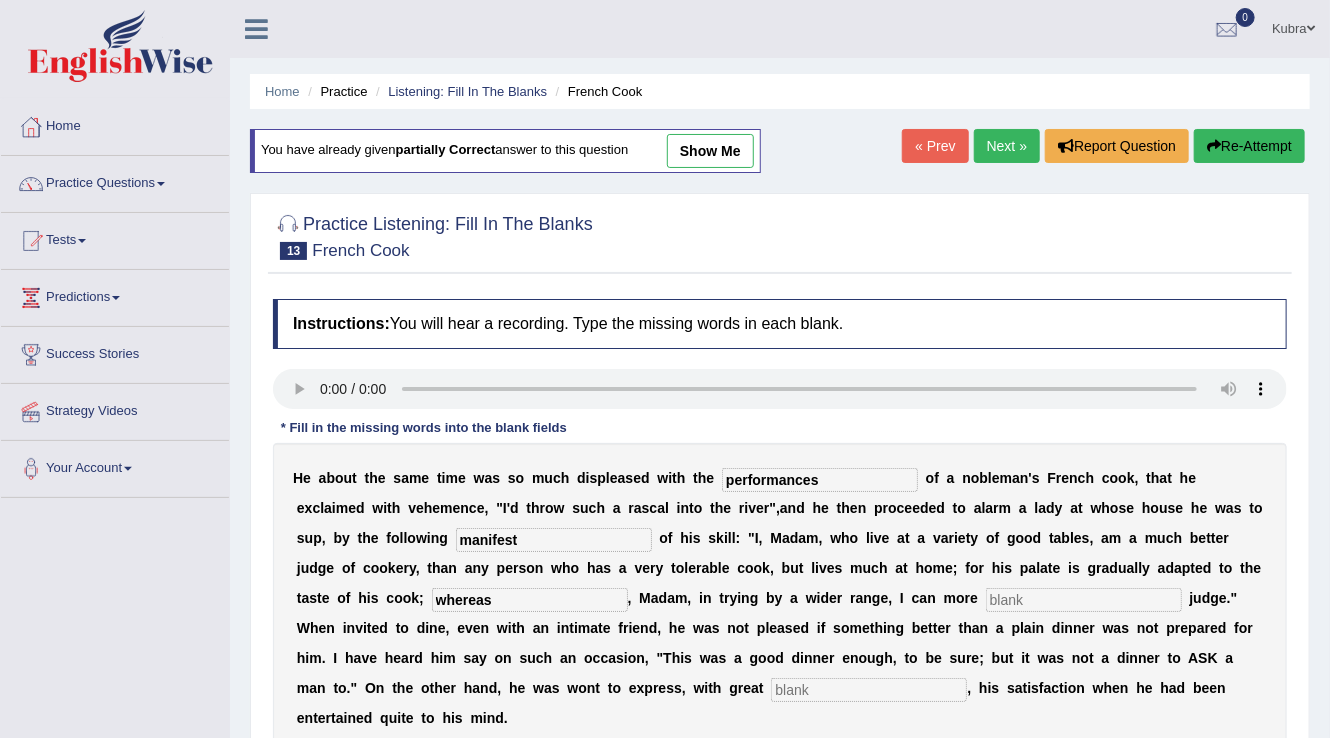 type on "whereas" 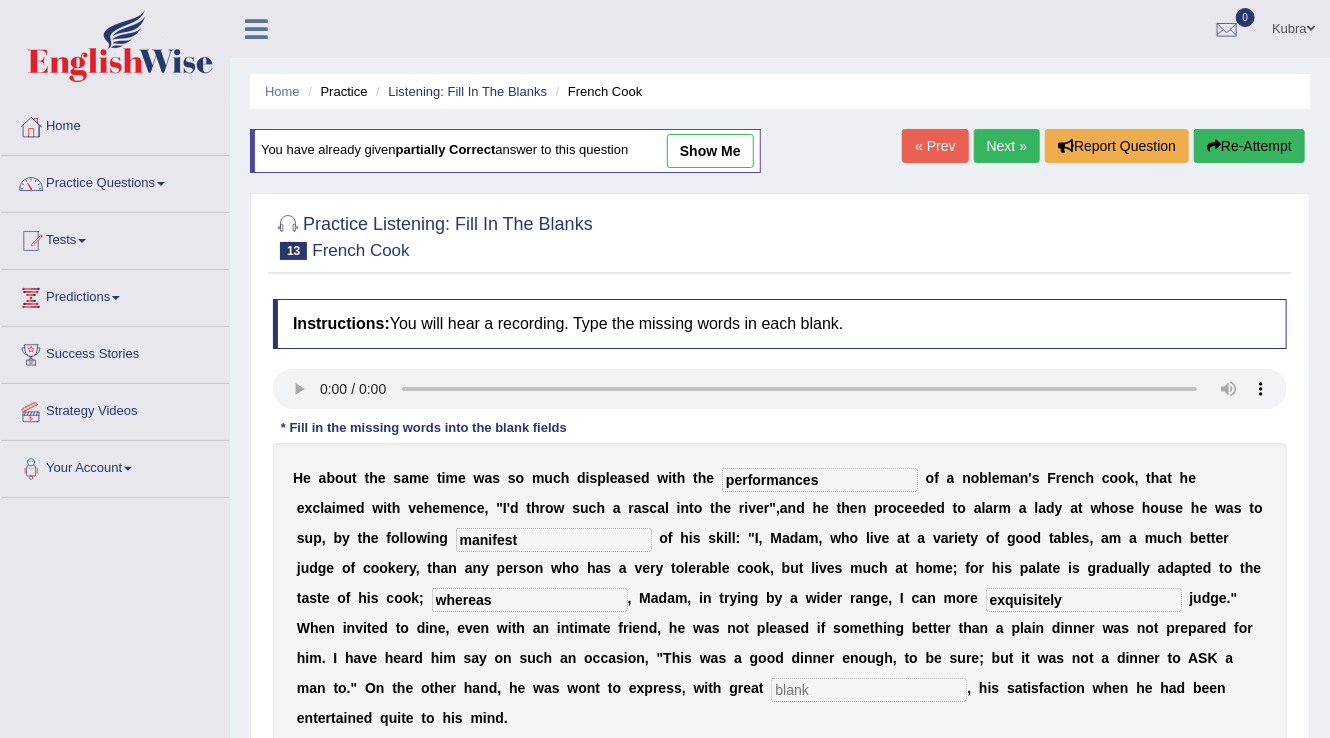 type on "exquisitely" 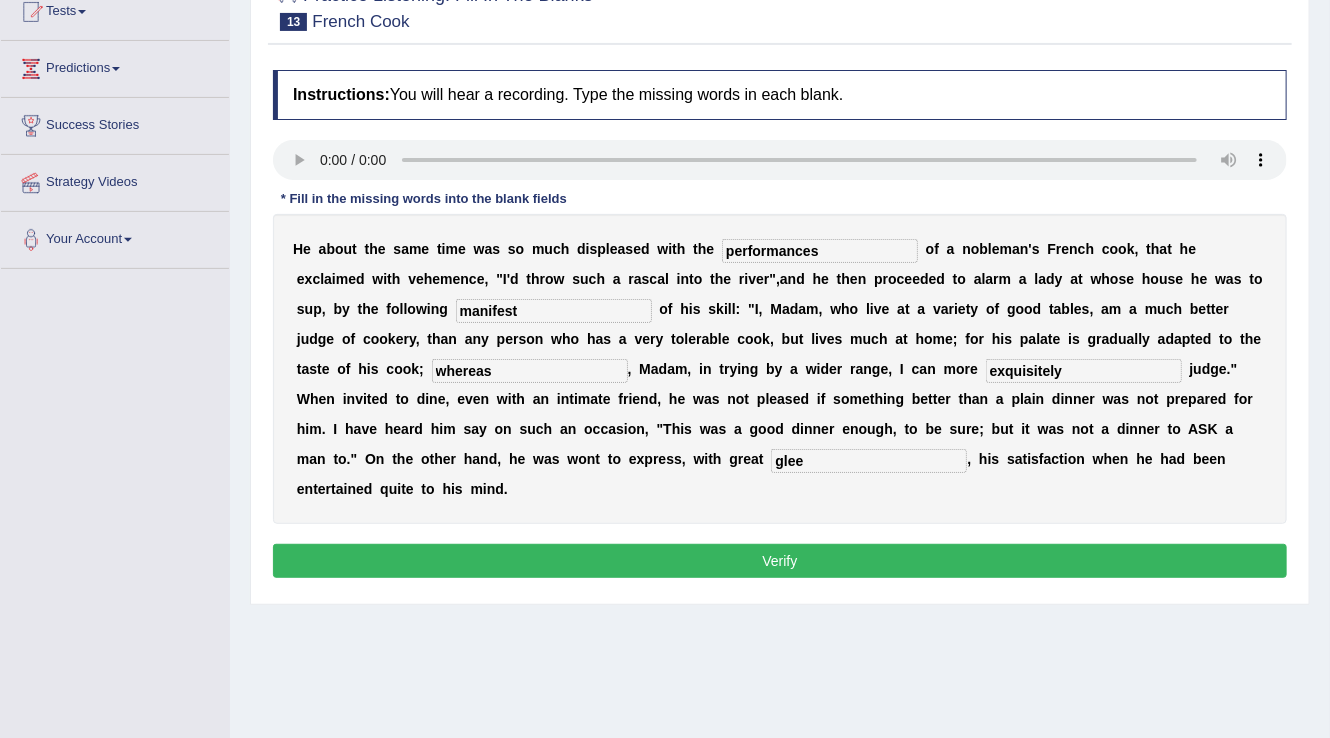 scroll, scrollTop: 240, scrollLeft: 0, axis: vertical 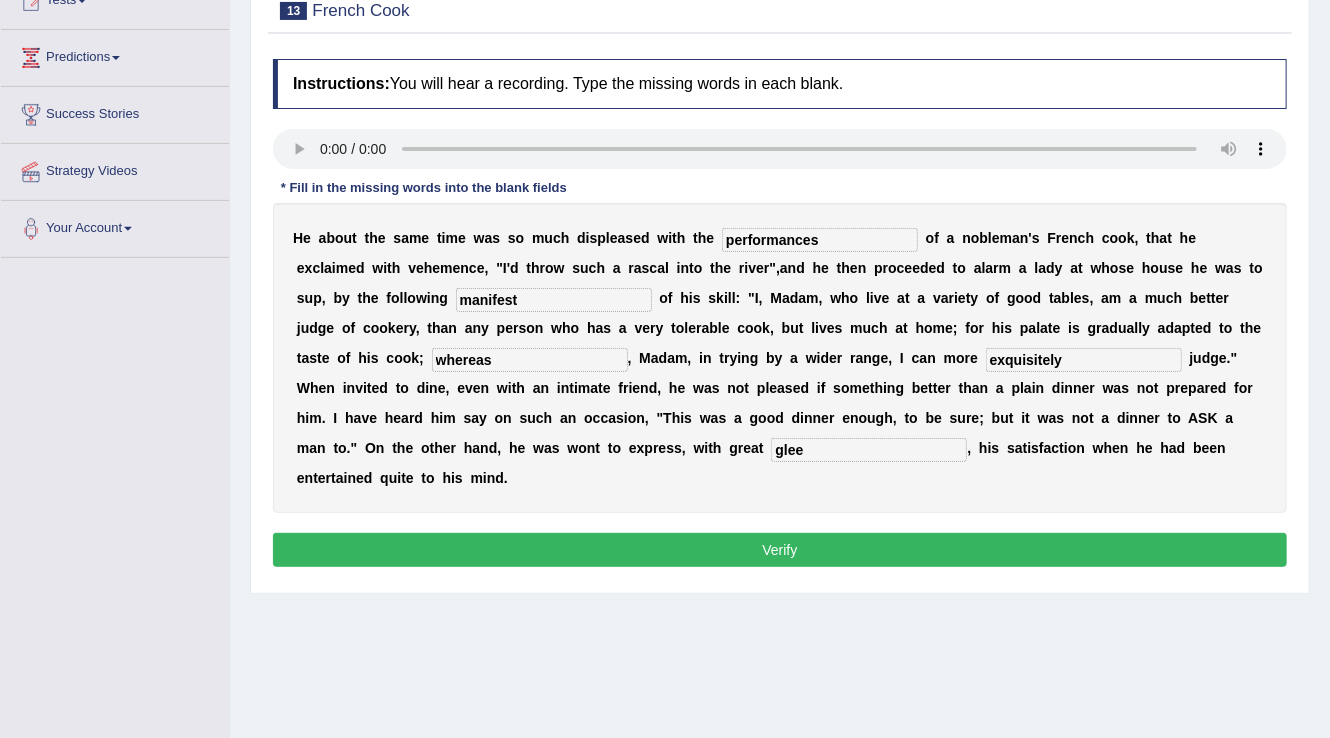 type on "glee" 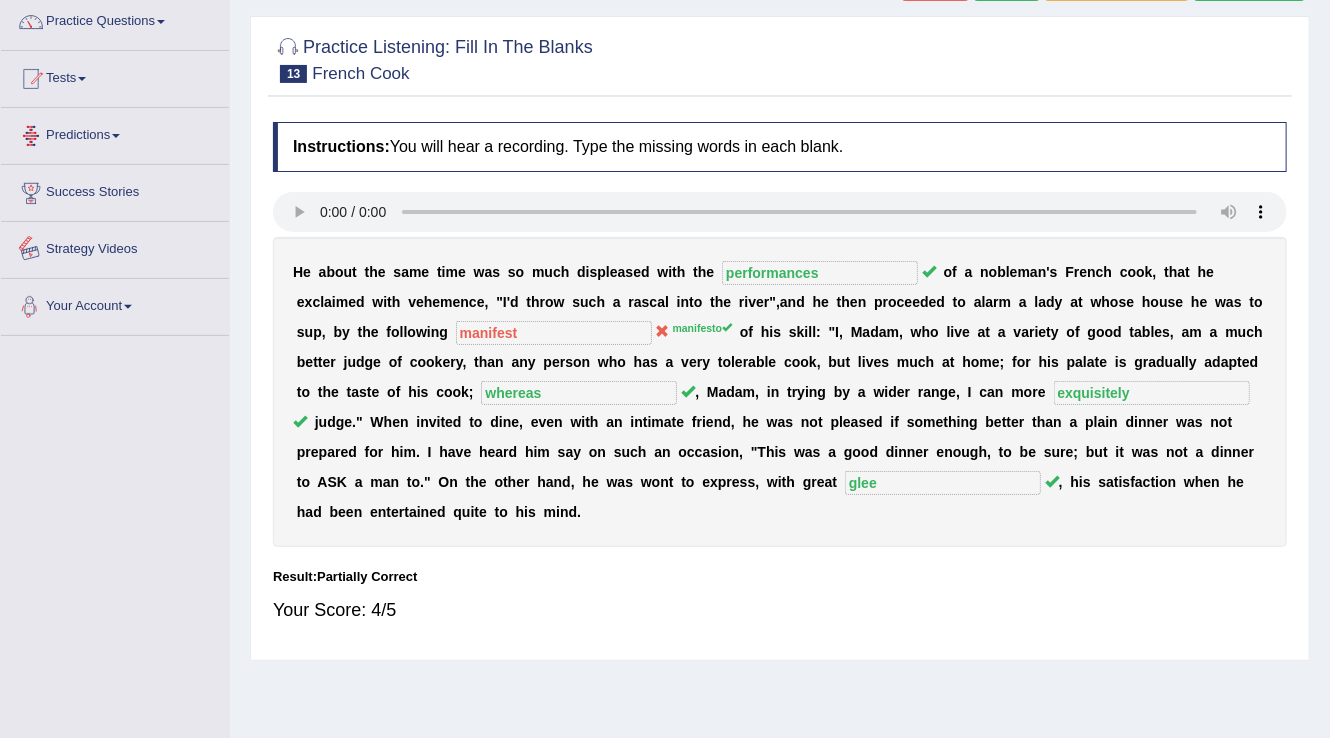scroll, scrollTop: 0, scrollLeft: 0, axis: both 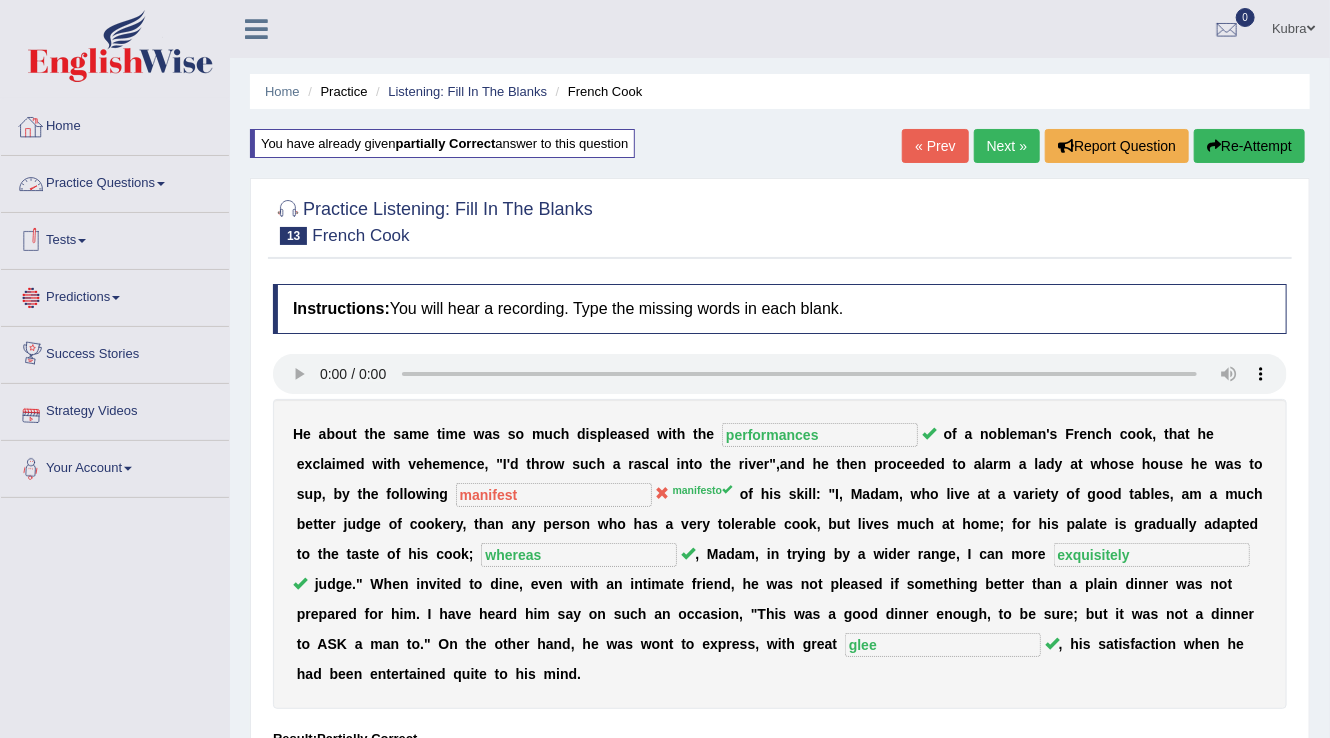 click on "Practice Questions" at bounding box center [115, 181] 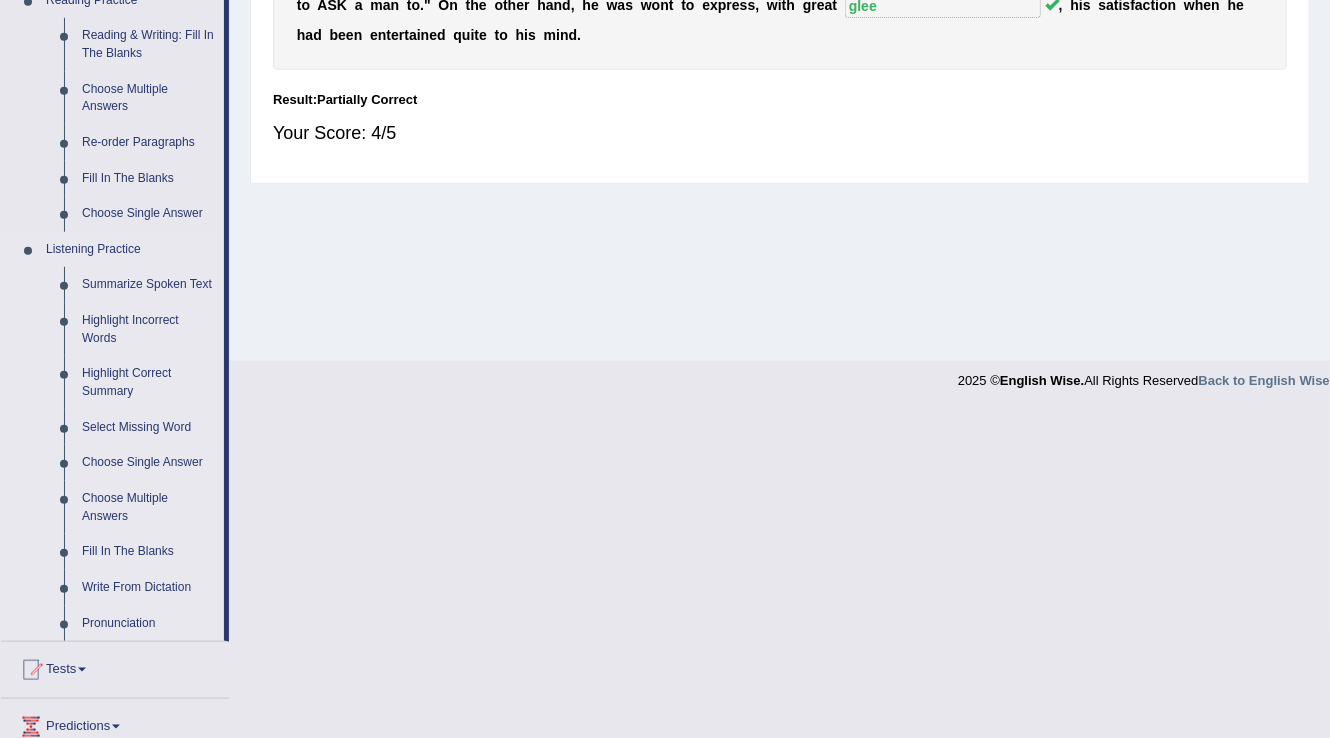 scroll, scrollTop: 640, scrollLeft: 0, axis: vertical 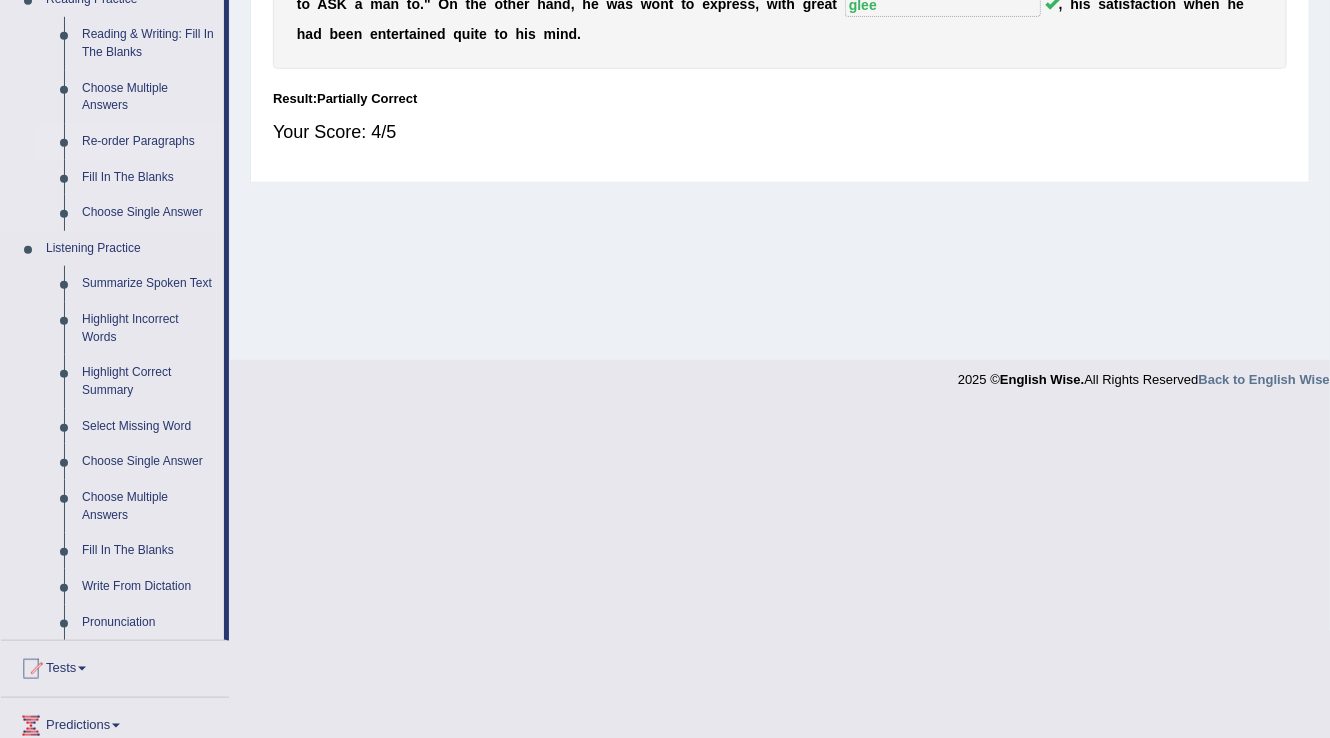 click on "Re-order Paragraphs" at bounding box center [148, 142] 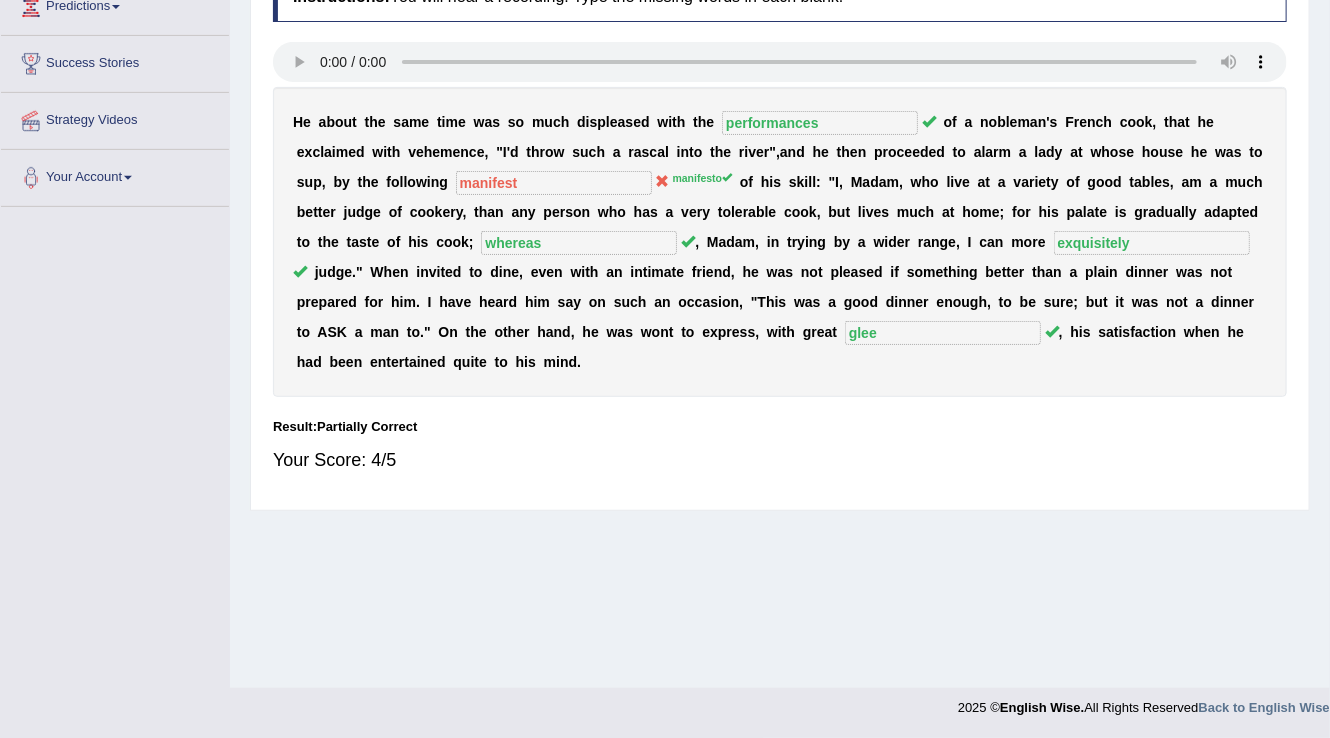 scroll, scrollTop: 248, scrollLeft: 0, axis: vertical 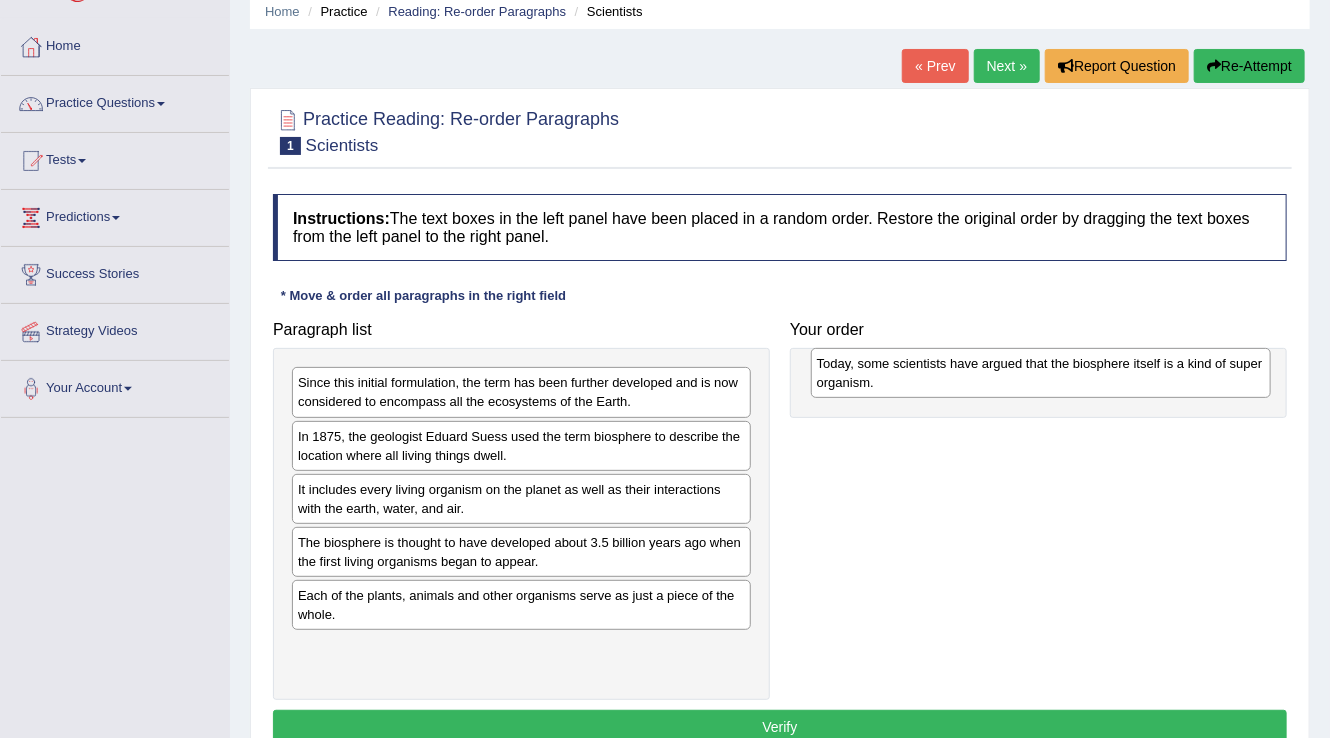 drag, startPoint x: 400, startPoint y: 500, endPoint x: 919, endPoint y: 375, distance: 533.8408 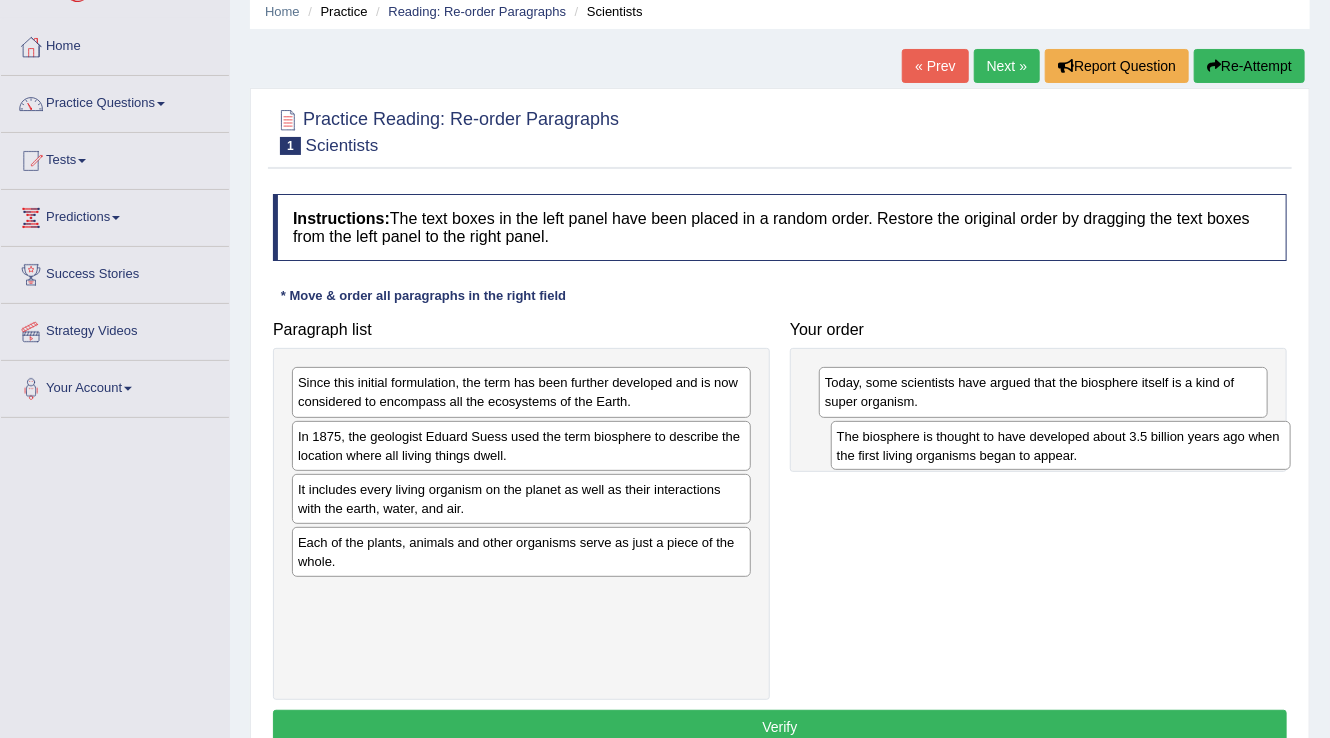 drag, startPoint x: 386, startPoint y: 557, endPoint x: 925, endPoint y: 452, distance: 549.132 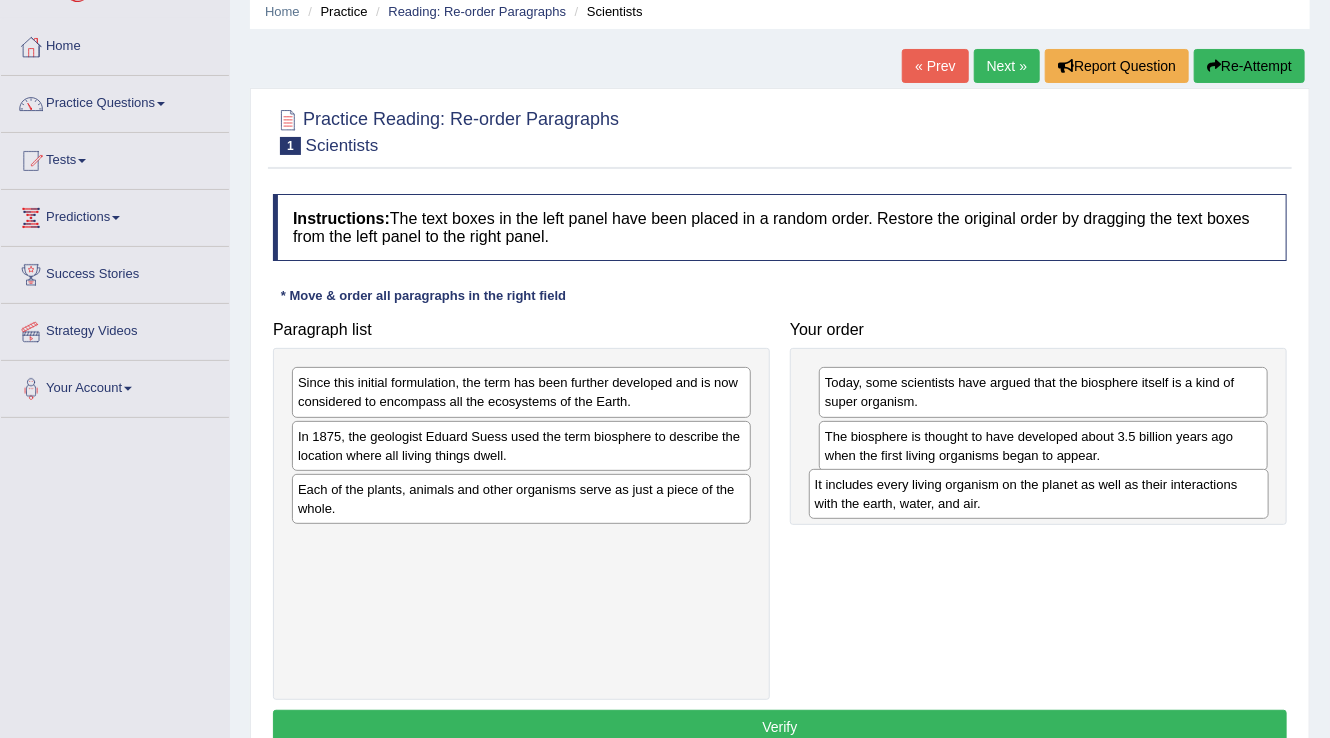 drag, startPoint x: 439, startPoint y: 510, endPoint x: 956, endPoint y: 506, distance: 517.0155 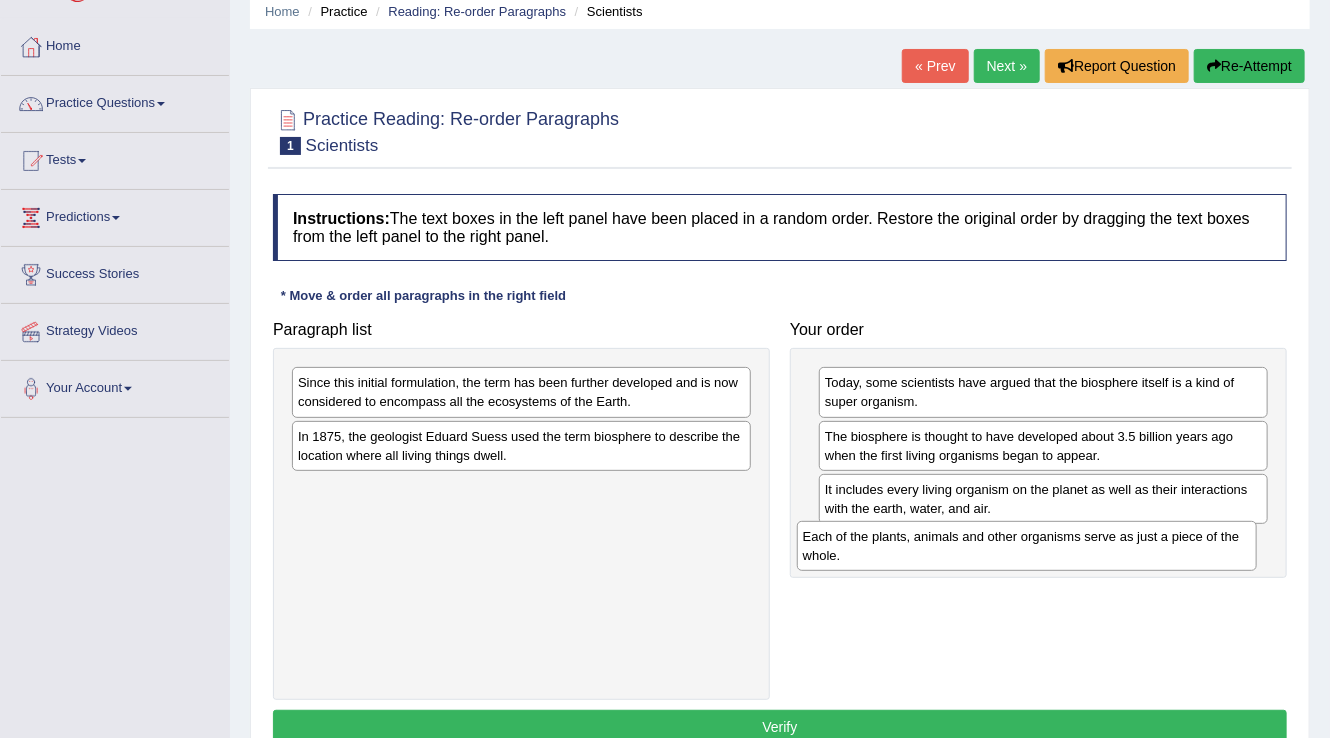 drag, startPoint x: 444, startPoint y: 496, endPoint x: 949, endPoint y: 544, distance: 507.27606 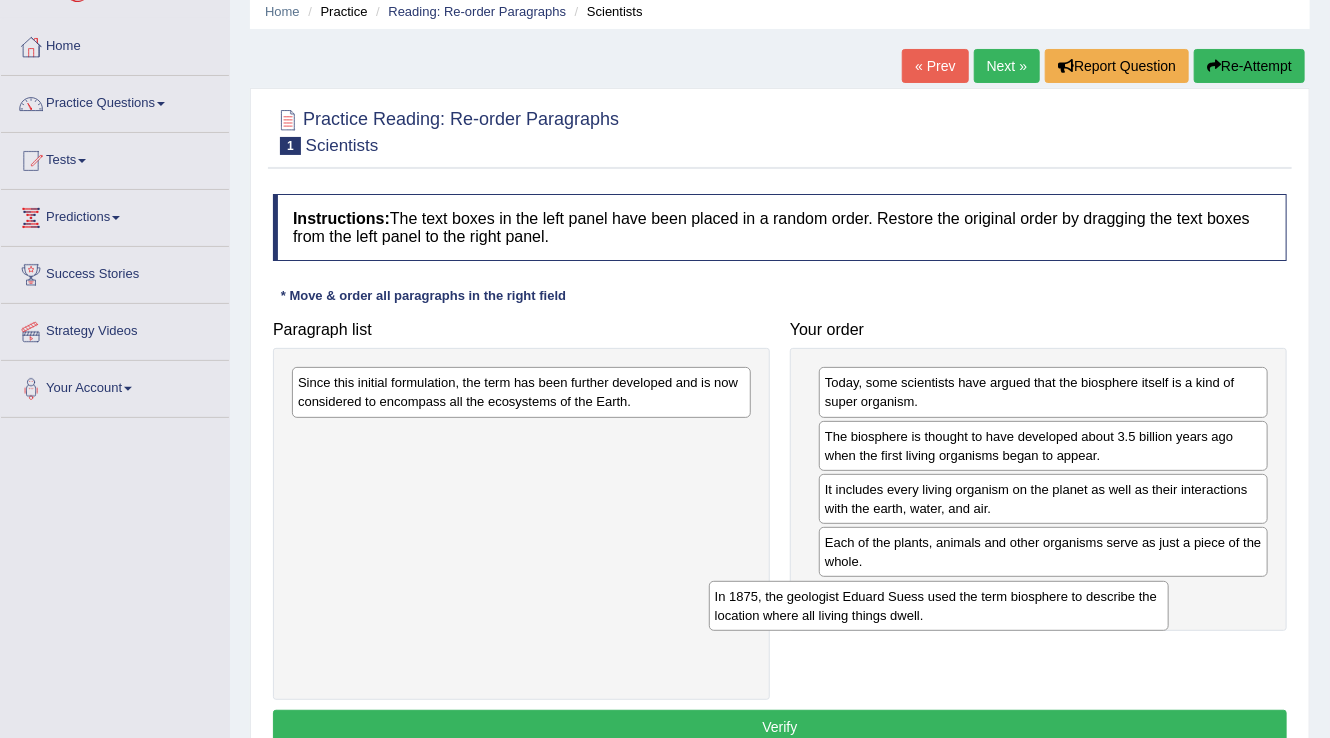 drag, startPoint x: 503, startPoint y: 440, endPoint x: 920, endPoint y: 601, distance: 447.00113 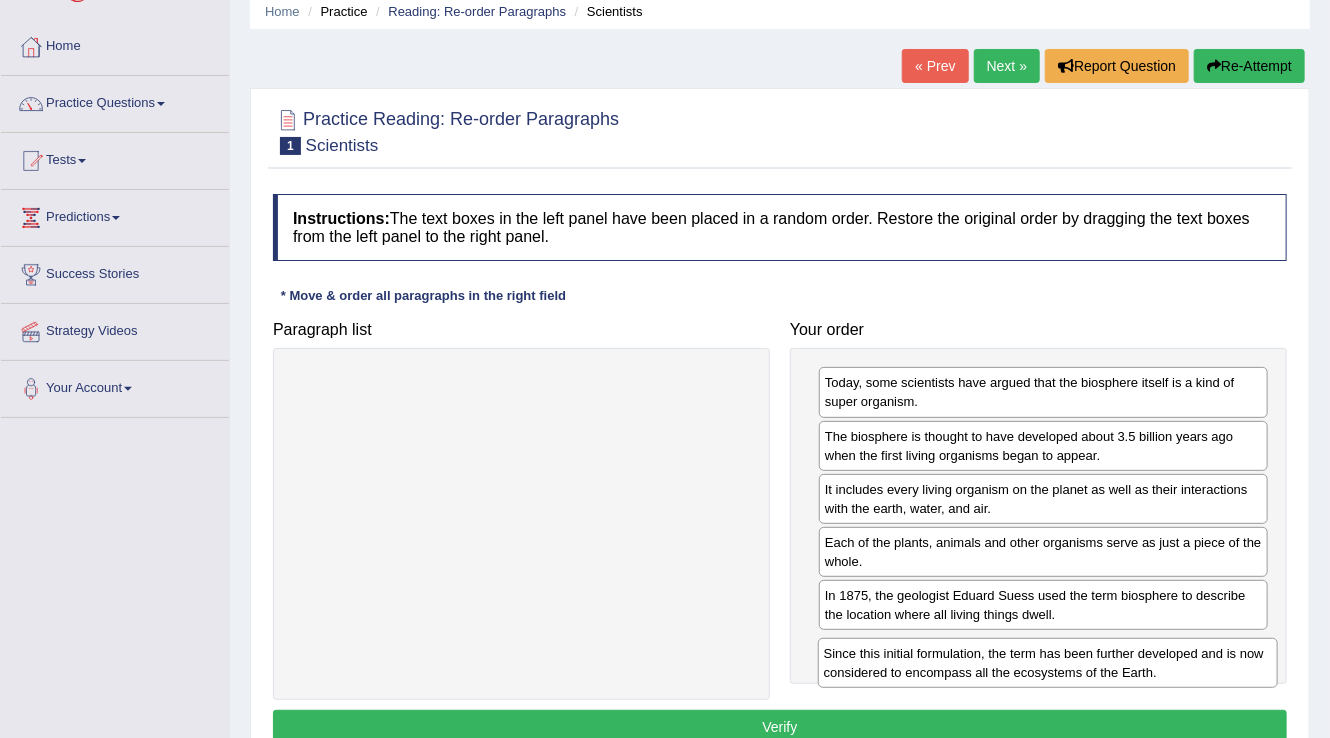 drag, startPoint x: 418, startPoint y: 395, endPoint x: 944, endPoint y: 666, distance: 591.70685 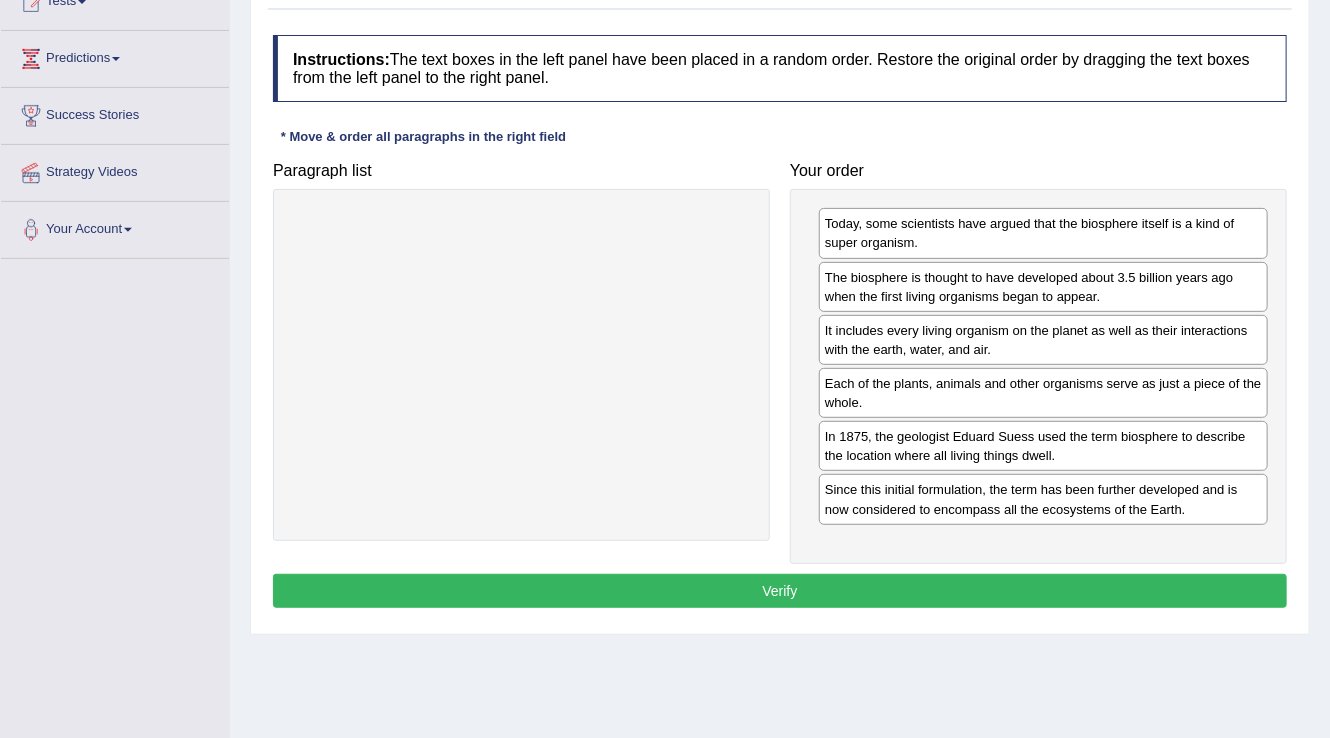 scroll, scrollTop: 240, scrollLeft: 0, axis: vertical 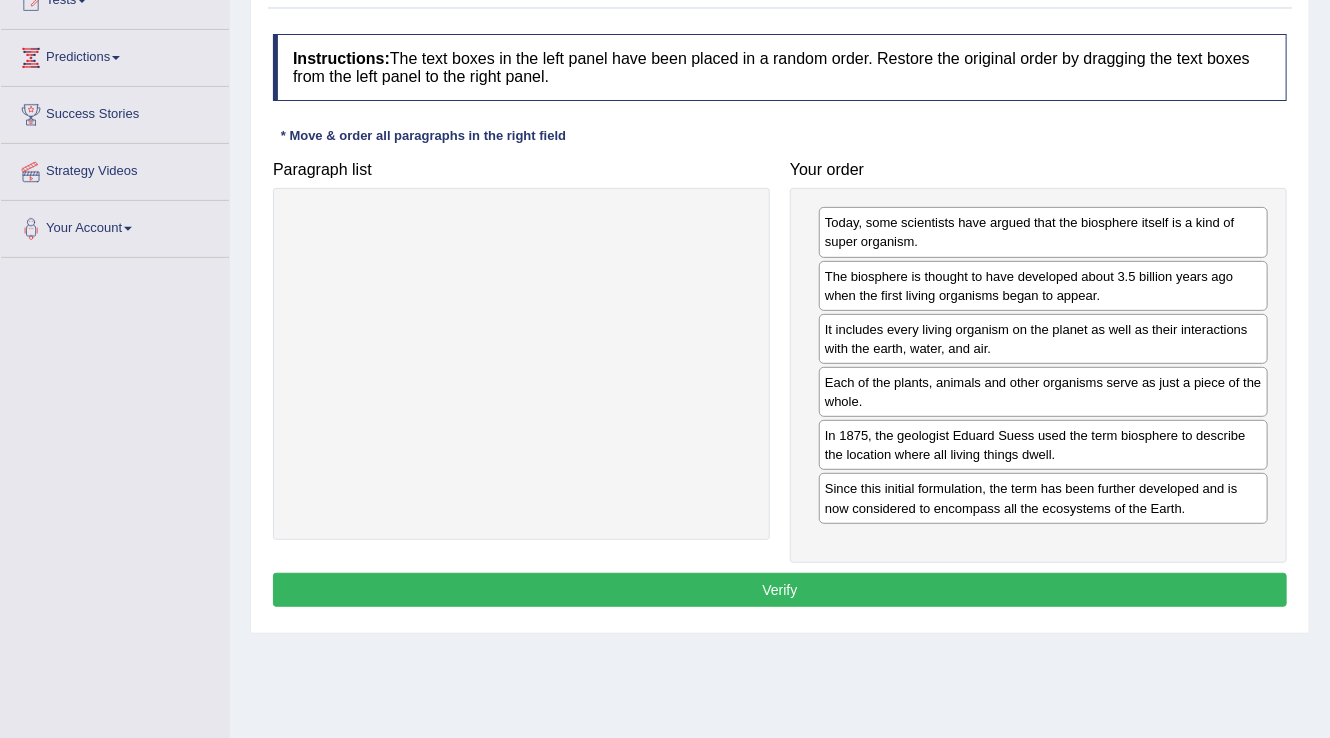 click on "Verify" at bounding box center (780, 590) 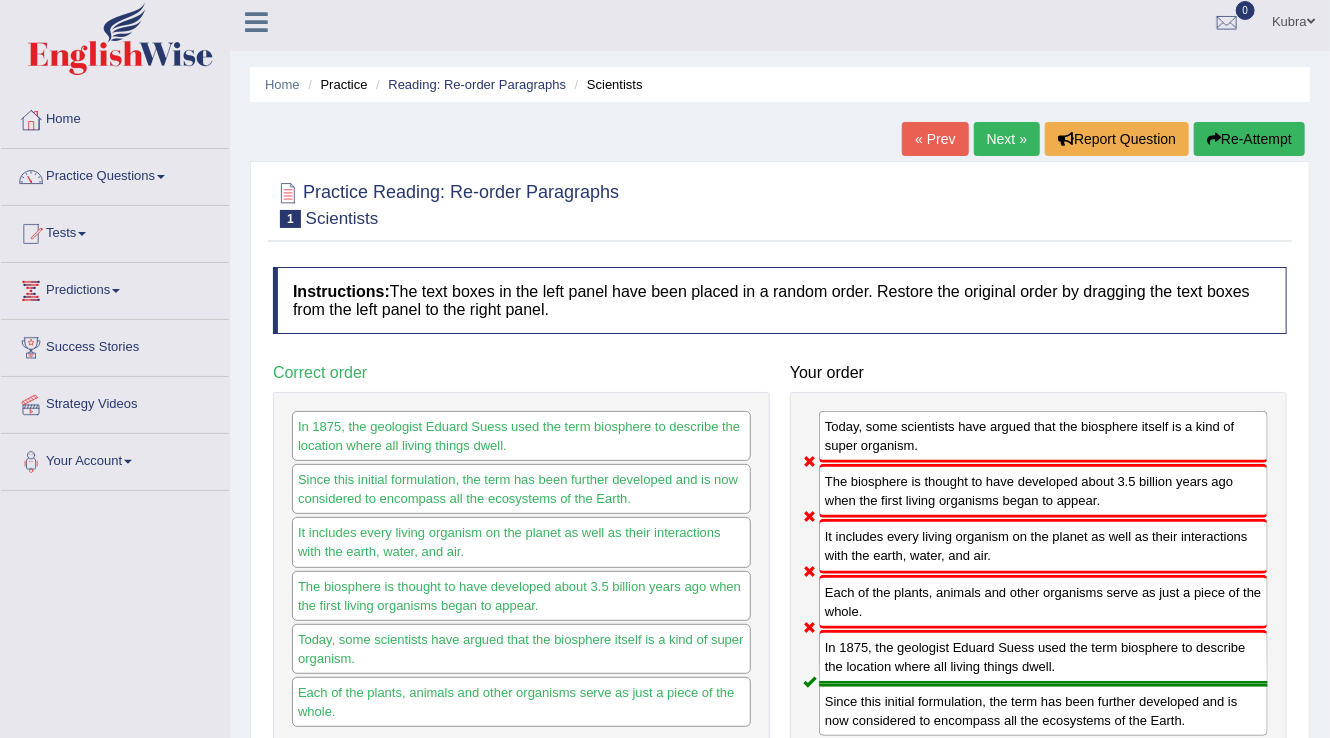 scroll, scrollTop: 0, scrollLeft: 0, axis: both 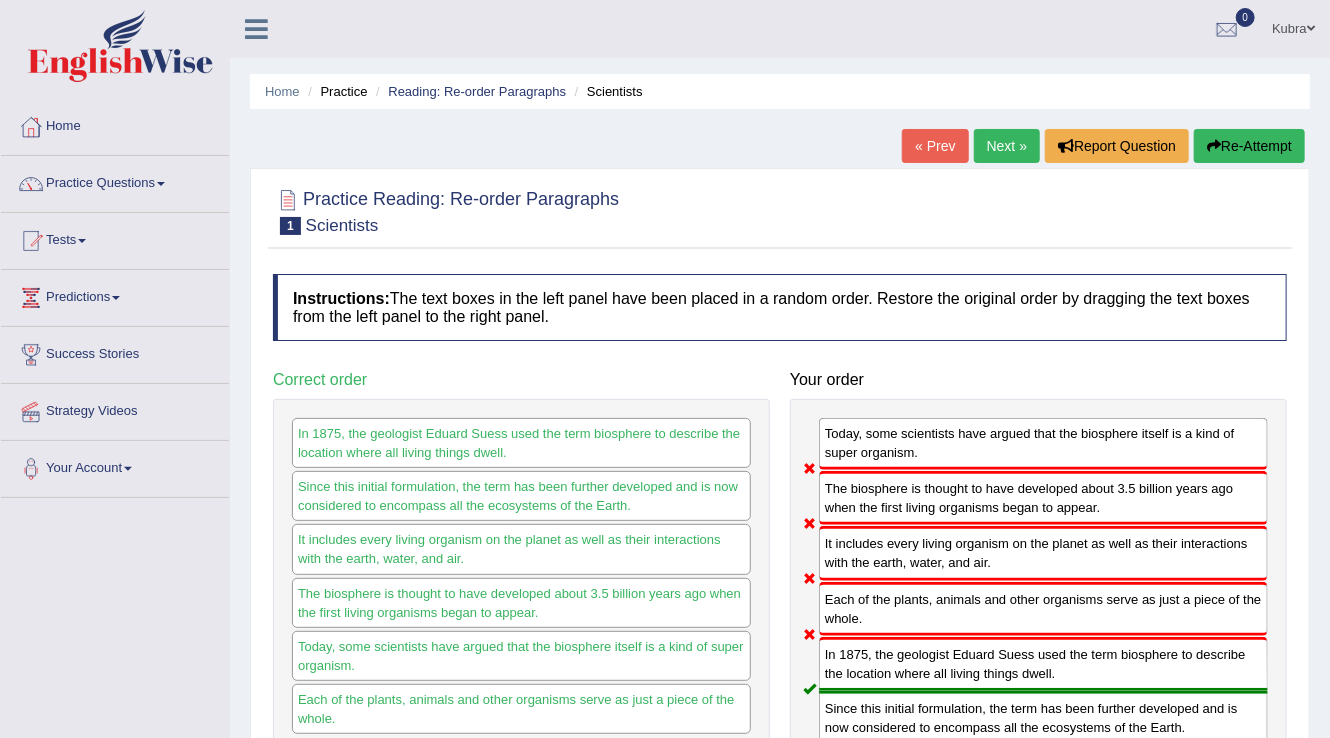 click on "Re-Attempt" at bounding box center (1249, 146) 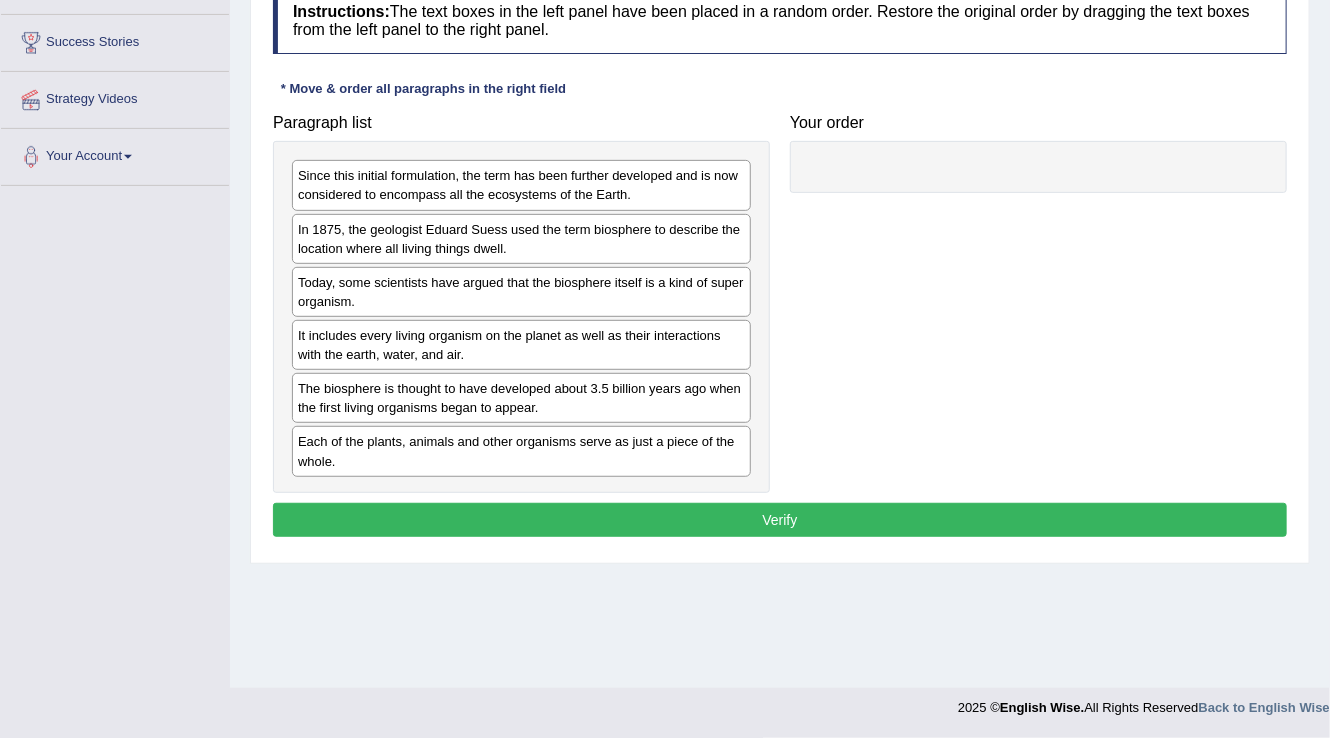 scroll, scrollTop: 0, scrollLeft: 0, axis: both 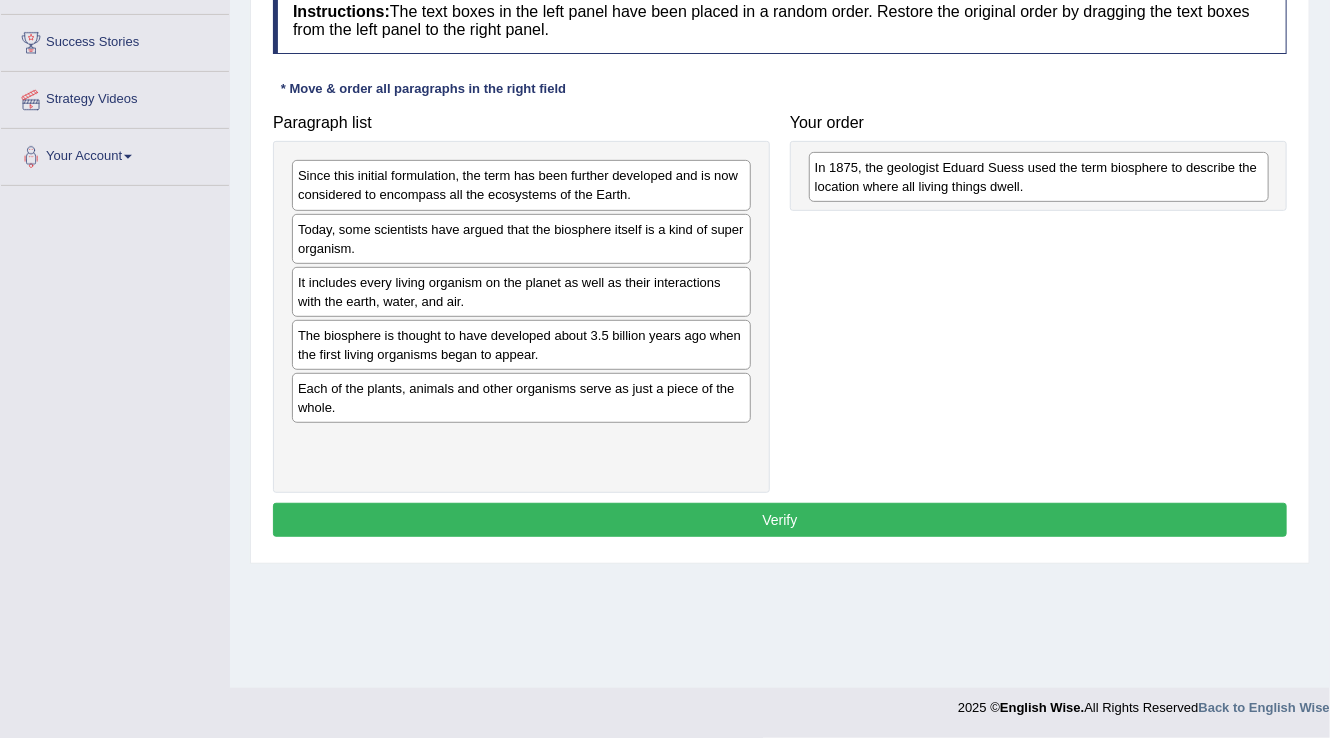 drag, startPoint x: 345, startPoint y: 237, endPoint x: 862, endPoint y: 176, distance: 520.5862 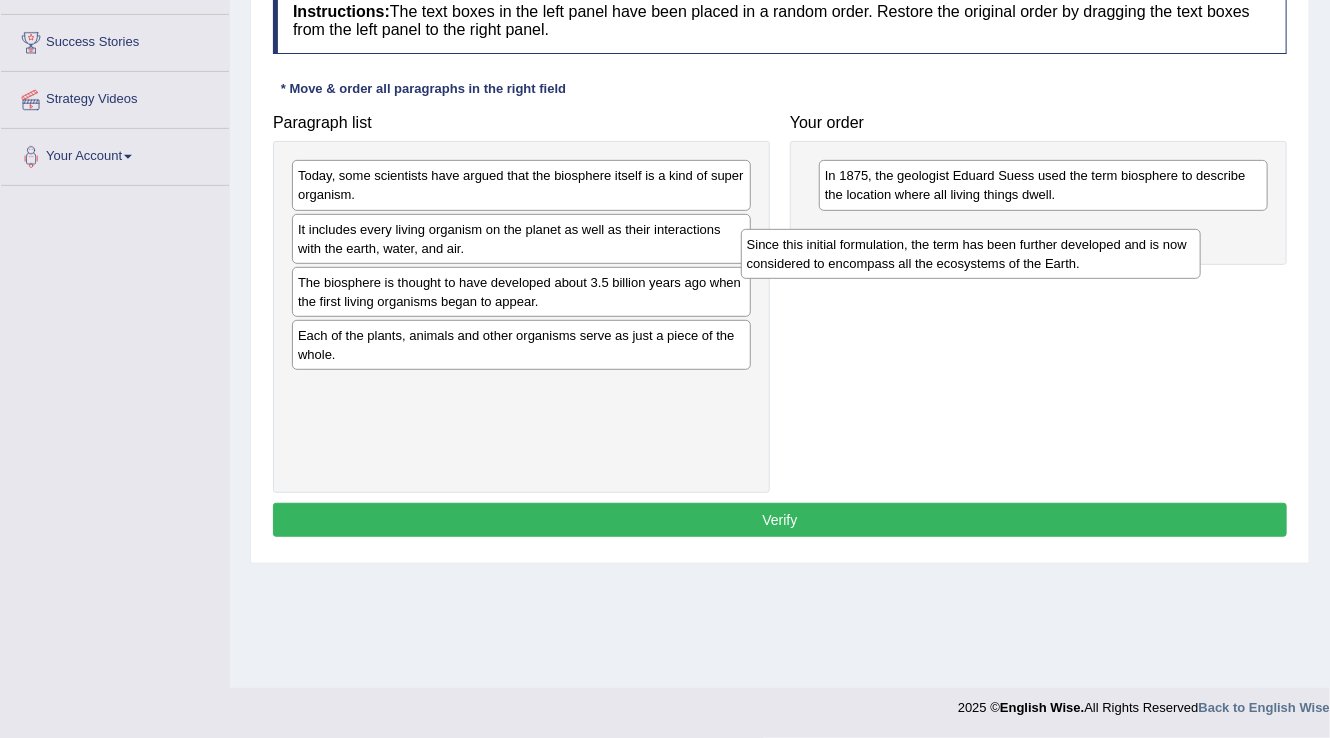 drag, startPoint x: 379, startPoint y: 180, endPoint x: 855, endPoint y: 237, distance: 479.40067 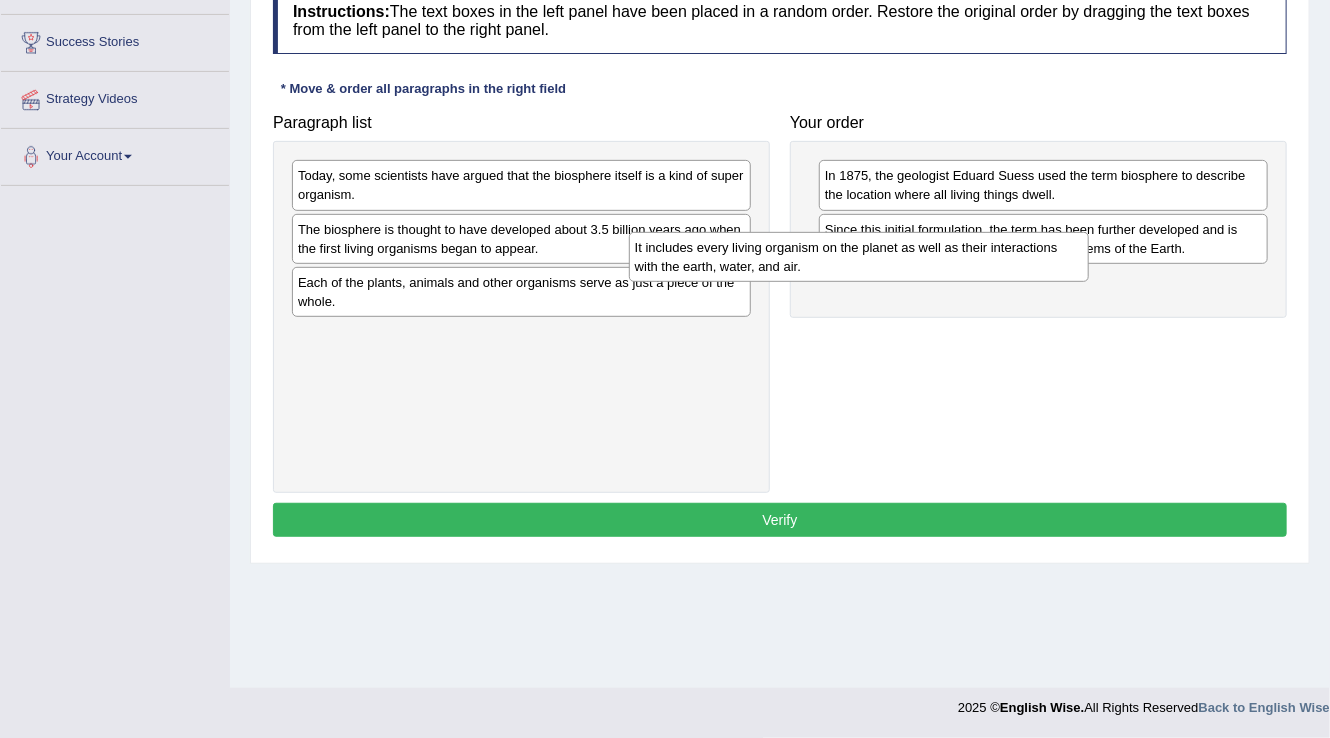 drag, startPoint x: 483, startPoint y: 237, endPoint x: 820, endPoint y: 256, distance: 337.5352 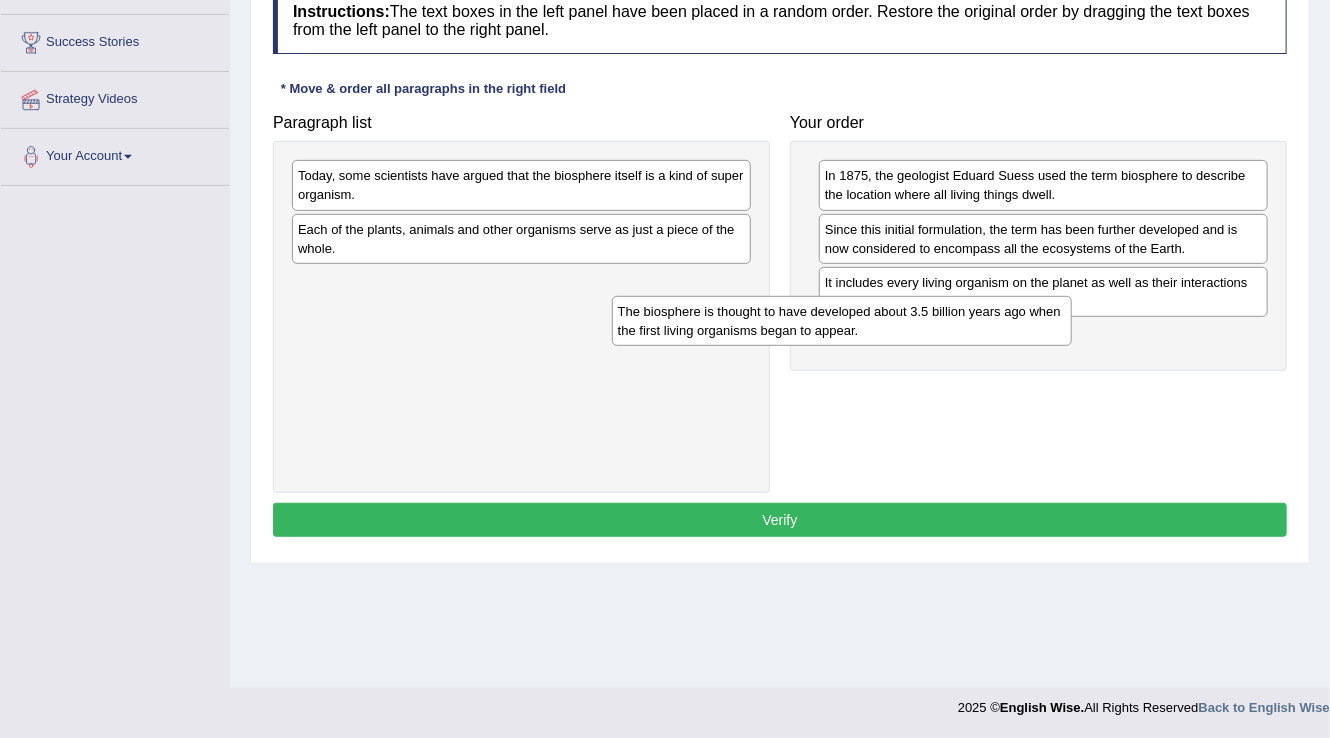 drag, startPoint x: 474, startPoint y: 243, endPoint x: 794, endPoint y: 326, distance: 330.58887 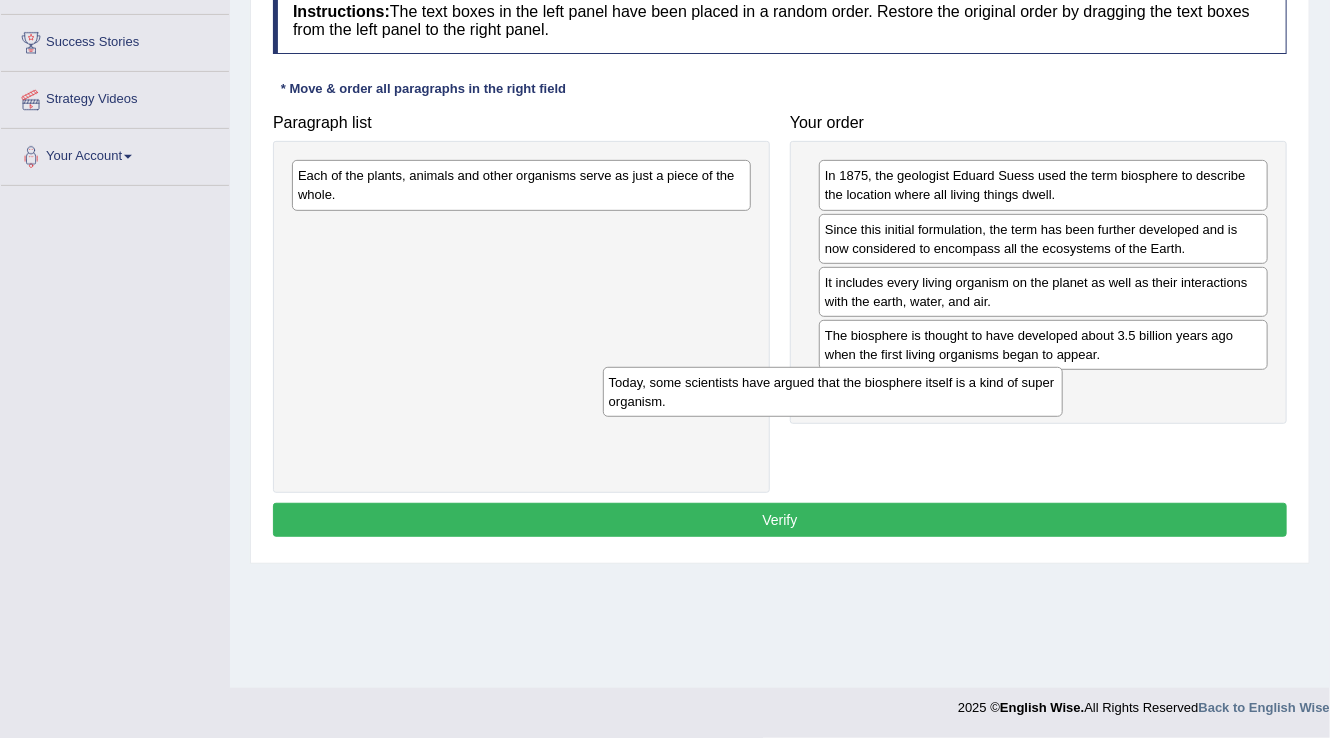 drag, startPoint x: 477, startPoint y: 177, endPoint x: 788, endPoint y: 384, distance: 373.5907 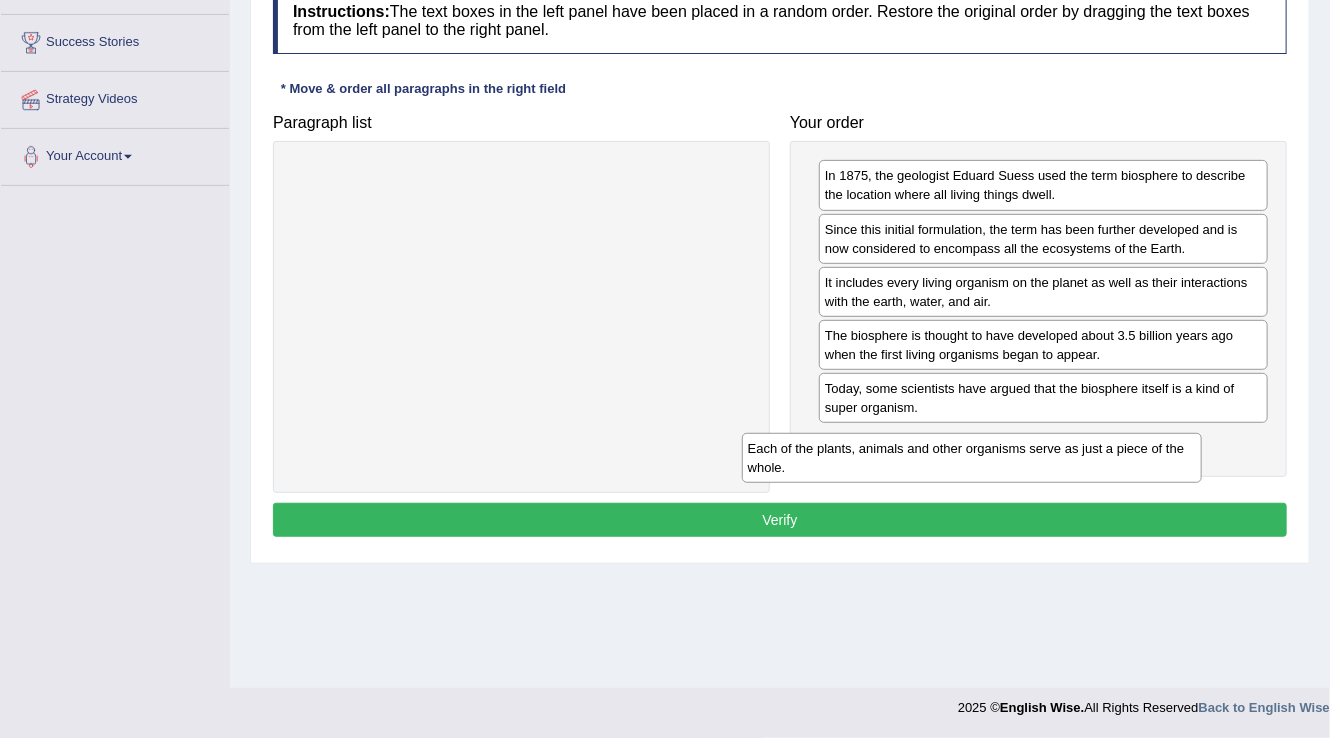 drag, startPoint x: 510, startPoint y: 173, endPoint x: 960, endPoint y: 446, distance: 526.33545 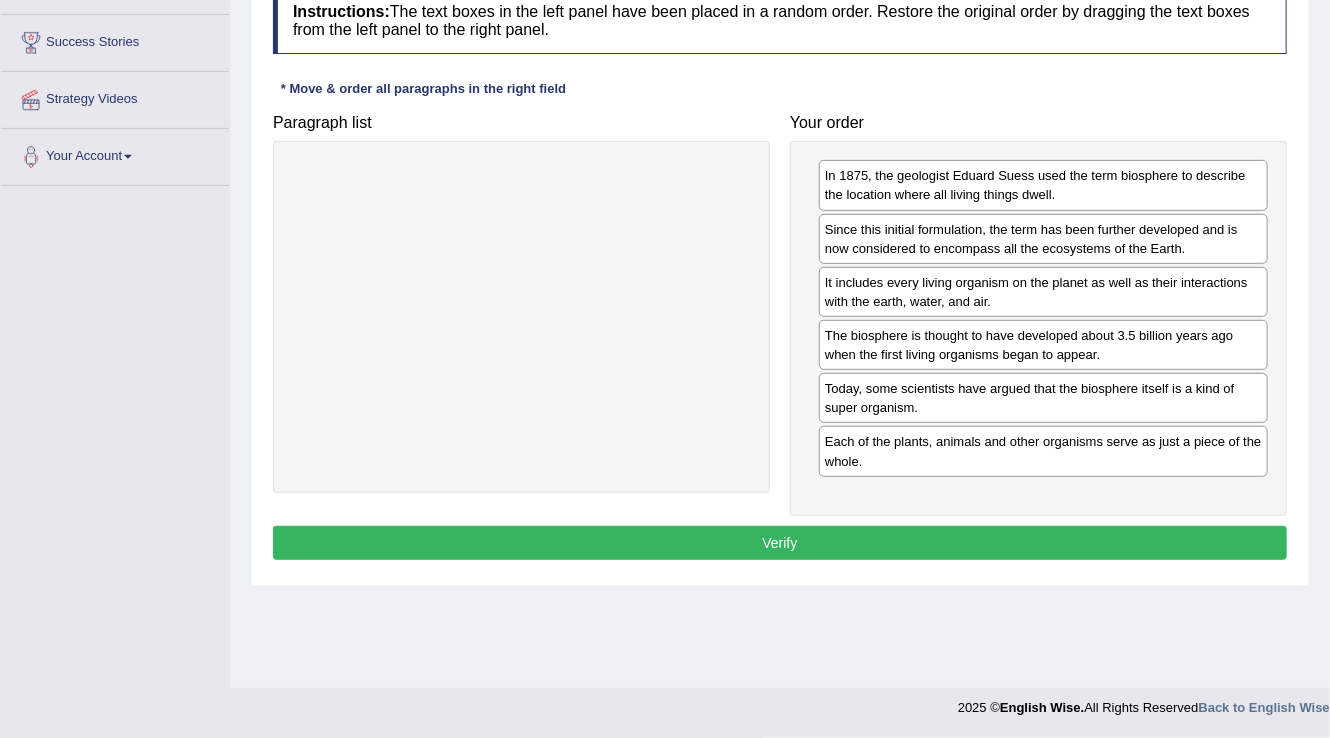 click on "Verify" at bounding box center [780, 543] 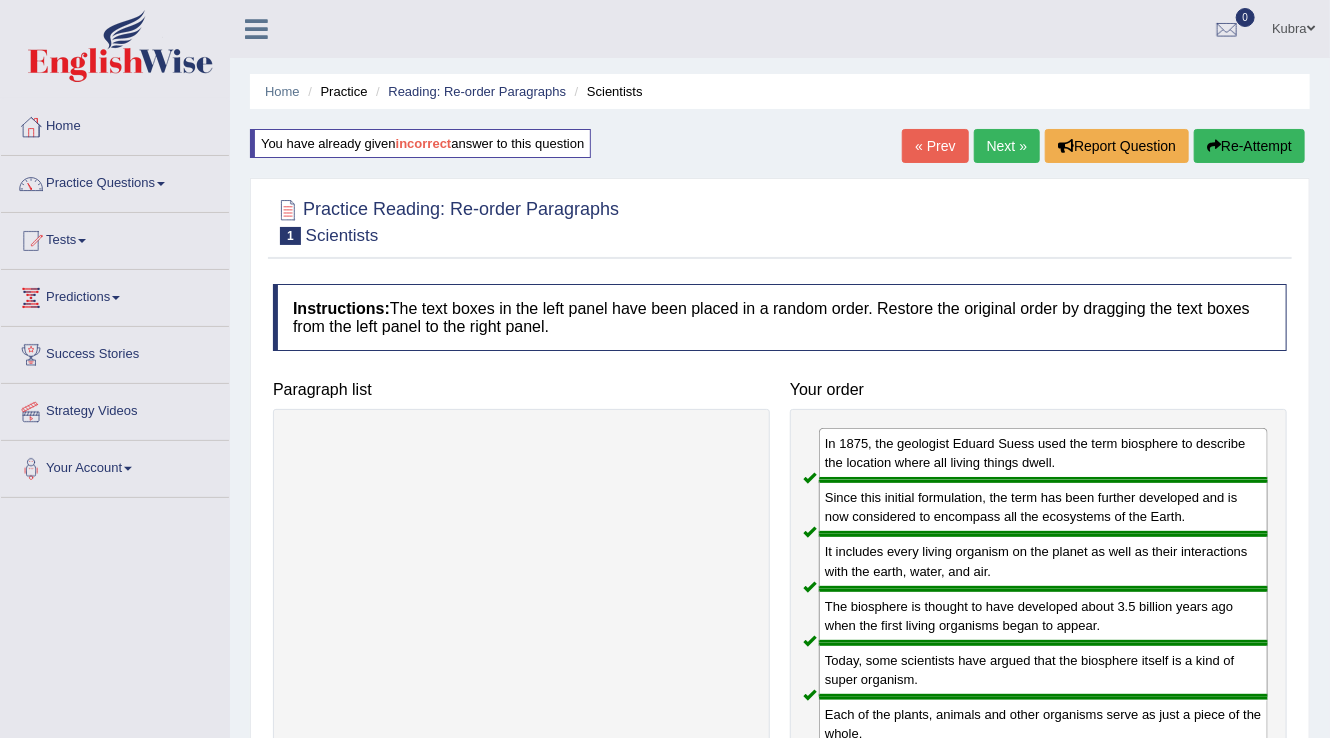scroll, scrollTop: 0, scrollLeft: 0, axis: both 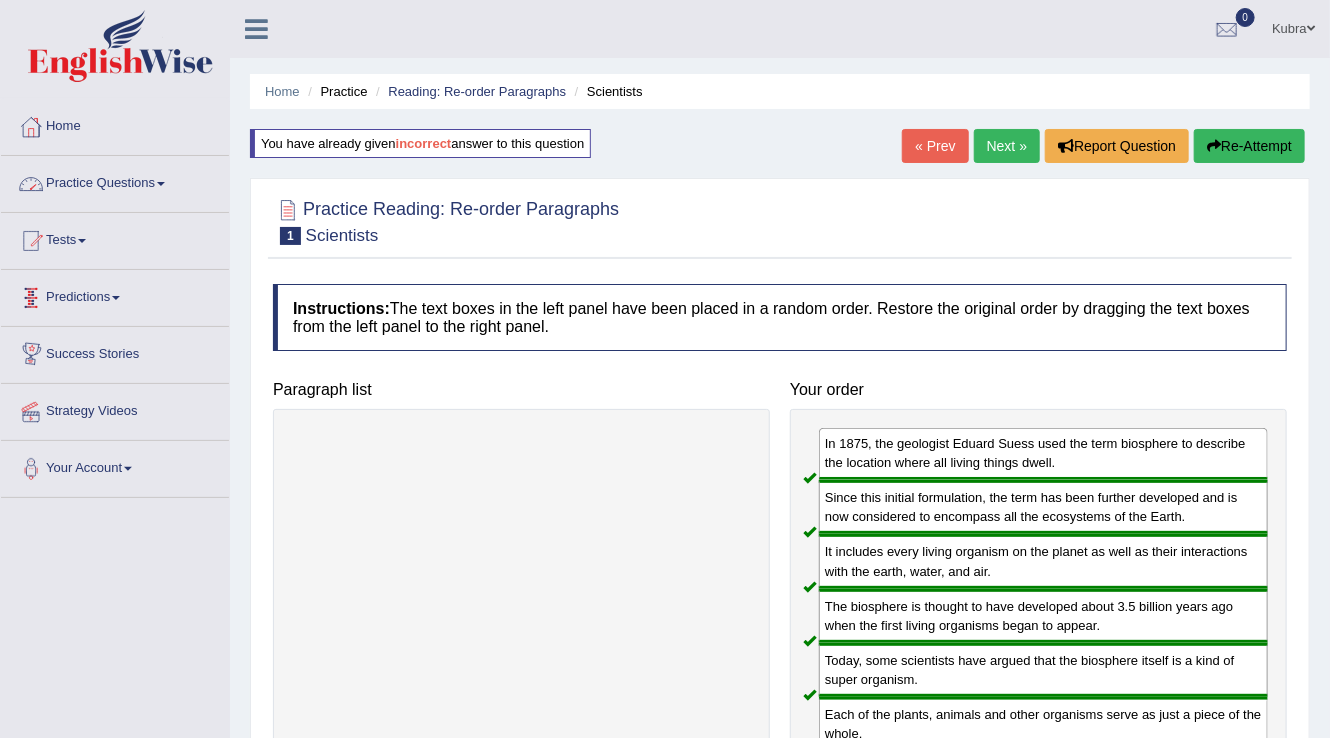 click on "Practice Questions" at bounding box center (115, 181) 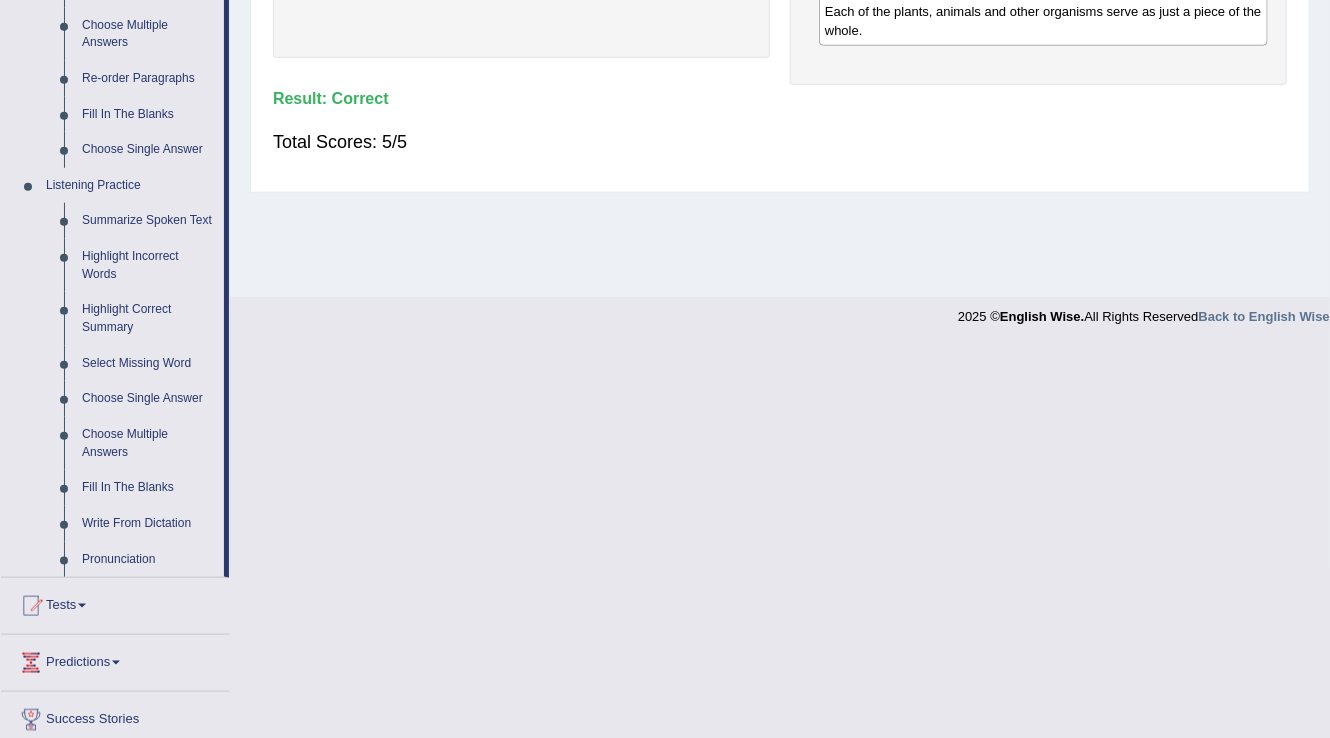scroll, scrollTop: 800, scrollLeft: 0, axis: vertical 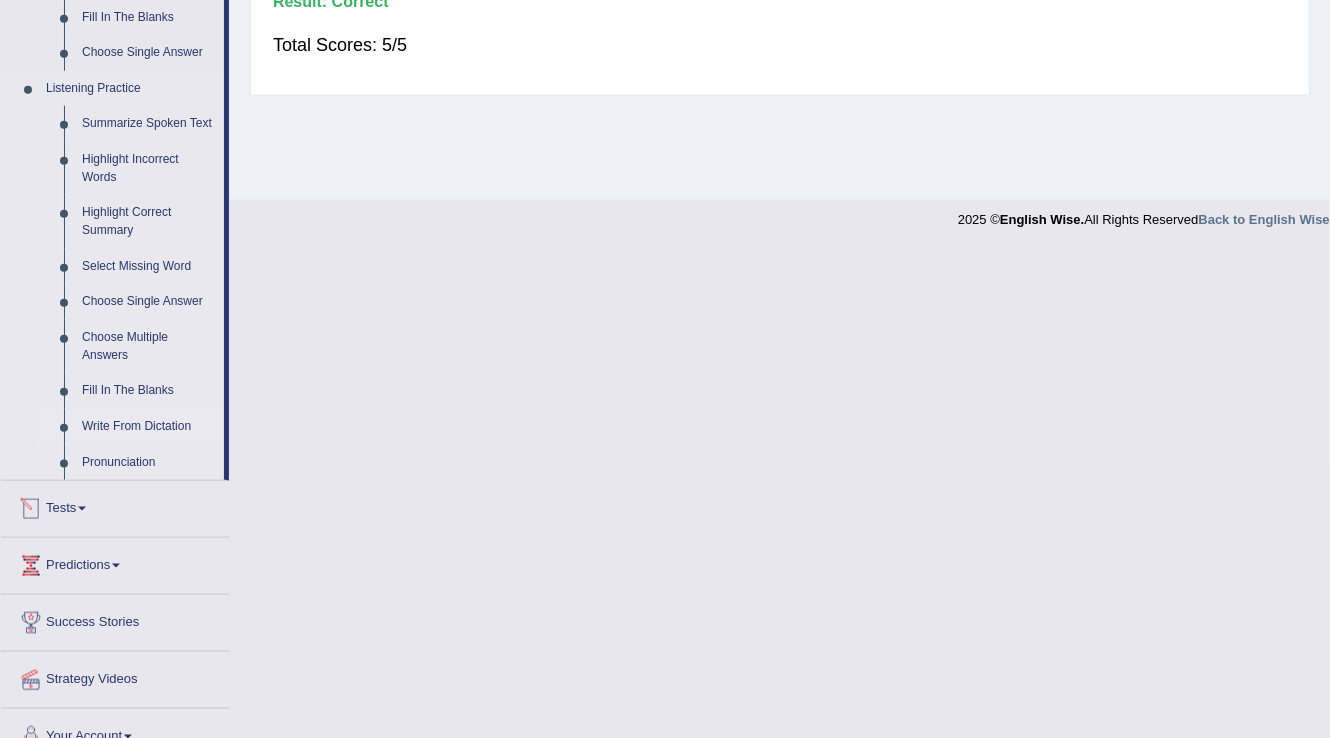 click on "Write From Dictation" at bounding box center (148, 427) 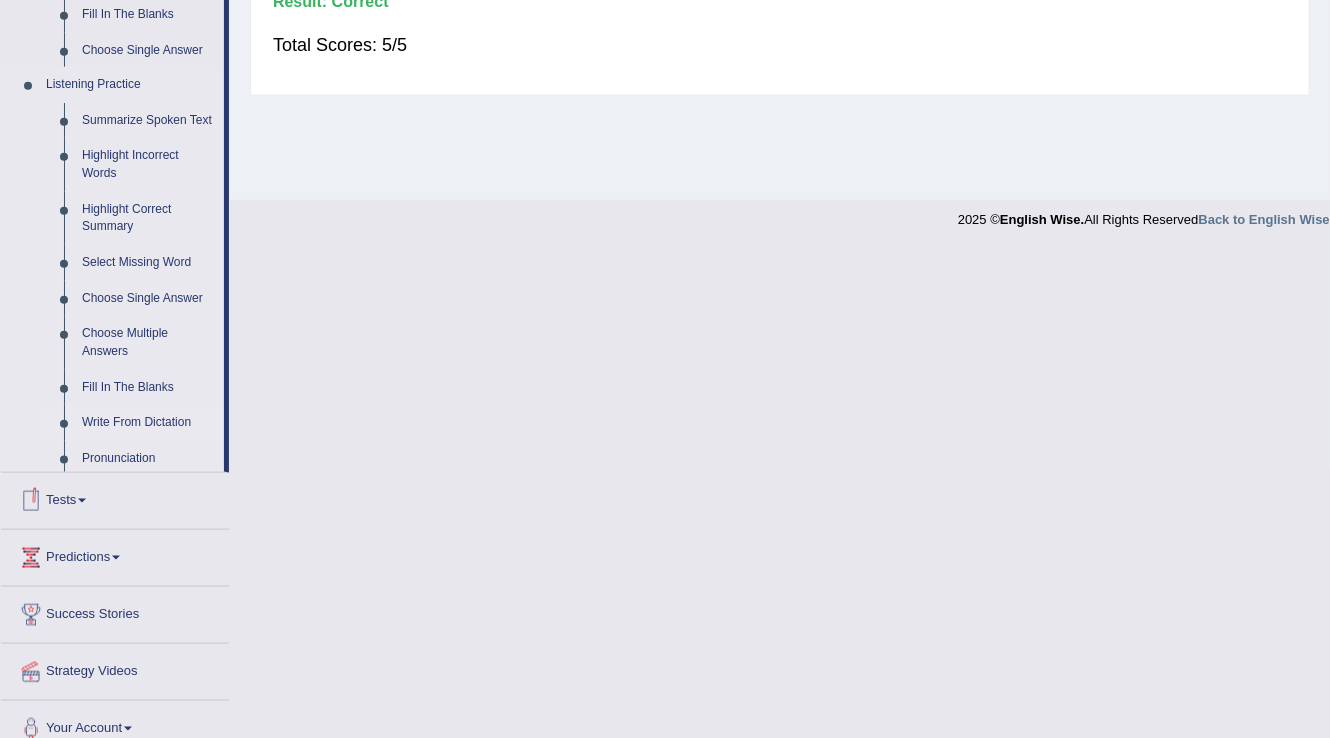 scroll, scrollTop: 313, scrollLeft: 0, axis: vertical 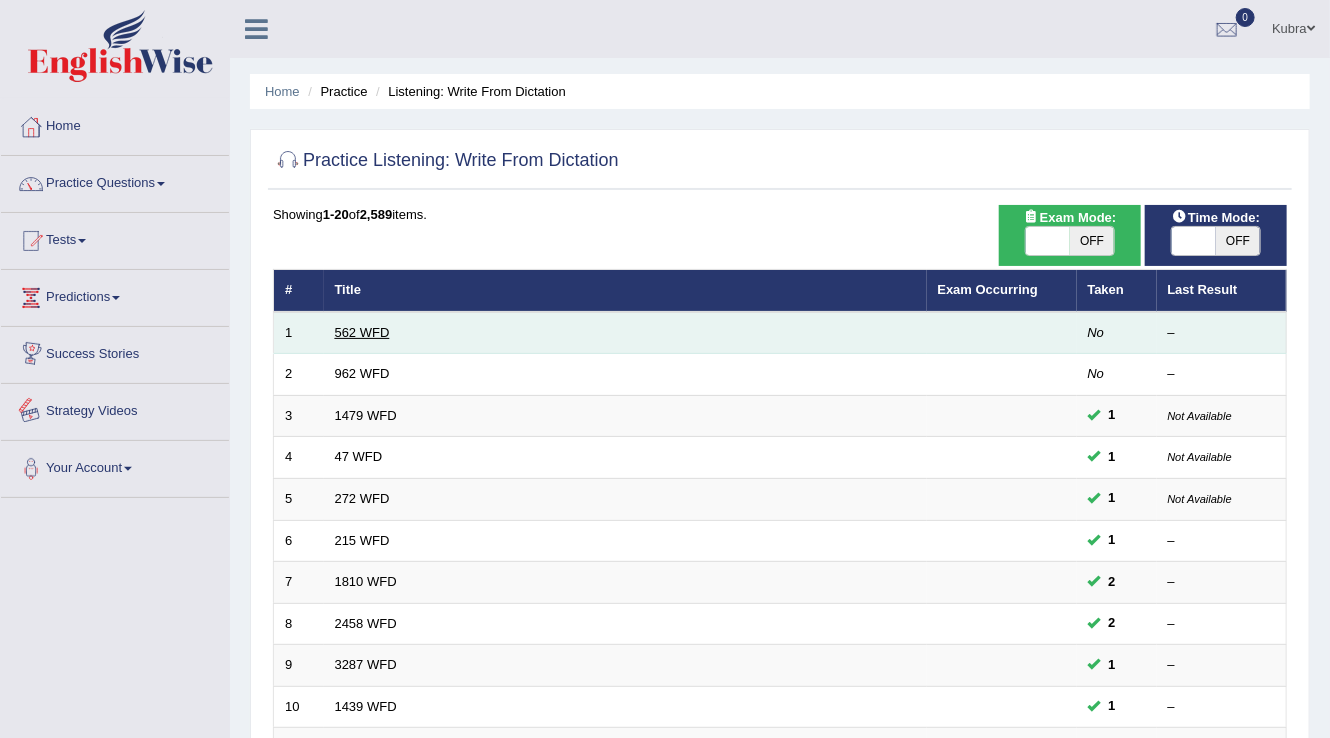 click on "562 WFD" at bounding box center [362, 332] 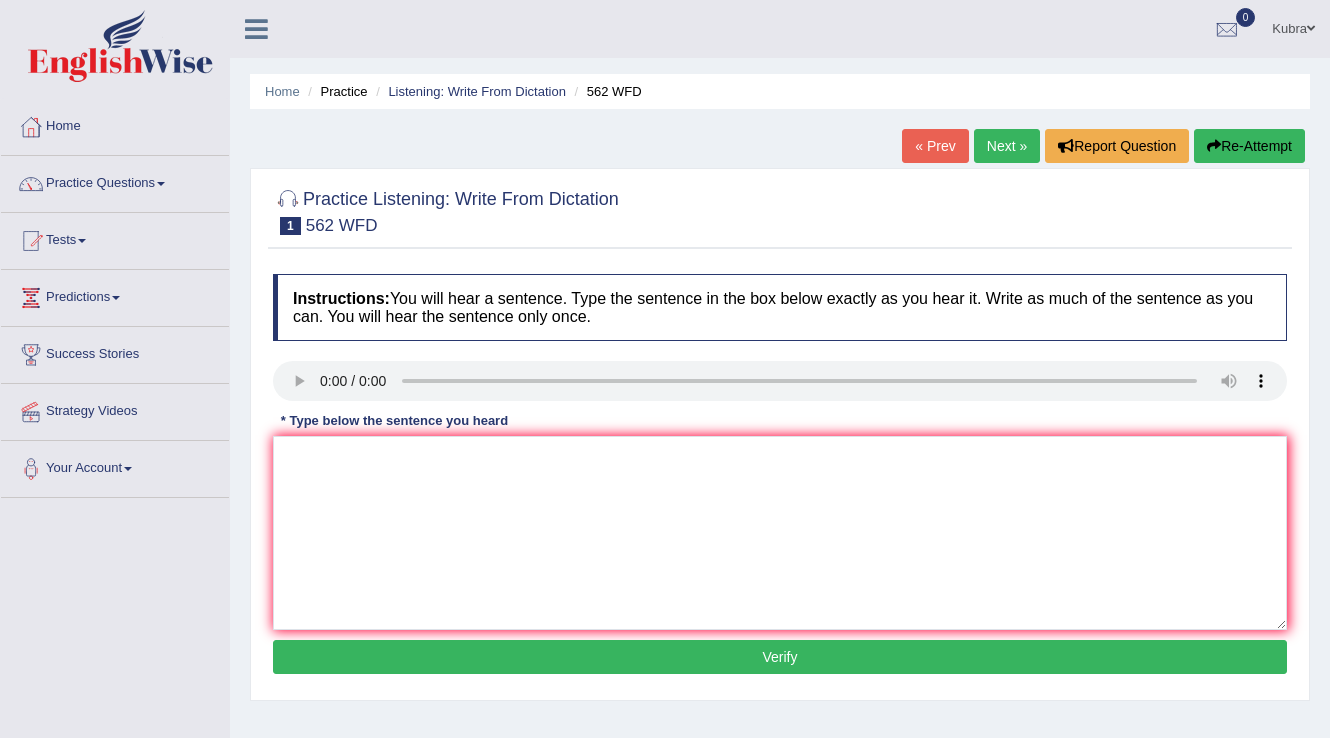 scroll, scrollTop: 0, scrollLeft: 0, axis: both 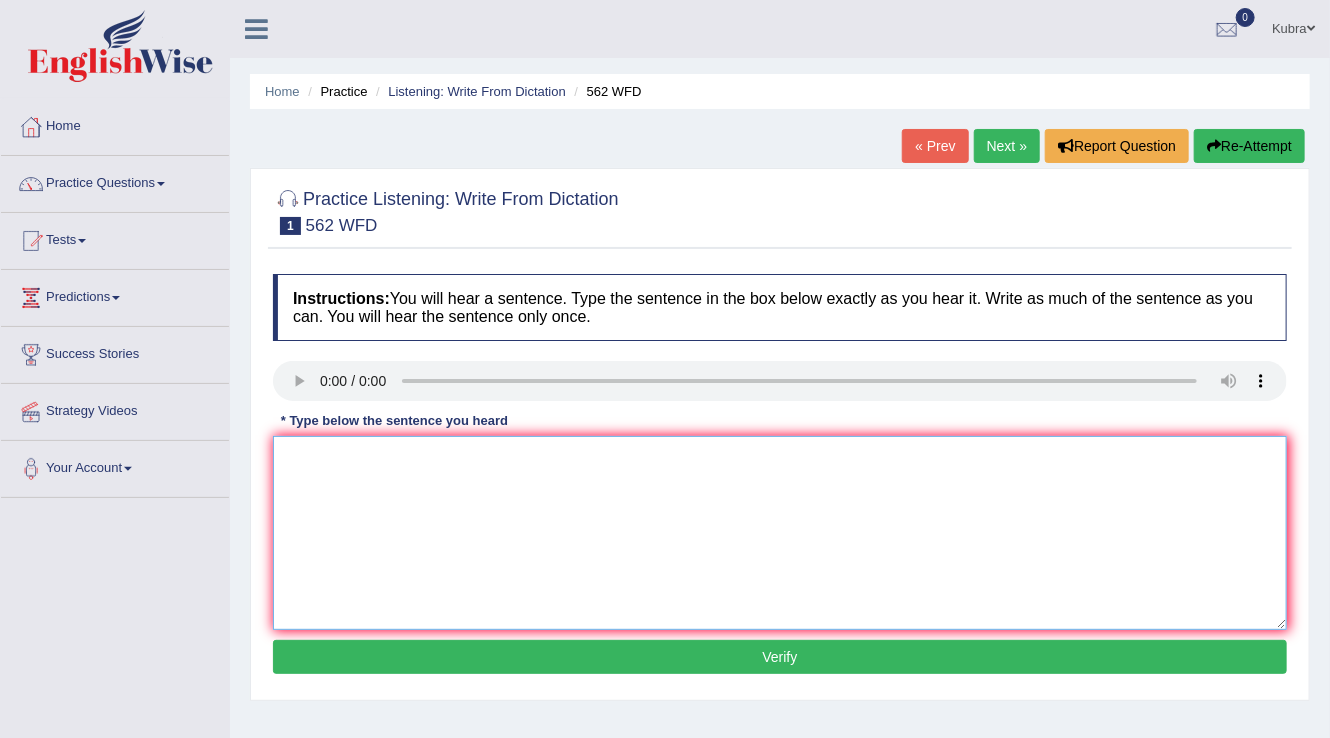 click at bounding box center (780, 533) 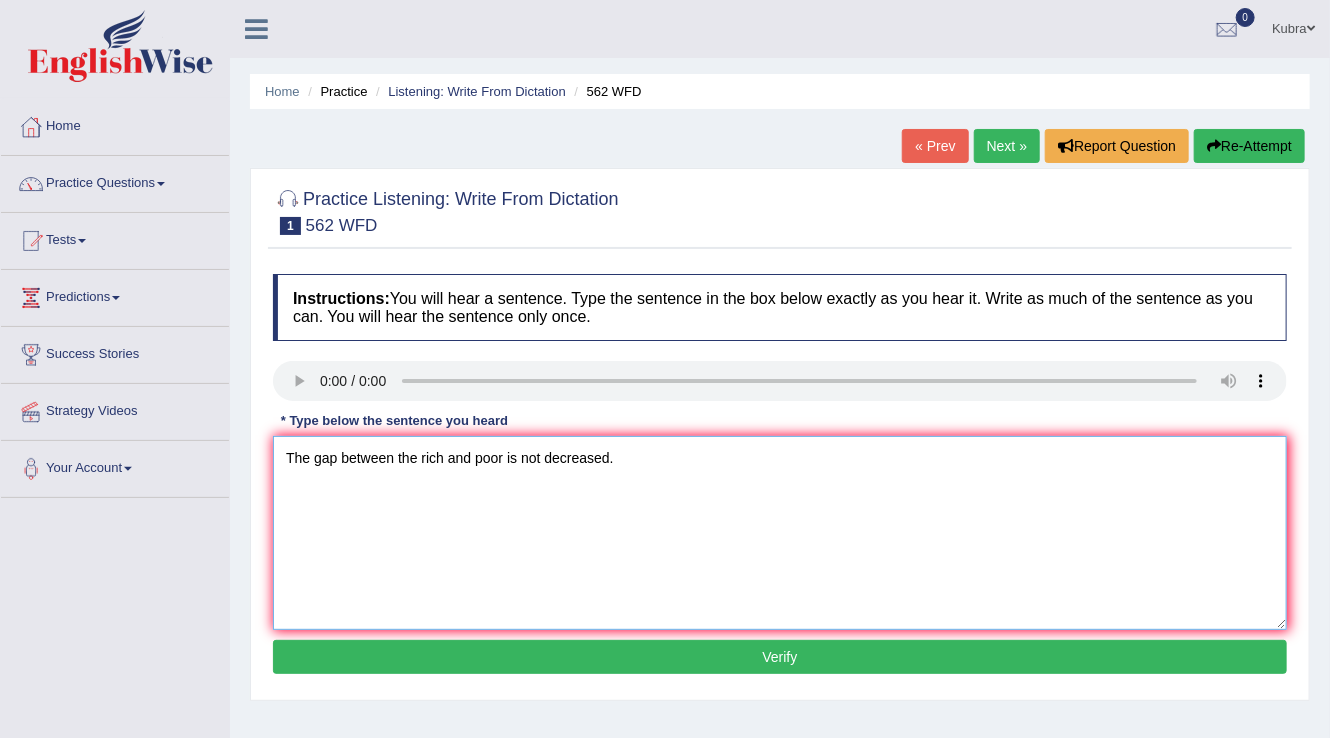 click on "The gap between the rich and poor is not decreased." at bounding box center (780, 533) 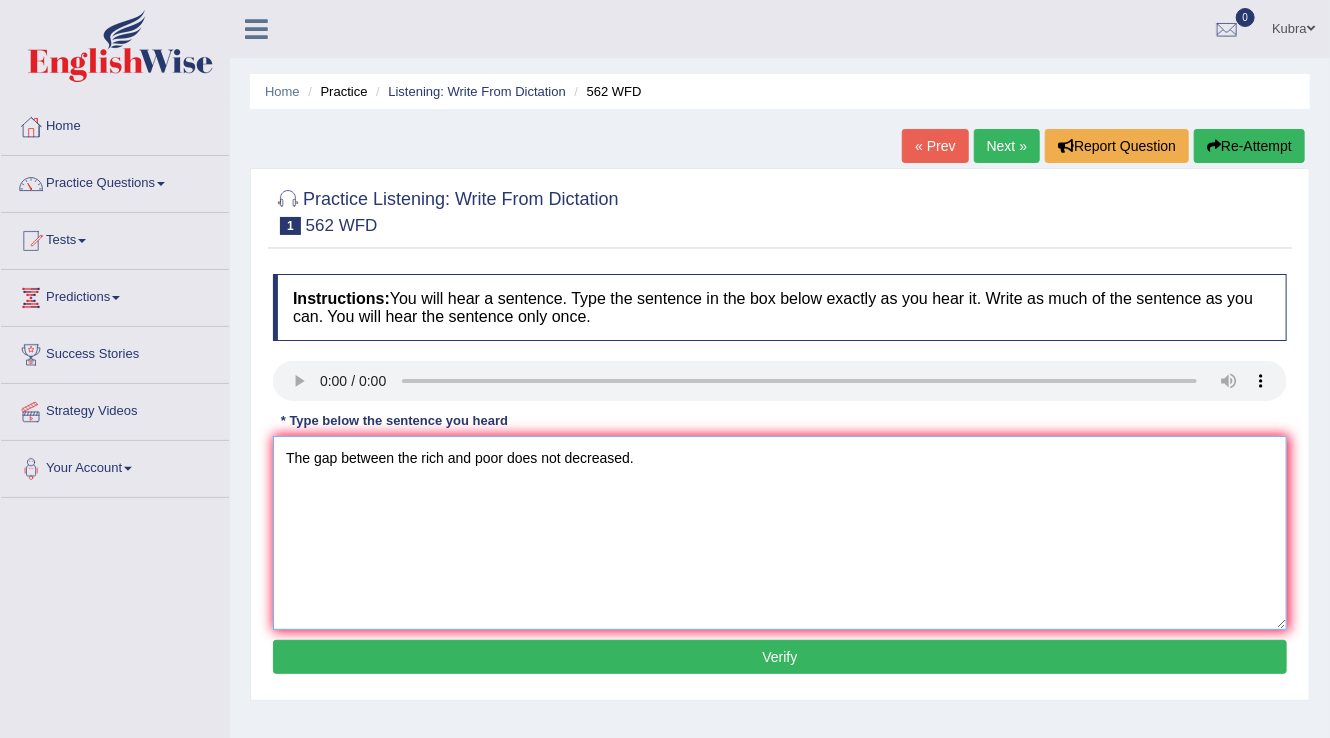 click on "The gap between the rich and poor does not decreased." at bounding box center (780, 533) 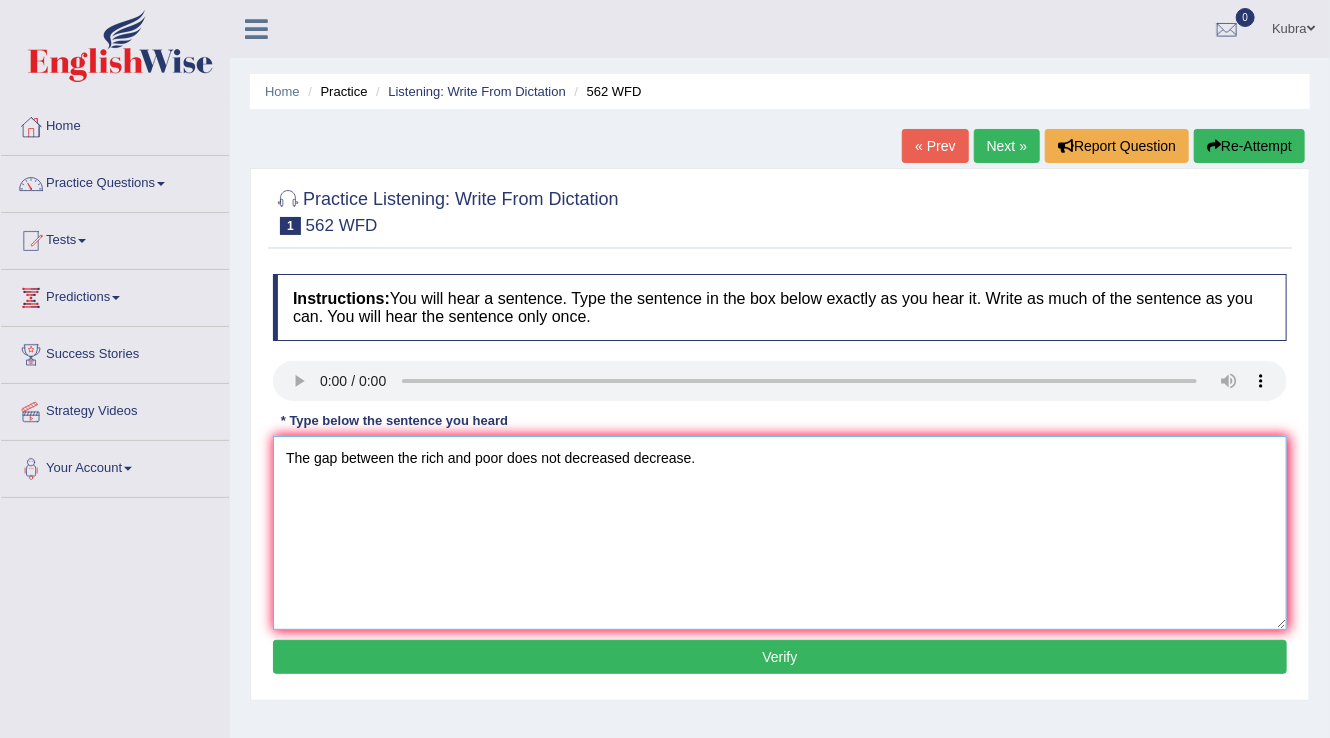 type on "The gap between the rich and poor does not decreased decrease." 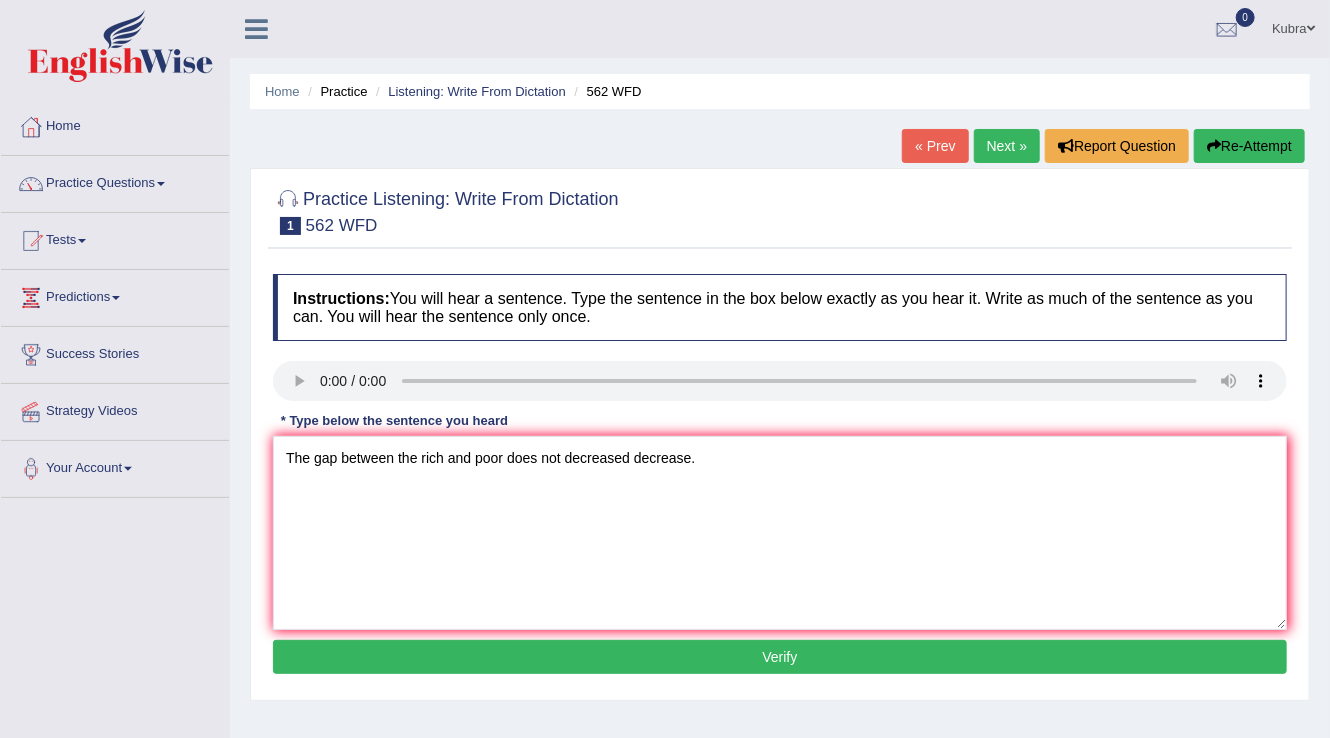click on "Verify" at bounding box center (780, 657) 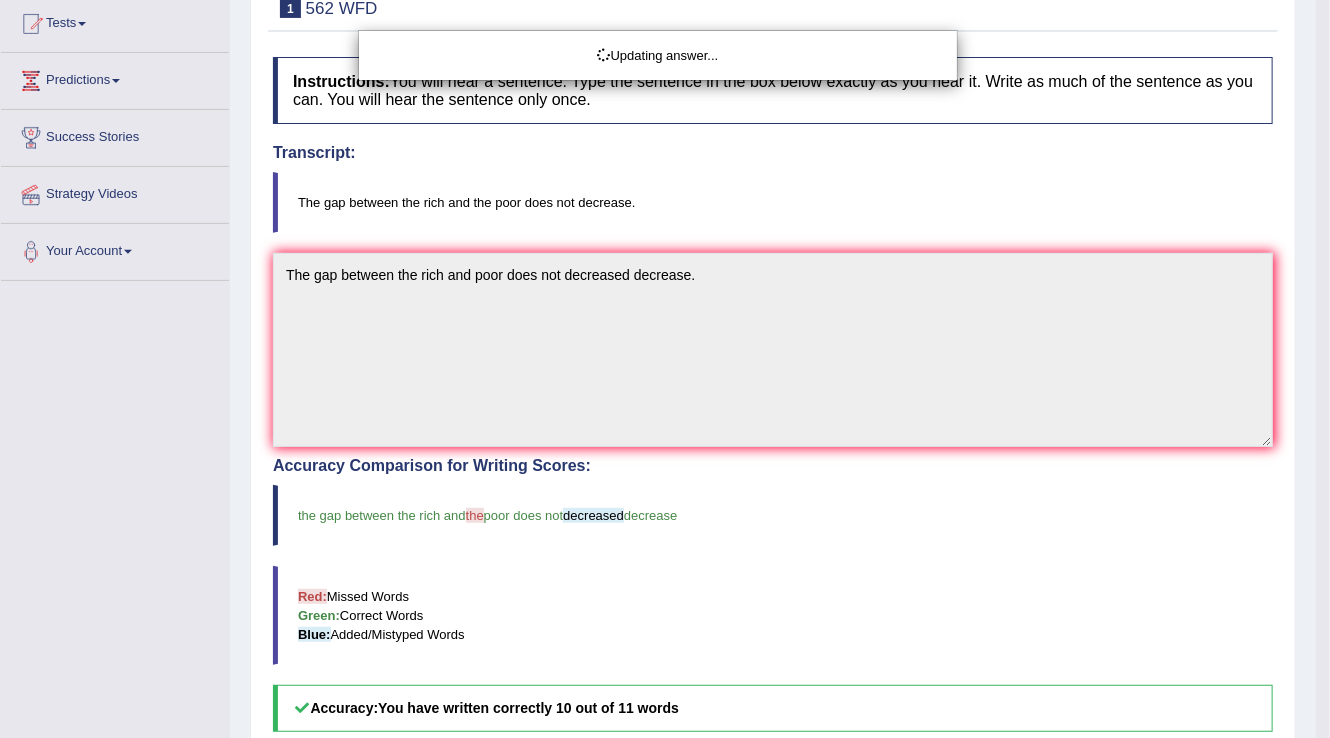 scroll, scrollTop: 240, scrollLeft: 0, axis: vertical 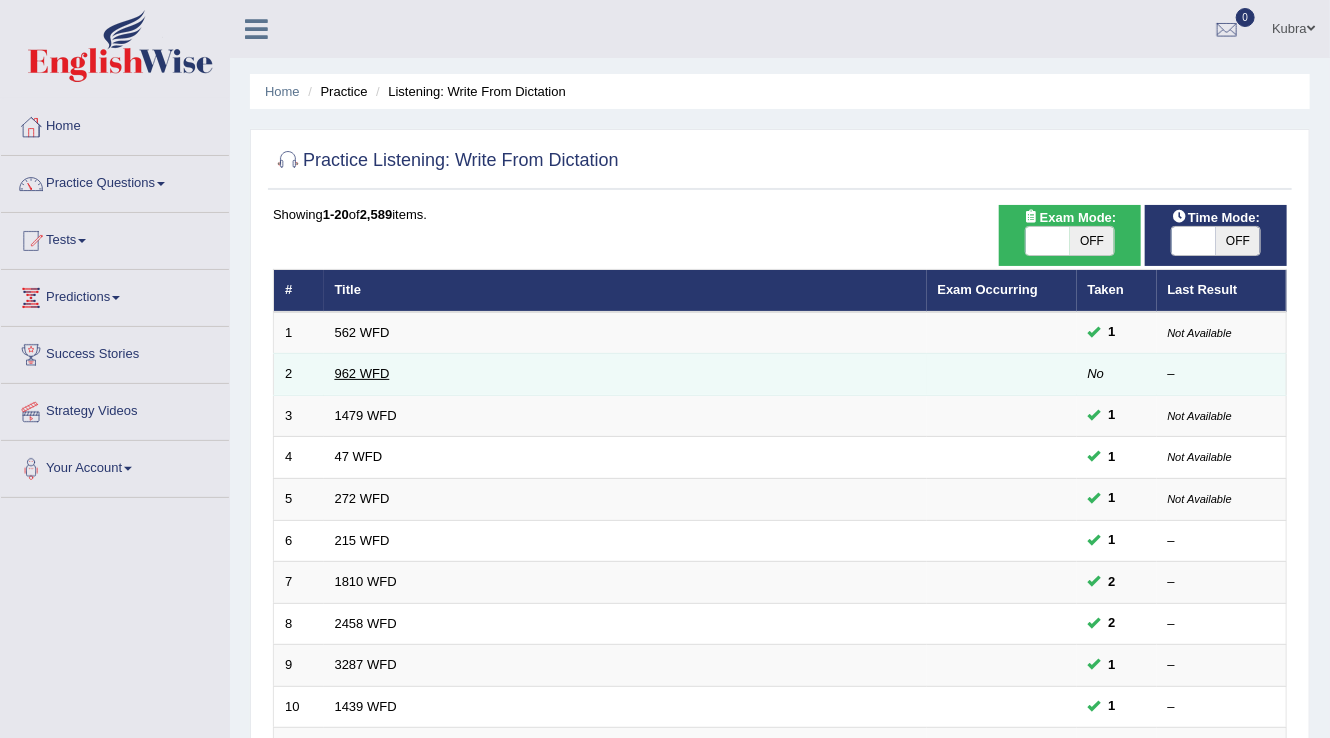 click on "962 WFD" at bounding box center (362, 373) 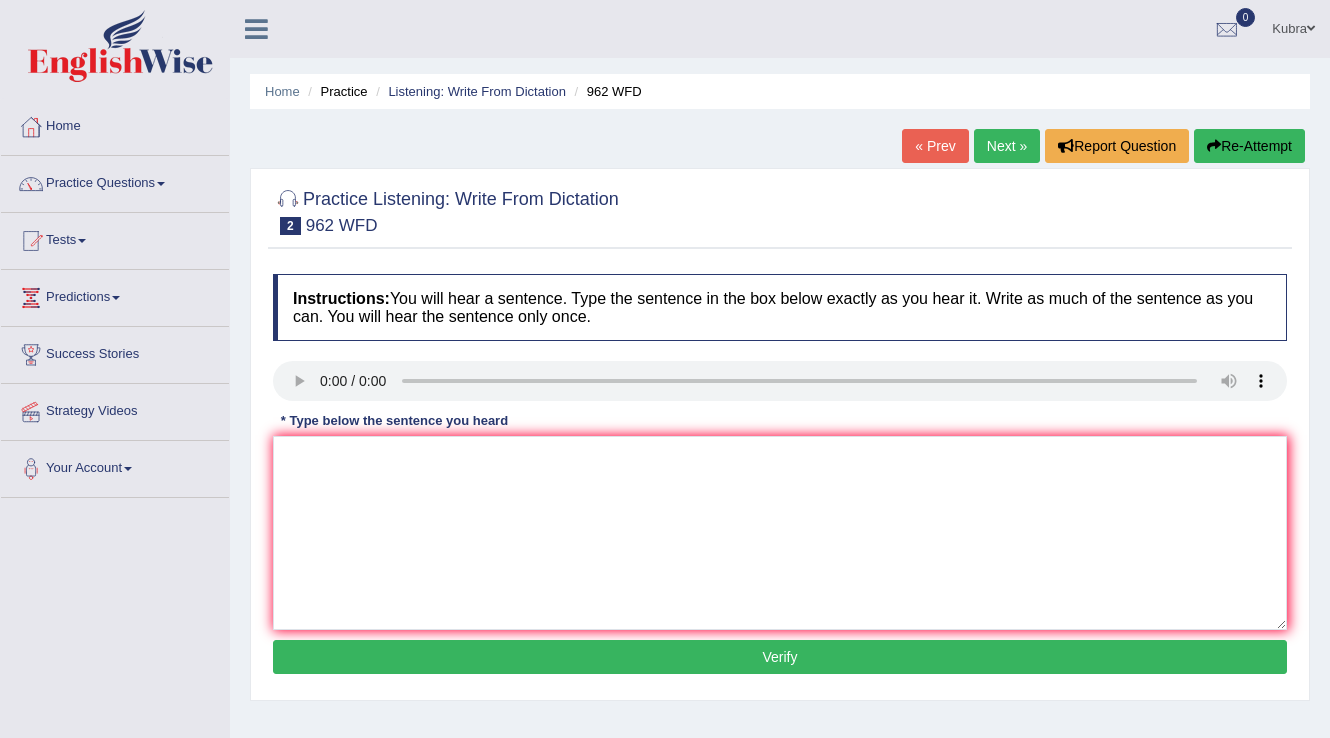 scroll, scrollTop: 0, scrollLeft: 0, axis: both 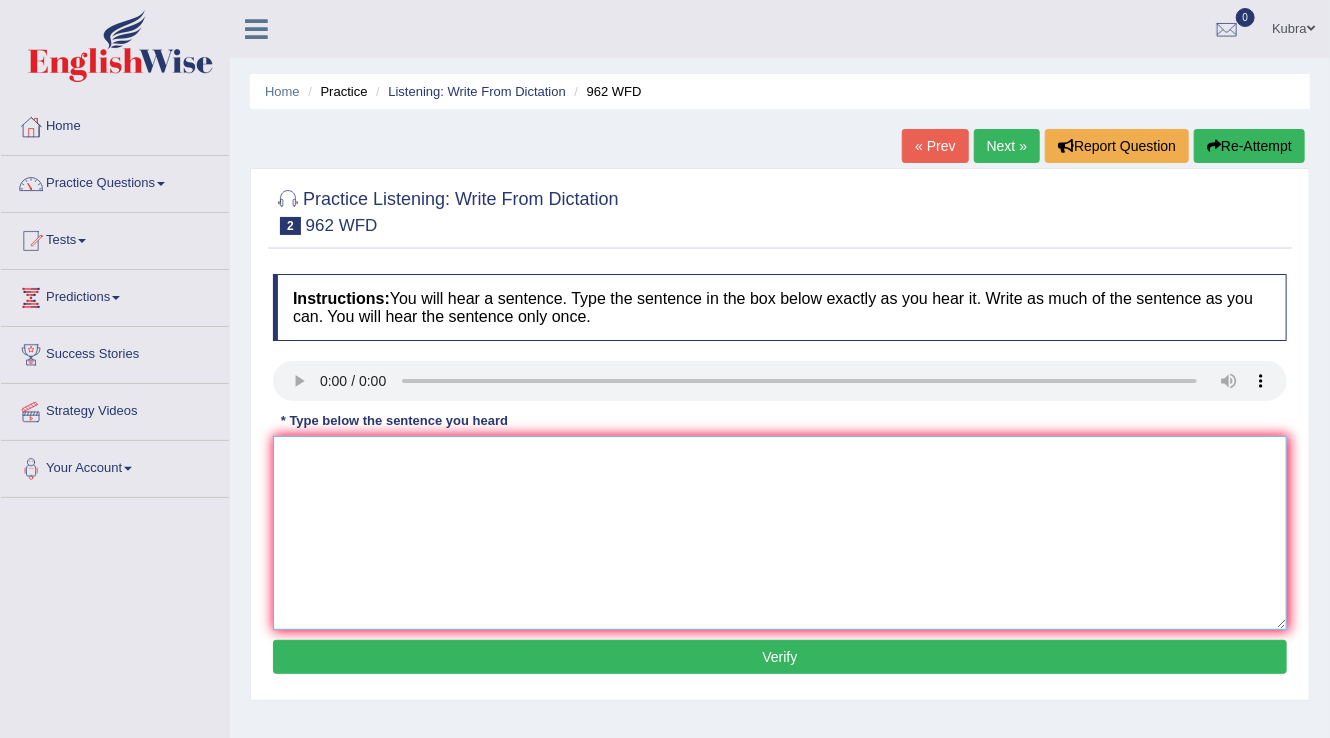 click at bounding box center (780, 533) 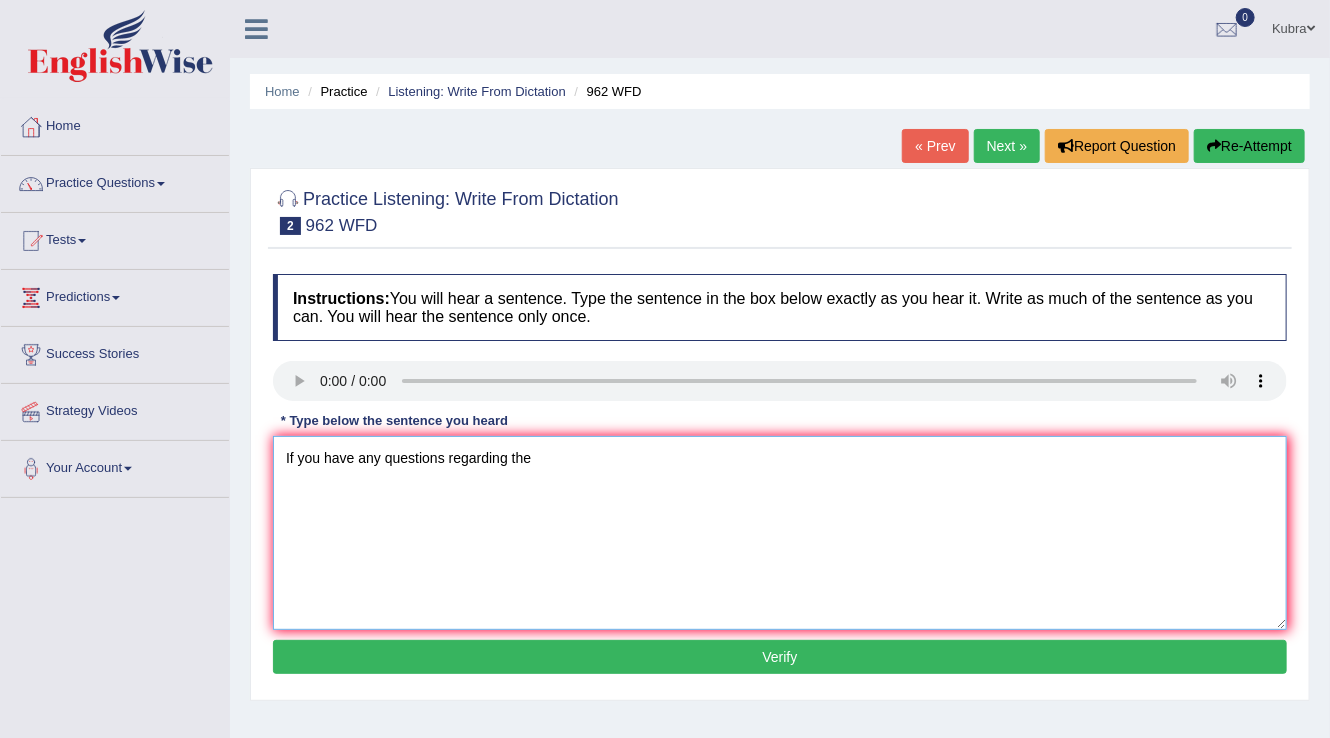 click on "If you have any questions regarding the" at bounding box center [780, 533] 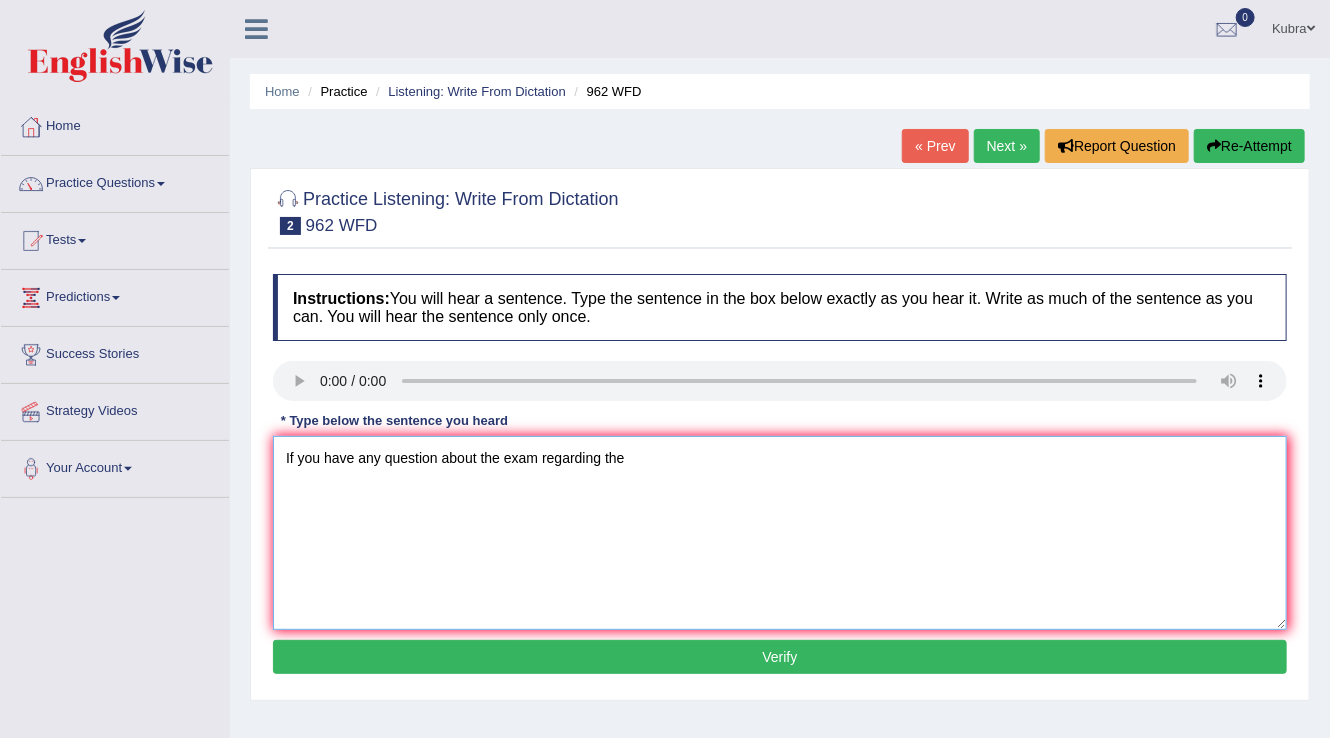 click on "If you have any question about the exam regarding the" at bounding box center [780, 533] 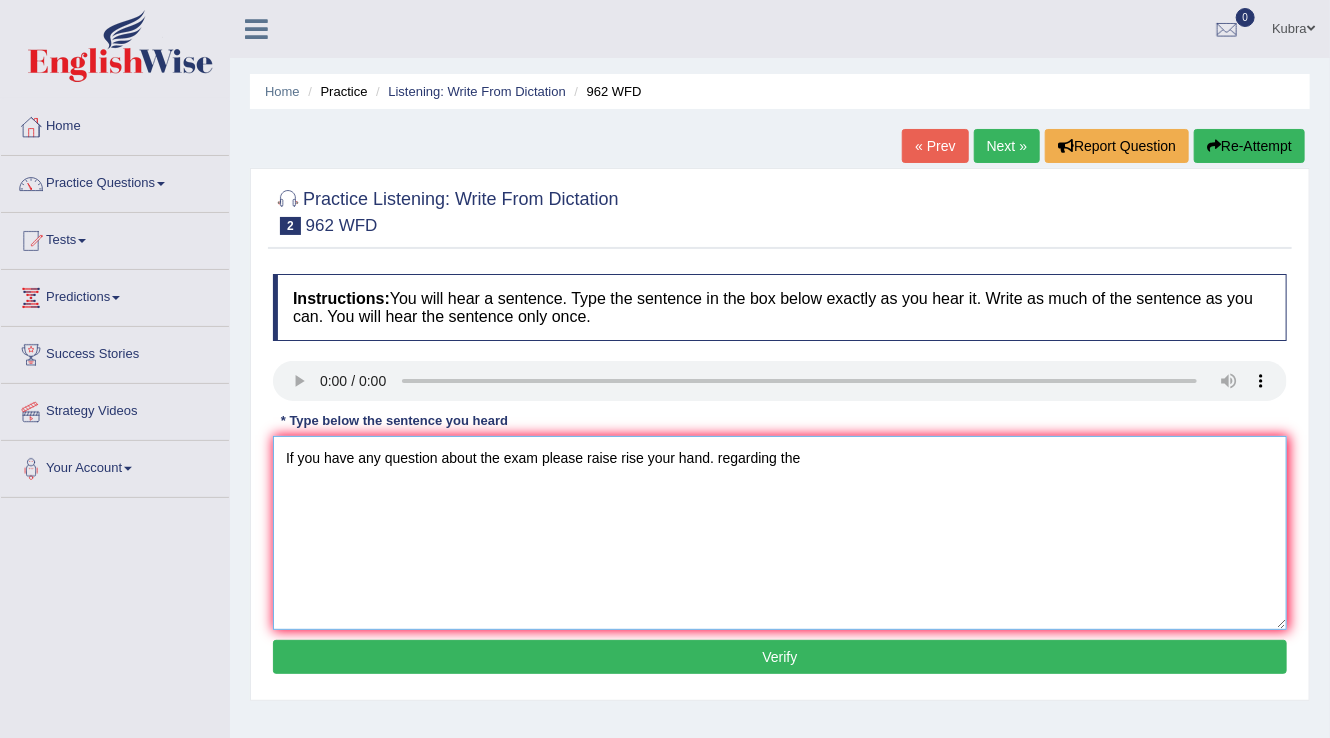 drag, startPoint x: 819, startPoint y: 461, endPoint x: 717, endPoint y: 495, distance: 107.51744 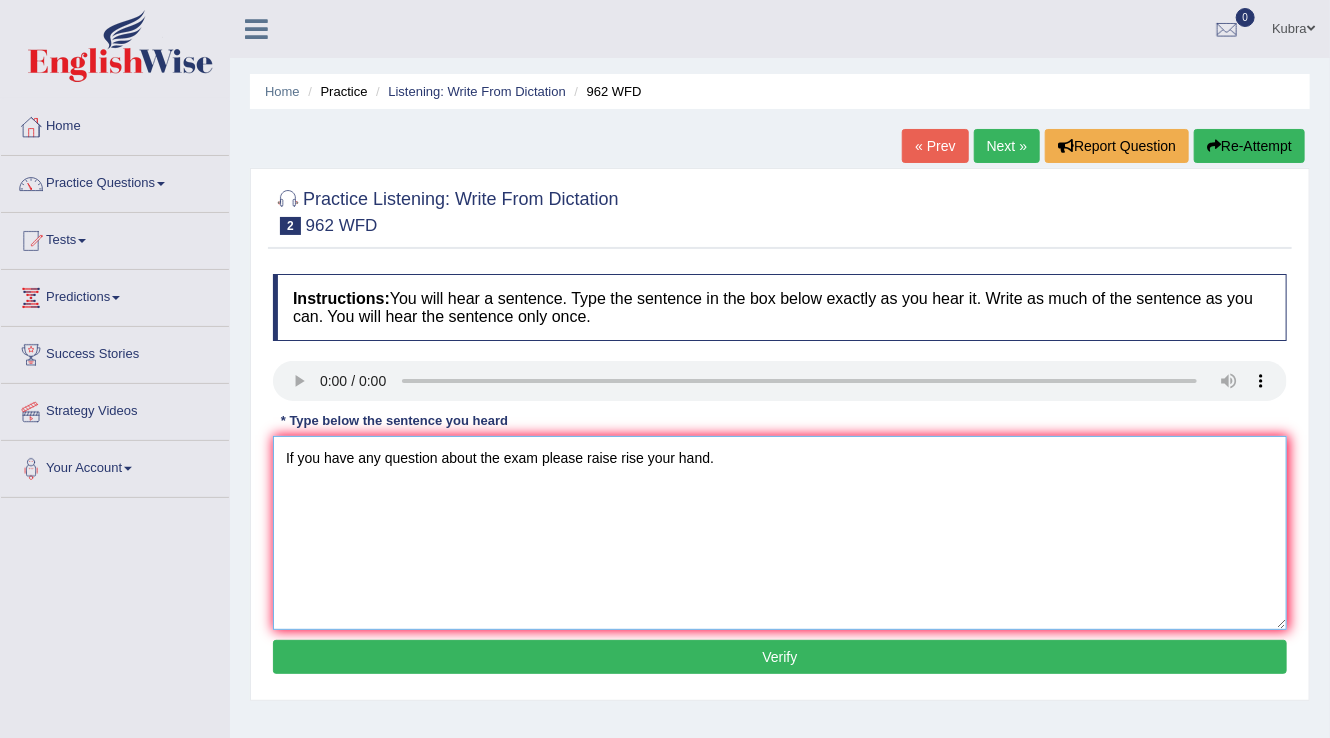 type on "If you have any question about the exam please raise rise your hand." 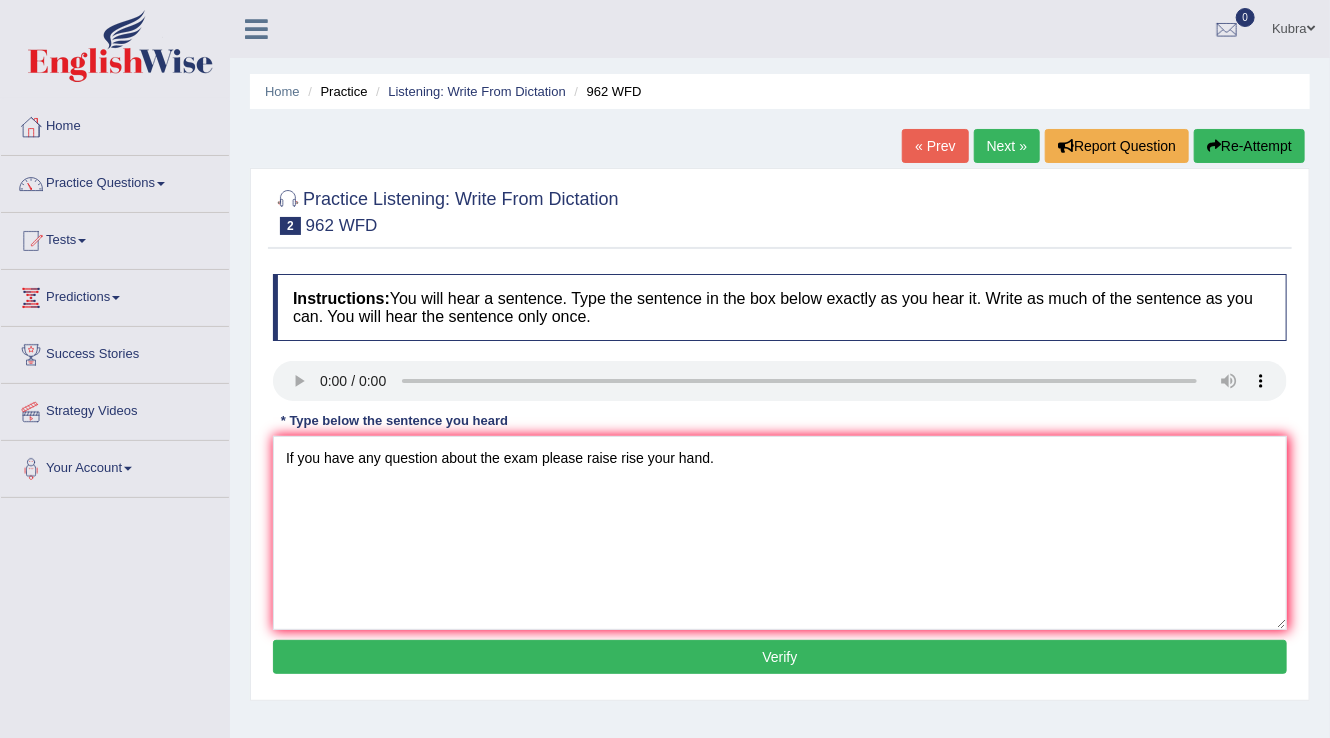 click on "Verify" at bounding box center [780, 657] 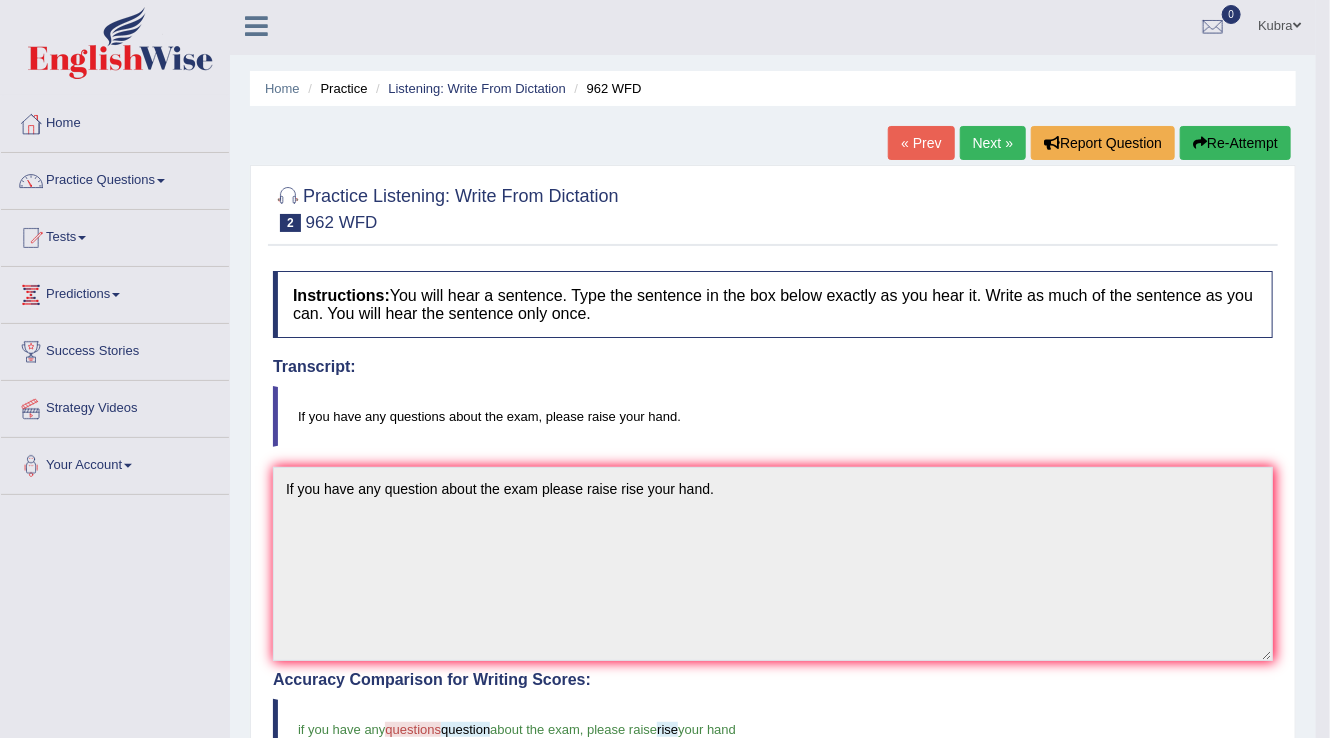 scroll, scrollTop: 0, scrollLeft: 0, axis: both 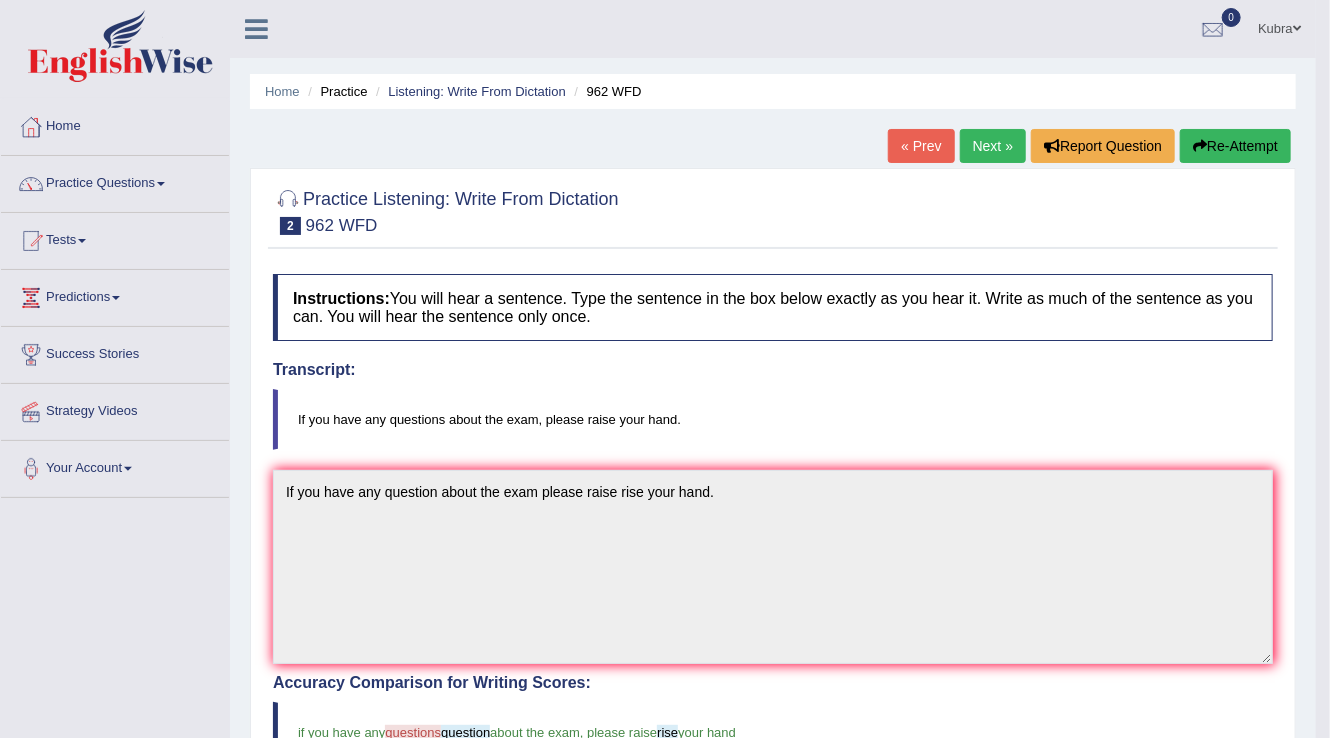 click on "Re-Attempt" at bounding box center (1235, 146) 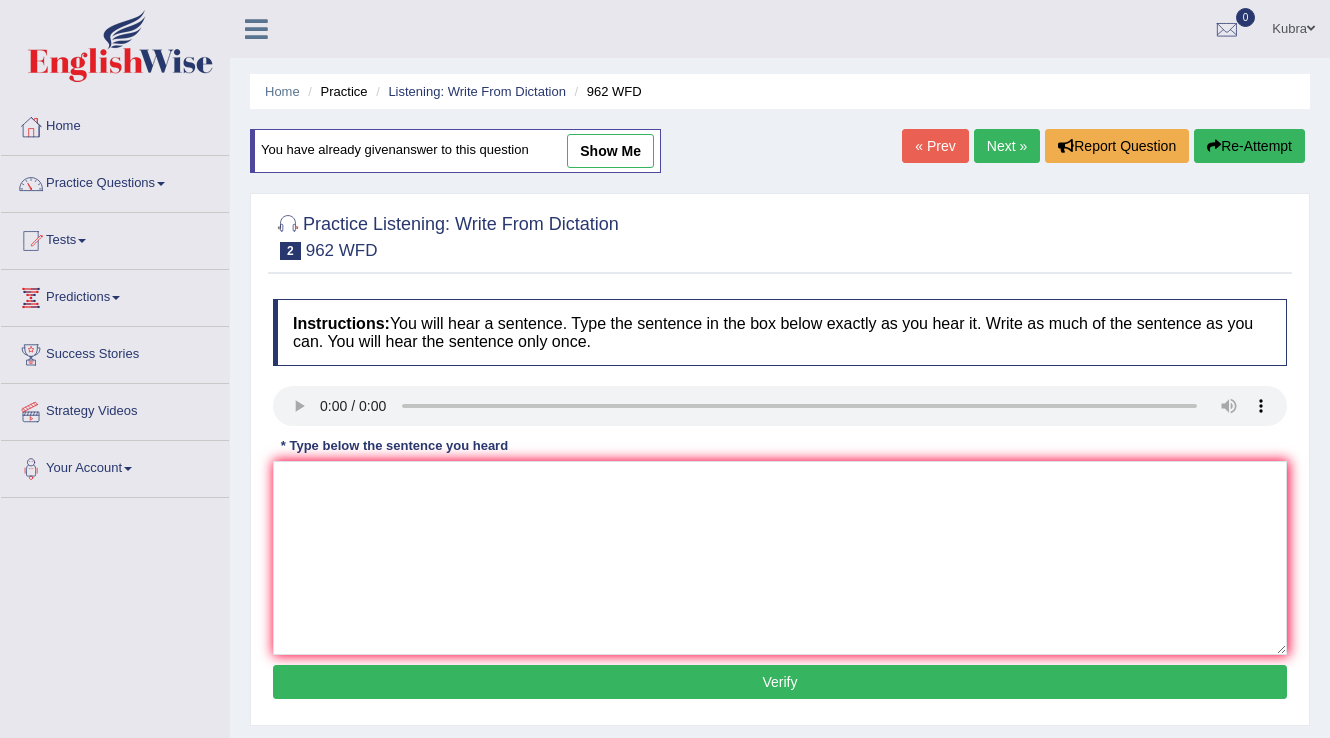 scroll, scrollTop: 0, scrollLeft: 0, axis: both 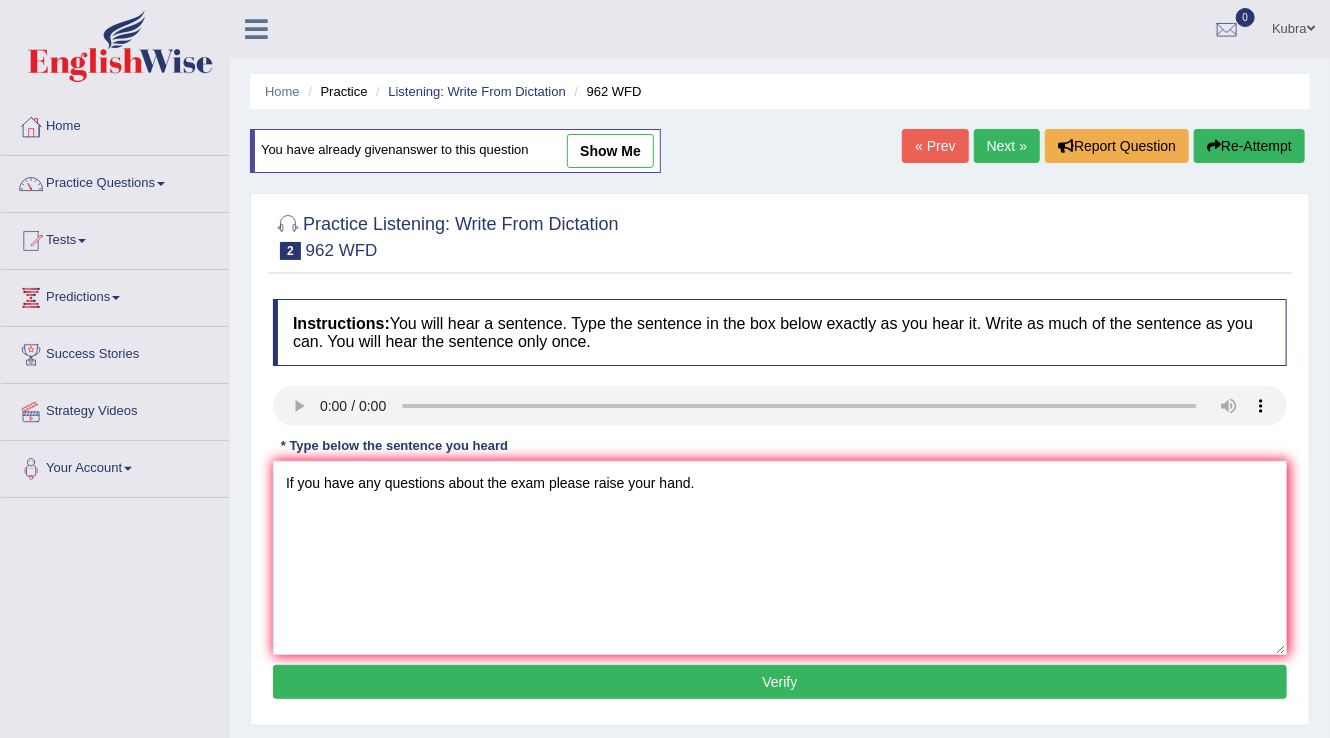 type on "If you have any questions about the exam please raise your hand." 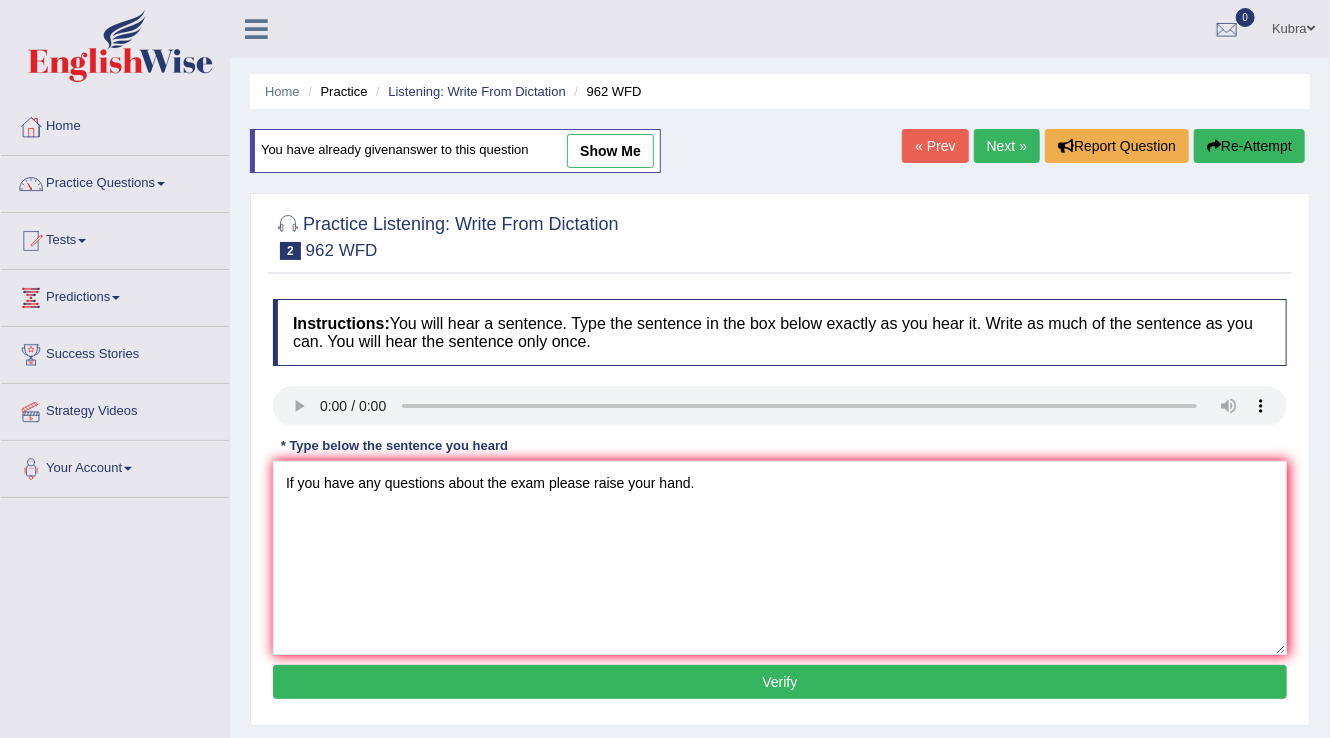 drag, startPoint x: 588, startPoint y: 683, endPoint x: 576, endPoint y: 663, distance: 23.323807 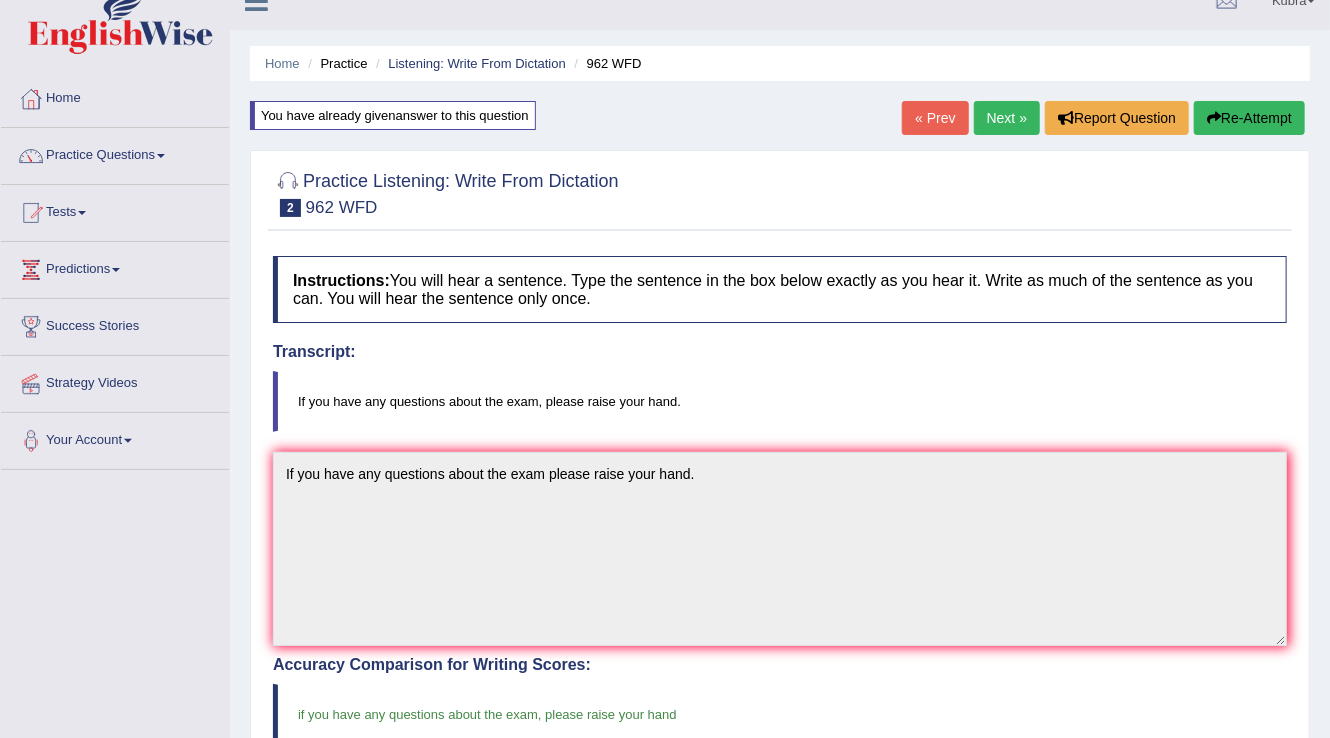 scroll, scrollTop: 0, scrollLeft: 0, axis: both 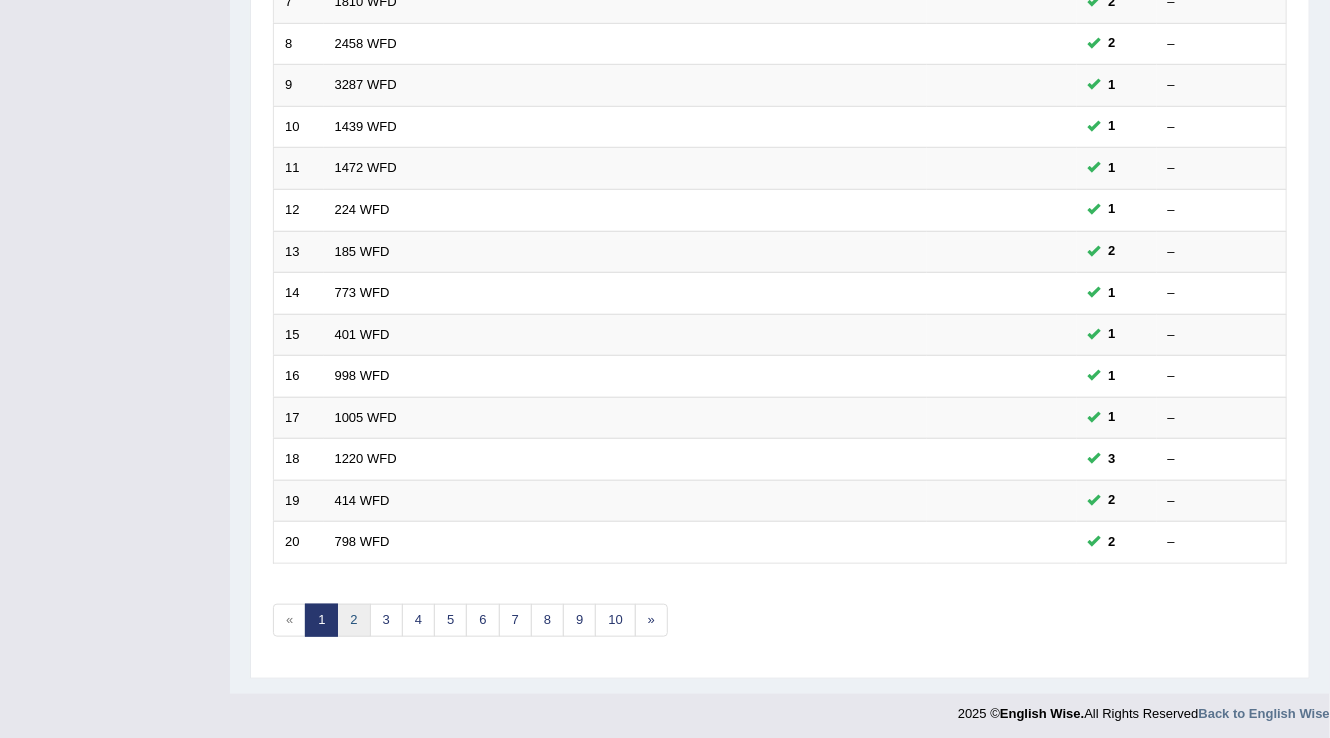 click on "2" at bounding box center [353, 620] 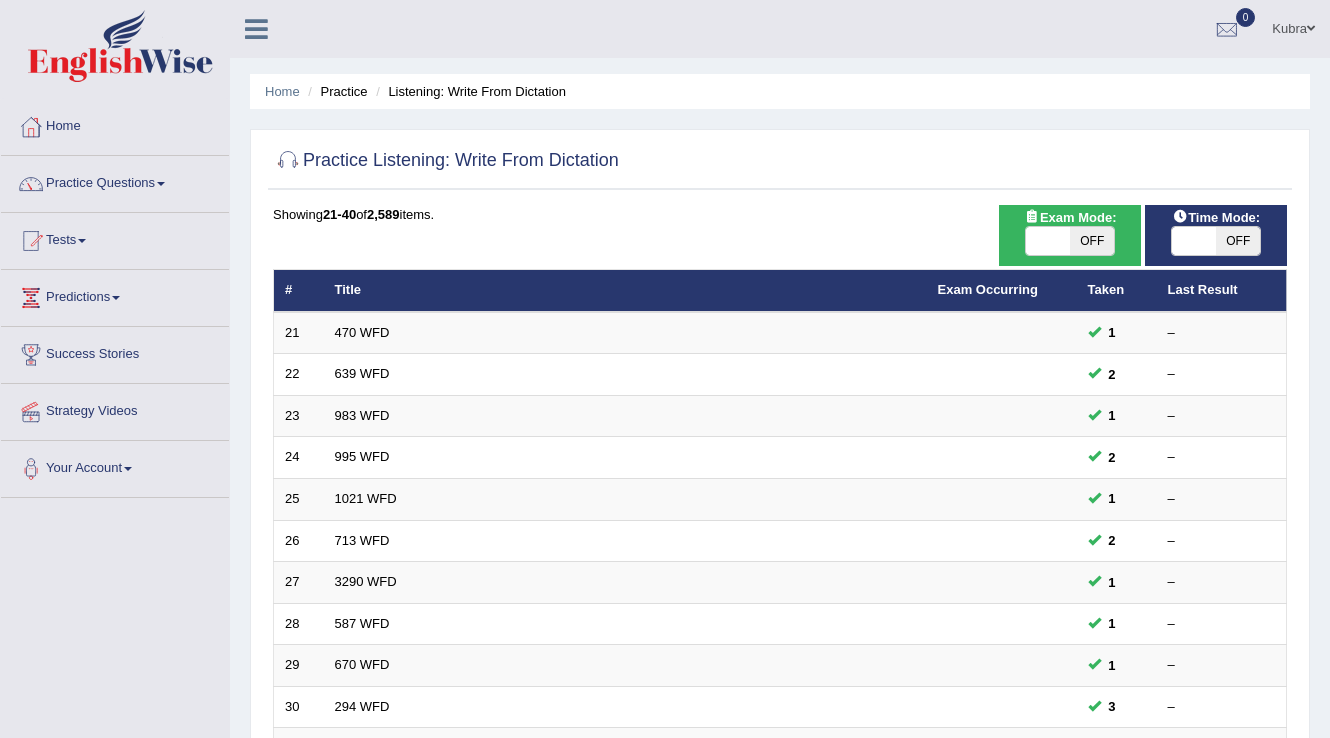 scroll, scrollTop: 580, scrollLeft: 0, axis: vertical 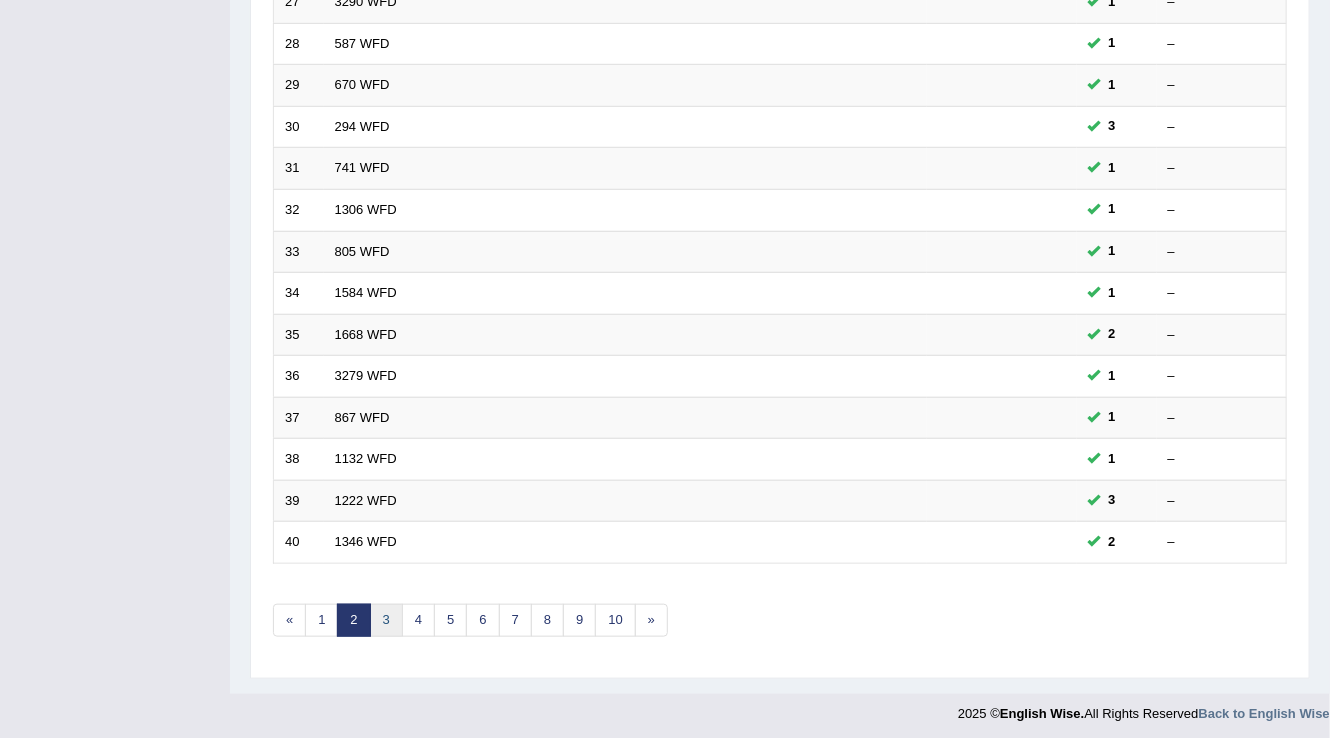 click on "3" at bounding box center [386, 620] 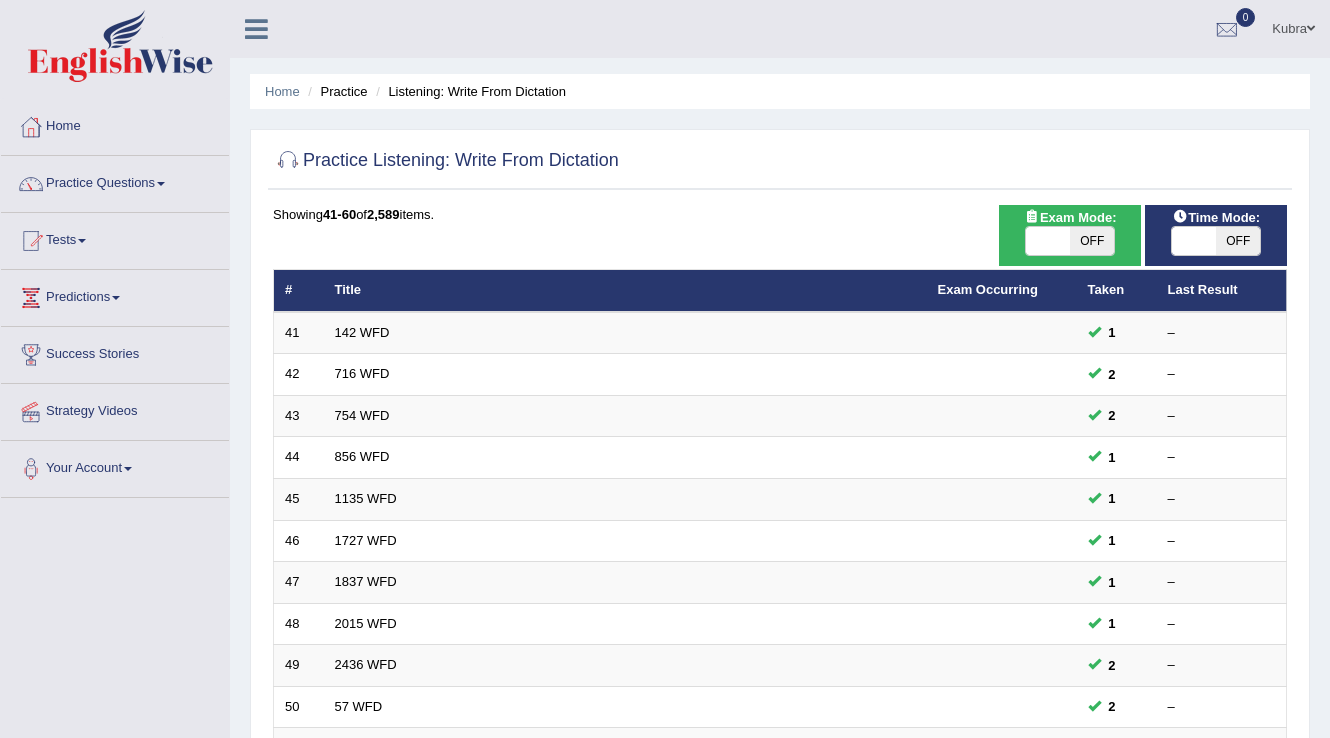 scroll, scrollTop: 580, scrollLeft: 0, axis: vertical 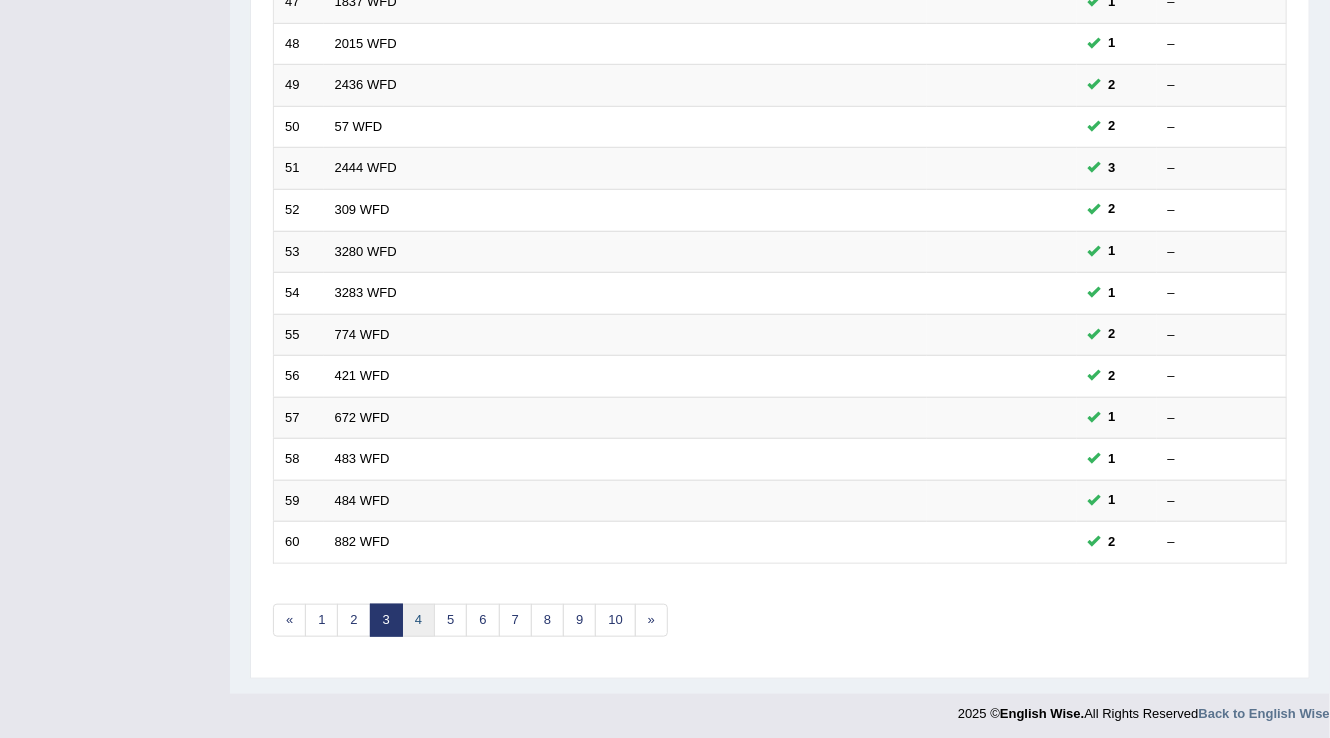 click on "4" at bounding box center [418, 620] 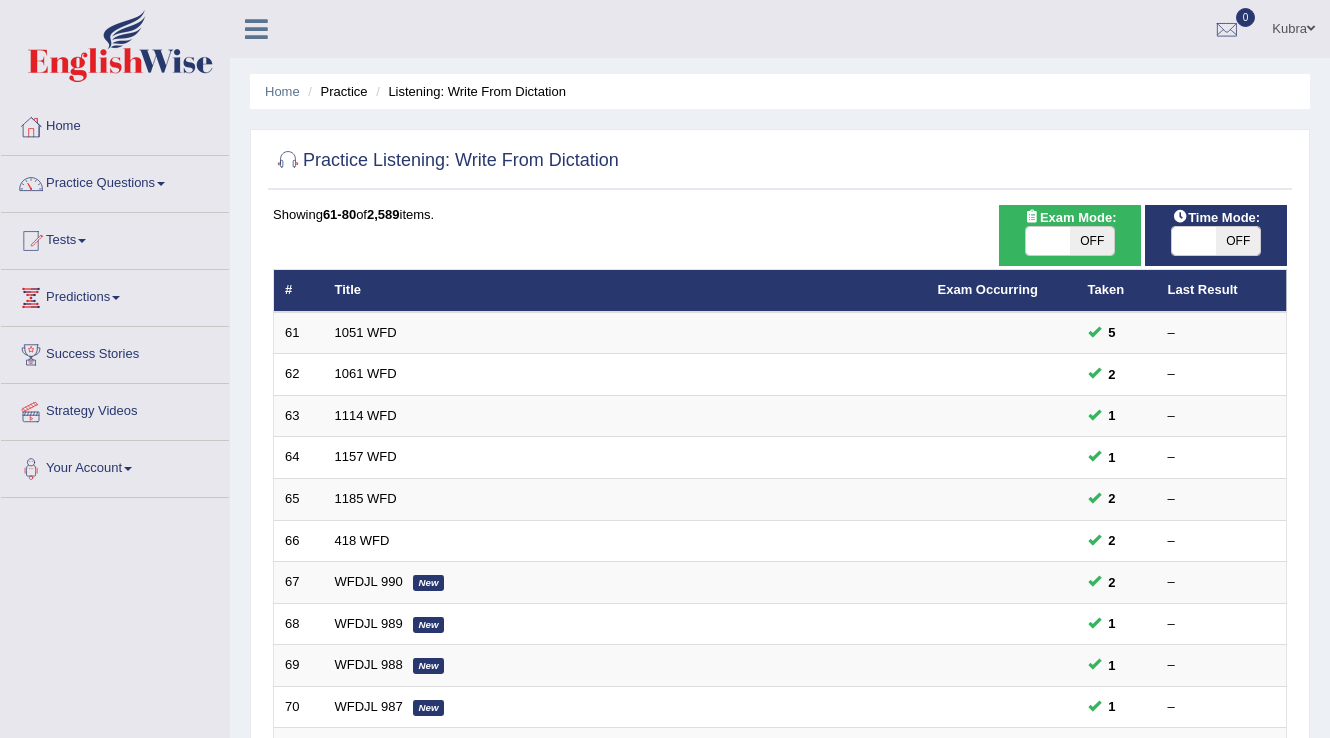 scroll, scrollTop: 580, scrollLeft: 0, axis: vertical 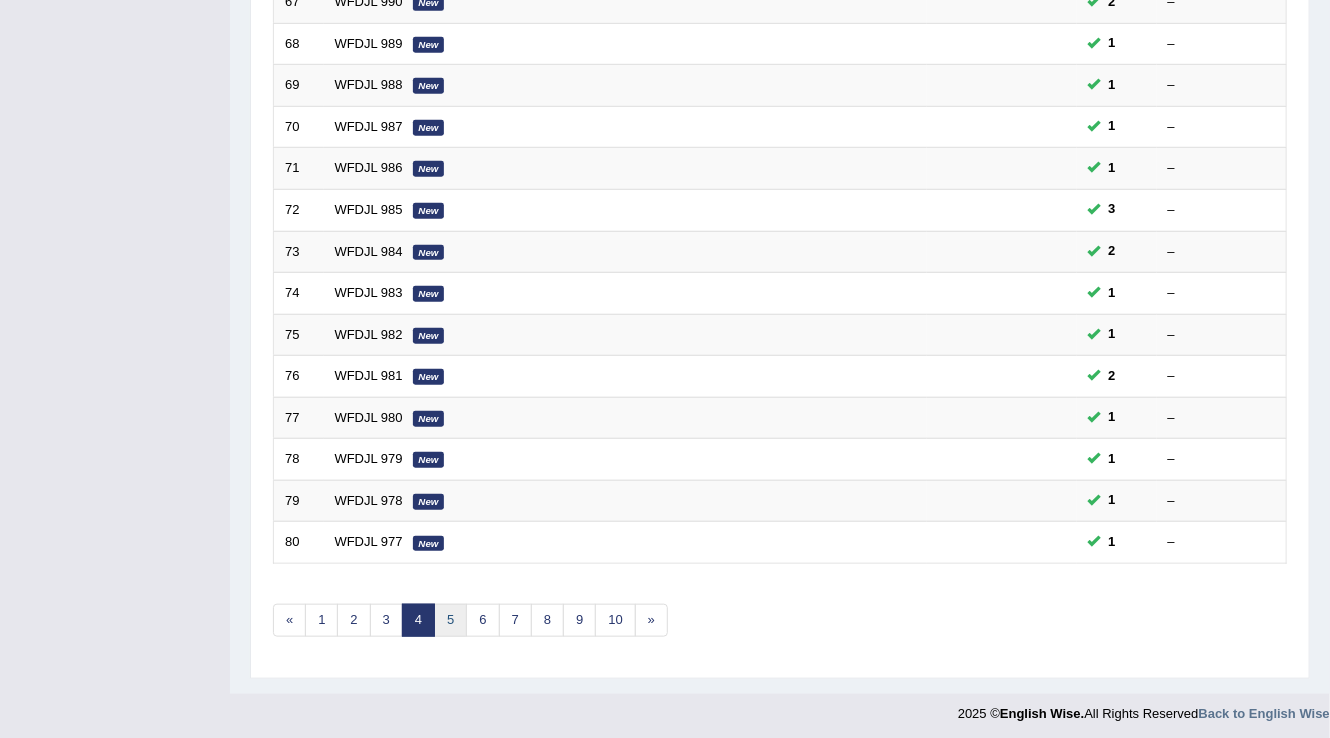 click on "5" at bounding box center [450, 620] 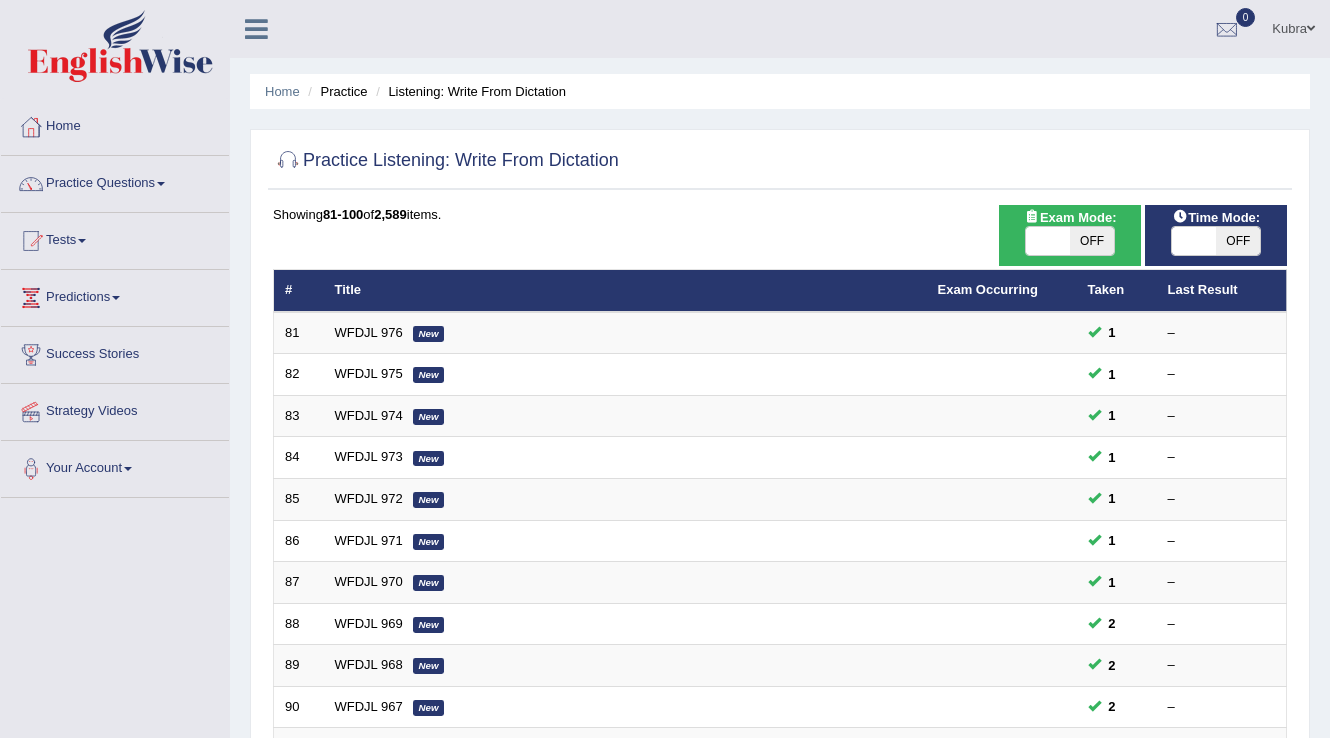 scroll, scrollTop: 580, scrollLeft: 0, axis: vertical 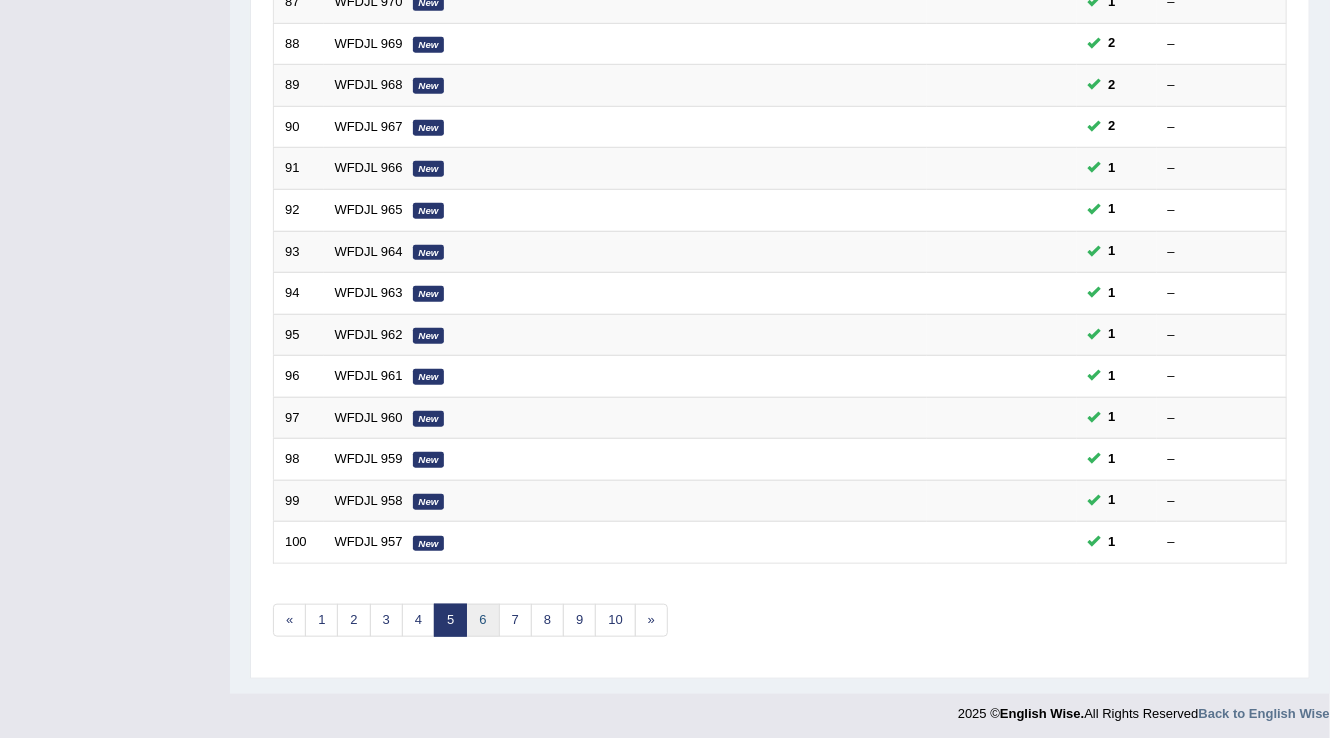 click on "6" at bounding box center [482, 620] 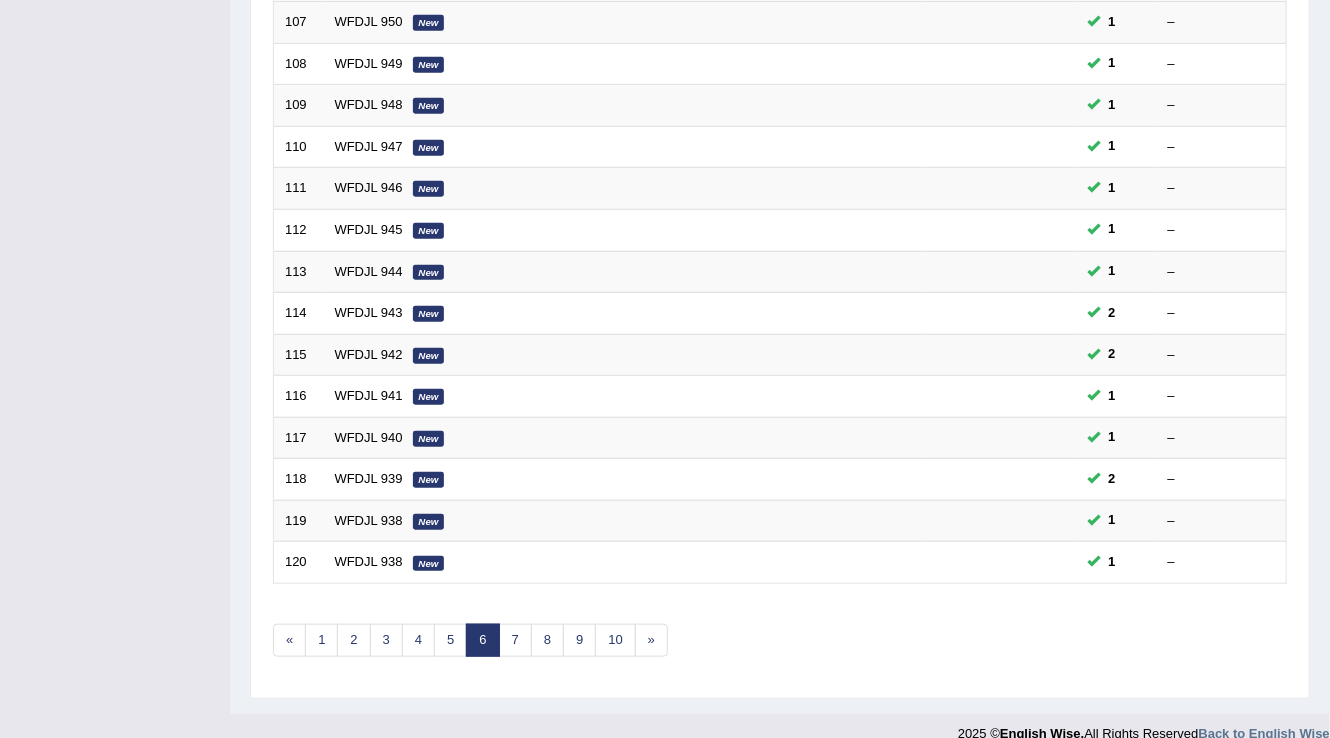 scroll, scrollTop: 560, scrollLeft: 0, axis: vertical 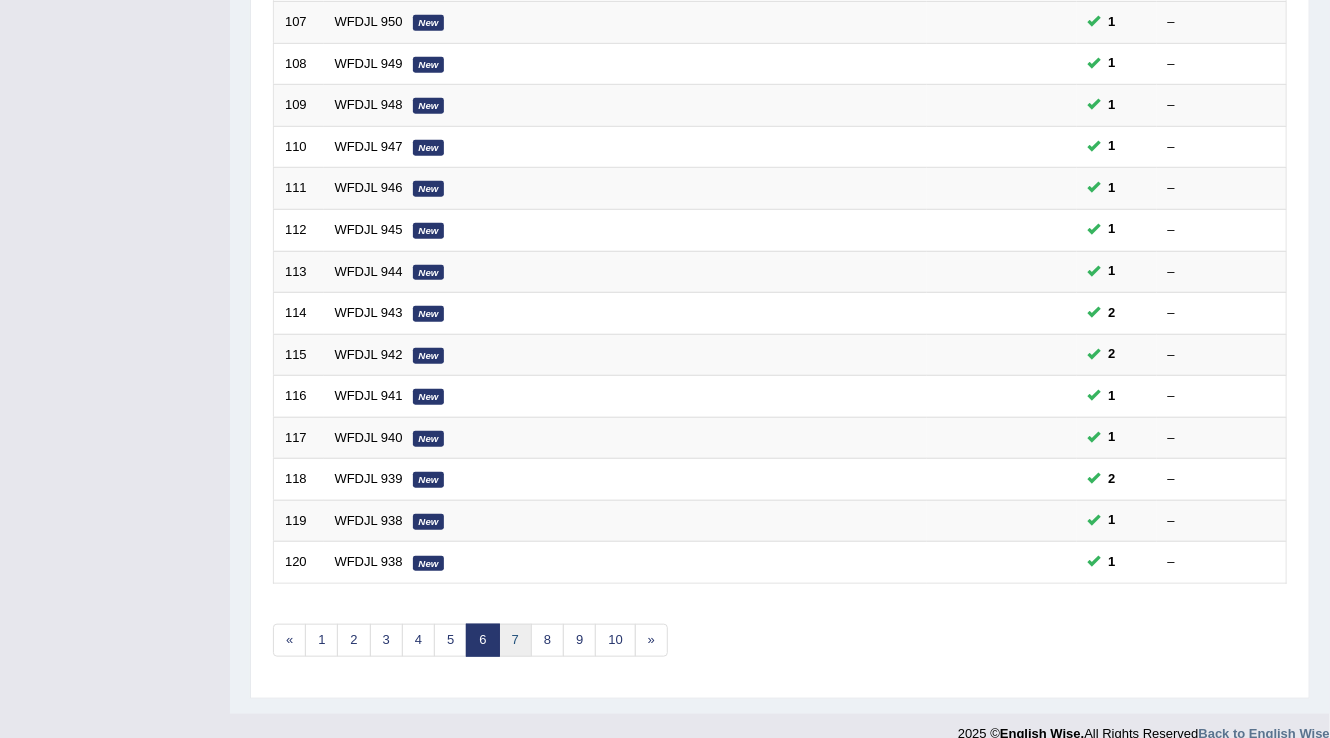 click on "7" at bounding box center [515, 640] 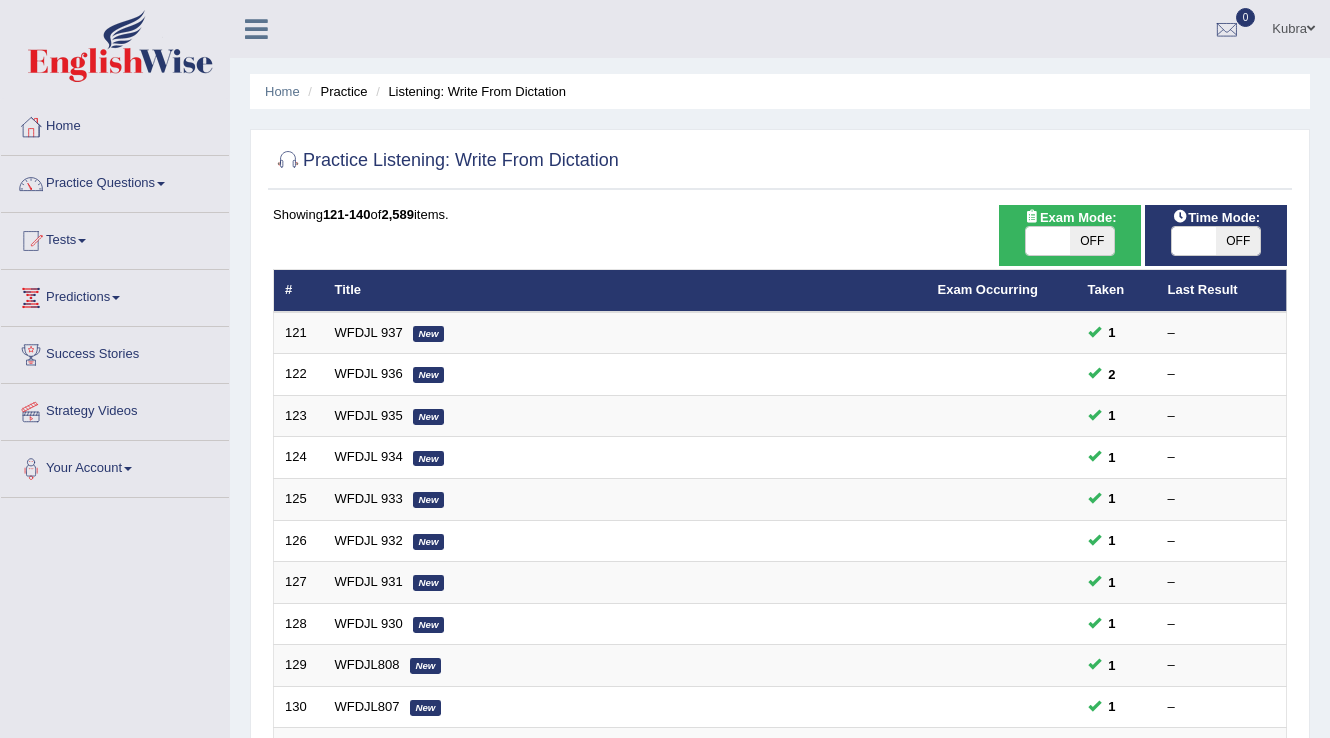 scroll, scrollTop: 580, scrollLeft: 0, axis: vertical 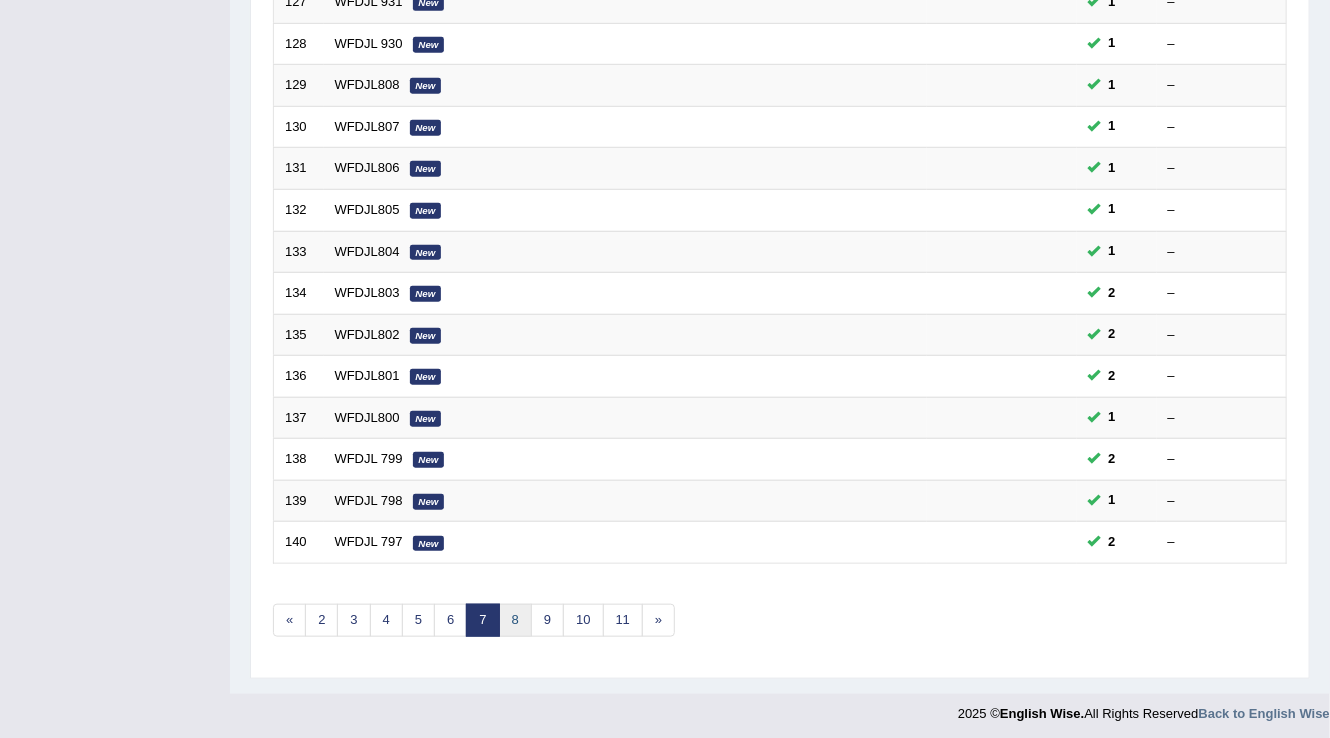 click on "8" at bounding box center (515, 620) 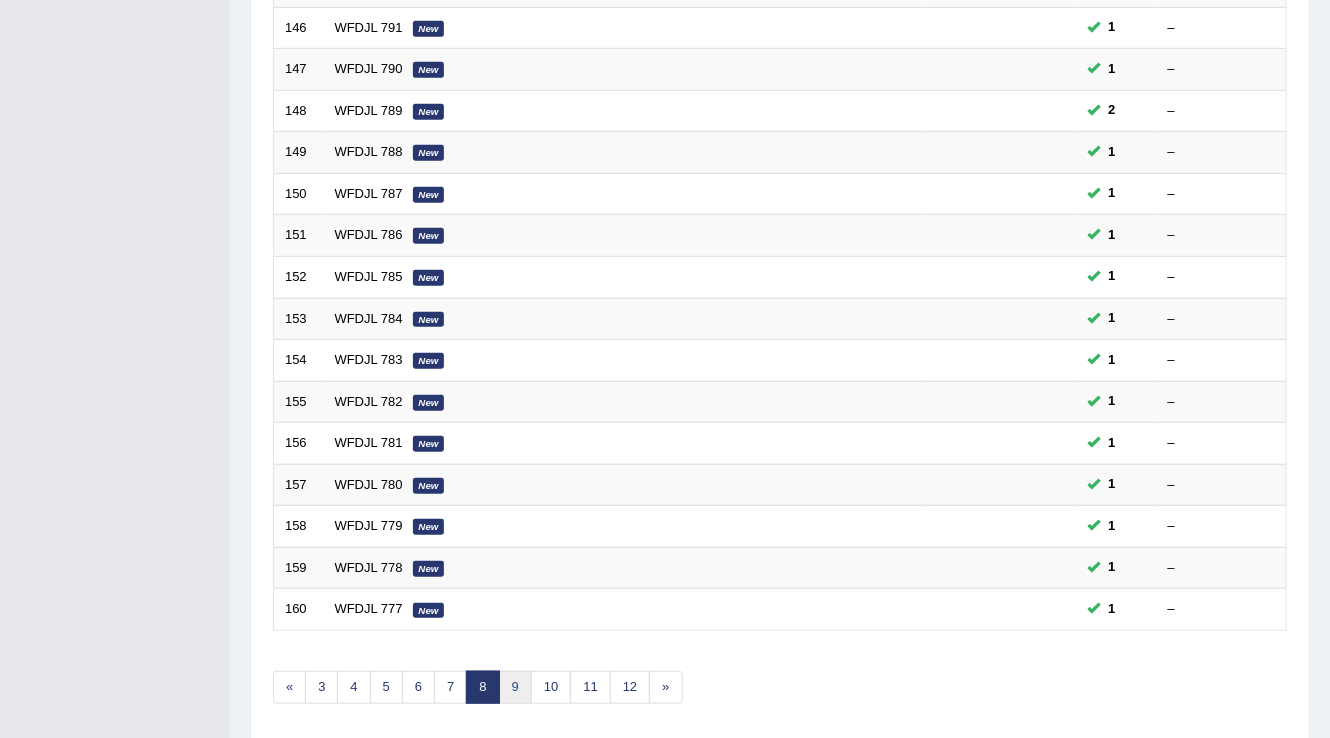 scroll, scrollTop: 0, scrollLeft: 0, axis: both 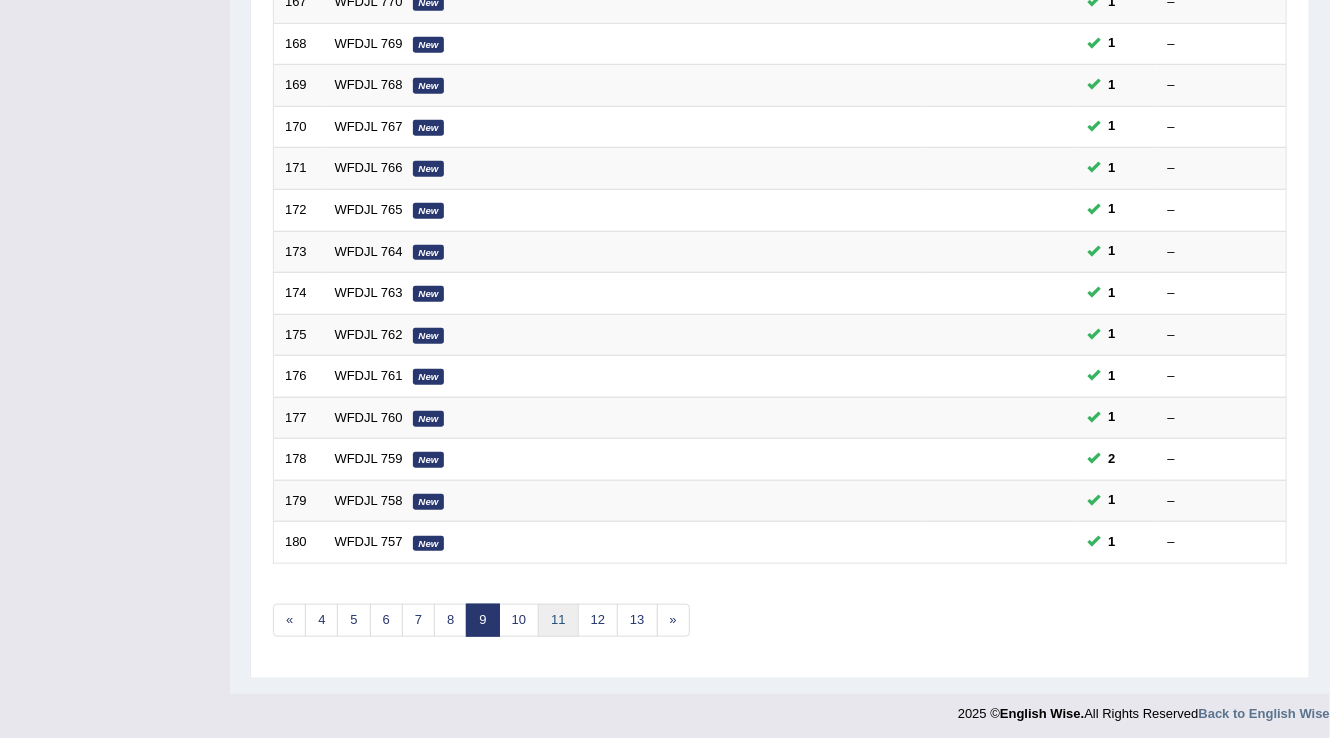 click on "11" at bounding box center [558, 620] 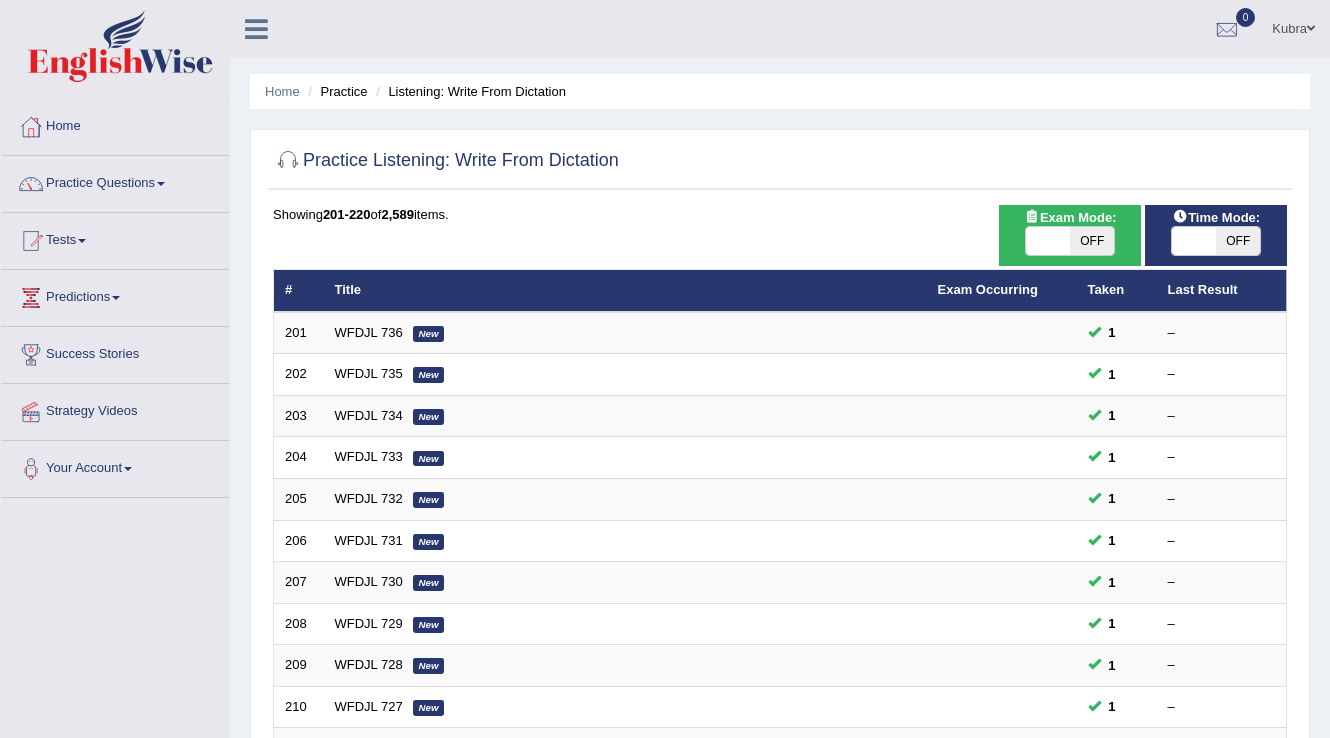 scroll, scrollTop: 572, scrollLeft: 0, axis: vertical 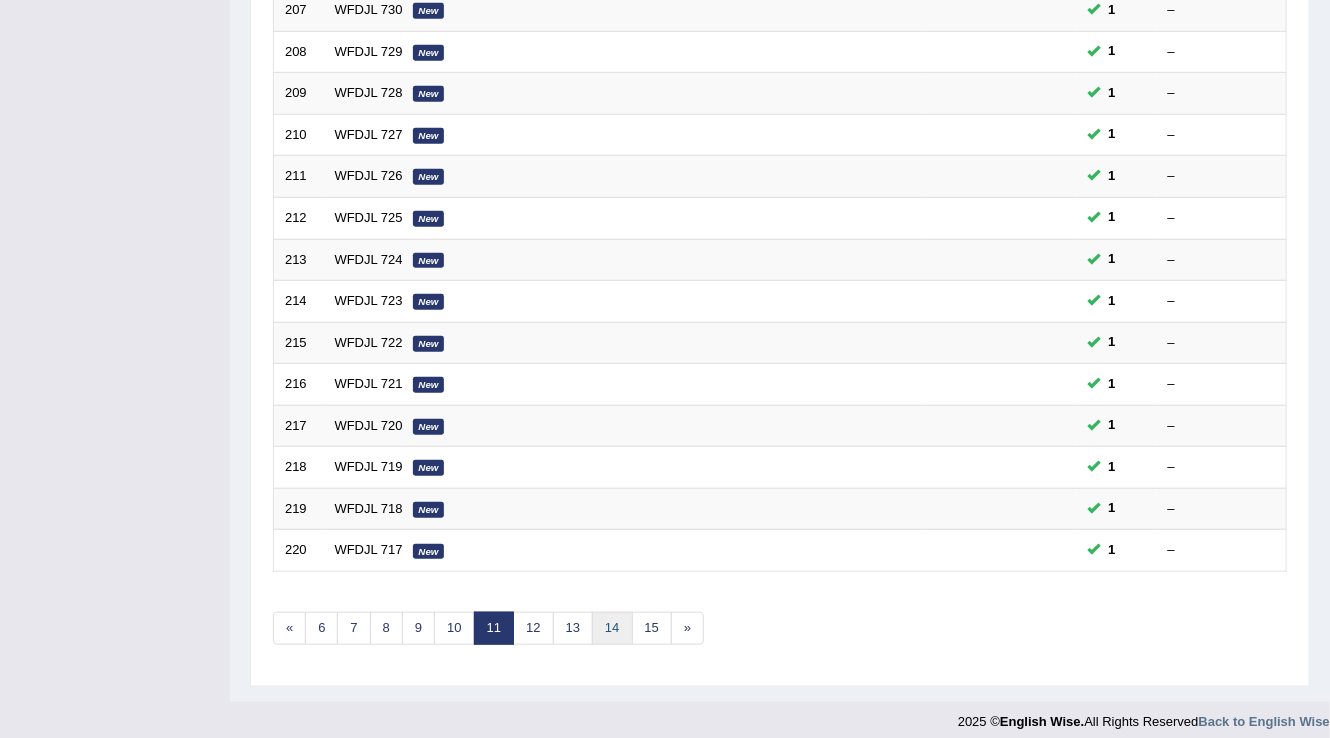 click on "14" at bounding box center [612, 628] 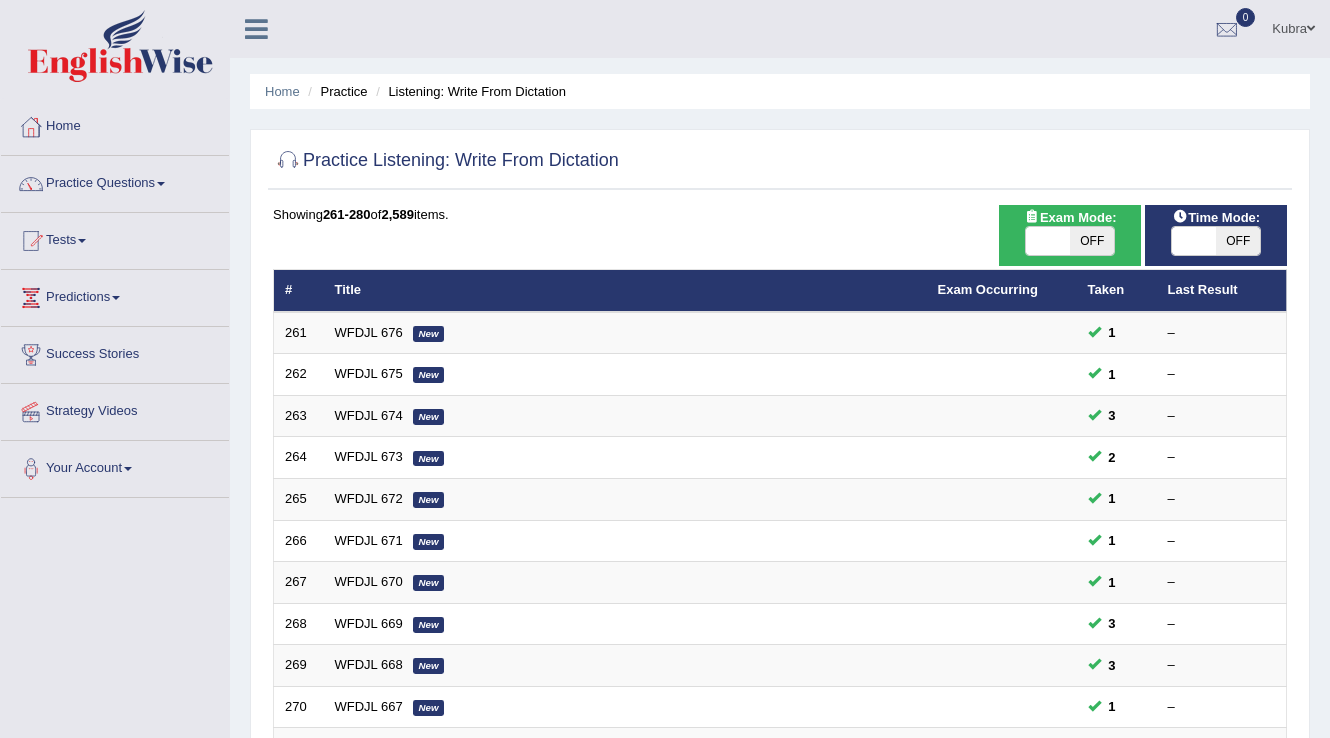 scroll, scrollTop: 572, scrollLeft: 0, axis: vertical 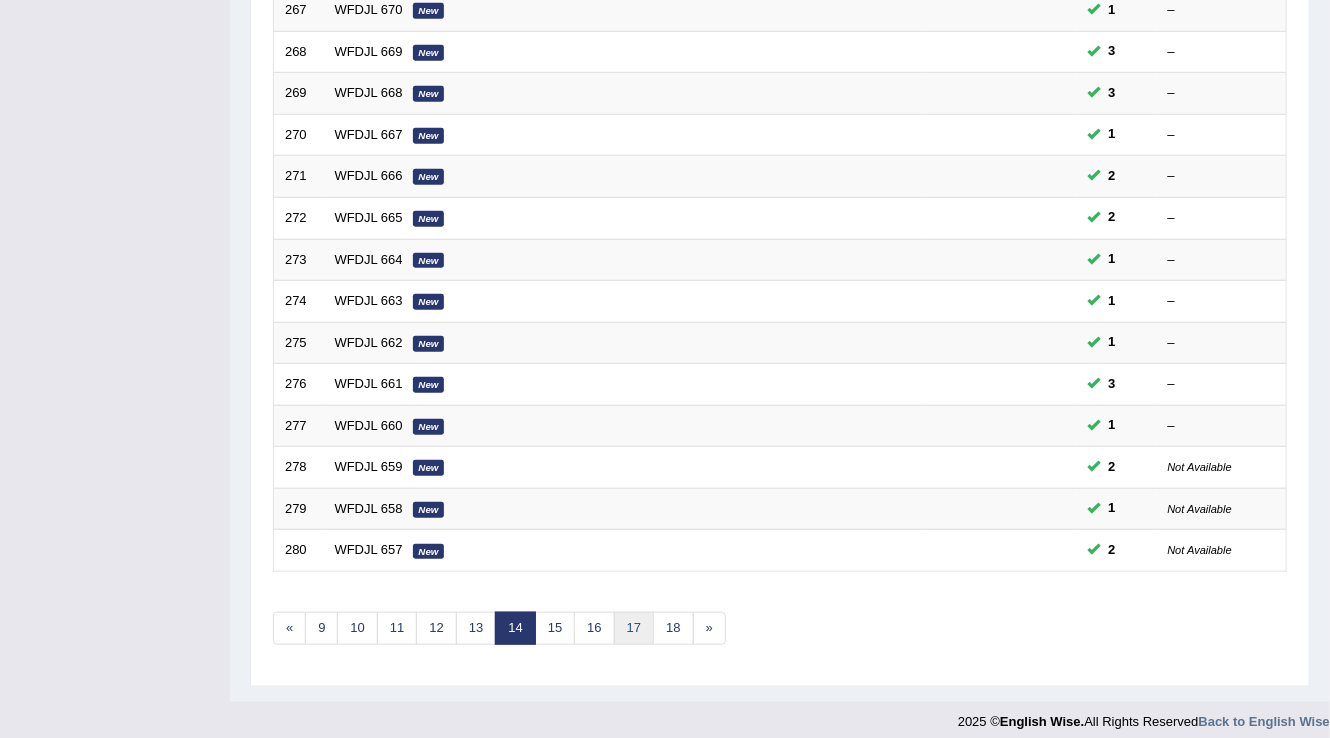 click on "17" at bounding box center (634, 628) 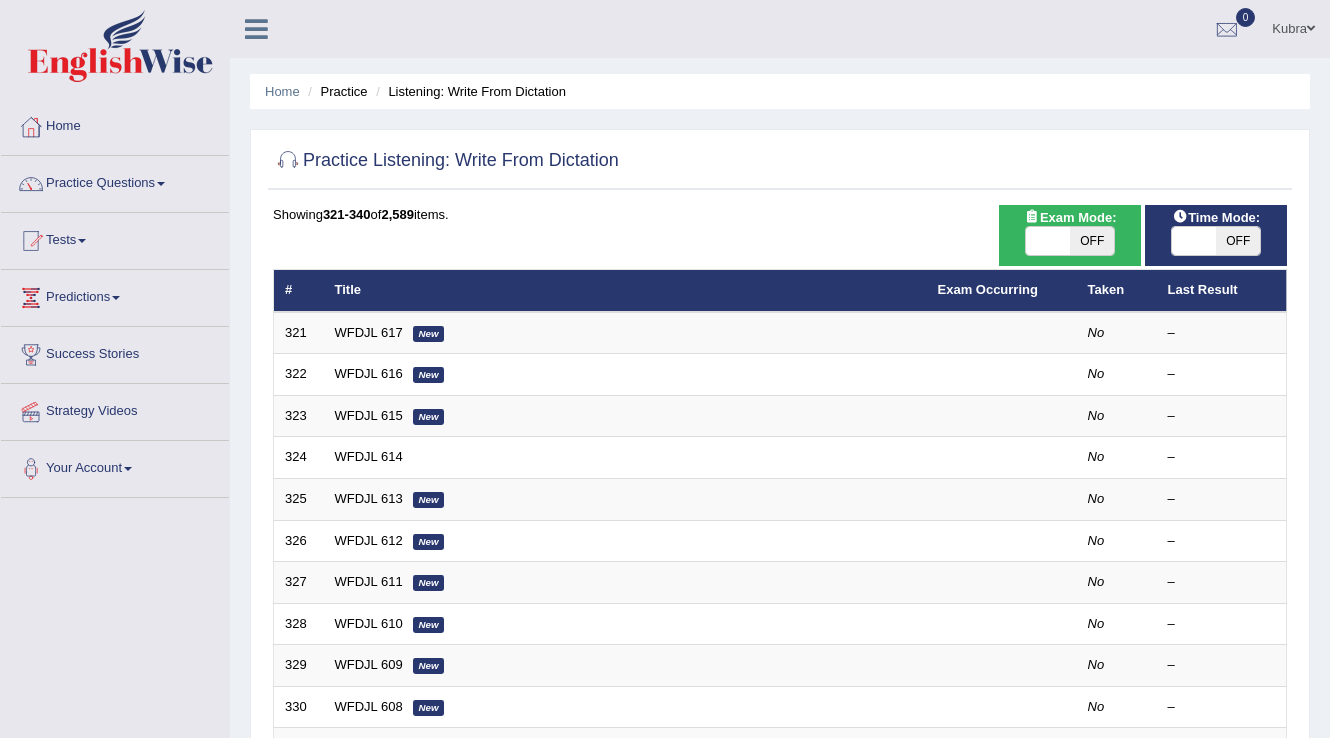 scroll, scrollTop: 580, scrollLeft: 0, axis: vertical 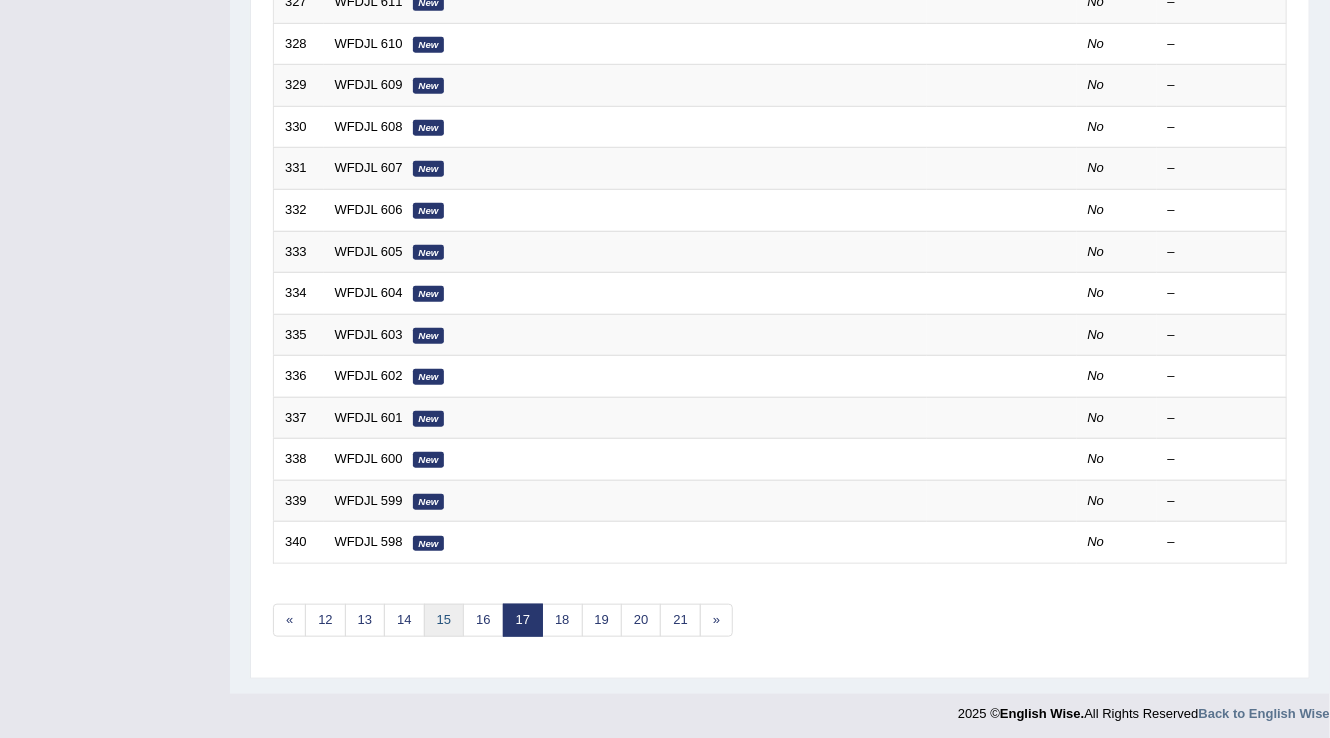 click on "15" at bounding box center (444, 620) 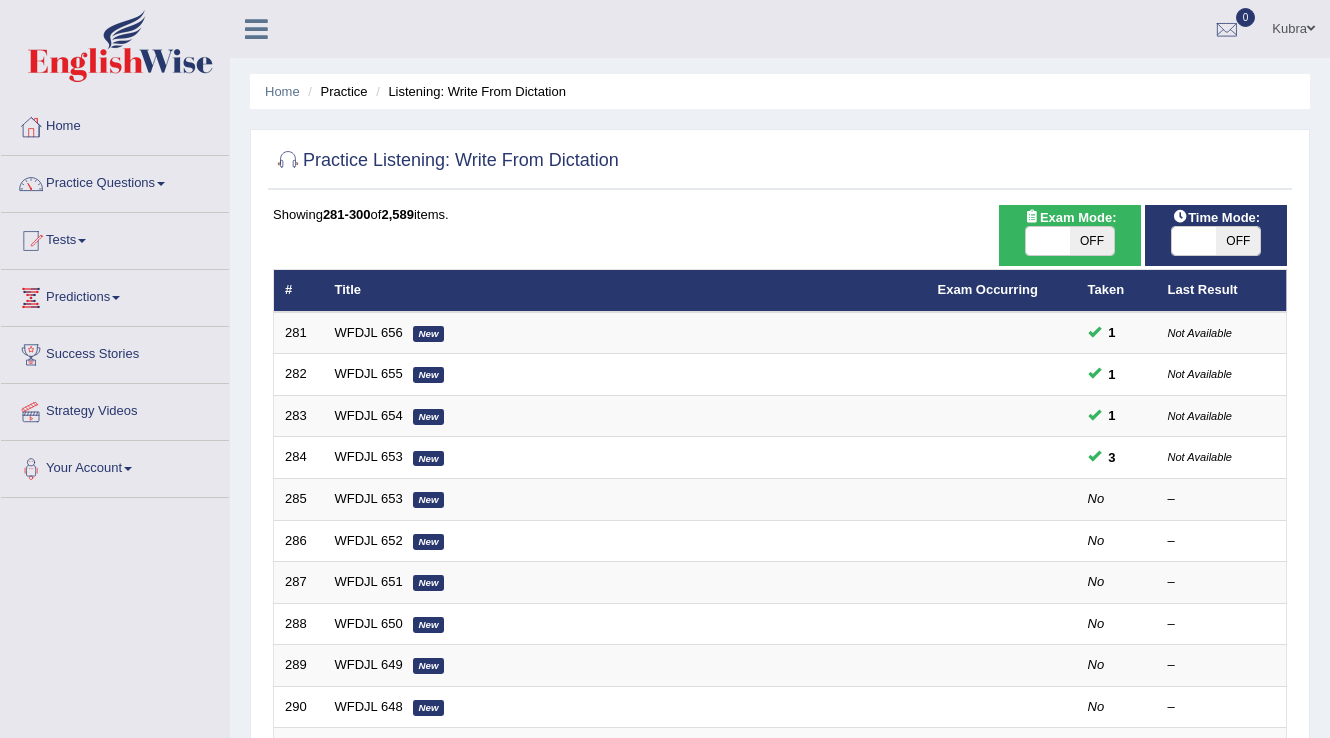 scroll, scrollTop: 580, scrollLeft: 0, axis: vertical 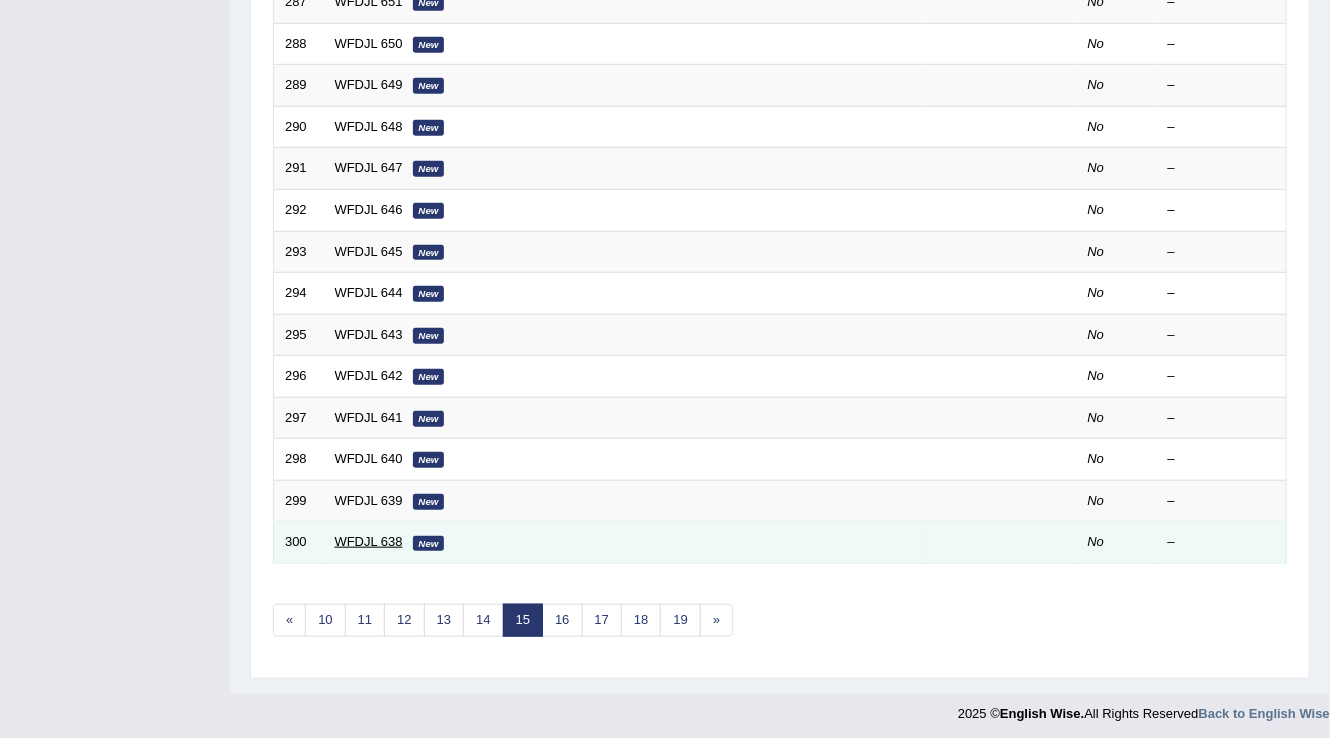 click on "WFDJL 638" at bounding box center [369, 541] 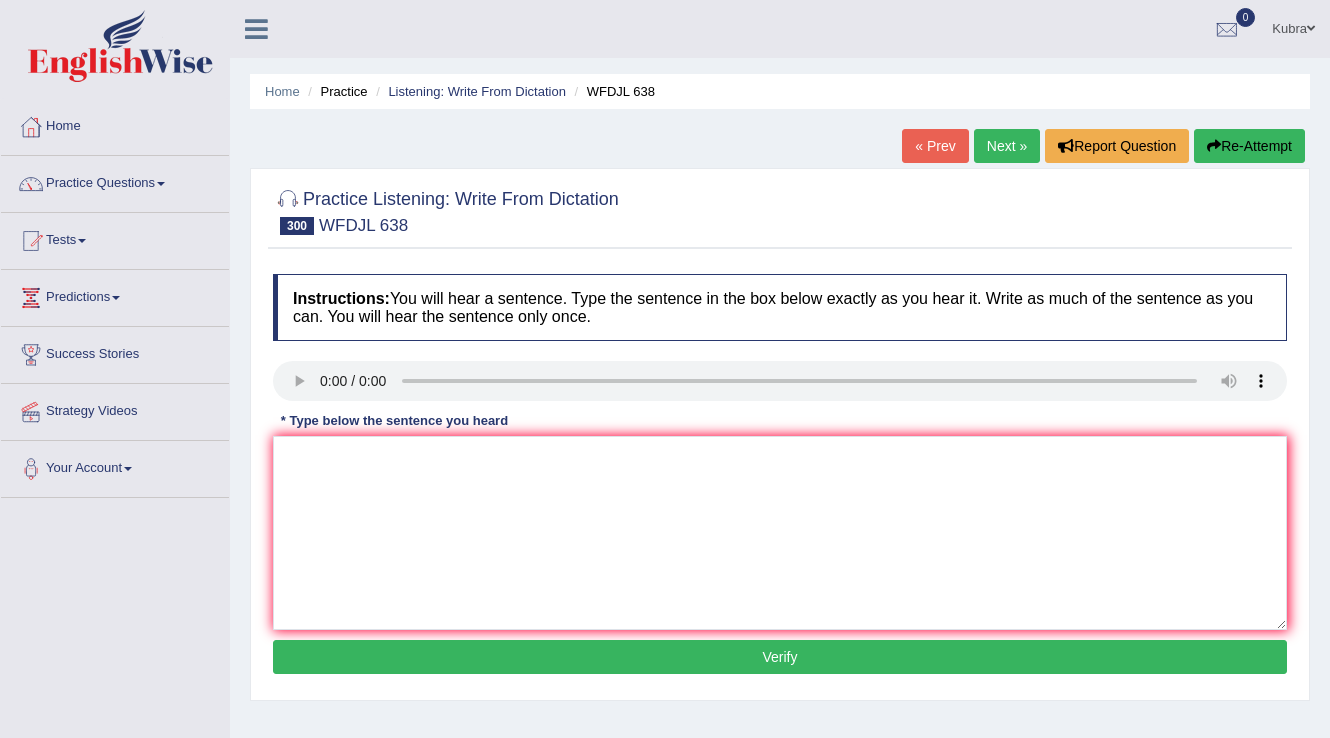 scroll, scrollTop: 0, scrollLeft: 0, axis: both 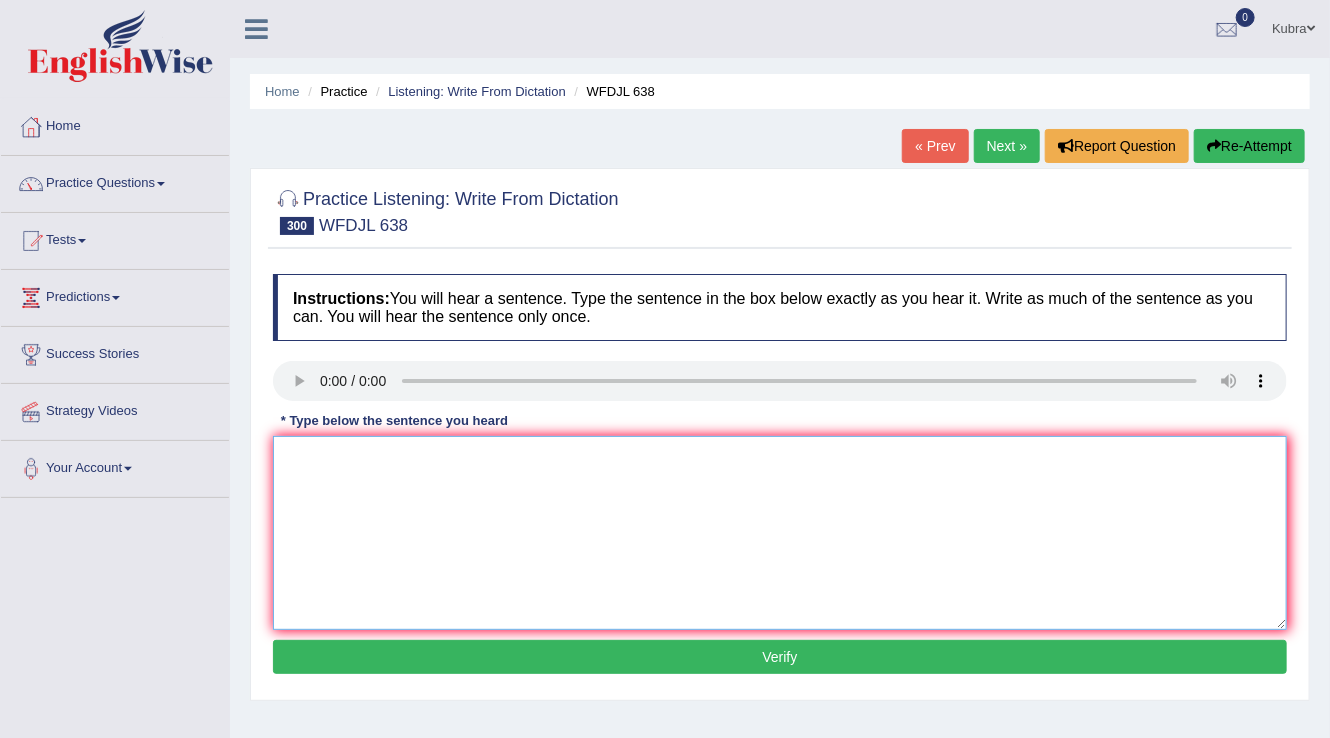 click at bounding box center [780, 533] 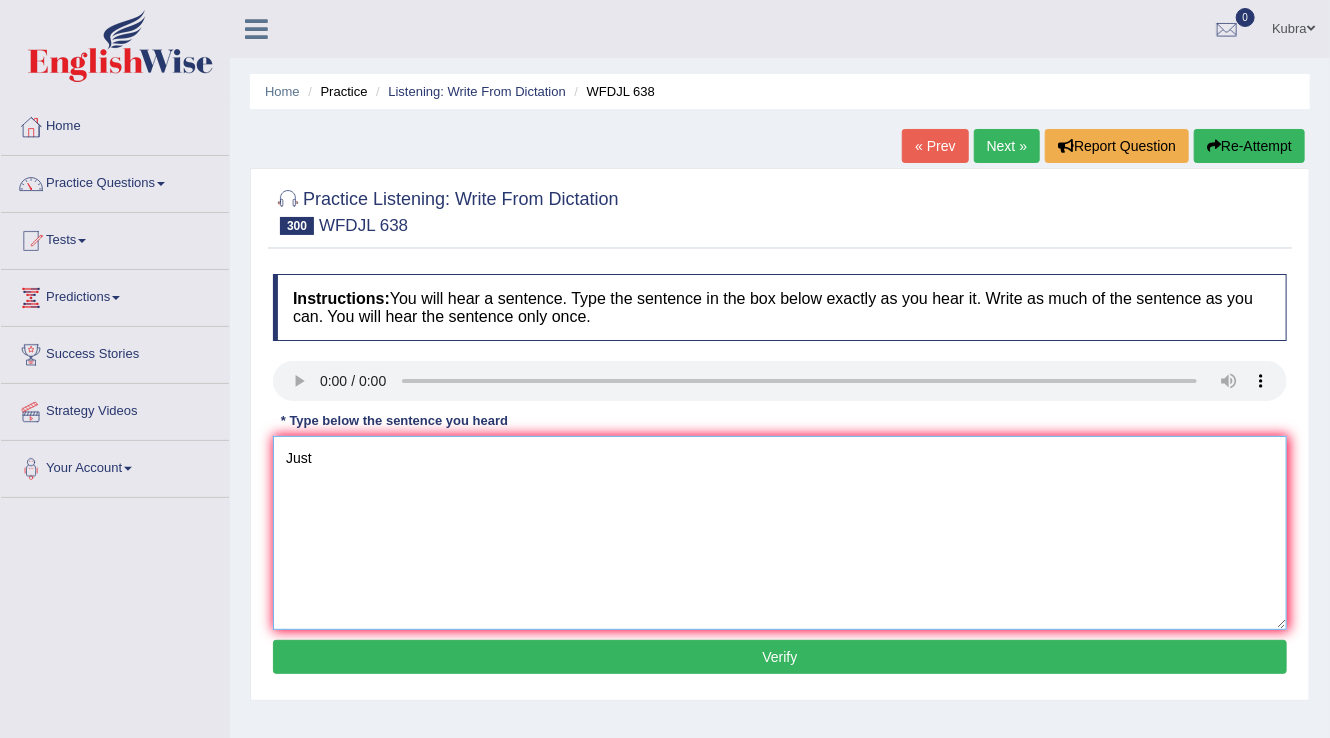 type on "Jus" 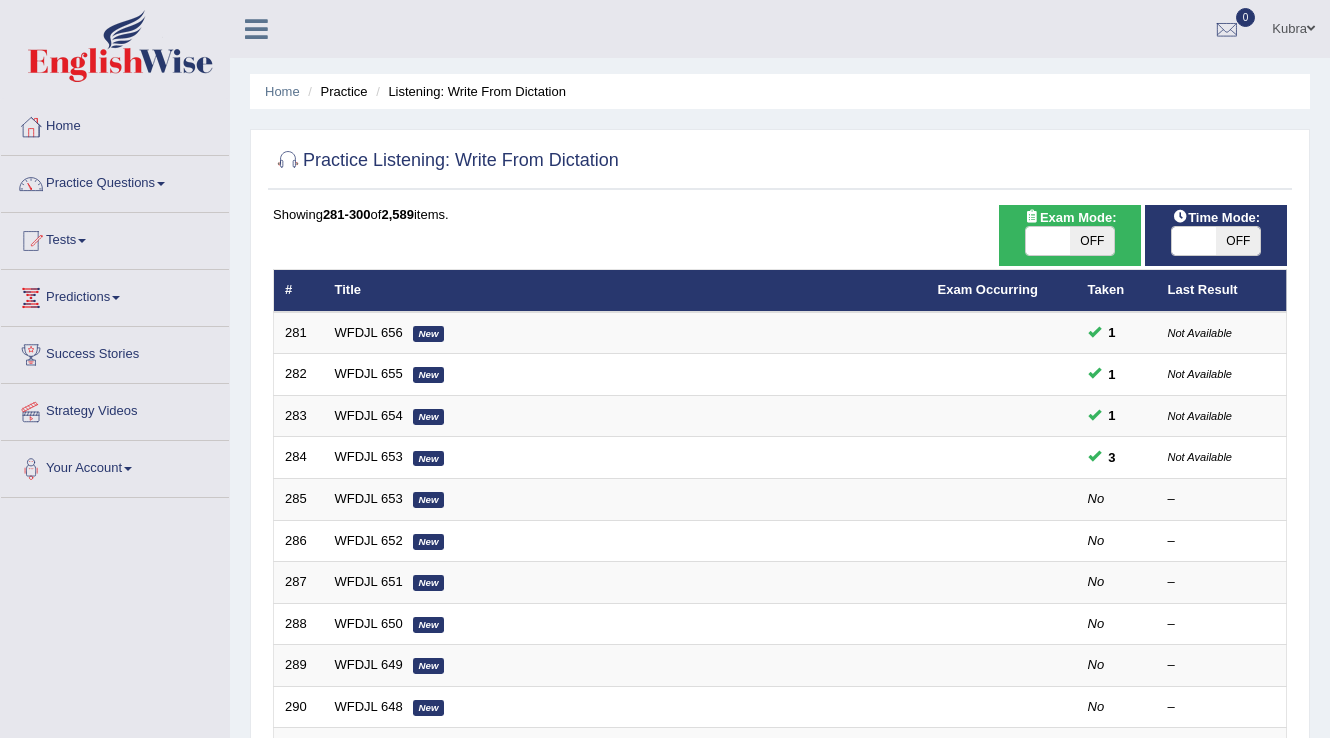 scroll, scrollTop: 566, scrollLeft: 0, axis: vertical 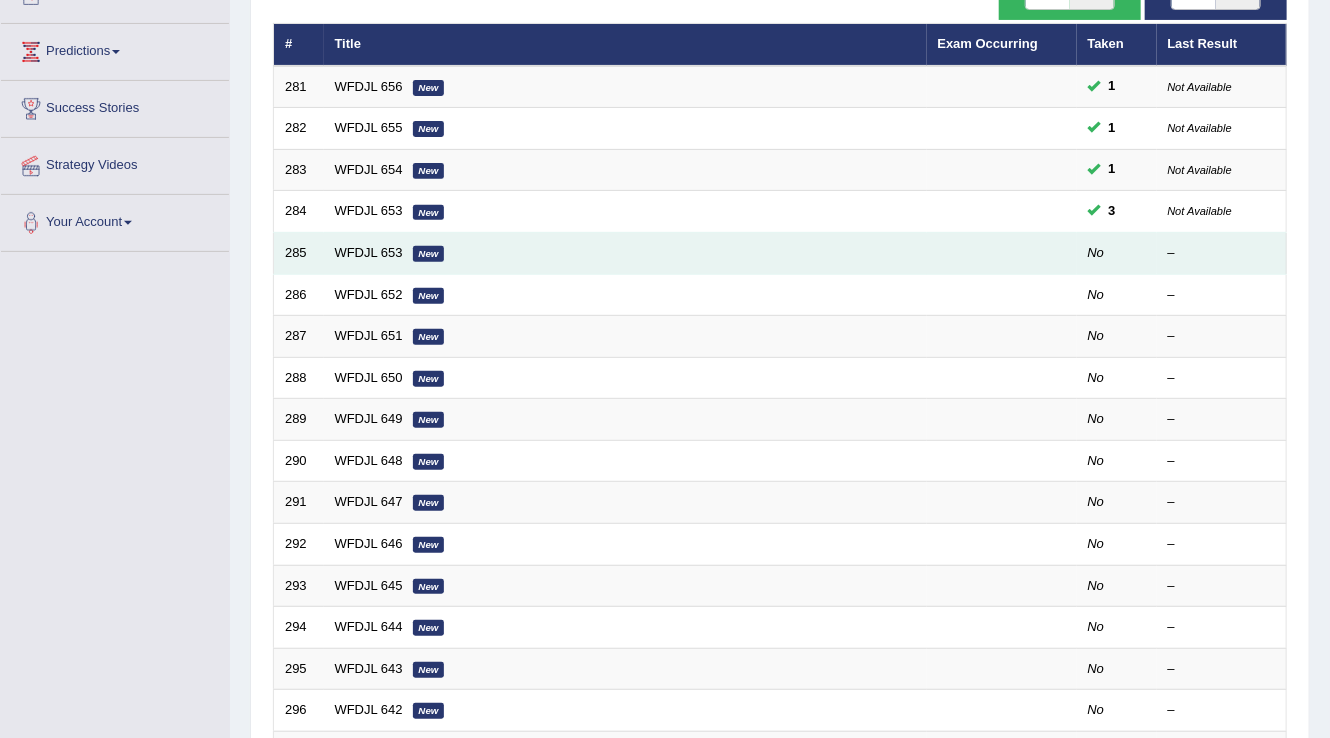 click on "WFDJL 653 New" at bounding box center [625, 254] 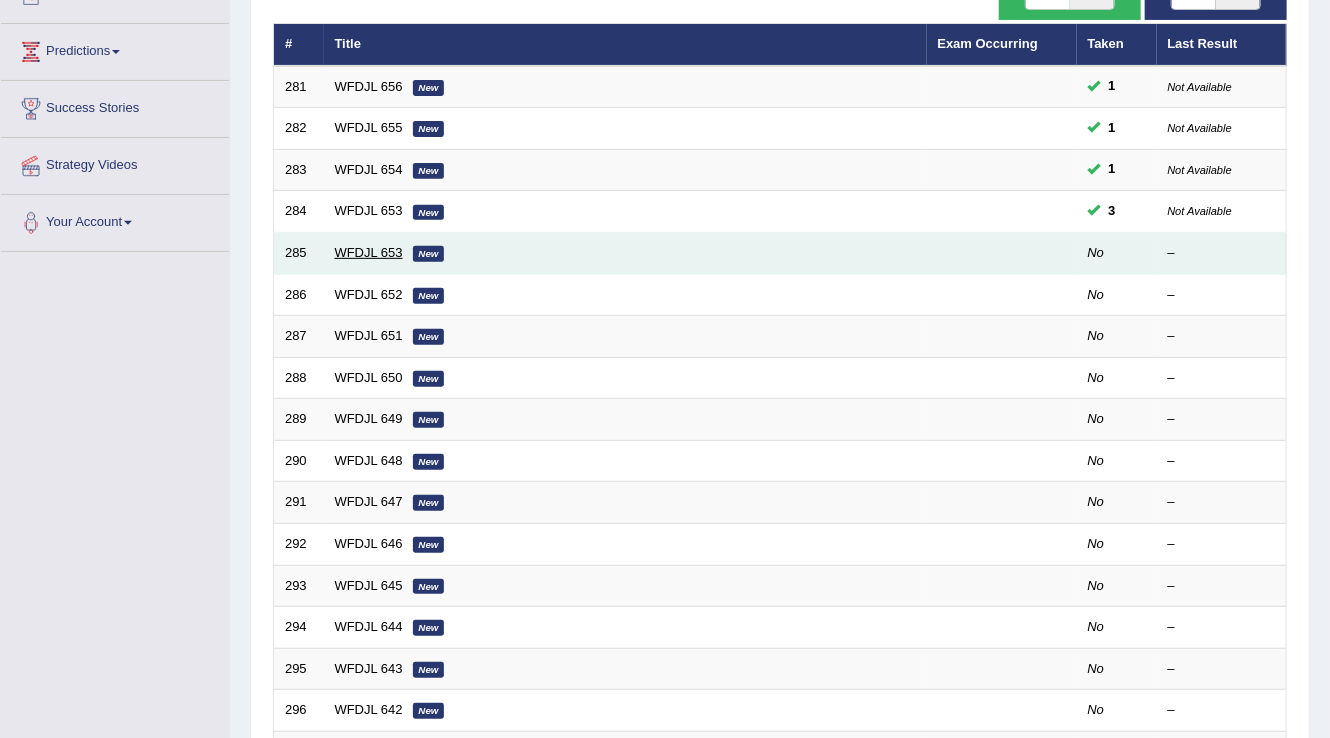 click on "WFDJL 653" at bounding box center (369, 252) 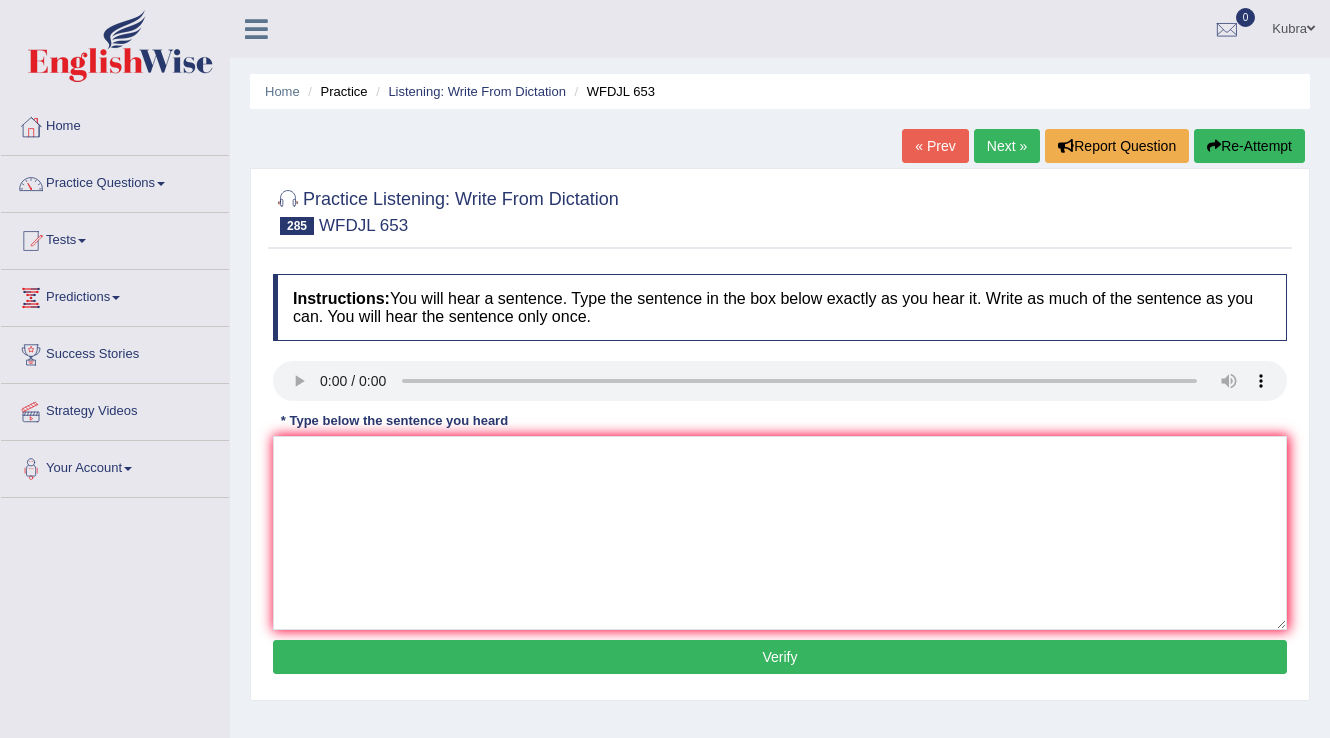 scroll, scrollTop: 0, scrollLeft: 0, axis: both 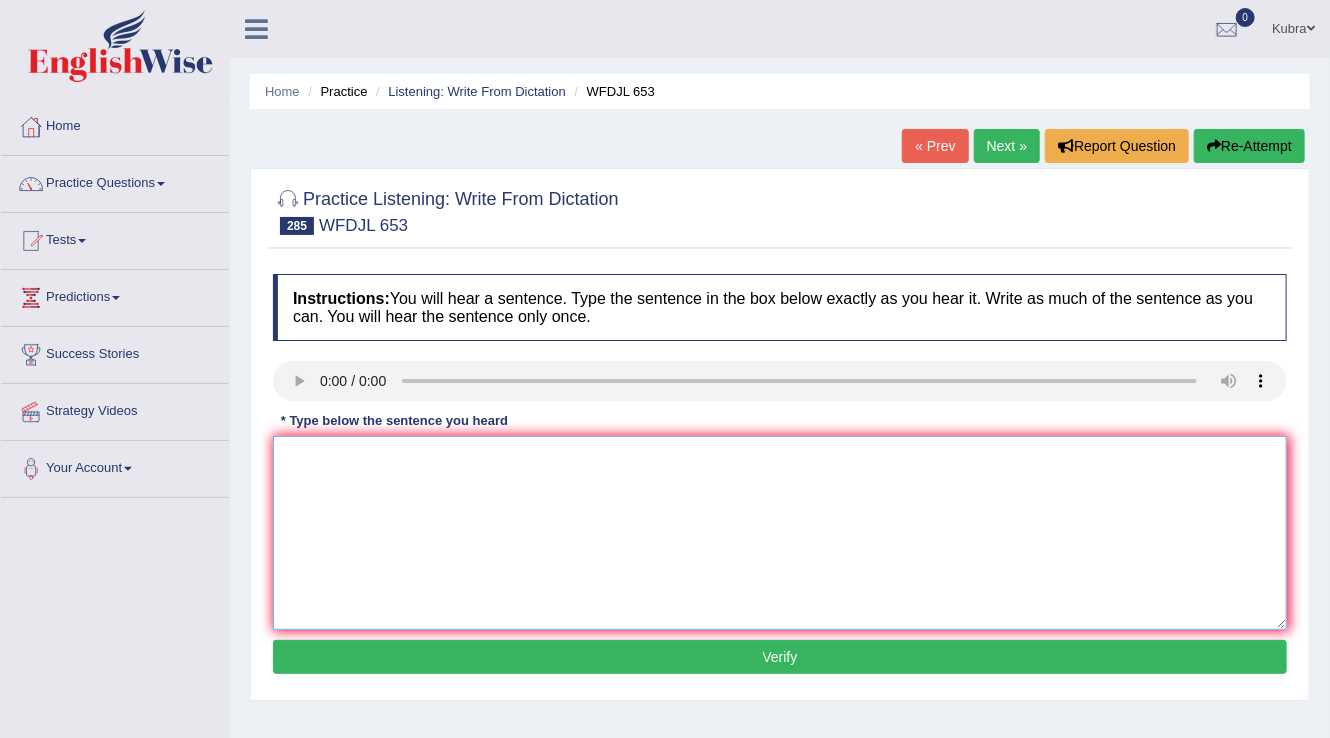 click at bounding box center (780, 533) 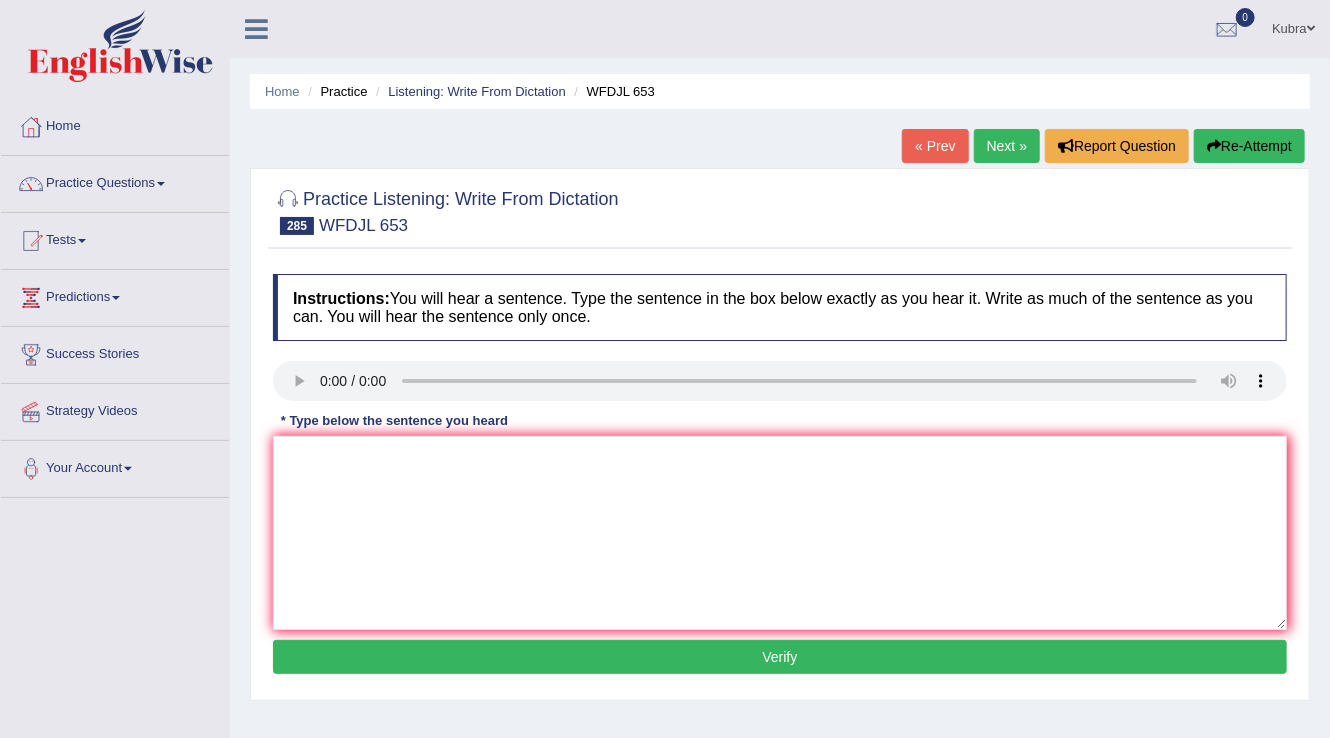 type 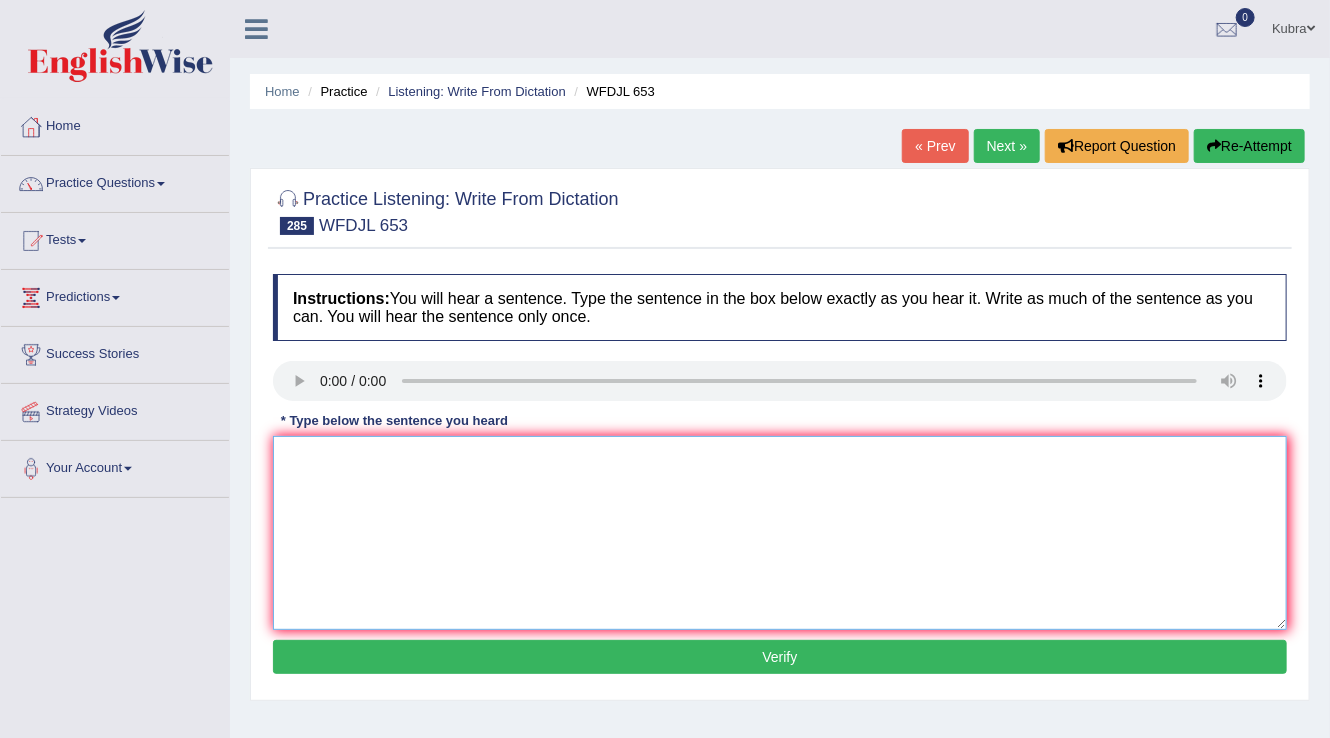 click at bounding box center (780, 533) 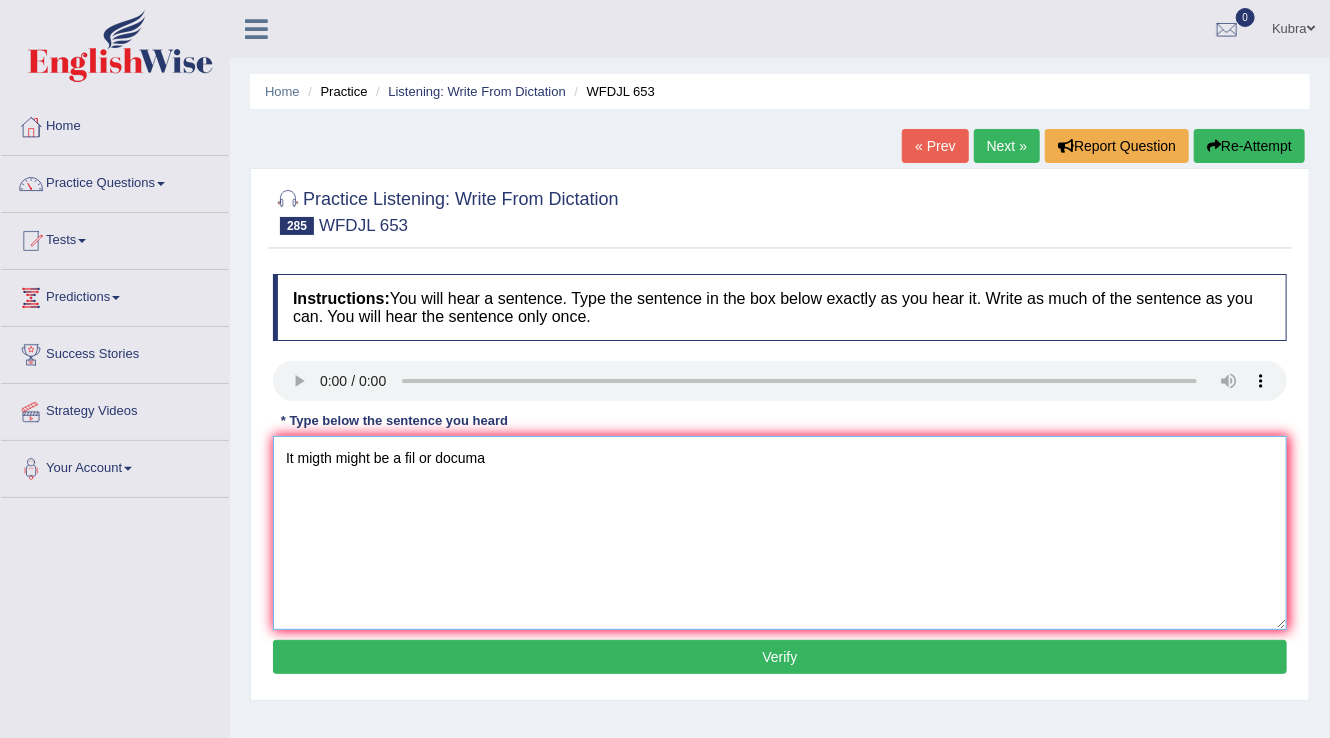 drag, startPoint x: 506, startPoint y: 467, endPoint x: 402, endPoint y: 461, distance: 104.172935 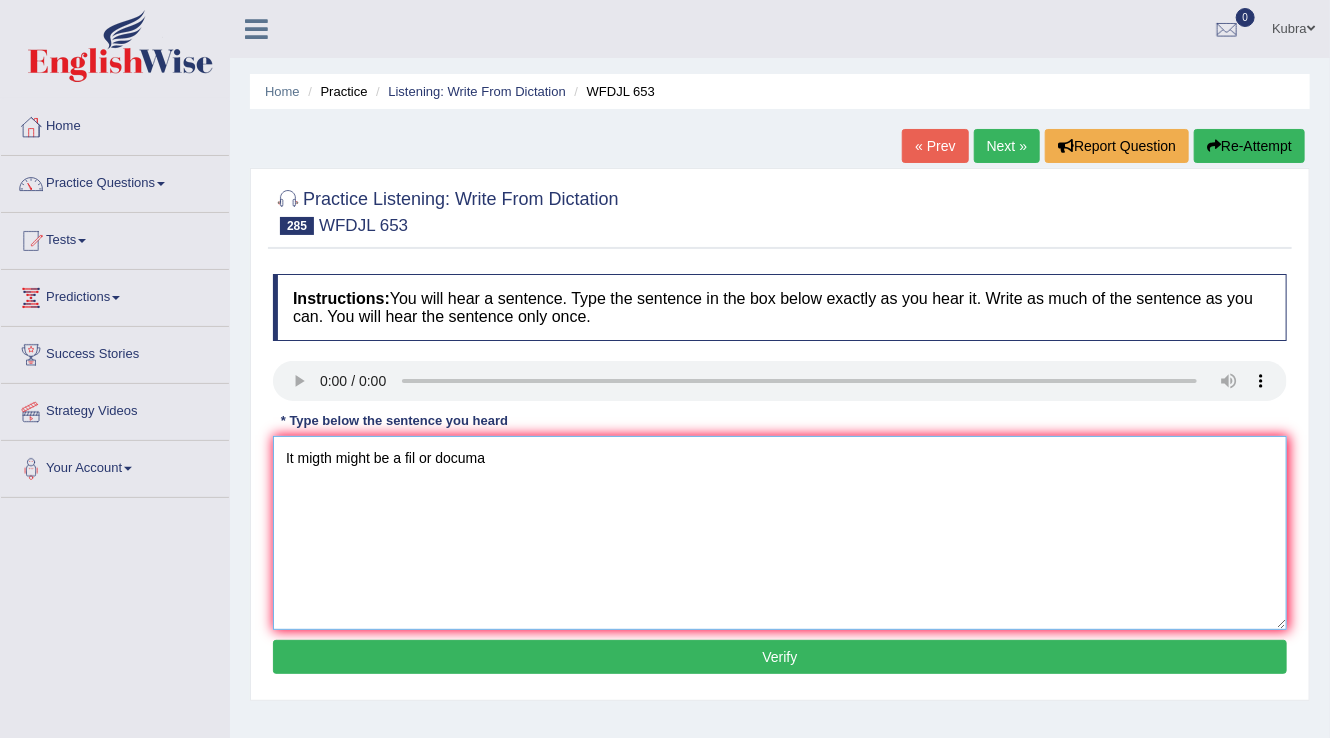 paste on "film and documentary" 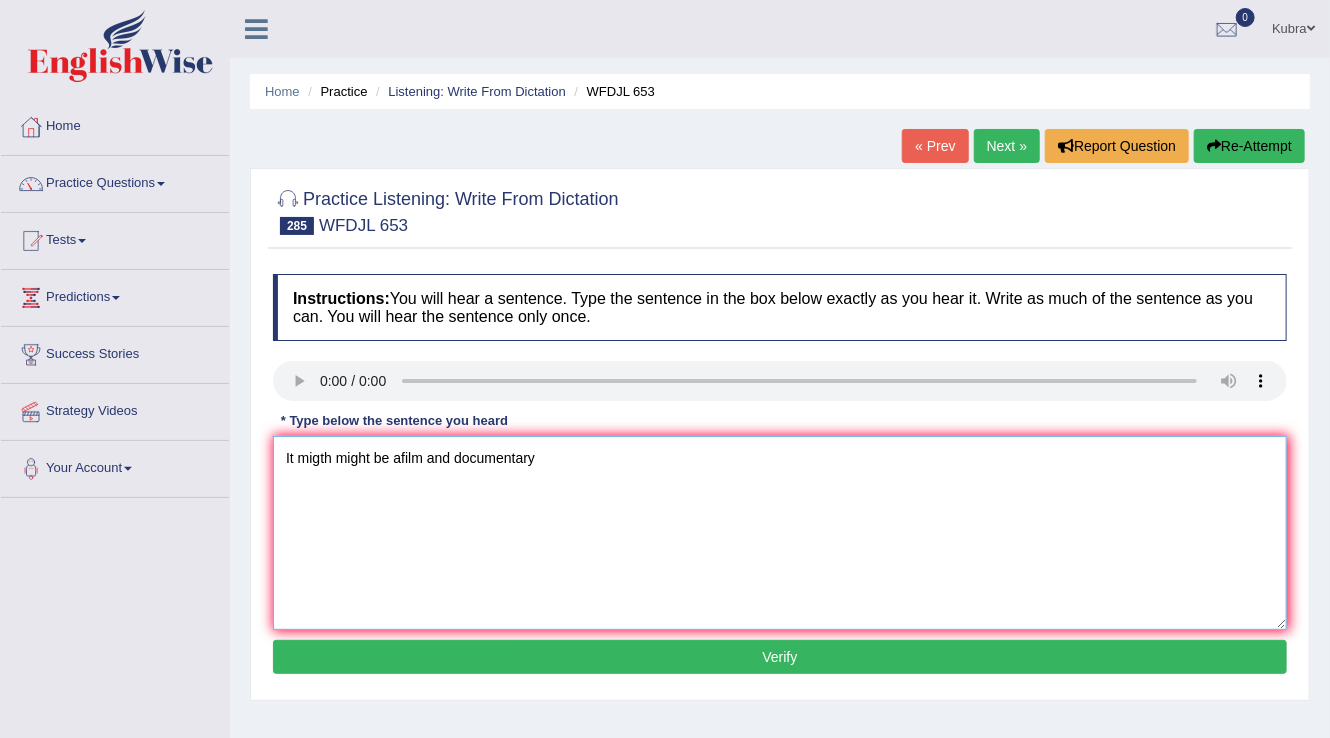 click on "It migth might be afilm and documentary" at bounding box center [780, 533] 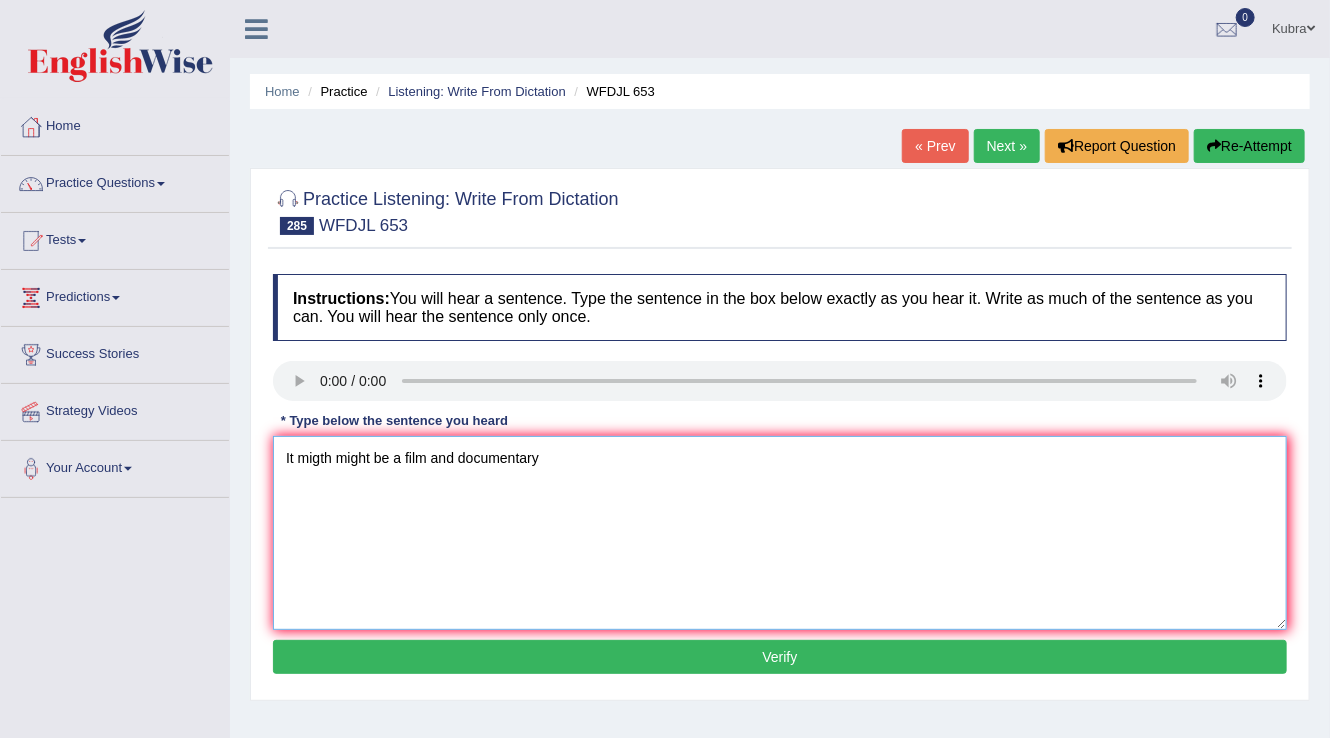 click on "It migth might be a film and documentary" at bounding box center [780, 533] 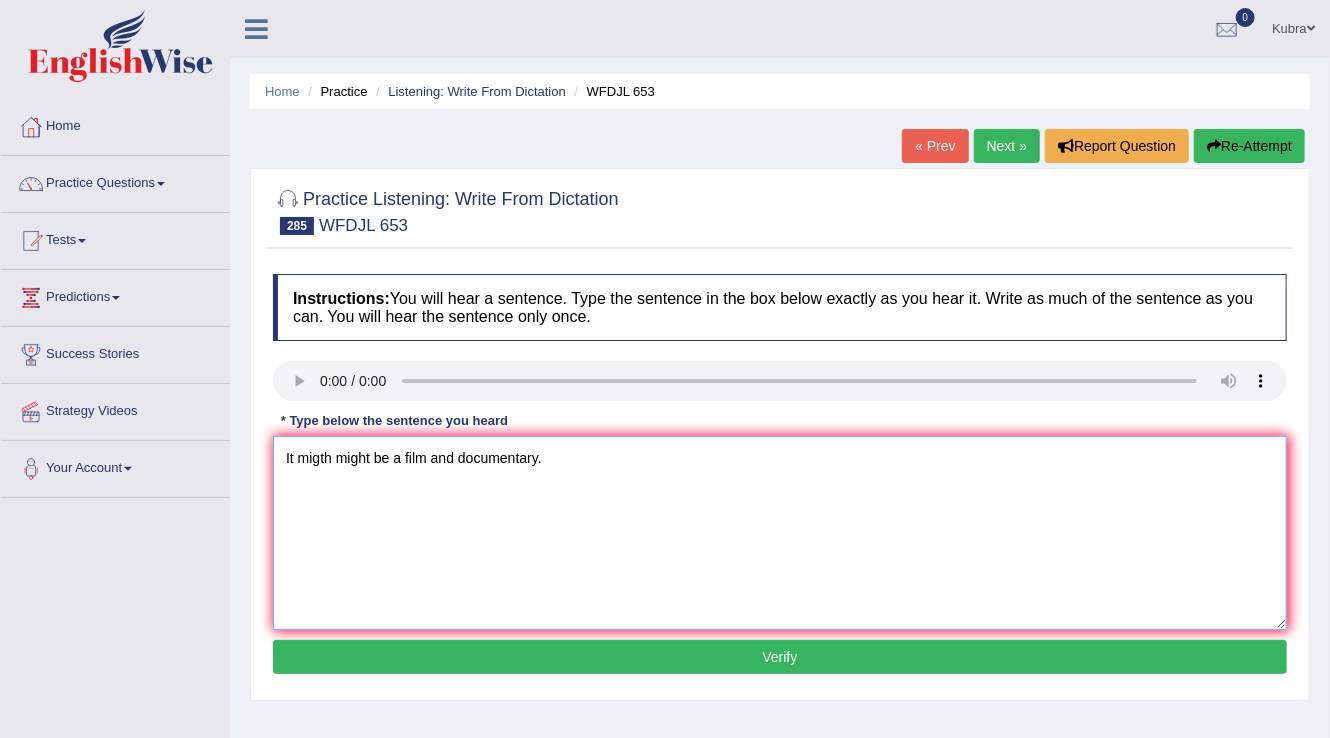click on "It migth might be a film and documentary." at bounding box center (780, 533) 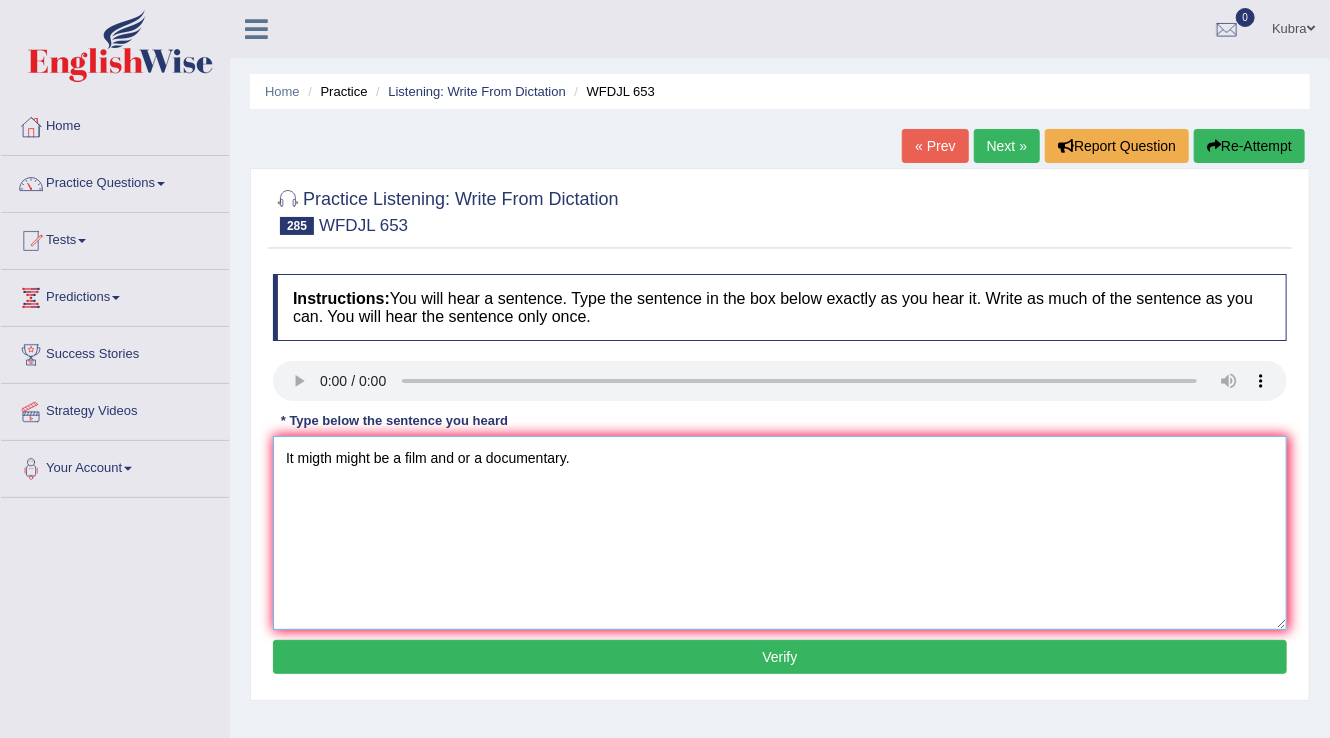 type on "It migth might be a film and or a documentary." 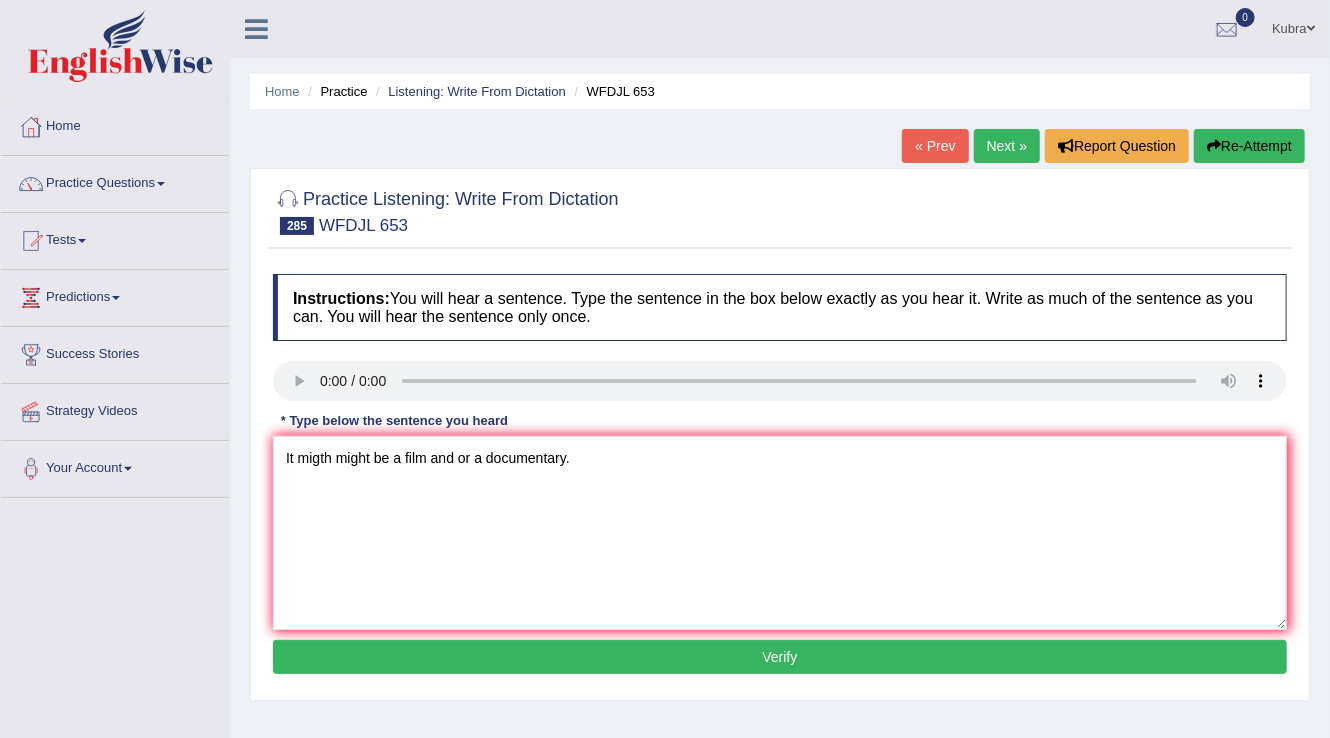 click on "Verify" at bounding box center (780, 657) 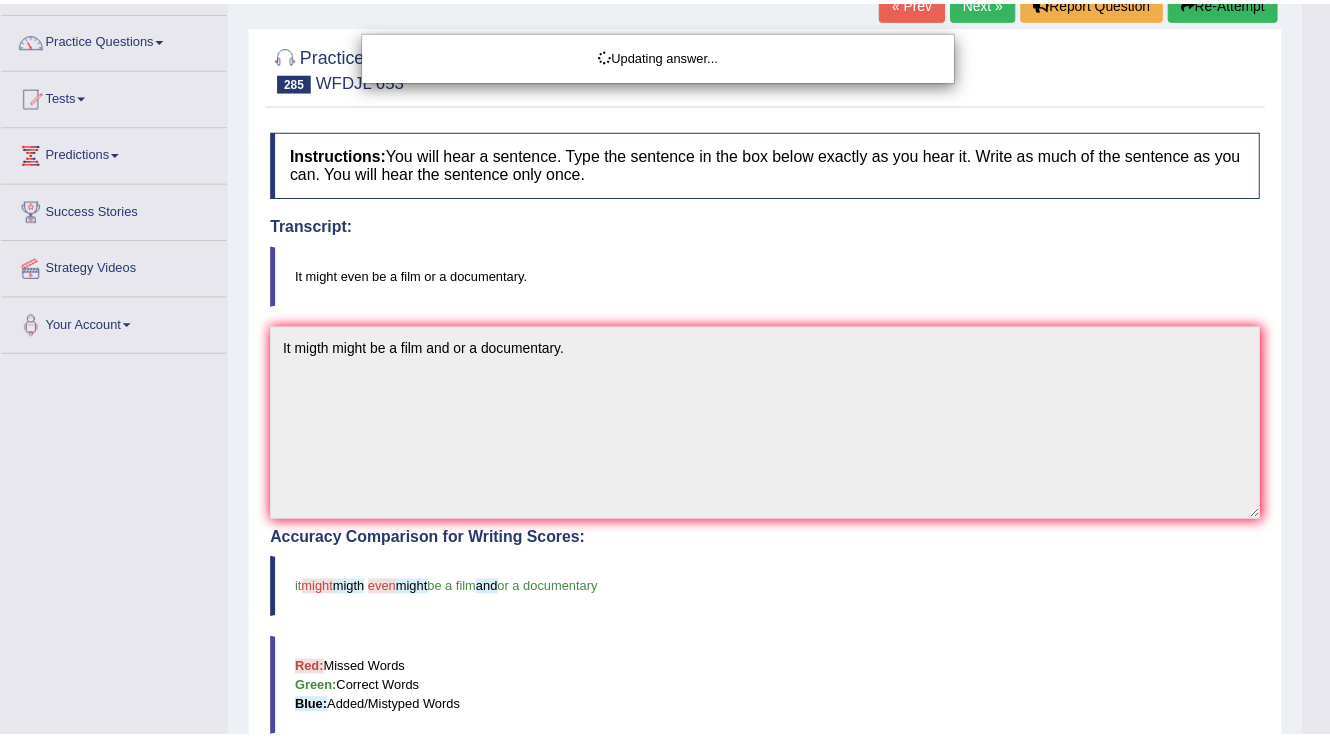 scroll, scrollTop: 160, scrollLeft: 0, axis: vertical 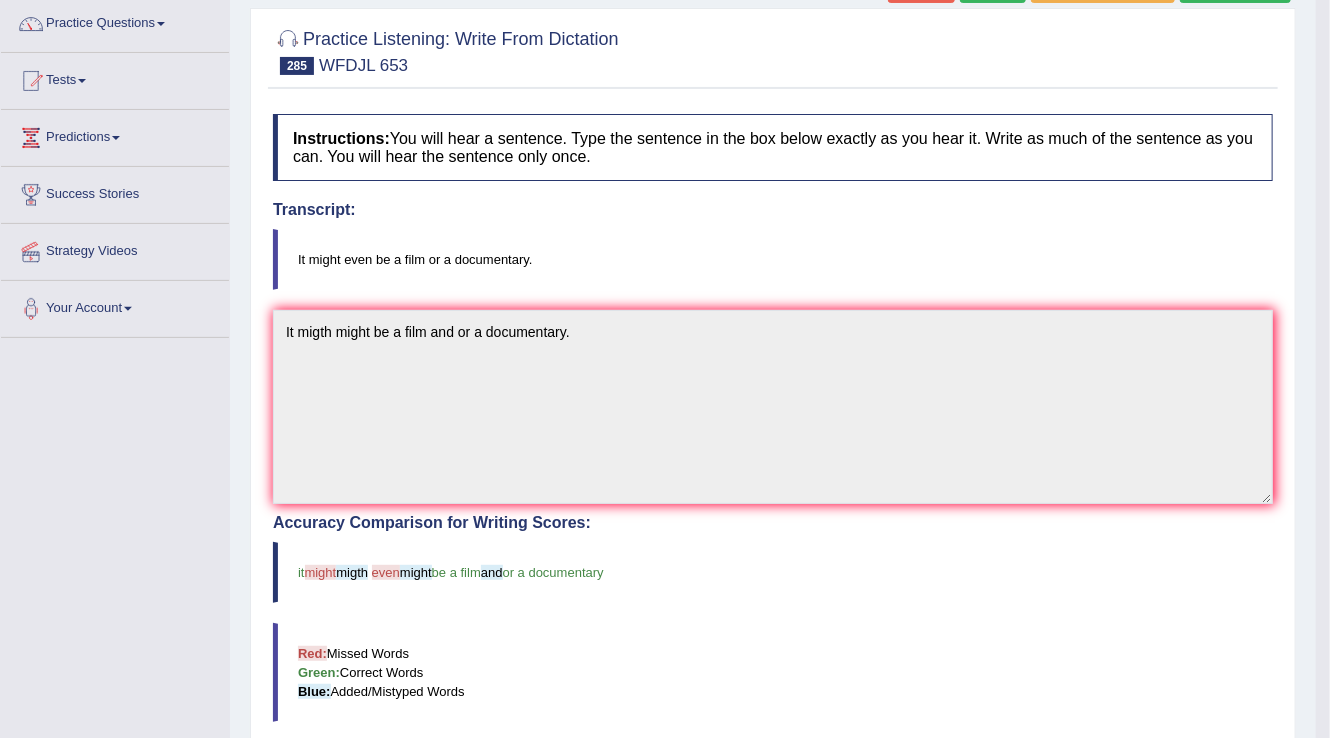 click on "Toggle navigation
Home
Practice Questions   Speaking Practice Read Aloud
Repeat Sentence
Describe Image
Re-tell Lecture
Answer Short Question
Summarize Group Discussion
Respond To A Situation
Writing Practice  Summarize Written Text
Write Essay
Reading Practice  Reading & Writing: Fill In The Blanks
Choose Multiple Answers
Re-order Paragraphs
Fill In The Blanks
Choose Single Answer
Listening Practice  Summarize Spoken Text
Highlight Incorrect Words
Highlight Correct Summary
Select Missing Word
Choose Single Answer
Choose Multiple Answers
Fill In The Blanks
Write From Dictation
Pronunciation
Tests  Take Practice Sectional Test
Take Mock Test" at bounding box center [658, 482] 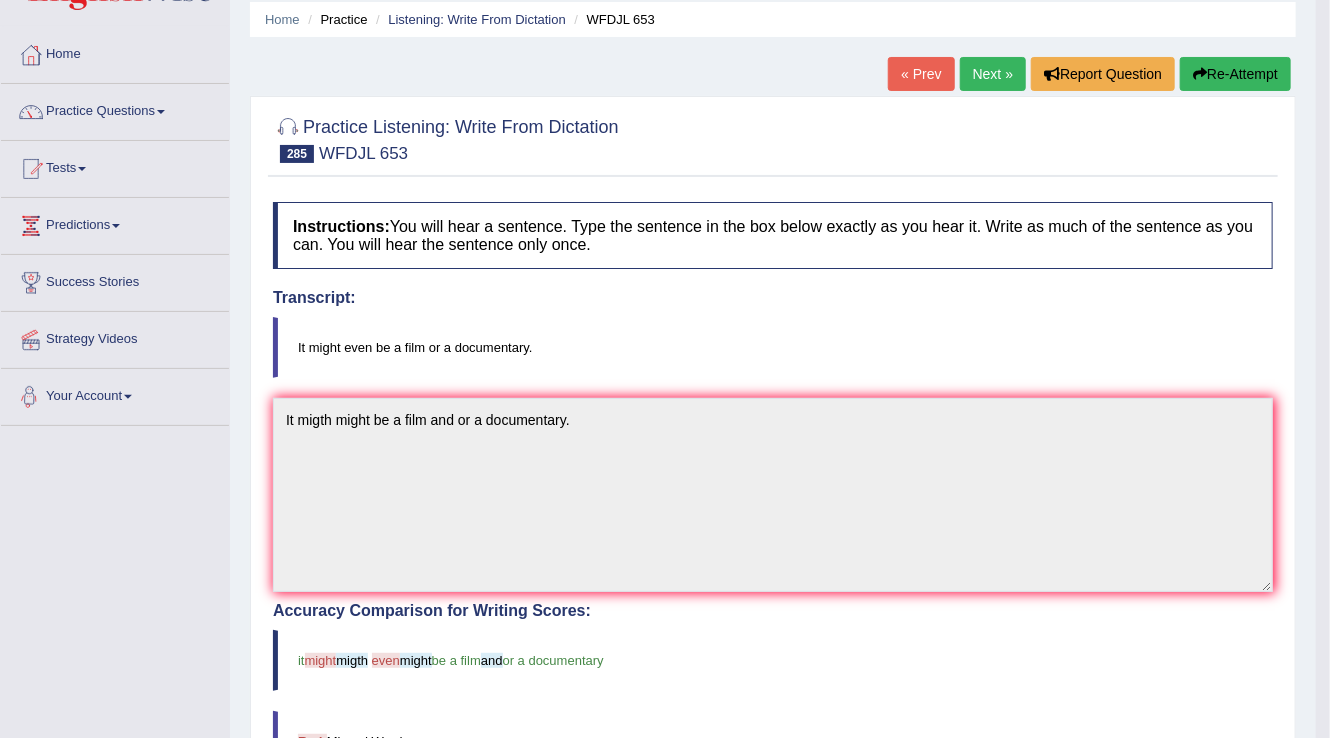 scroll, scrollTop: 0, scrollLeft: 0, axis: both 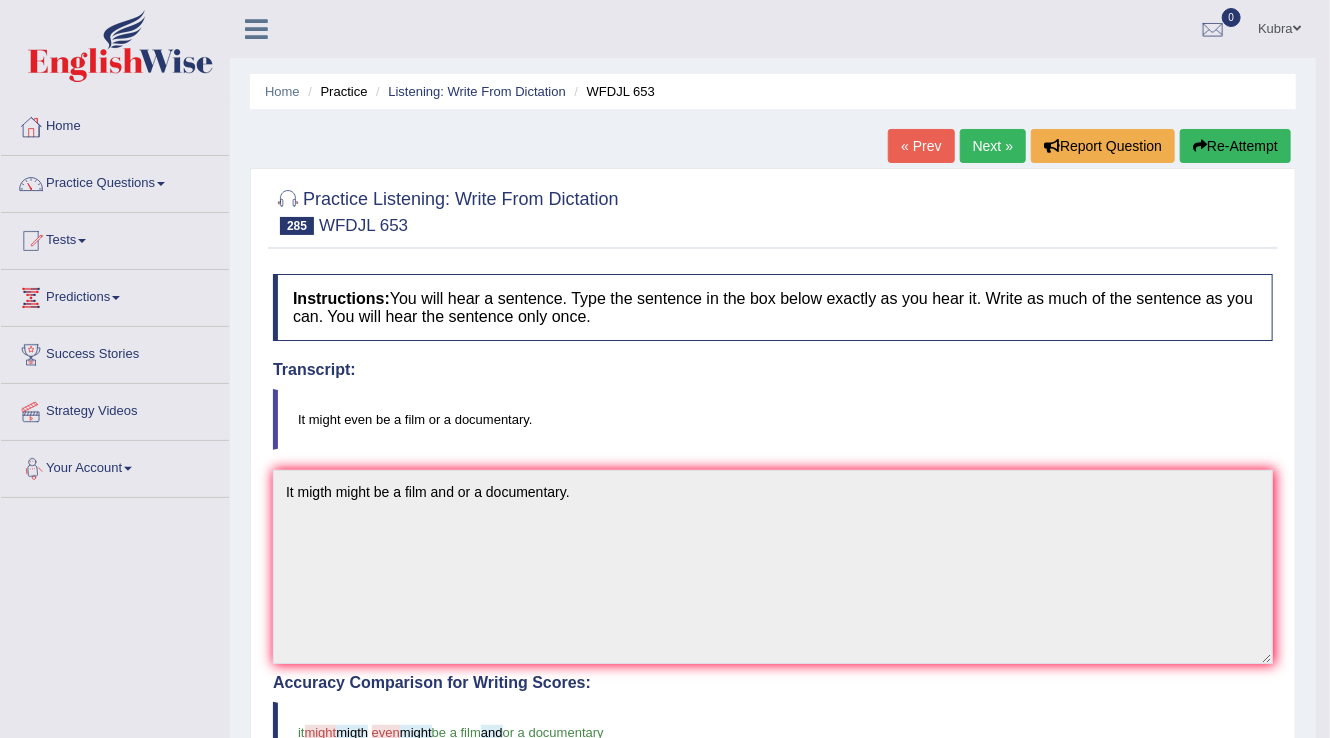 click on "Re-Attempt" at bounding box center [1235, 146] 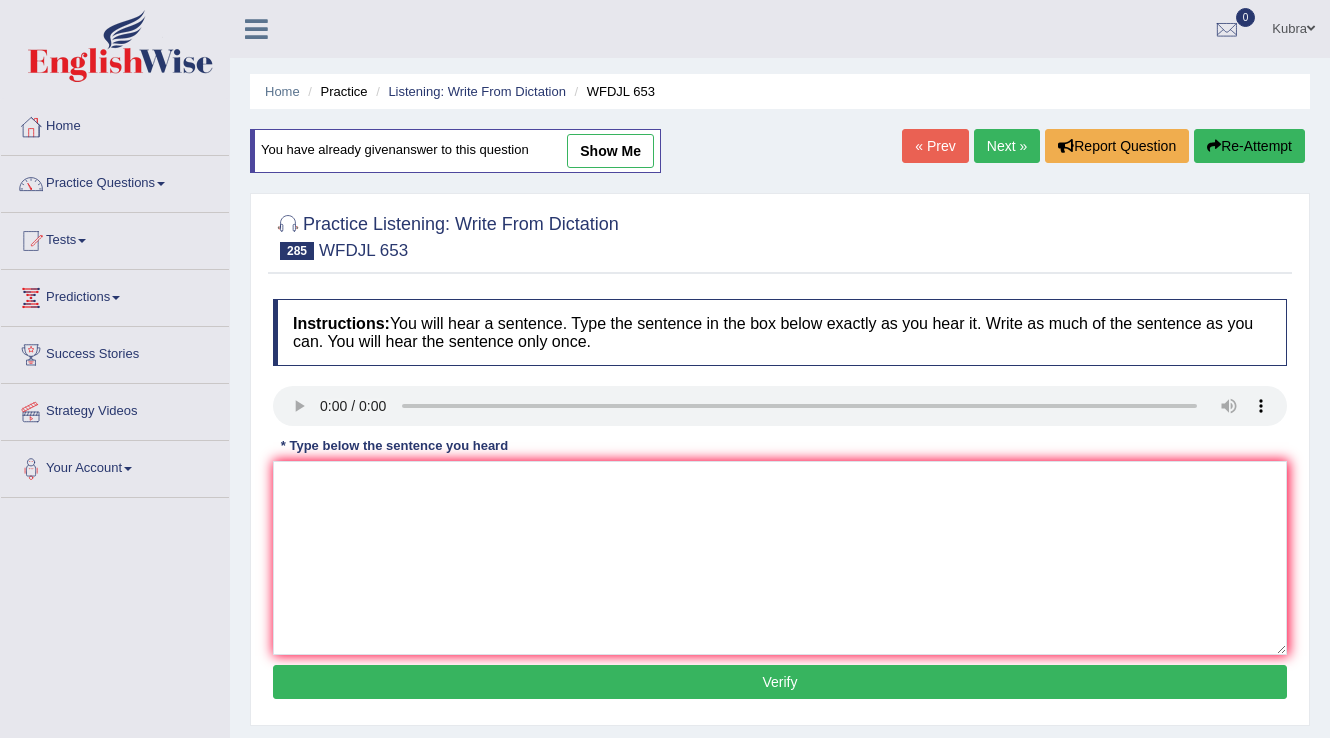 scroll, scrollTop: 0, scrollLeft: 0, axis: both 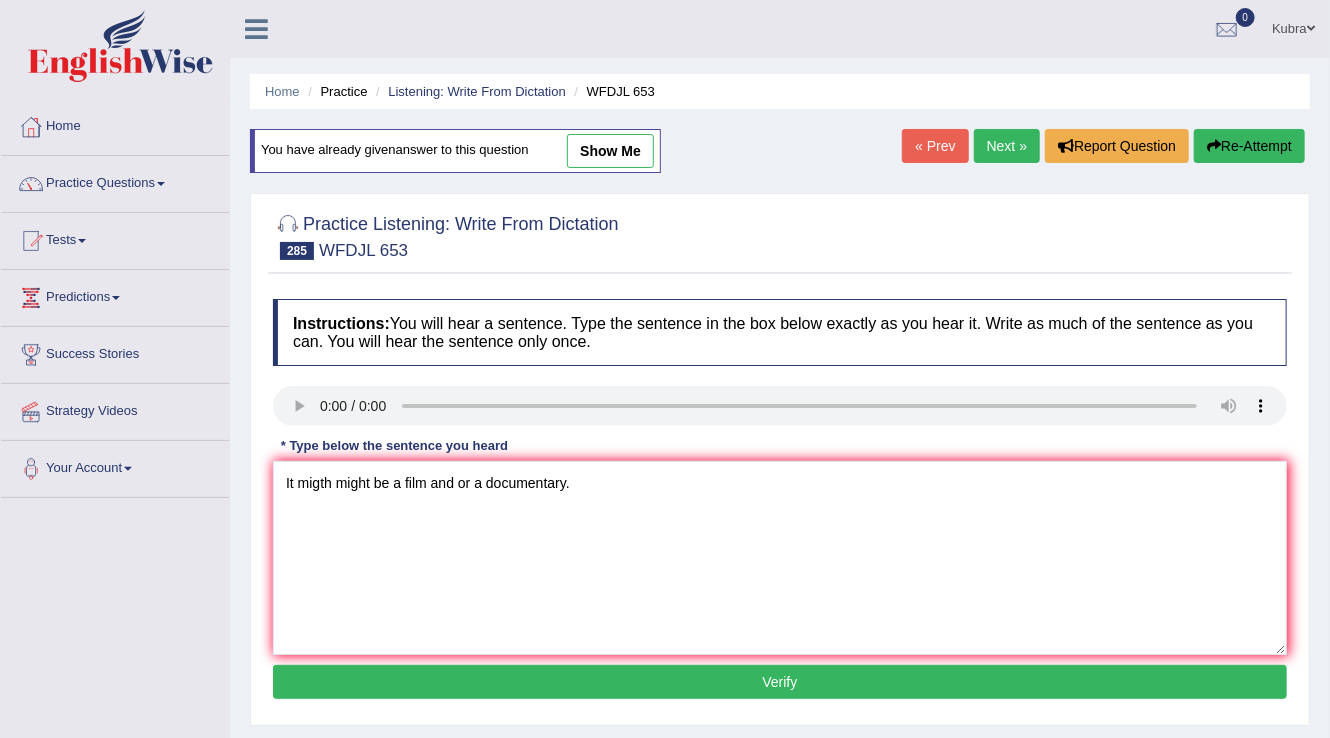 click on "It migth might be a film and or a documentary." at bounding box center [780, 558] 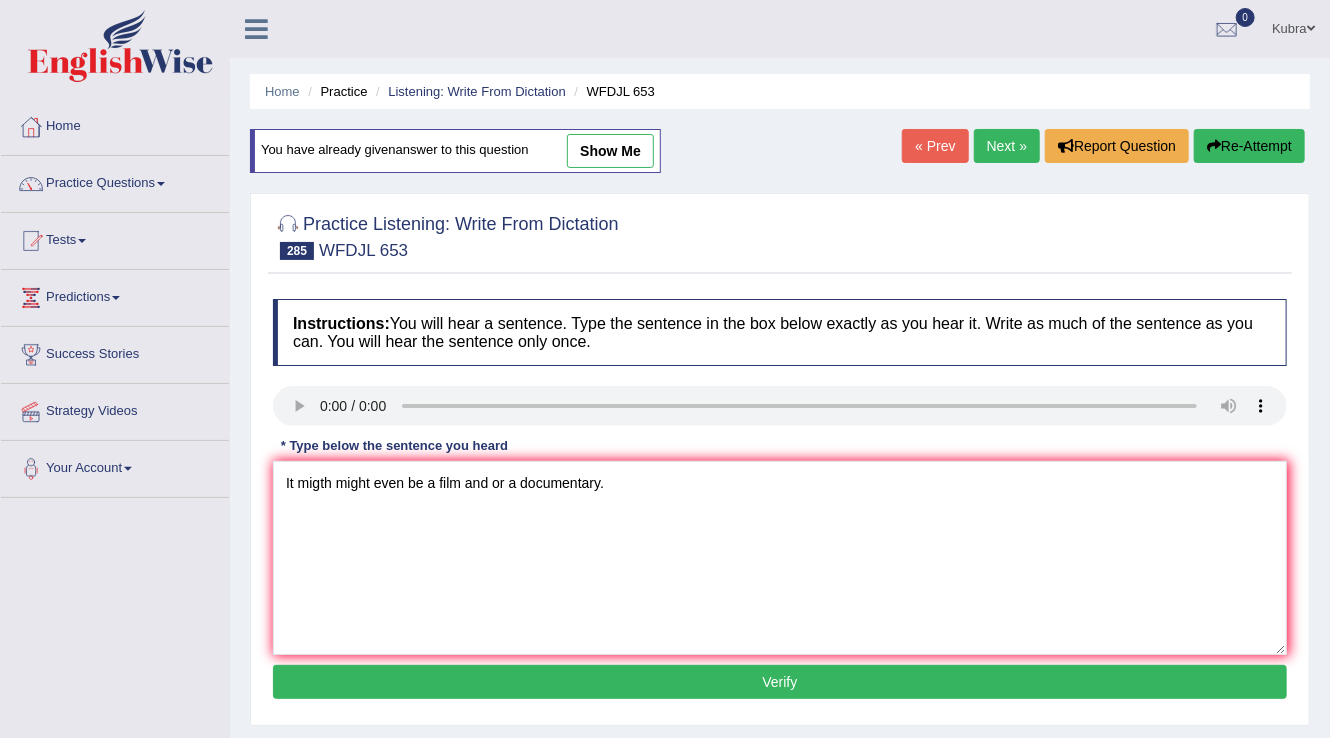 type on "It migth might even be a film and or a documentary." 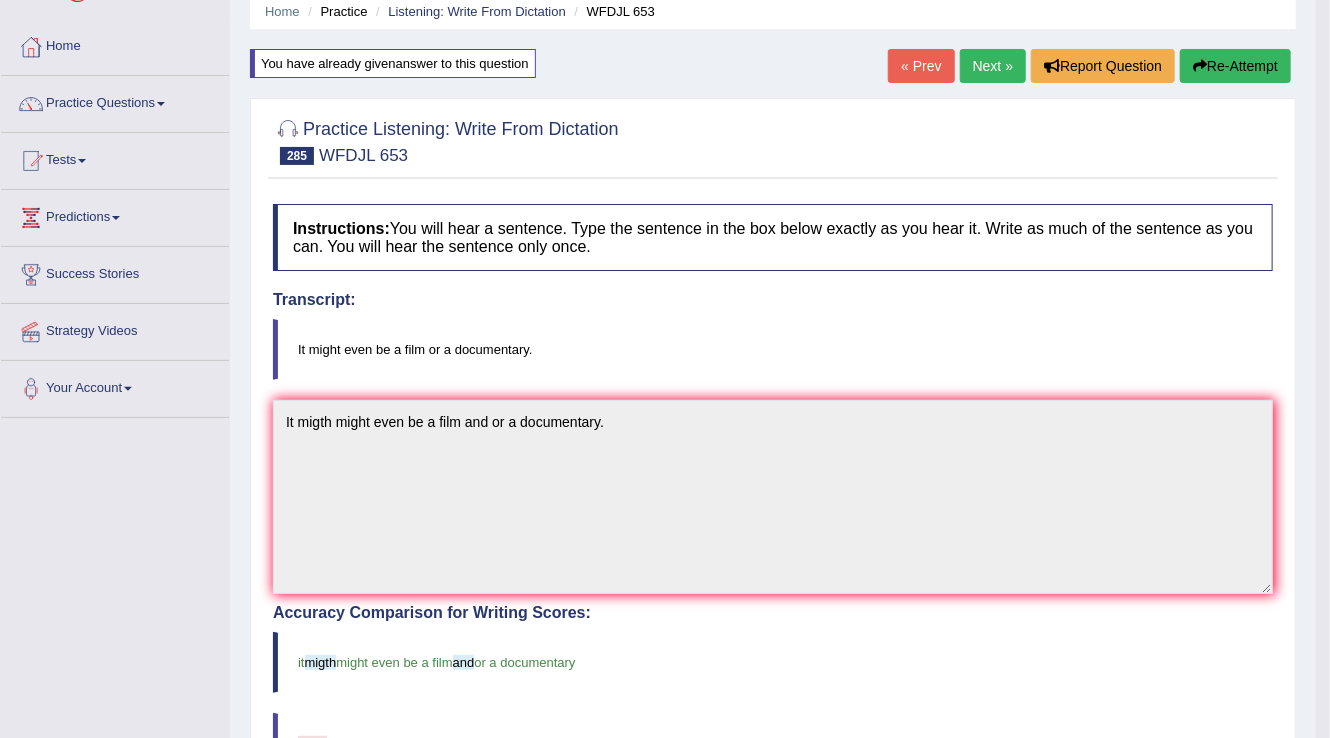 scroll, scrollTop: 0, scrollLeft: 0, axis: both 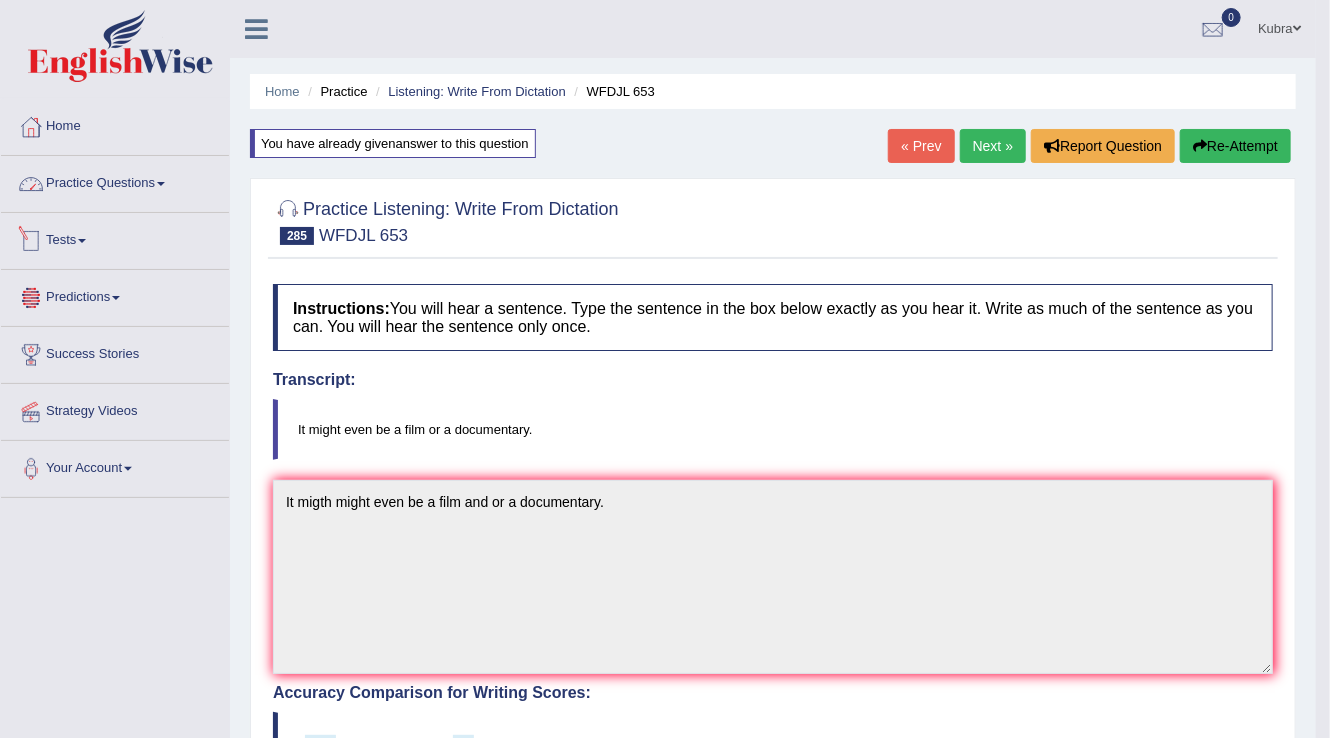 click at bounding box center (31, 184) 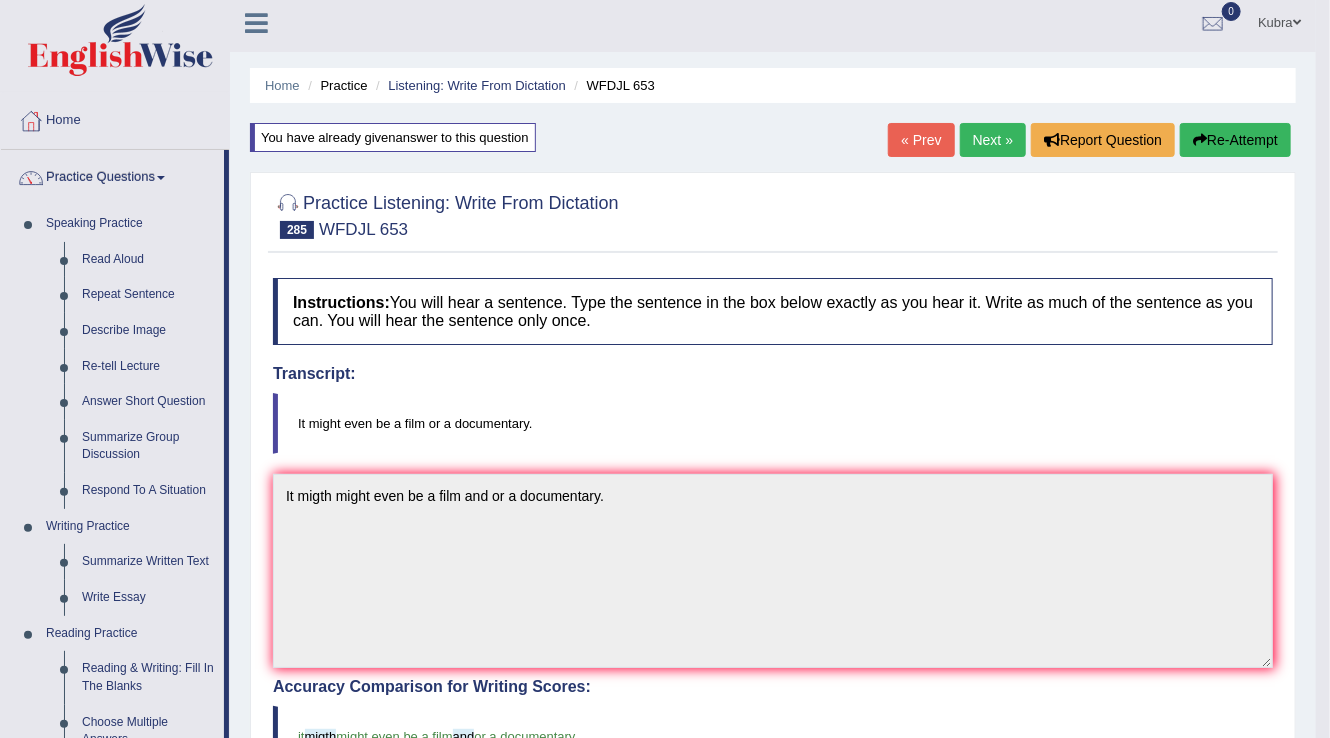 scroll, scrollTop: 0, scrollLeft: 0, axis: both 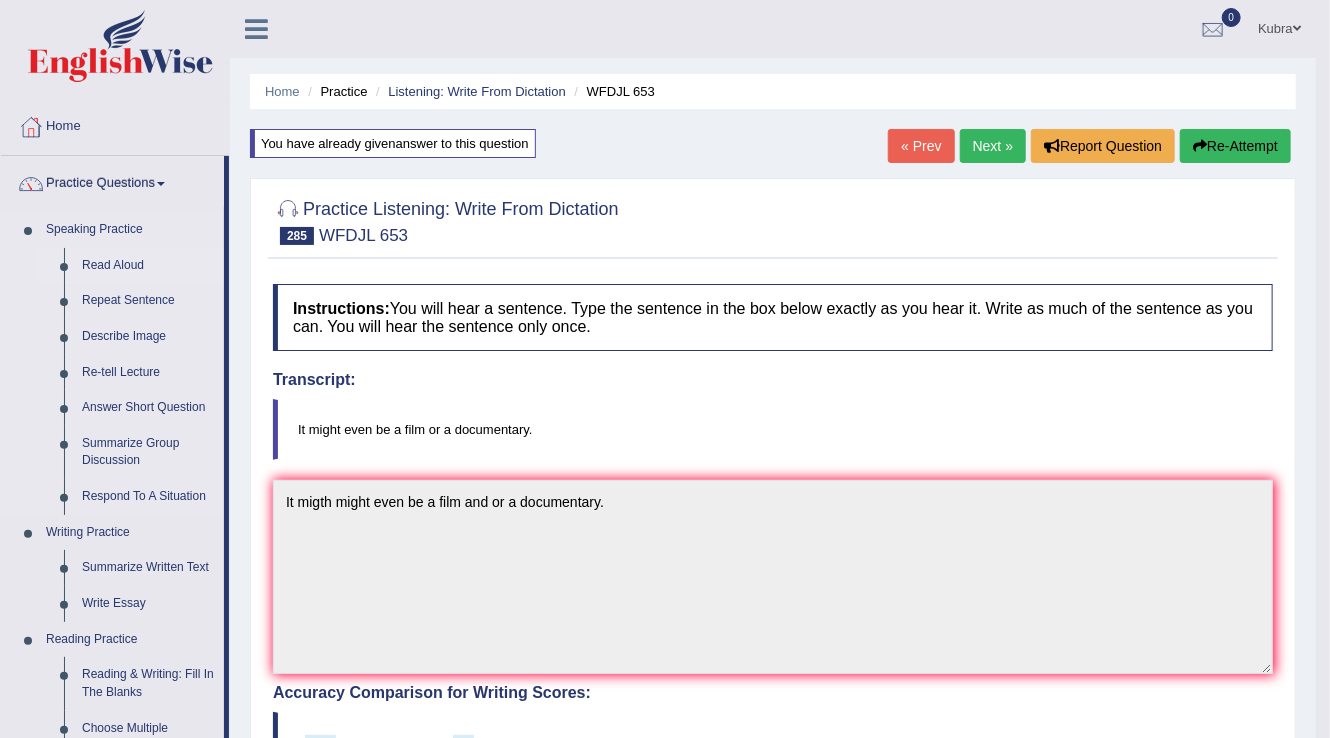 click on "Read Aloud" at bounding box center [148, 266] 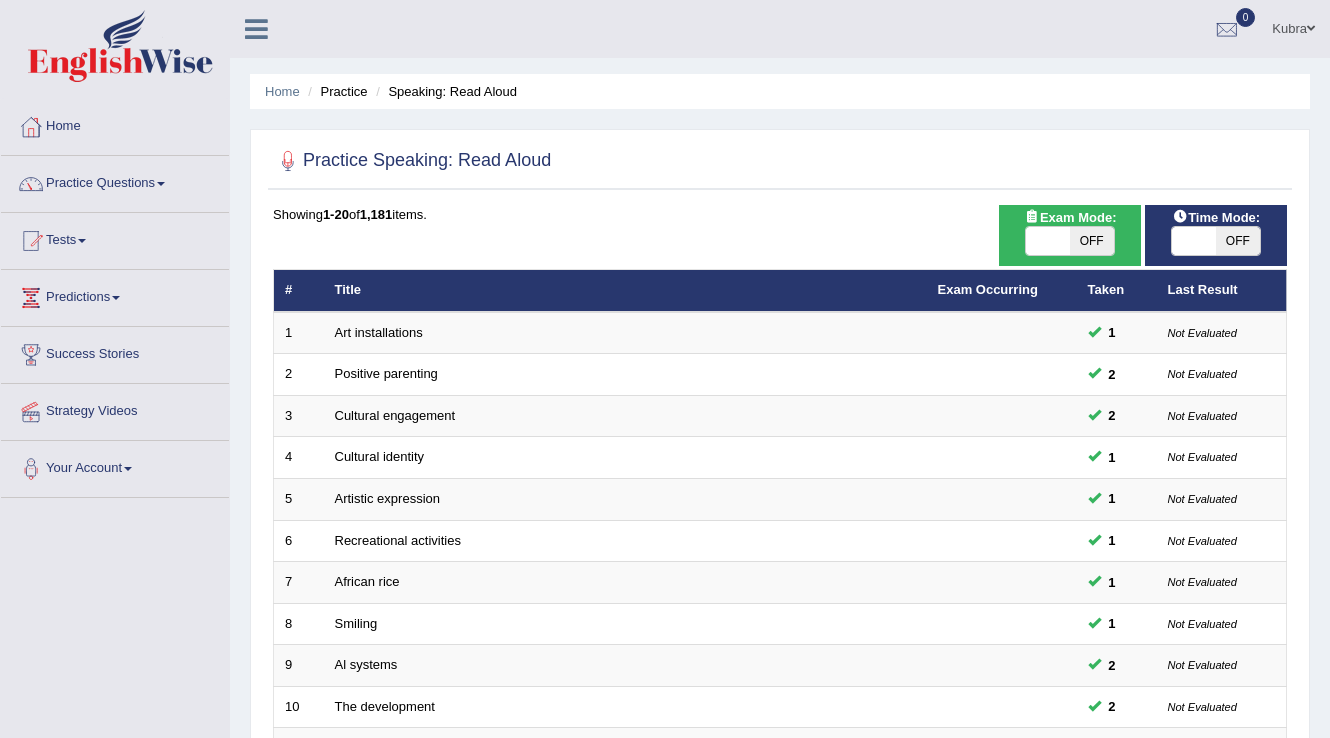 scroll, scrollTop: 577, scrollLeft: 0, axis: vertical 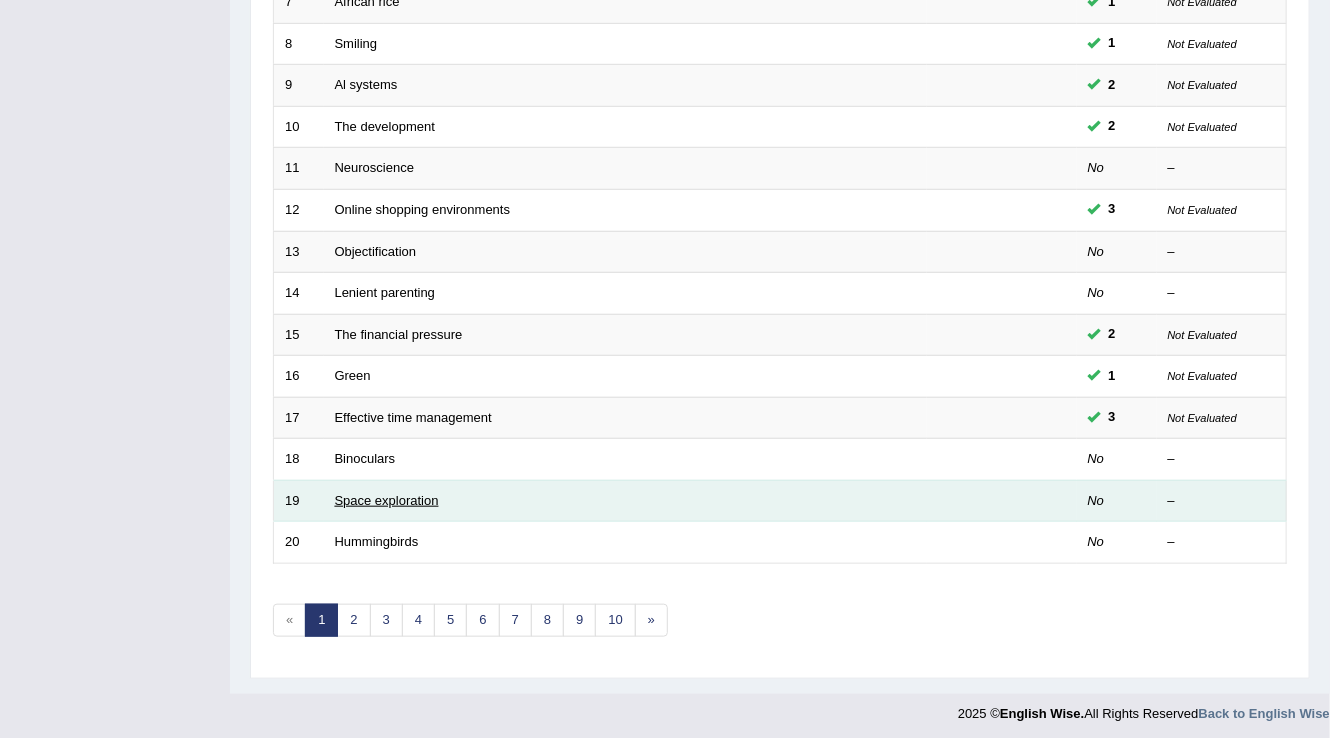 click on "Space exploration" at bounding box center [387, 500] 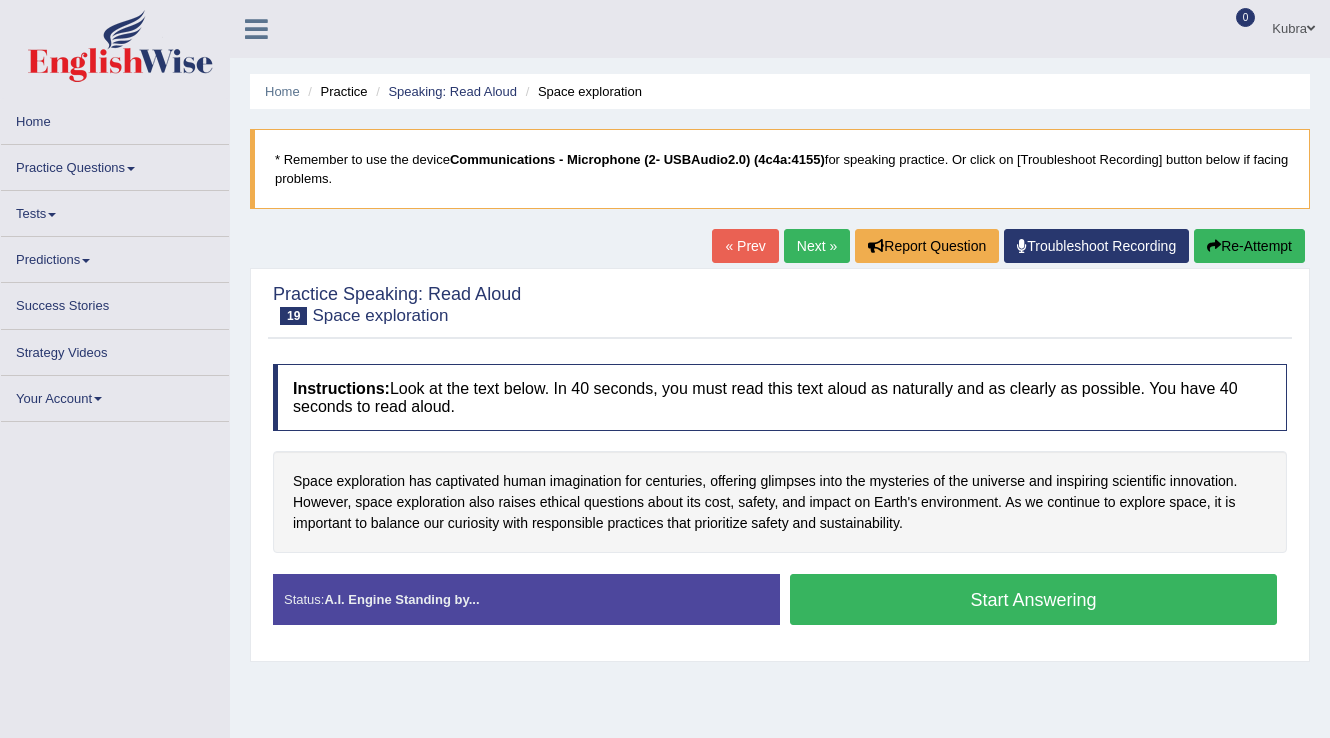 scroll, scrollTop: 0, scrollLeft: 0, axis: both 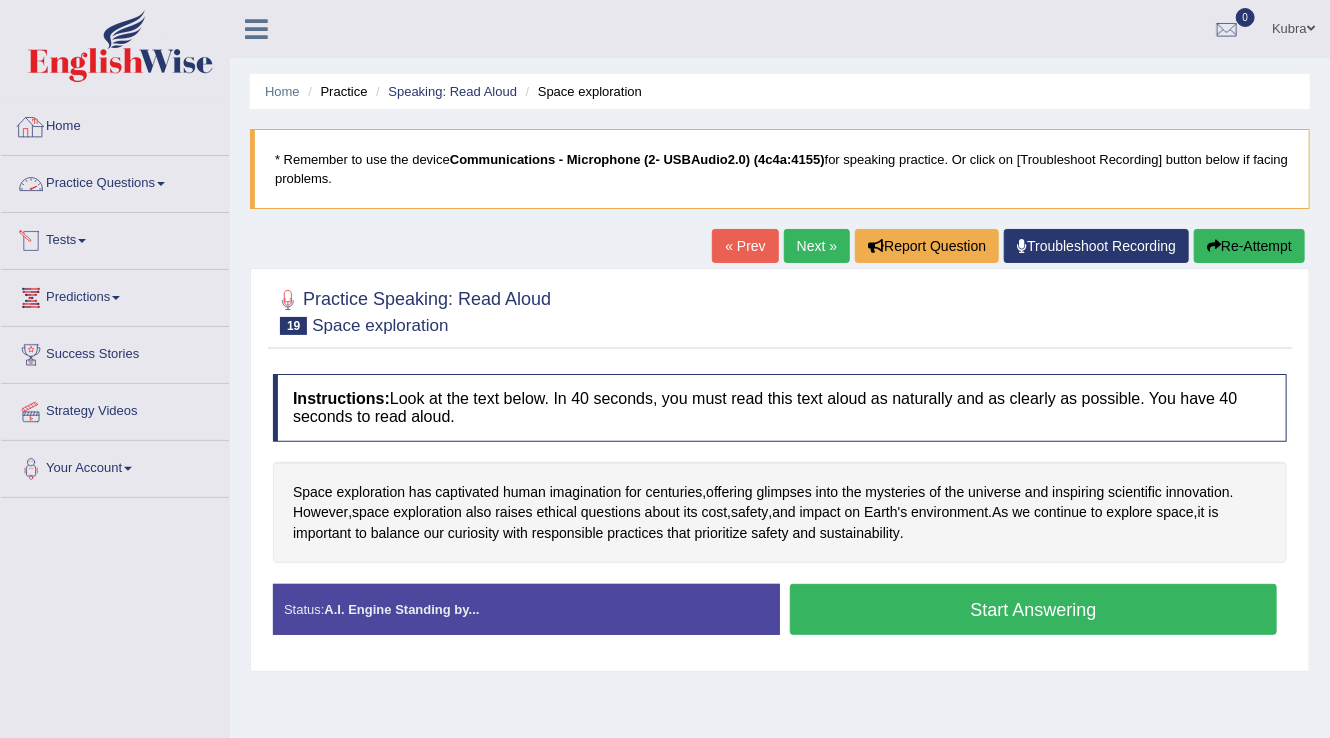 click on "Practice Questions" at bounding box center (115, 181) 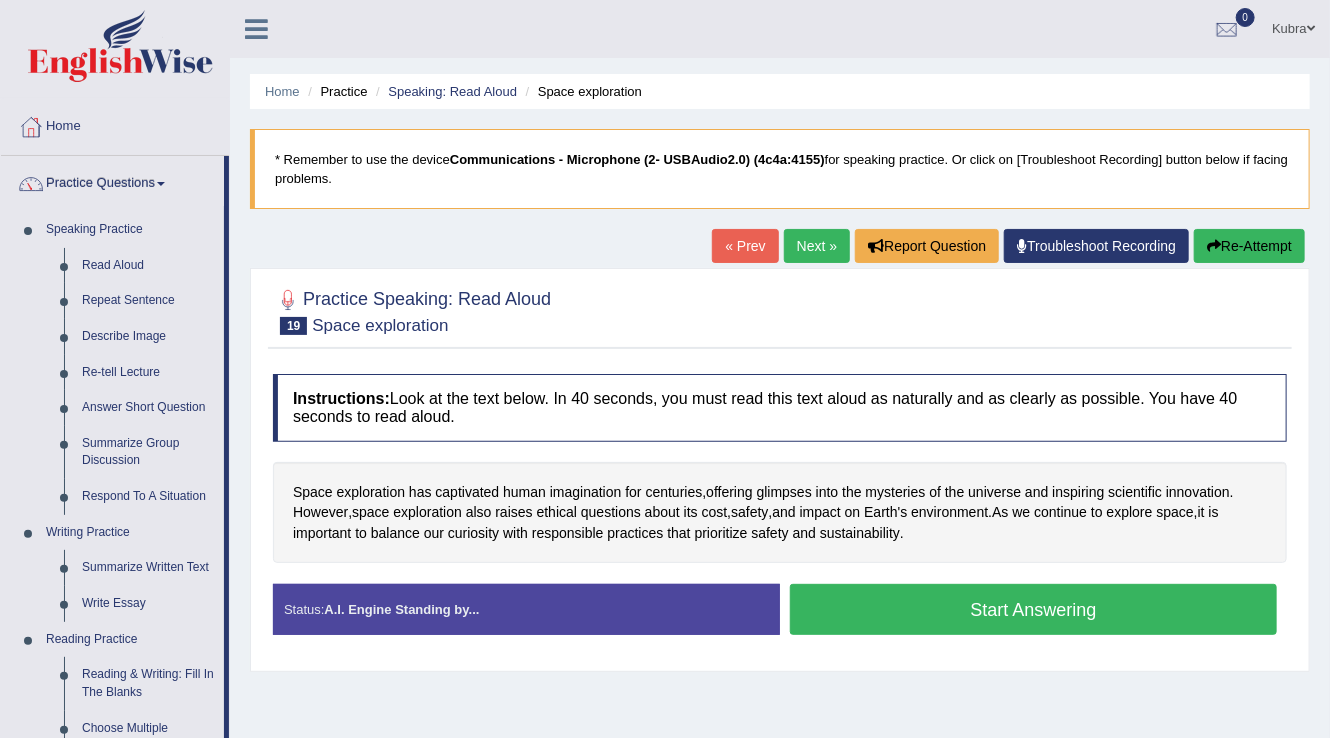 click on "Practice Questions" at bounding box center (112, 181) 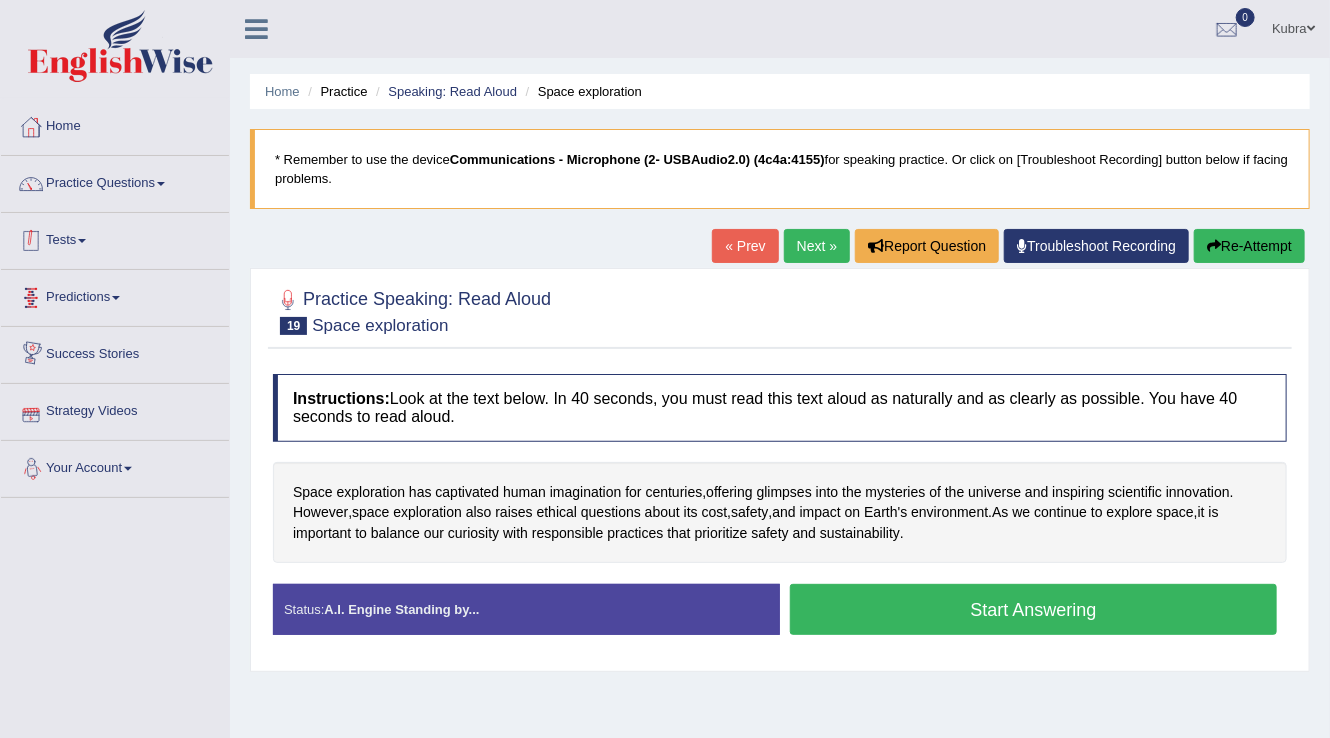 click on "Tests" at bounding box center [115, 238] 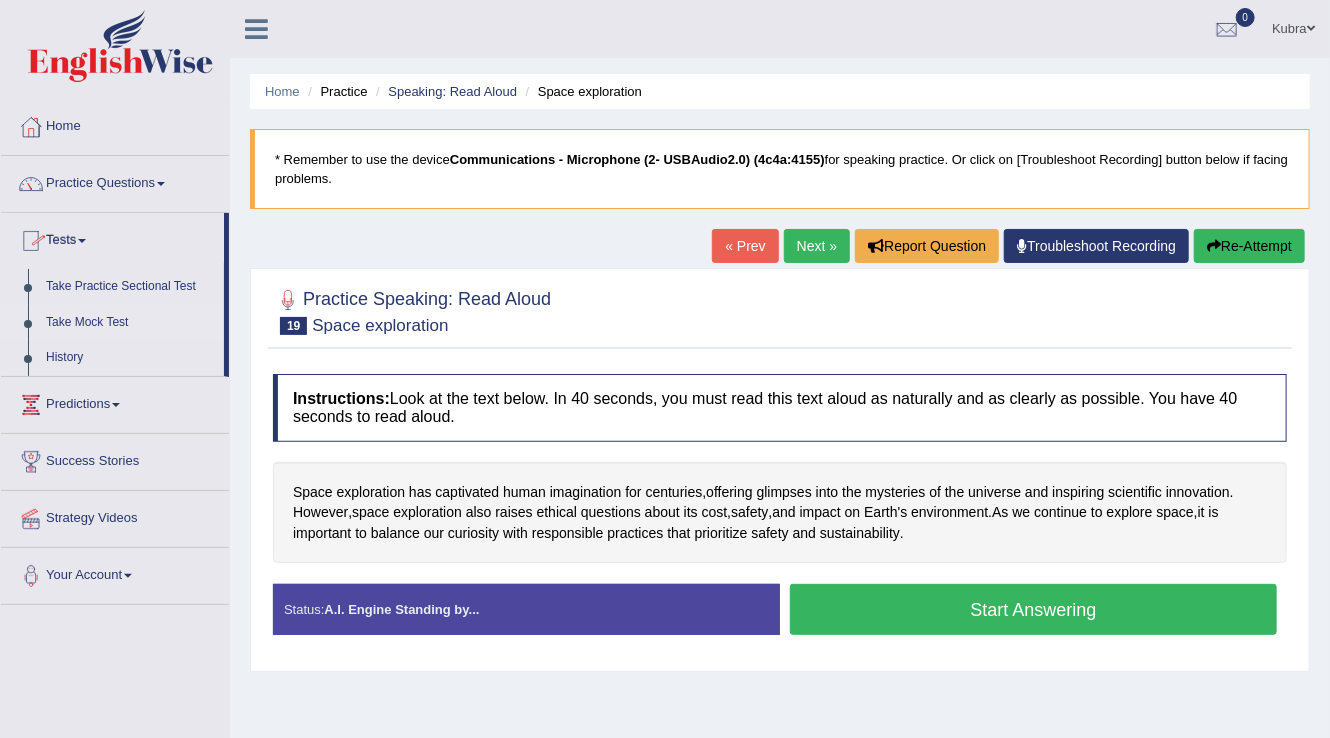 click on "Take Mock Test" at bounding box center [130, 323] 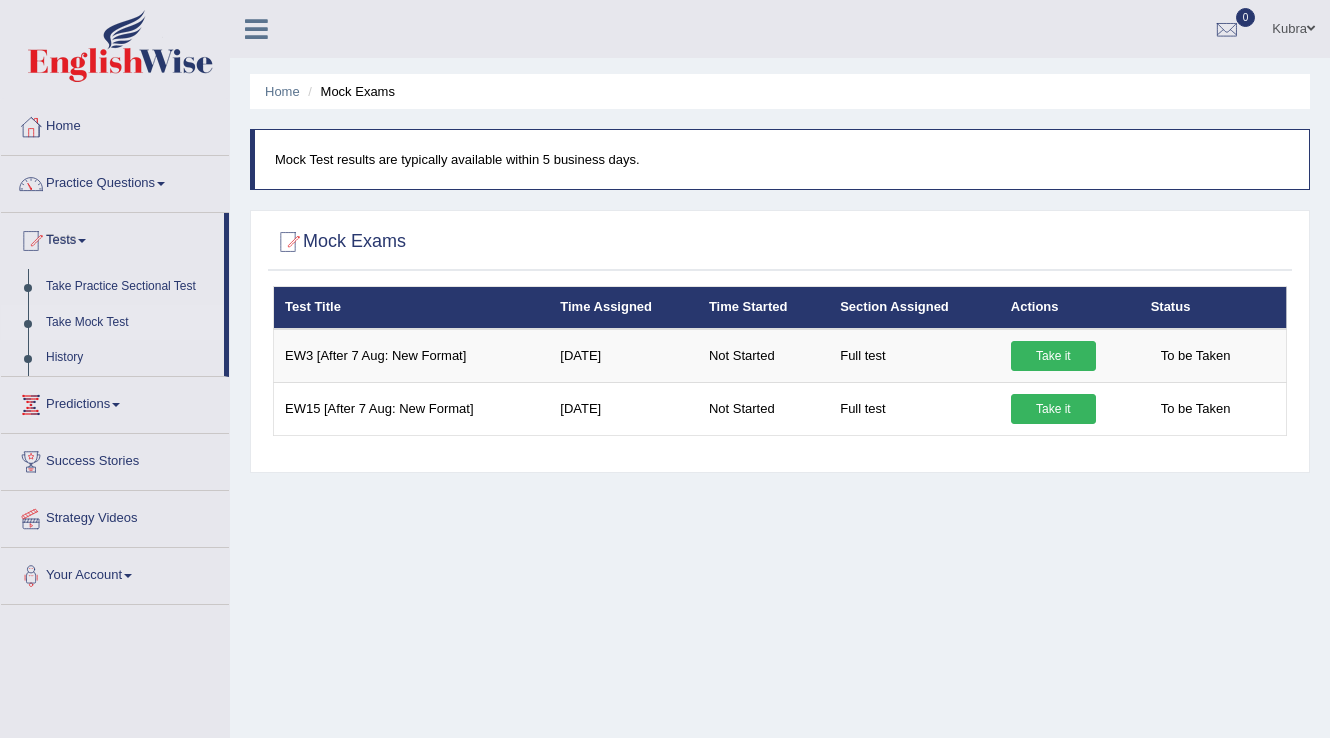 scroll, scrollTop: 0, scrollLeft: 0, axis: both 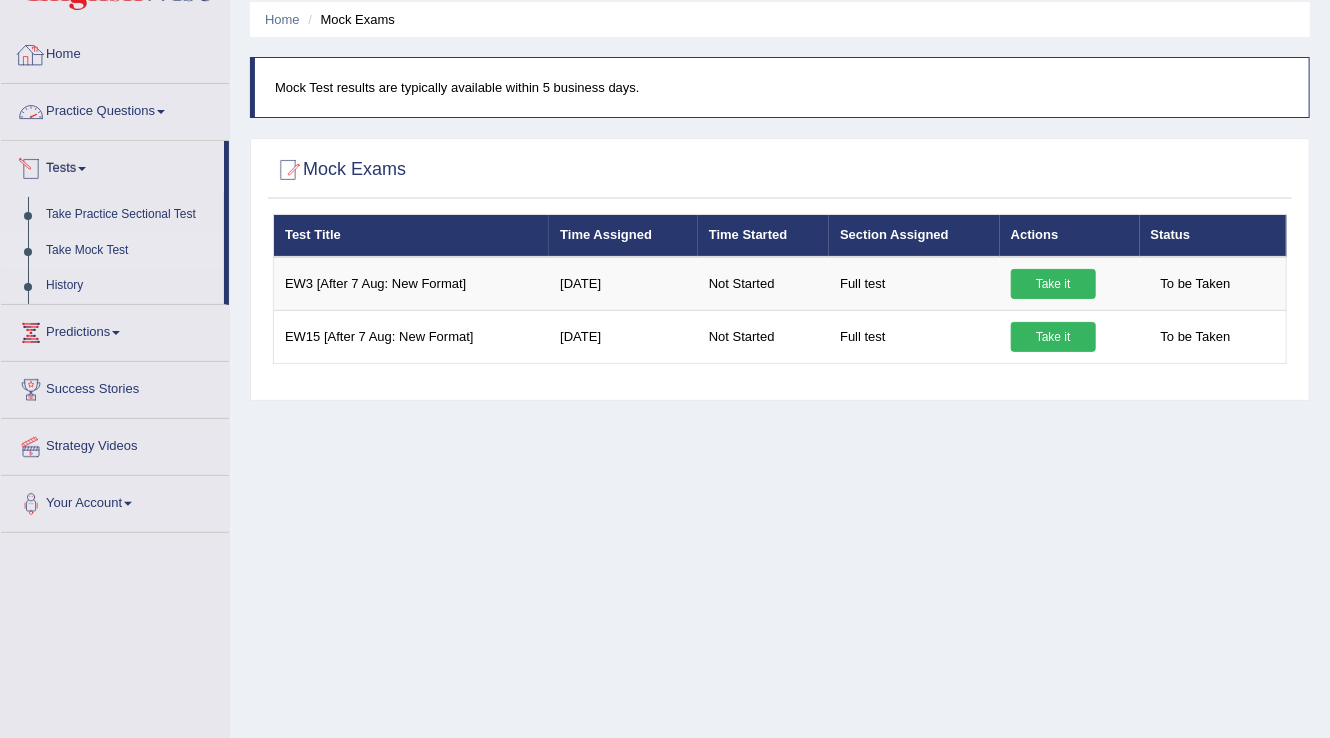 click on "Home" at bounding box center [115, 52] 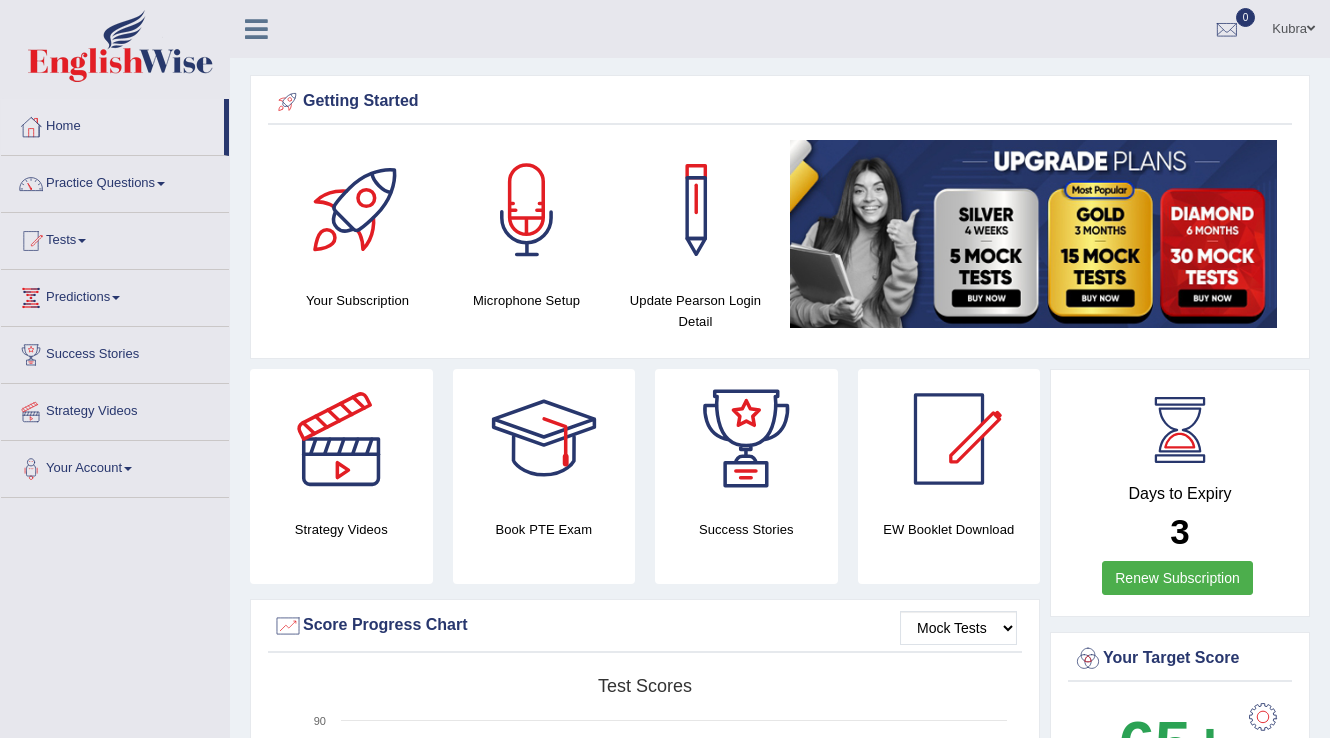 scroll, scrollTop: 0, scrollLeft: 0, axis: both 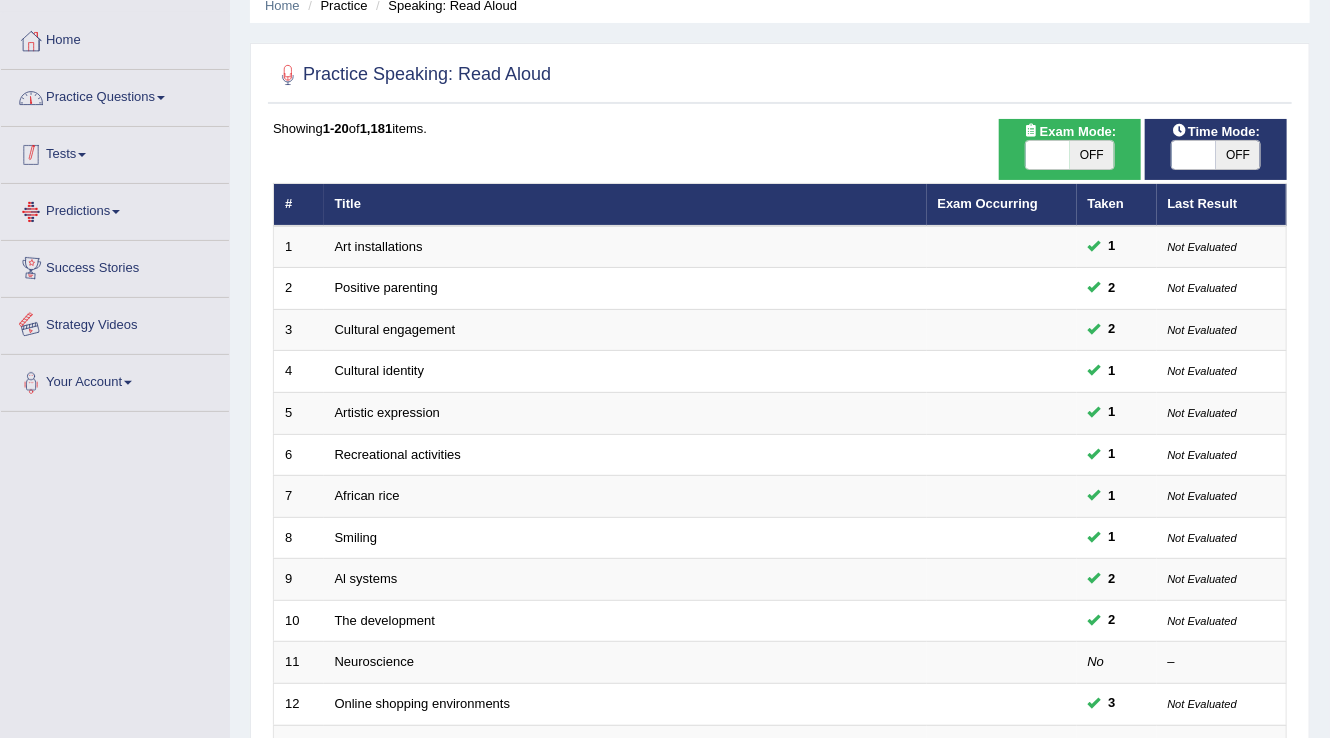 click on "Practice Questions" at bounding box center (115, 95) 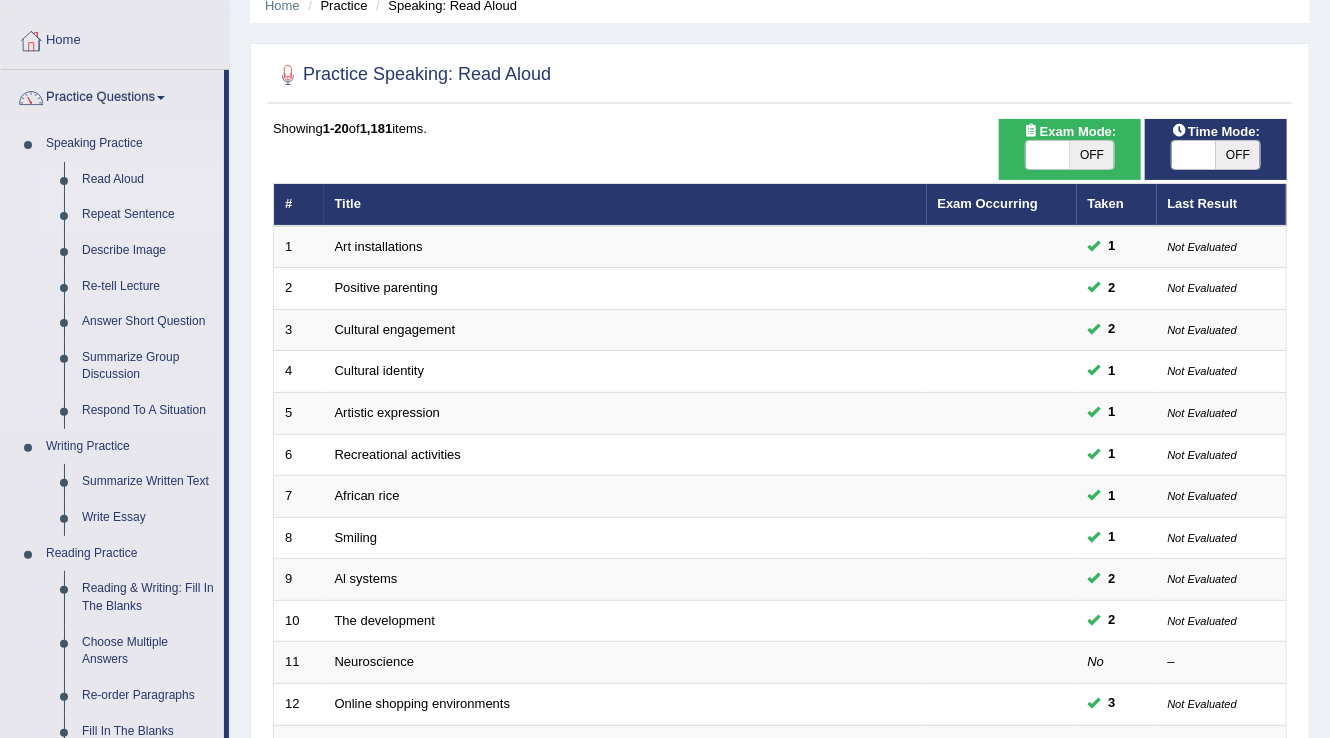 click on "Repeat Sentence" at bounding box center (148, 215) 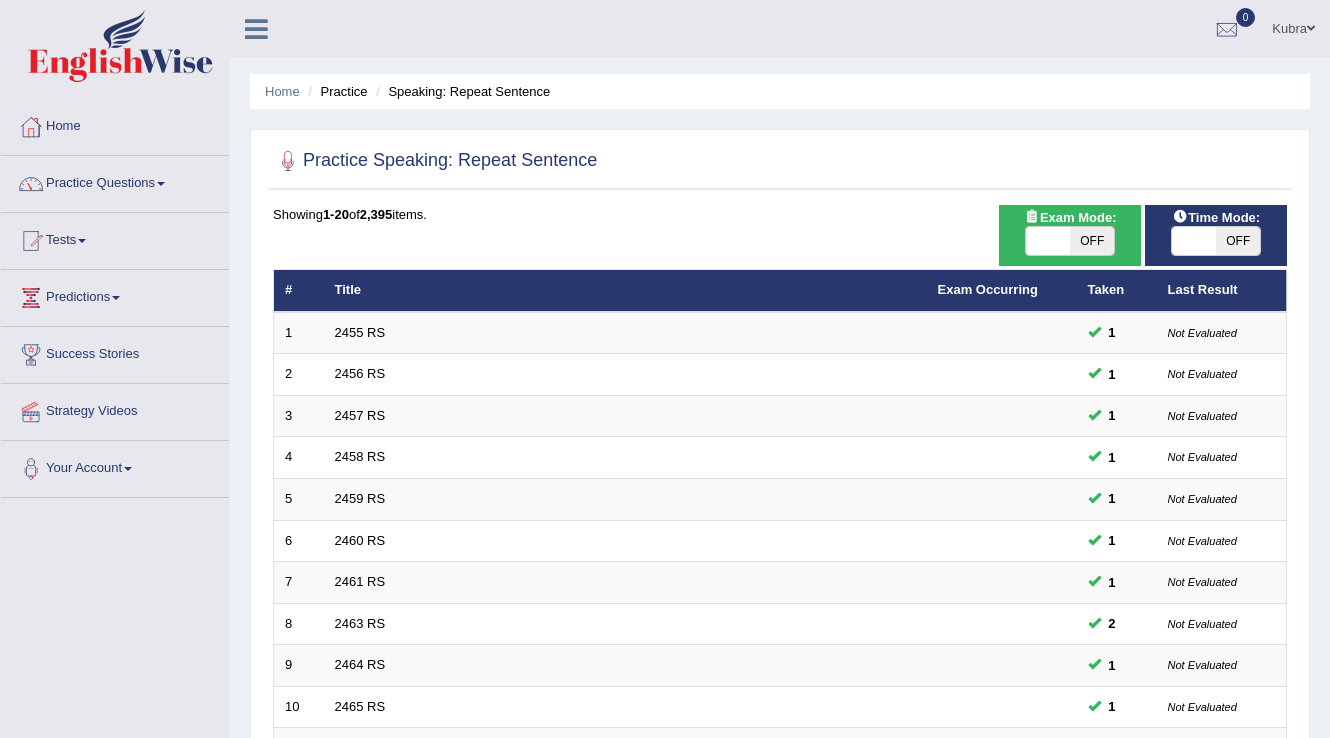 scroll, scrollTop: 0, scrollLeft: 0, axis: both 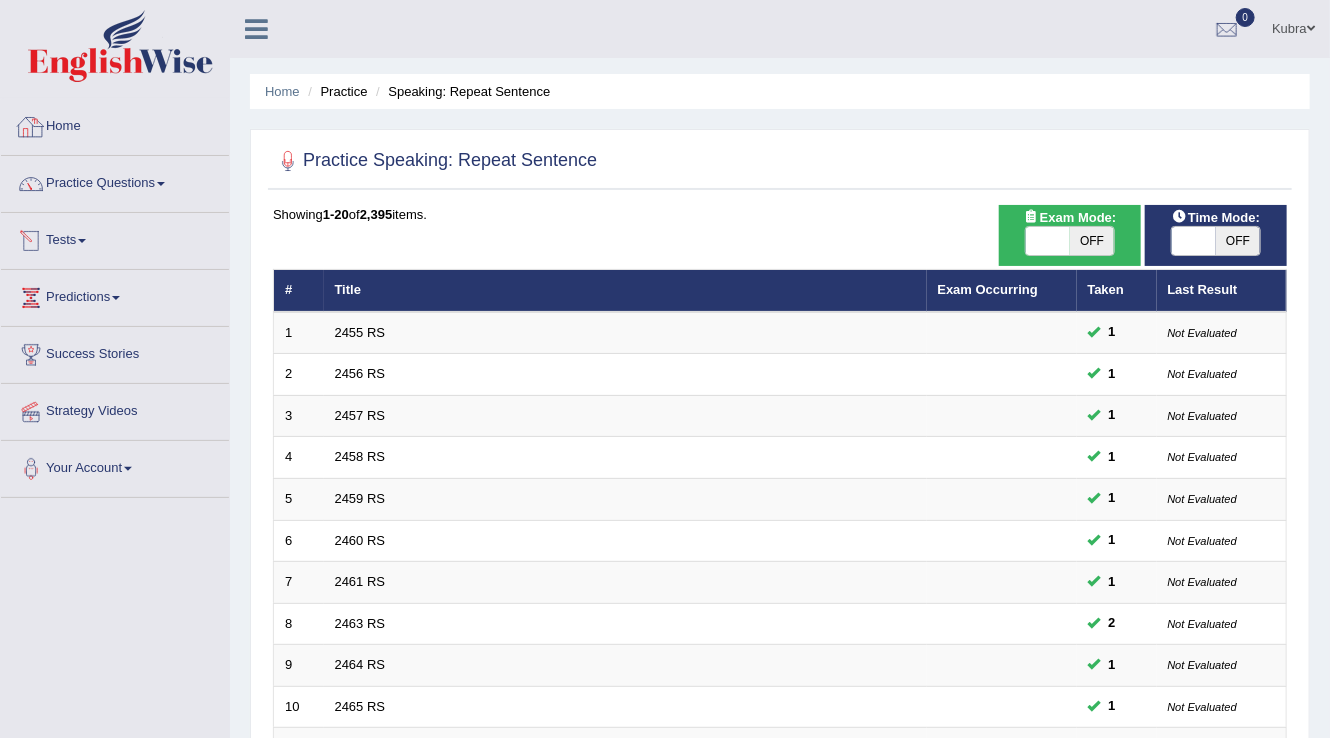 click on "Home" at bounding box center (115, 124) 